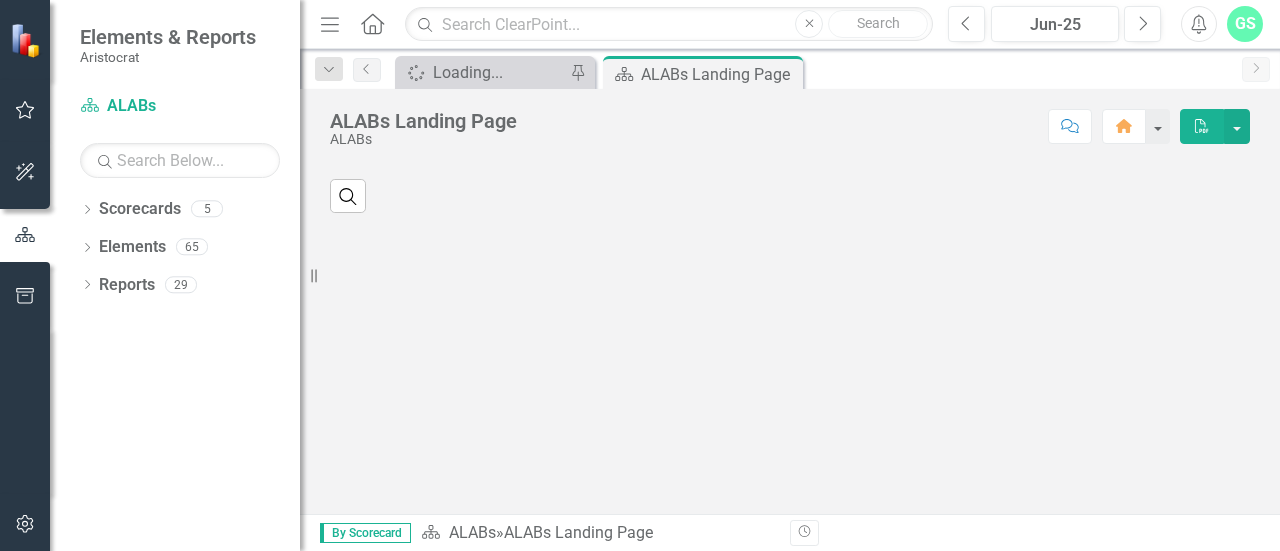 scroll, scrollTop: 0, scrollLeft: 0, axis: both 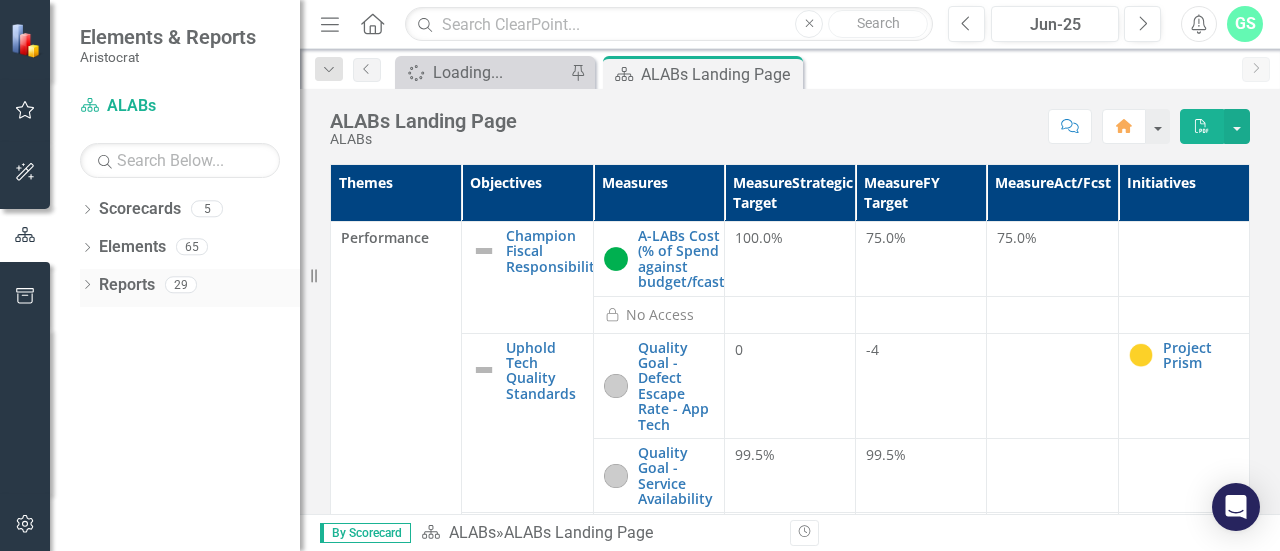 click on "Reports" at bounding box center (127, 285) 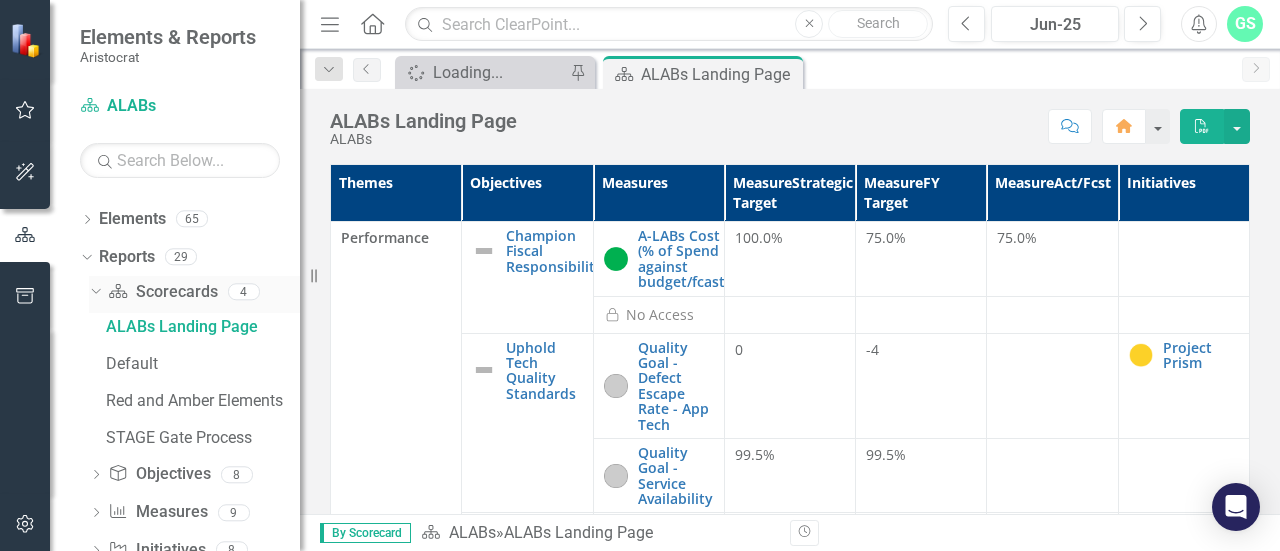 scroll, scrollTop: 78, scrollLeft: 0, axis: vertical 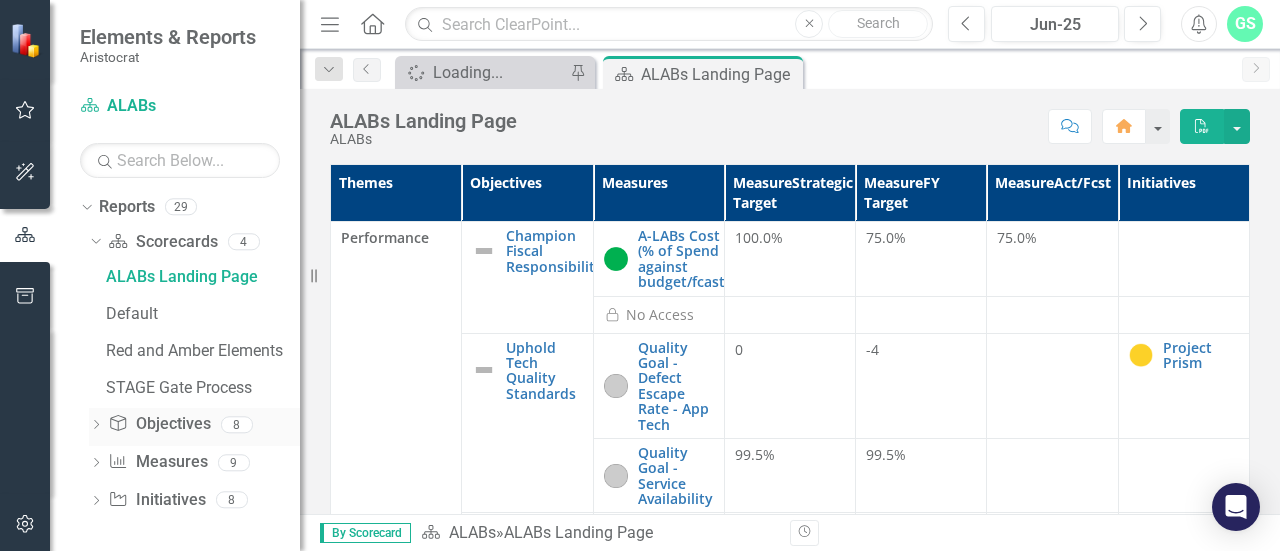 click on "Objective" 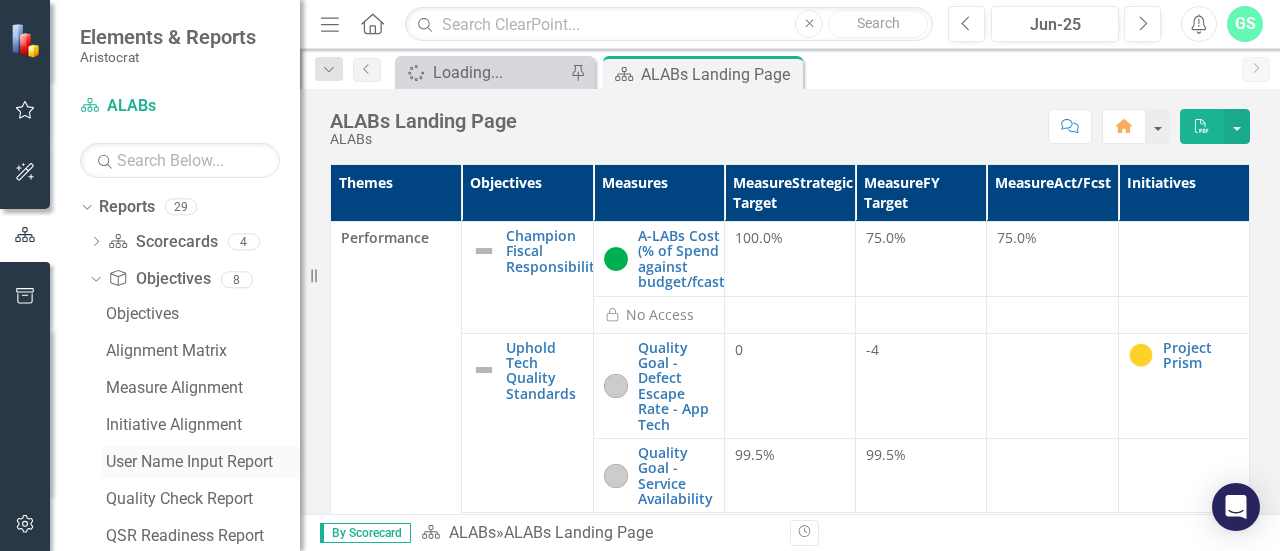 click on "User Name Input Report" at bounding box center (203, 462) 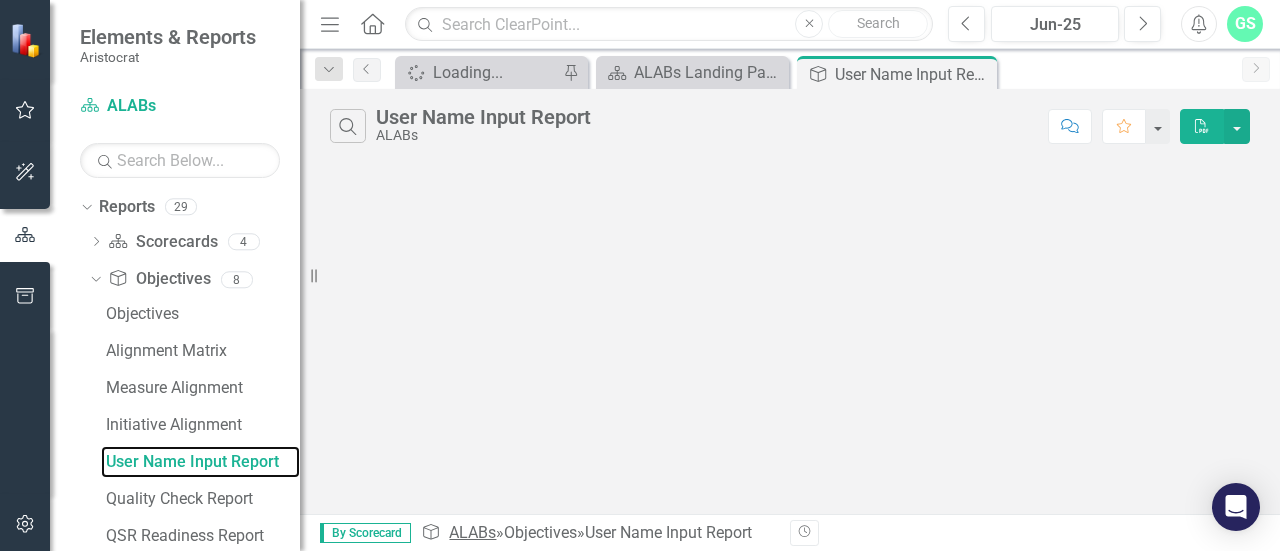 scroll, scrollTop: 4, scrollLeft: 0, axis: vertical 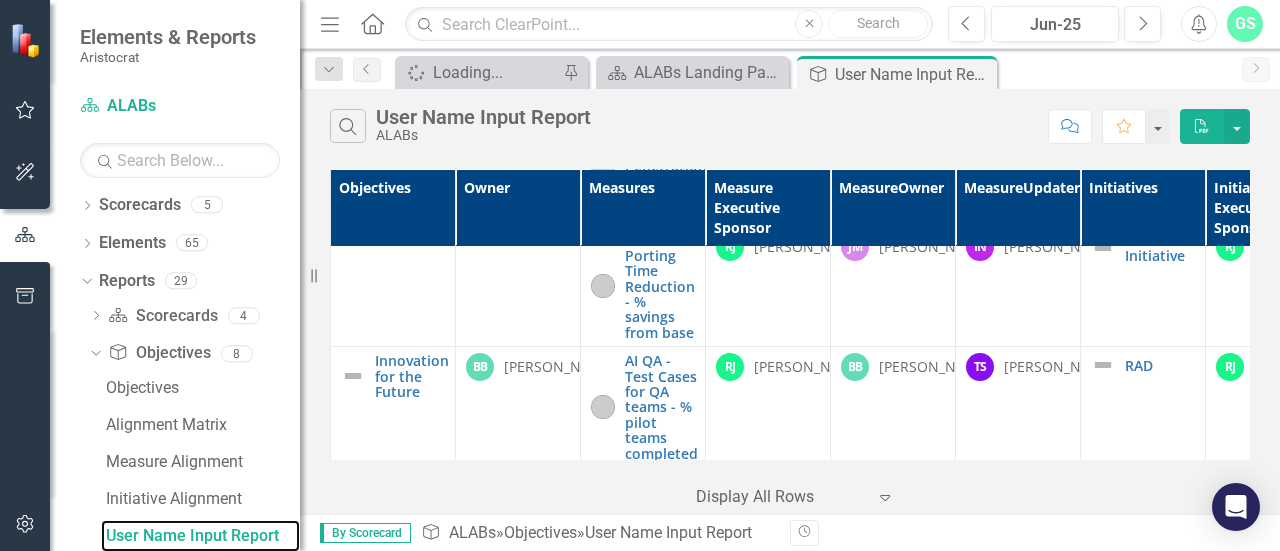 drag, startPoint x: 314, startPoint y: 275, endPoint x: 292, endPoint y: 276, distance: 22.022715 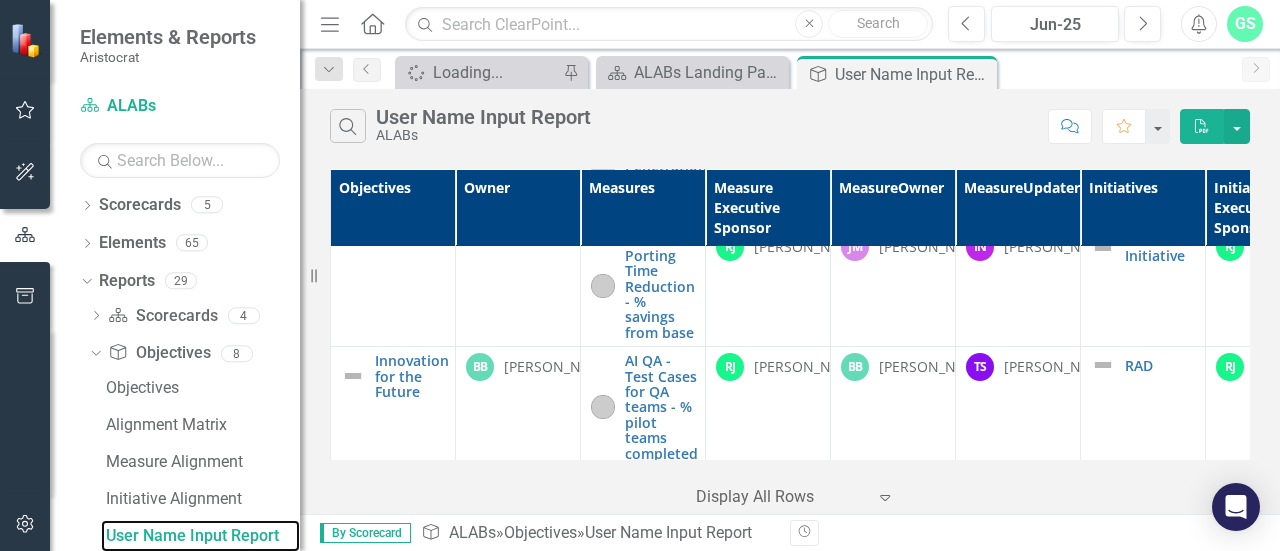 click on "Resize" 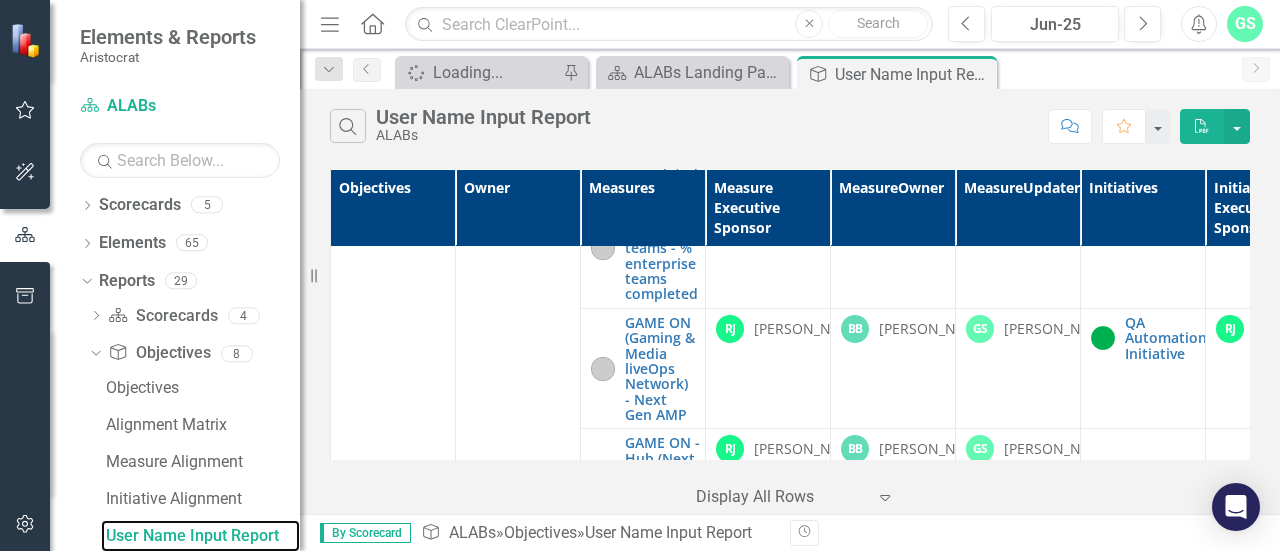 scroll, scrollTop: 1748, scrollLeft: 0, axis: vertical 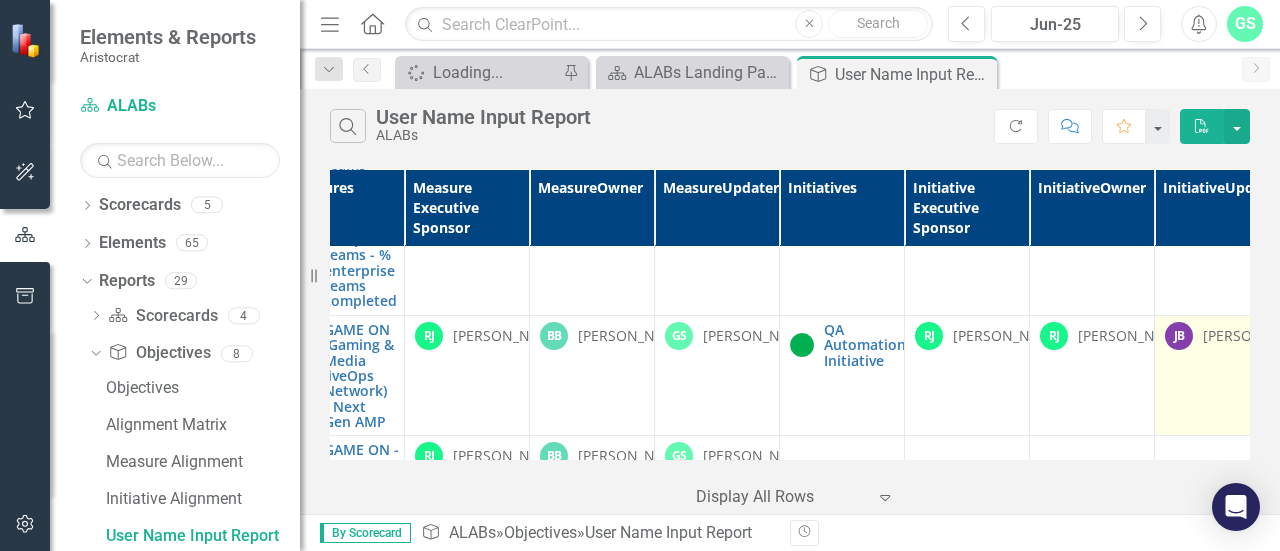 click on "[PERSON_NAME]" at bounding box center [1217, 375] 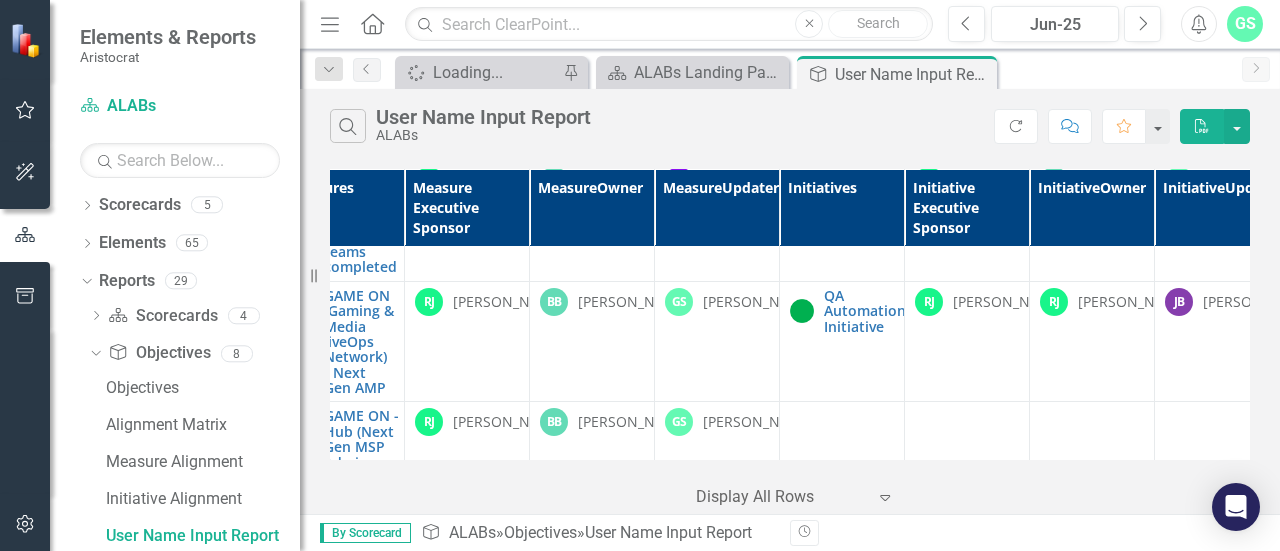 scroll, scrollTop: 1816, scrollLeft: 301, axis: both 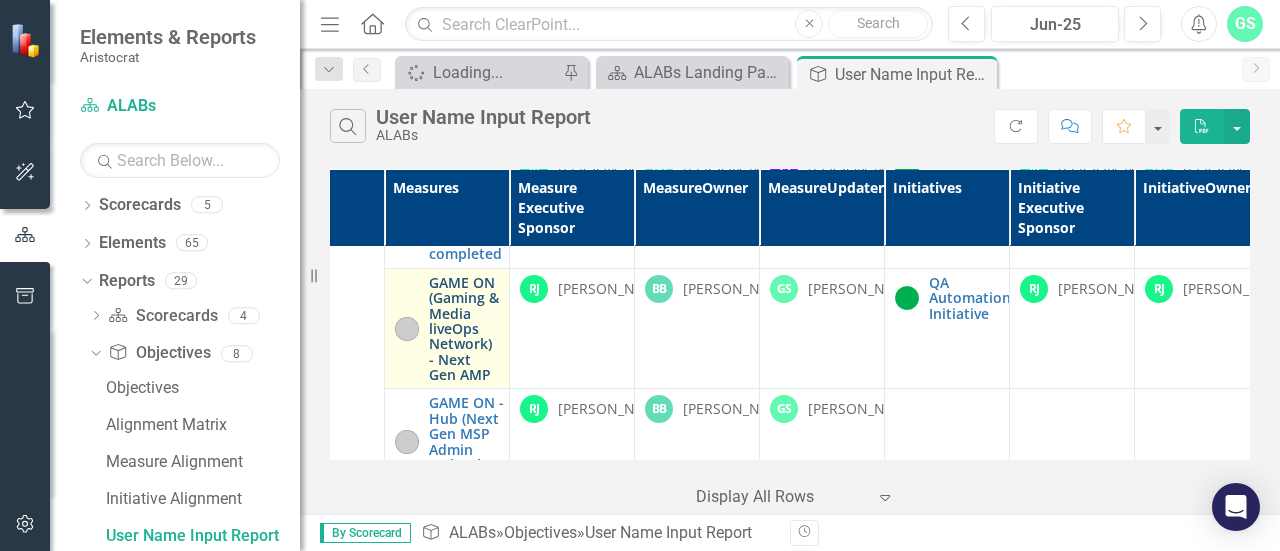click on "GAME ON (Gaming & Media liveOps Network) - Next Gen AMP" at bounding box center (464, 329) 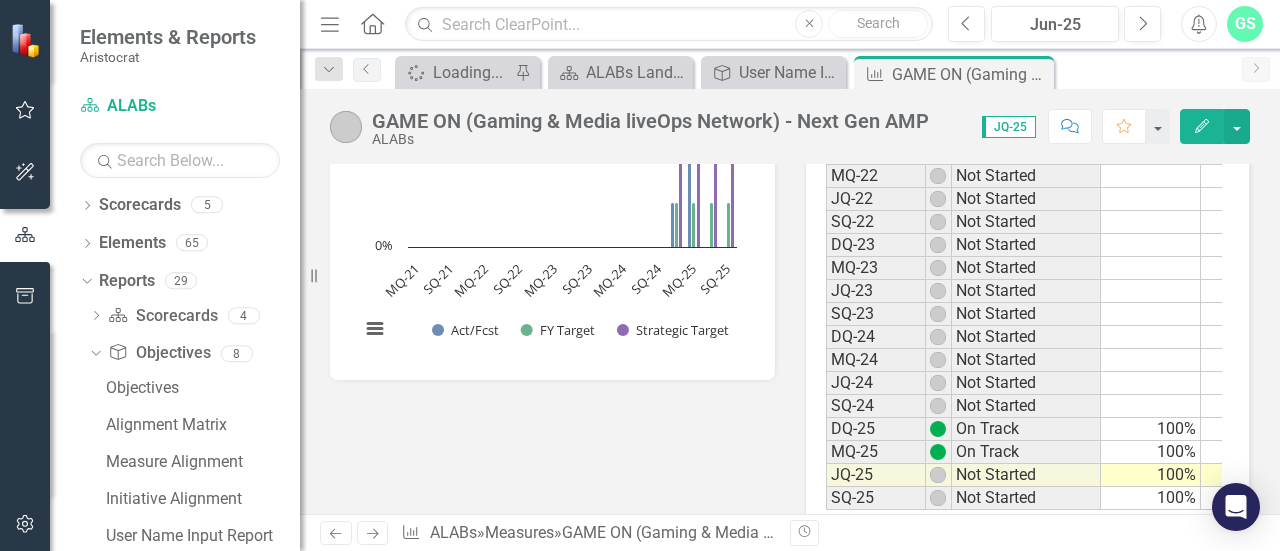 scroll, scrollTop: 930, scrollLeft: 0, axis: vertical 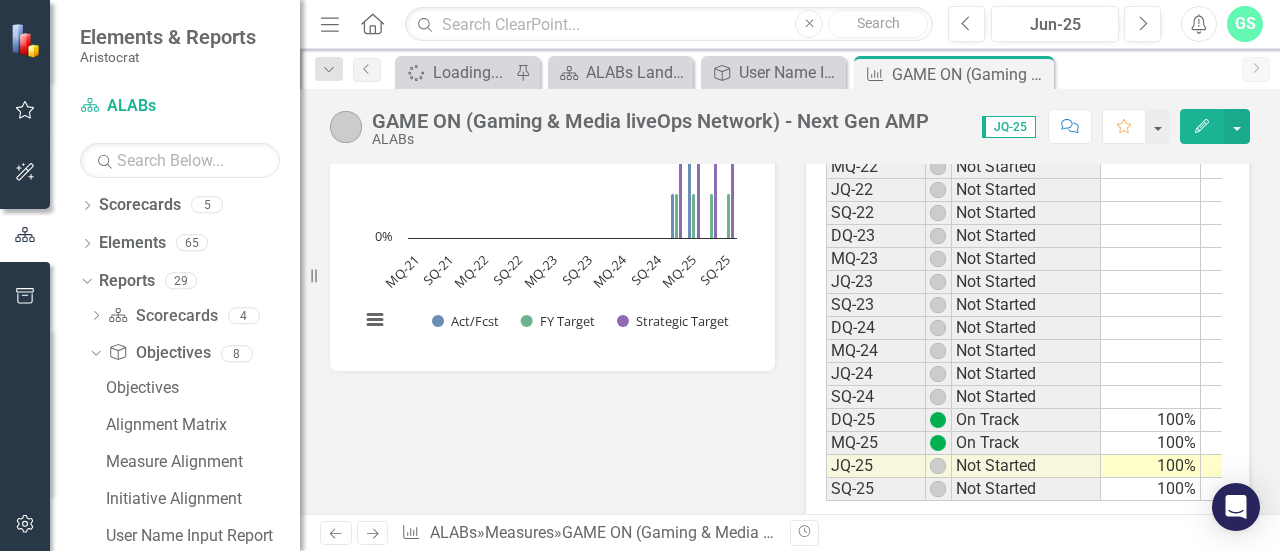 click on "Not Started" at bounding box center (1026, 466) 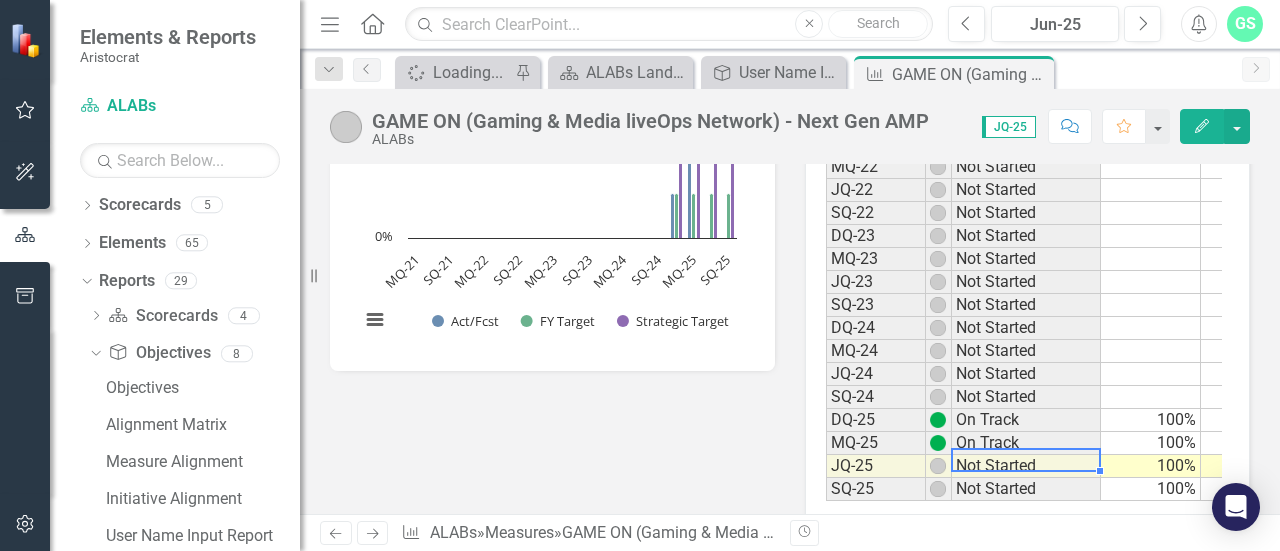 click on "Not Started" at bounding box center (1026, 466) 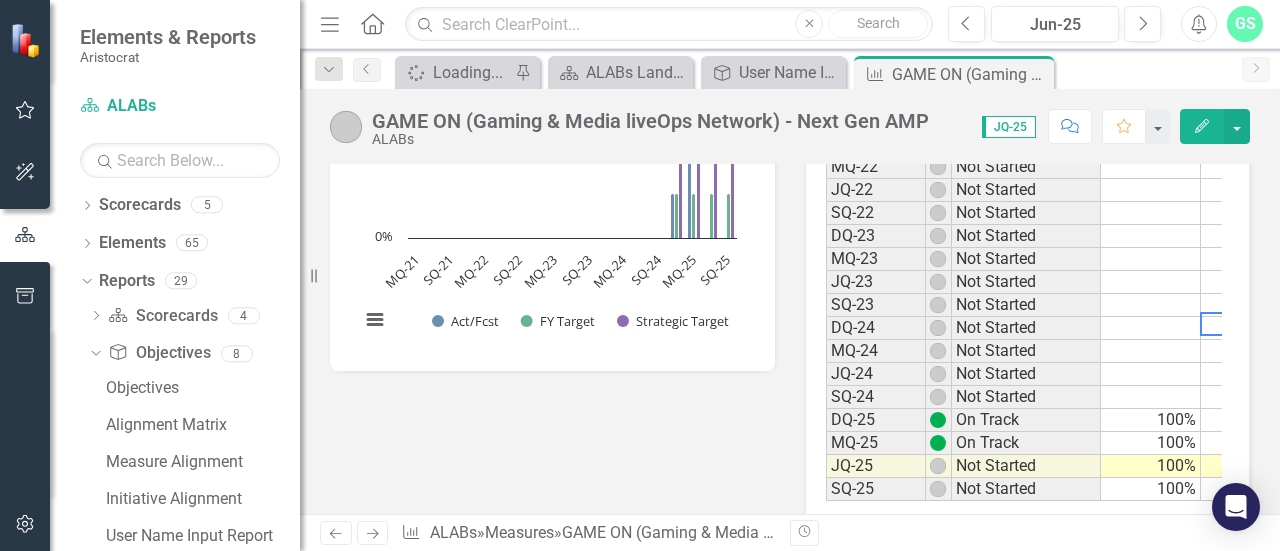 click on "Period Status Strategic Target FY Target Act/Fcst MQ-21 Not Started JQ-21 Not Started SQ-21 Not Started DQ-22 Not Started MQ-22 Not Started JQ-22 Not Started SQ-22 Not Started DQ-23 Not Started MQ-23 Not Started JQ-23 Not Started SQ-23 Not Started DQ-24 Not Started MQ-24 Not Started JQ-24 Not Started SQ-24 Not Started DQ-25 On Track 100% 25% 25% MQ-25 On Track 100% 25% 50% JQ-25 Not Started 100% 25% SQ-25 Not Started 100% 25%" at bounding box center [826, 262] 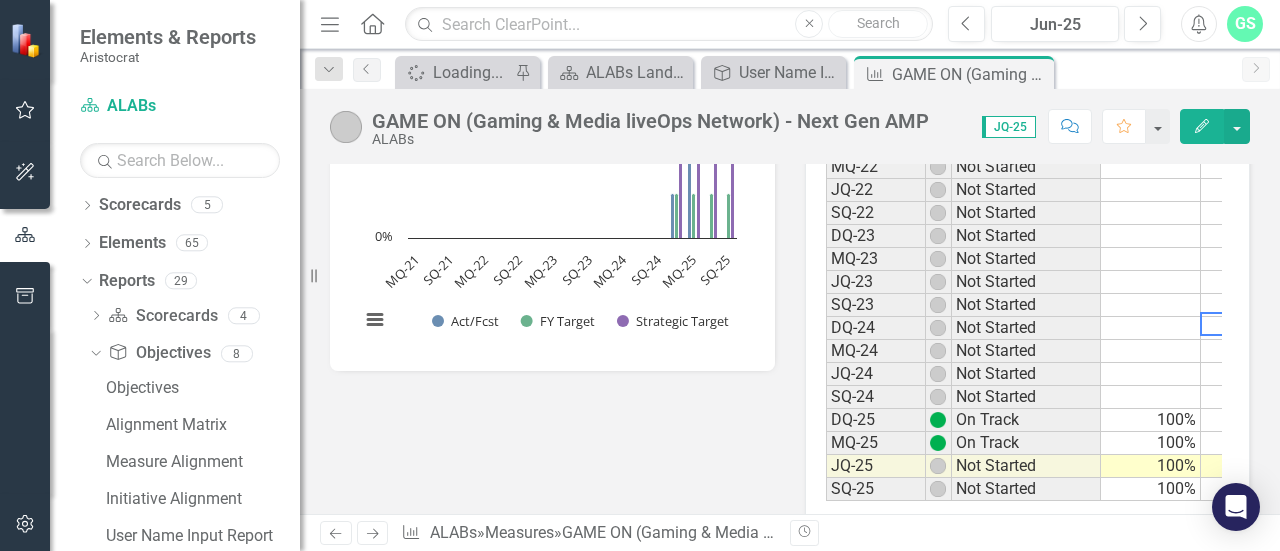 click on "Edit" 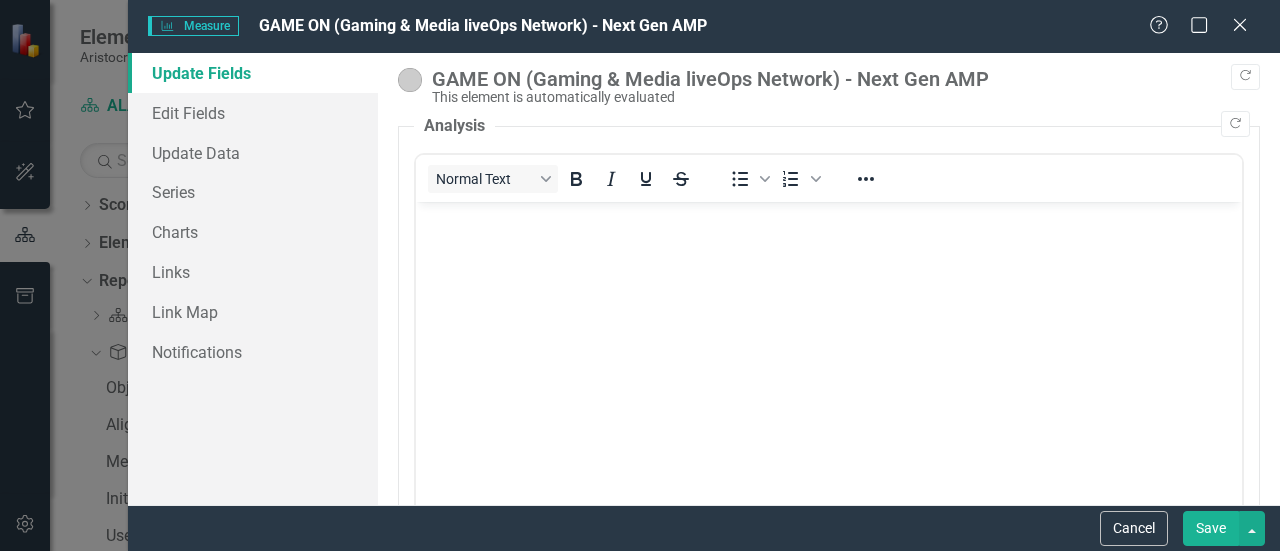 scroll, scrollTop: 396, scrollLeft: 0, axis: vertical 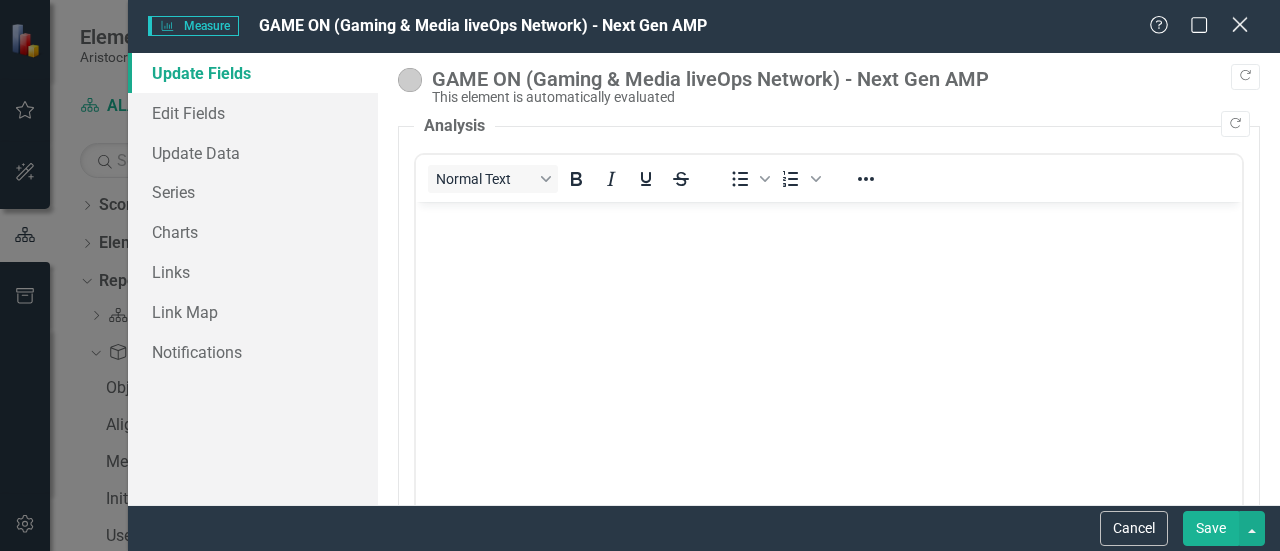 click on "Close" 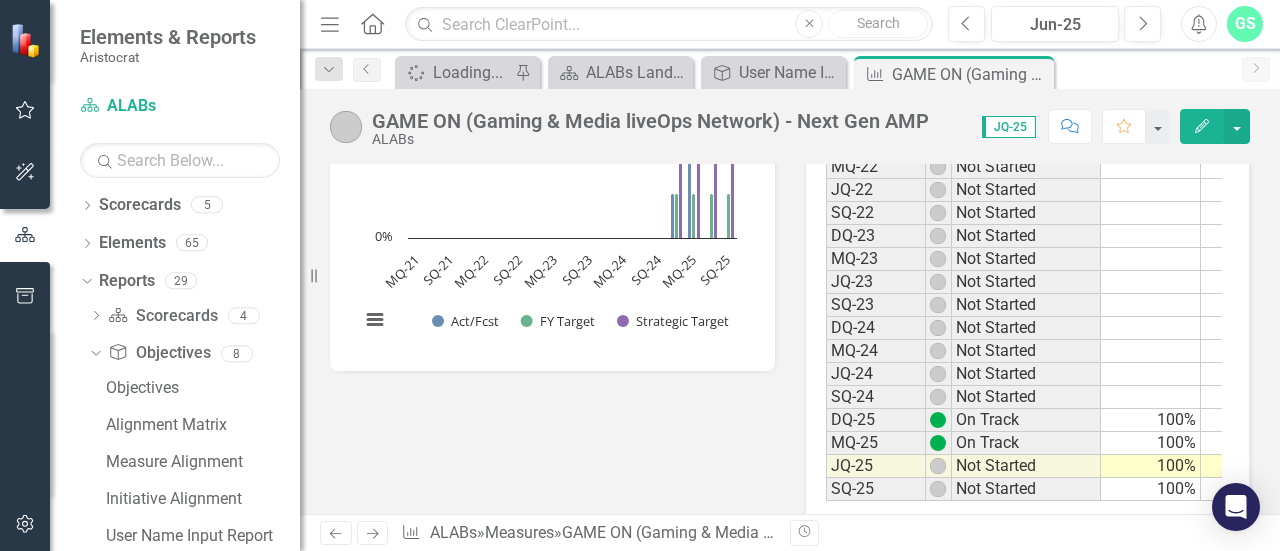 click at bounding box center [938, 466] 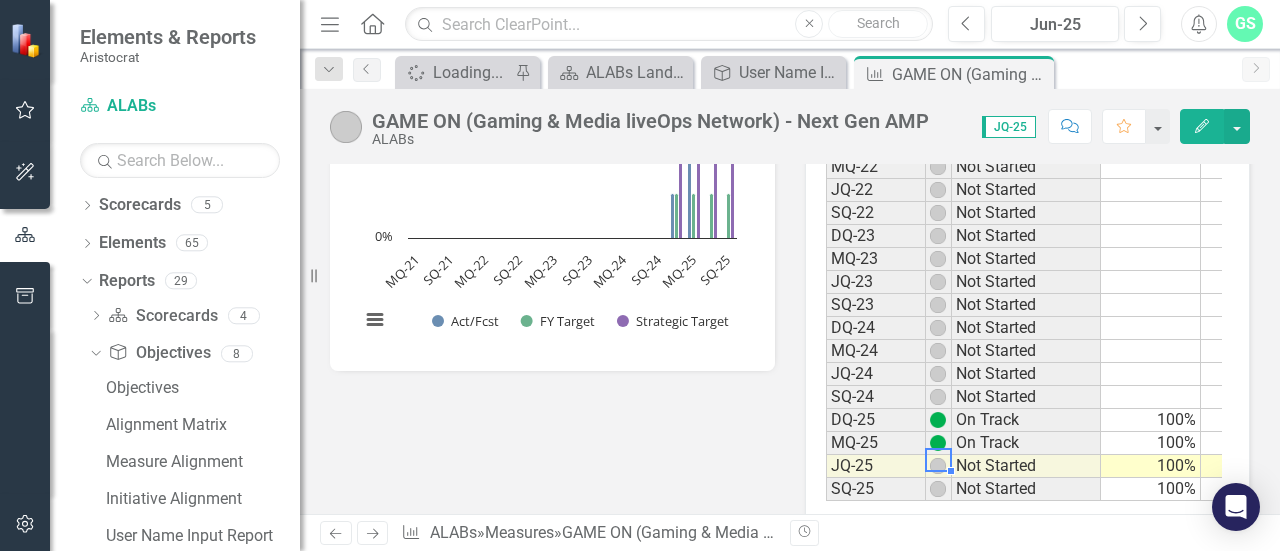 drag, startPoint x: 913, startPoint y: 444, endPoint x: 929, endPoint y: 441, distance: 16.27882 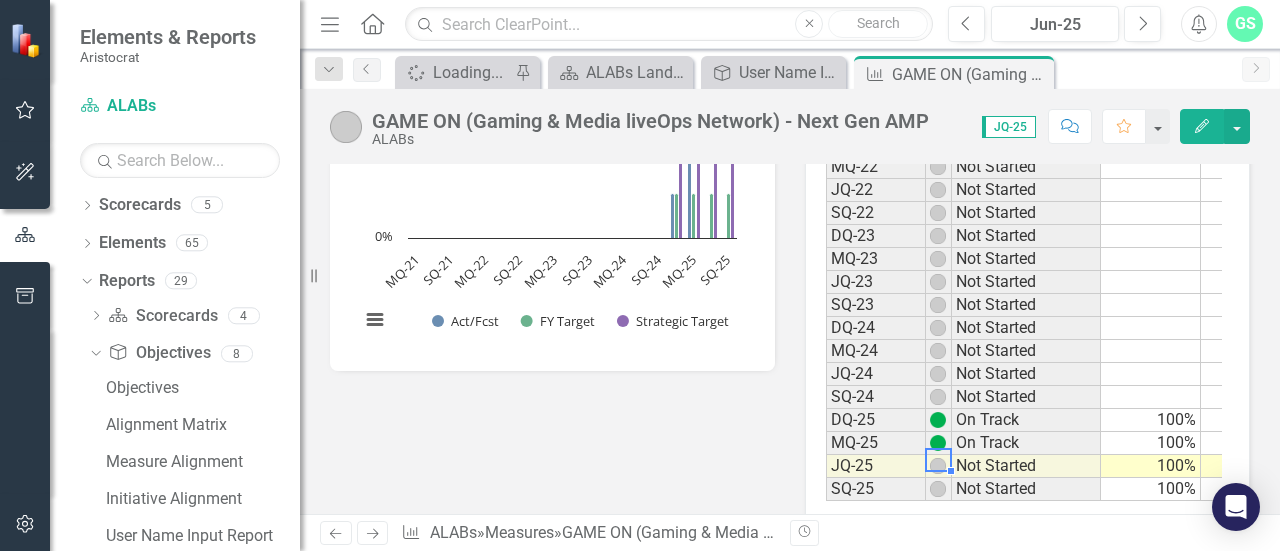 click at bounding box center (938, 466) 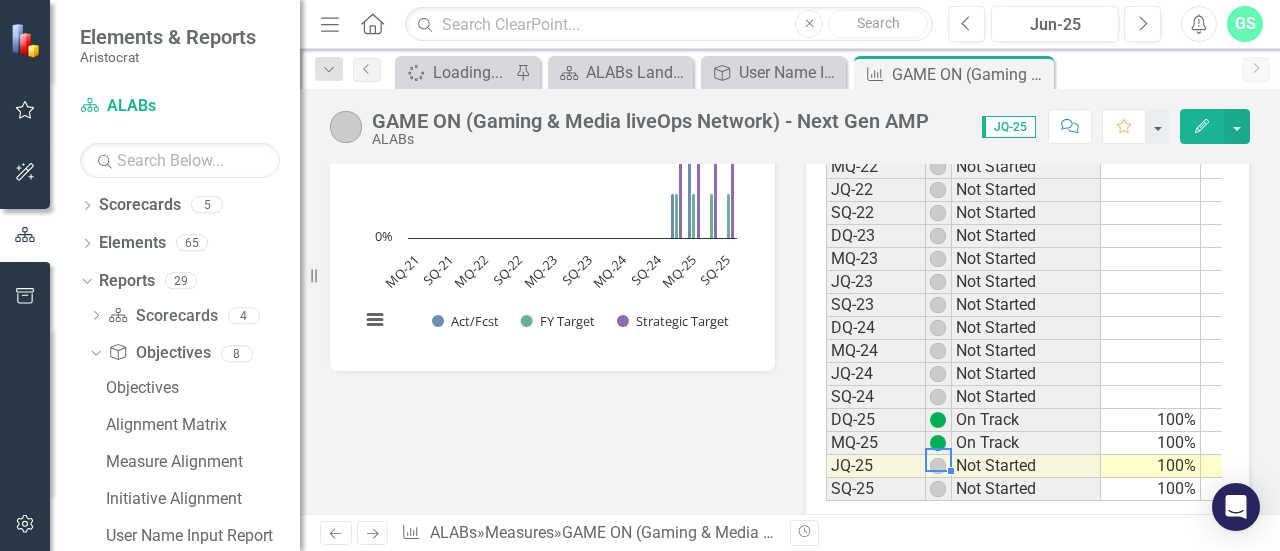 click at bounding box center (938, 466) 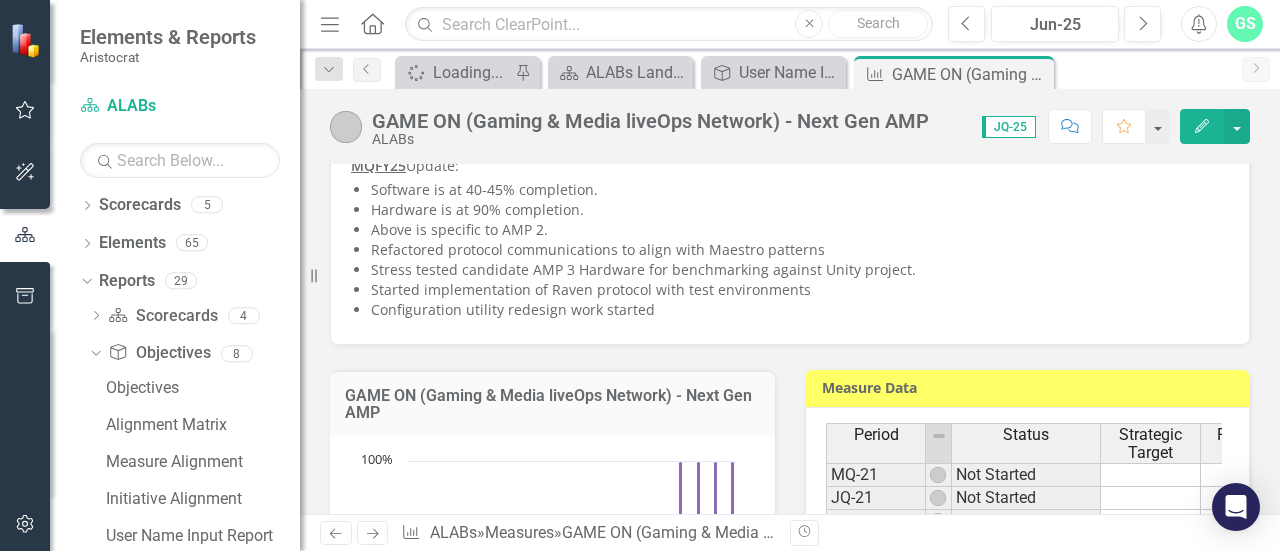 scroll, scrollTop: 930, scrollLeft: 0, axis: vertical 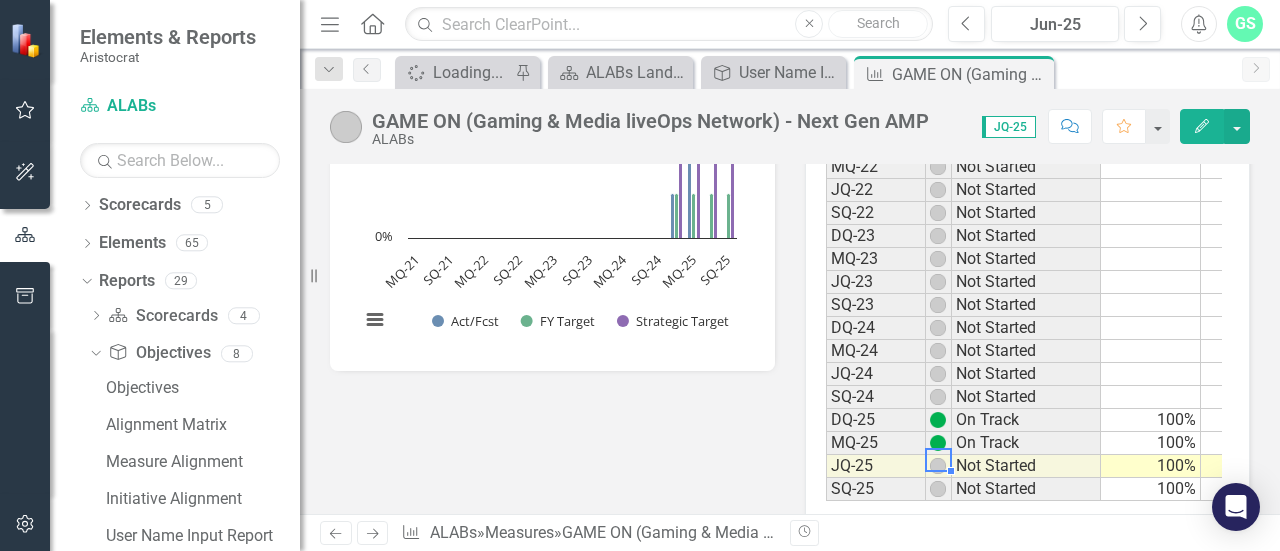 click on "100%" at bounding box center [1151, 466] 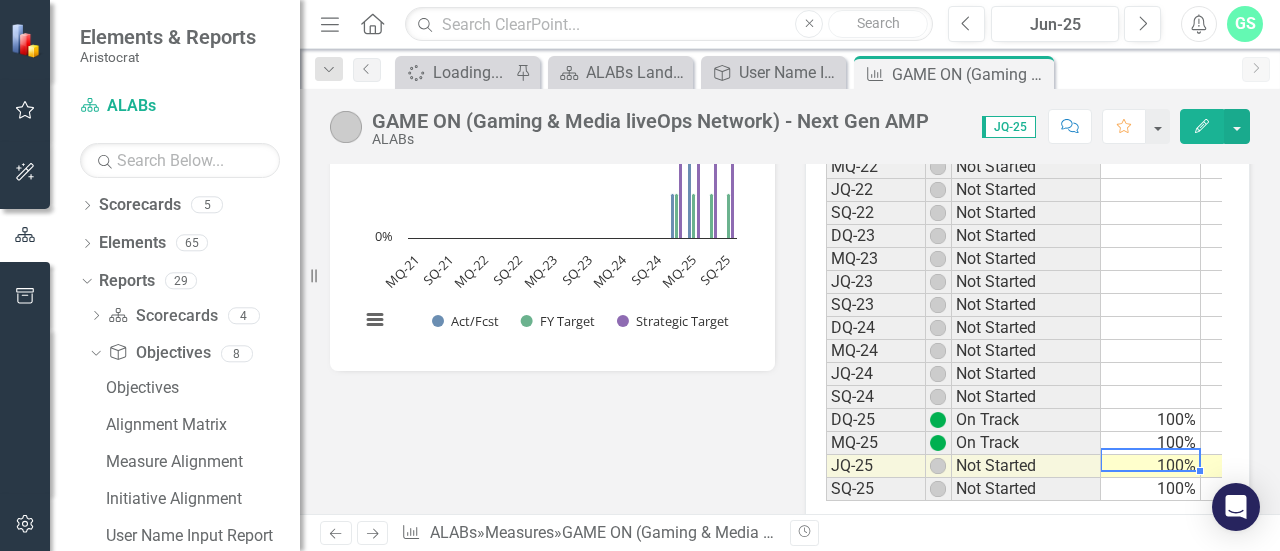 click on "100%" at bounding box center [1151, 466] 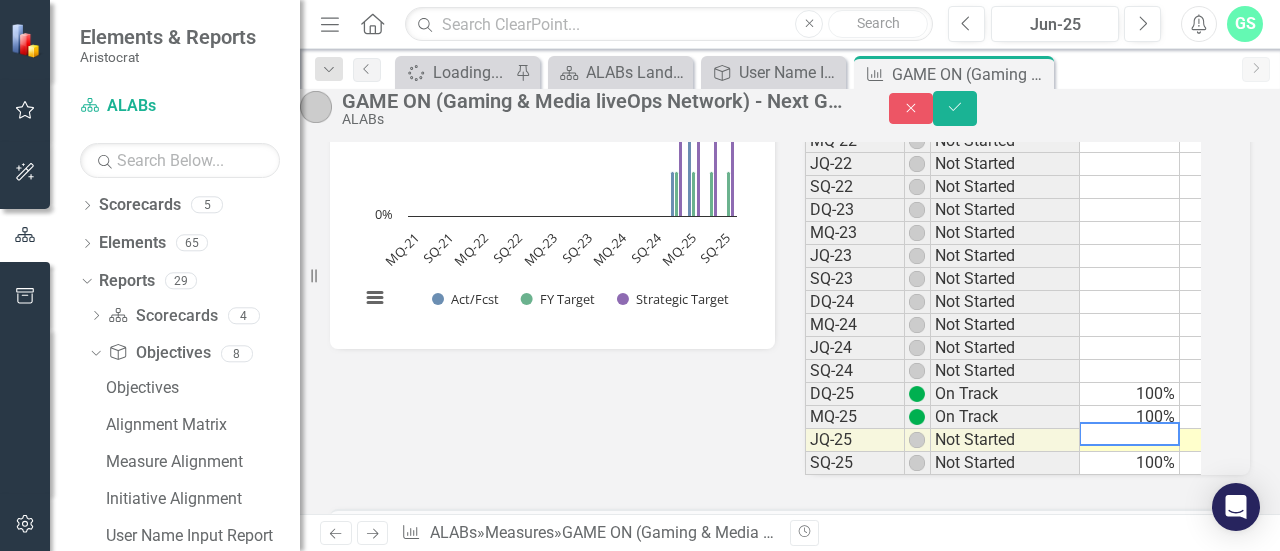 click at bounding box center (1129, 434) 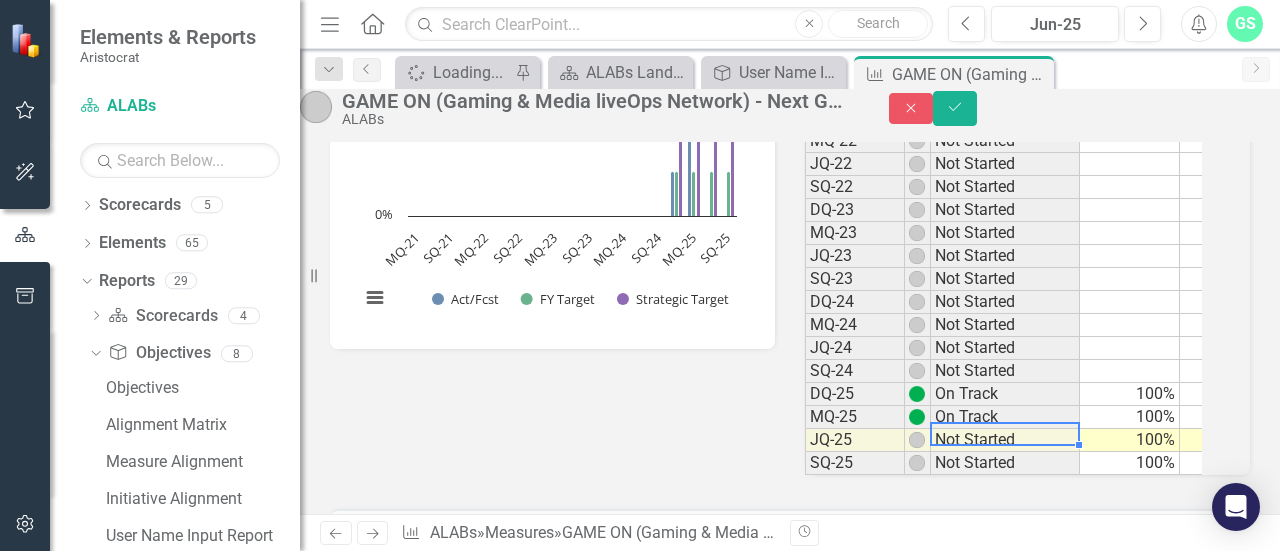 click on "Not Started" at bounding box center (1005, 440) 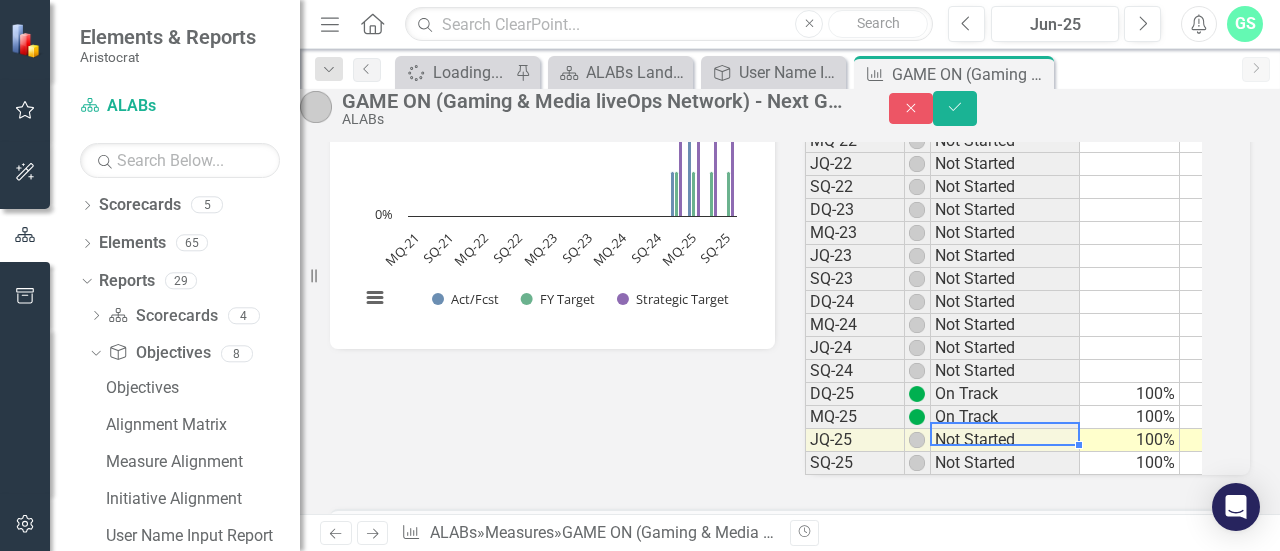 click on "Not Started" at bounding box center [1005, 440] 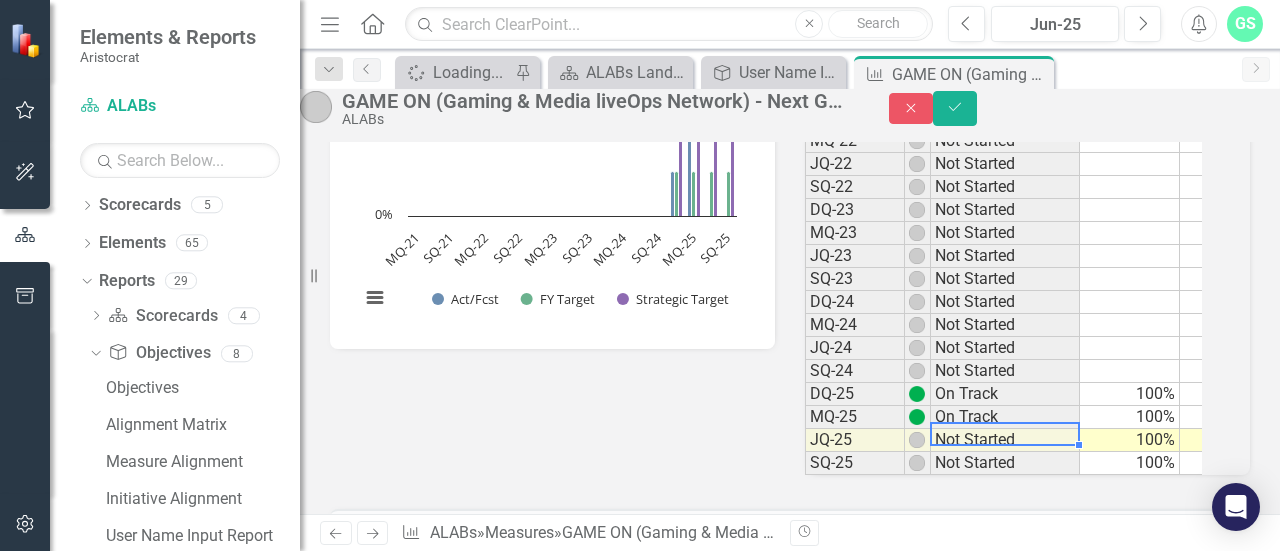 scroll, scrollTop: 0, scrollLeft: 52, axis: horizontal 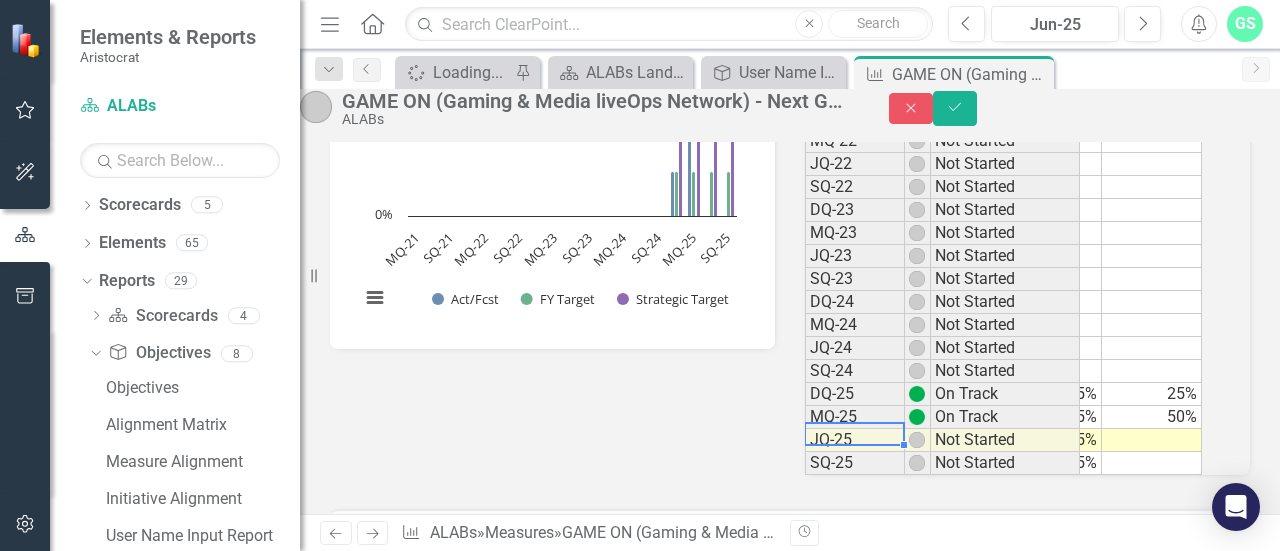click on "JQ-25" at bounding box center [855, 440] 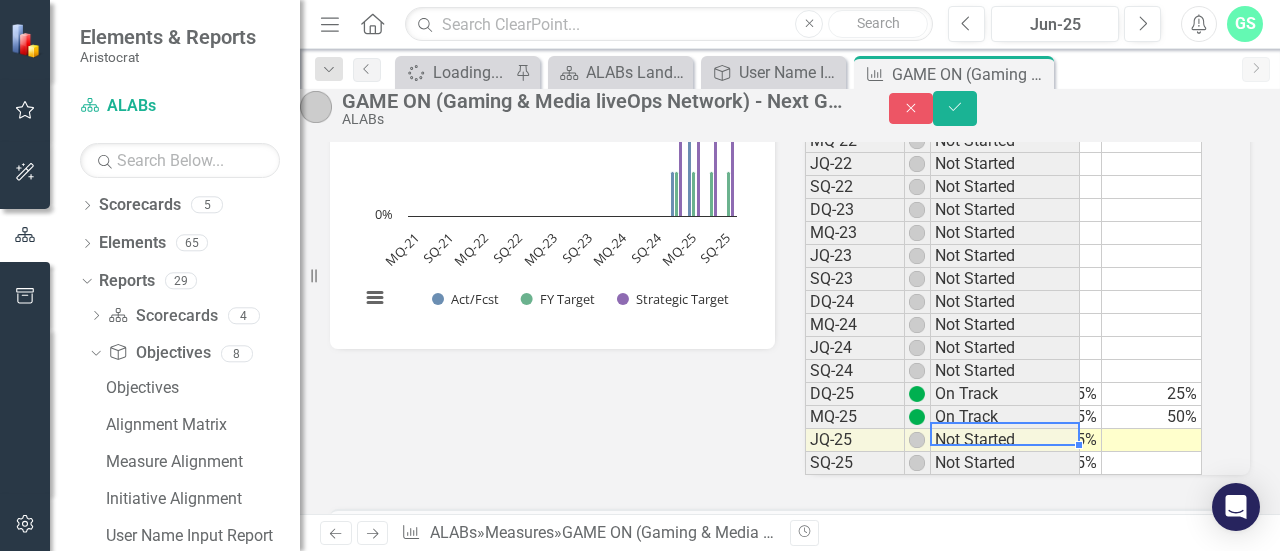 click on "Not Started" at bounding box center (1005, 440) 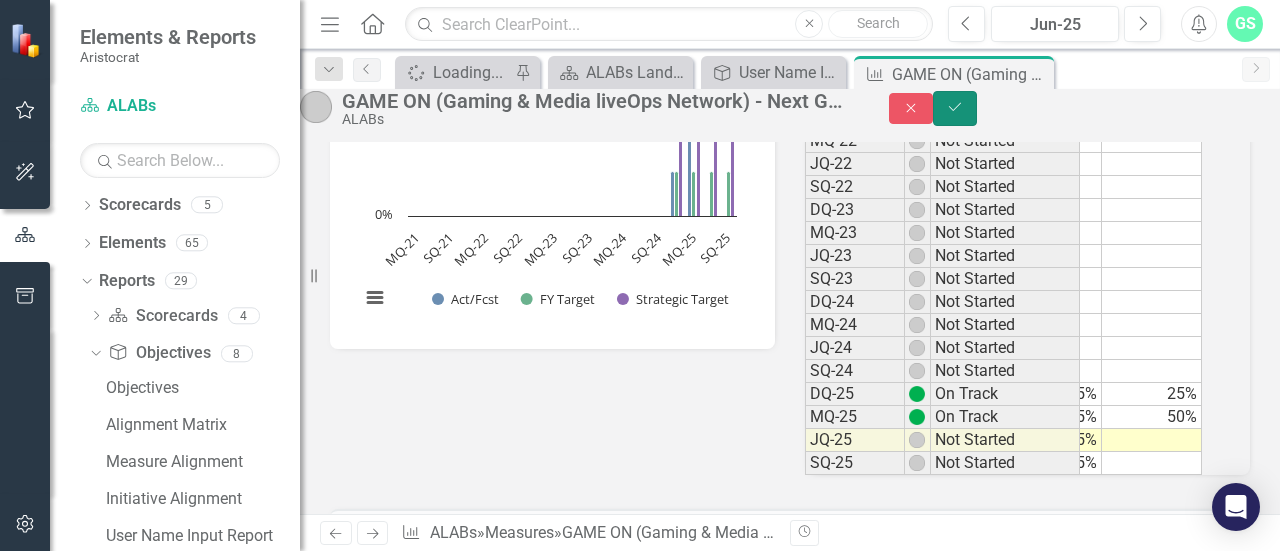 click on "Save" at bounding box center [955, 108] 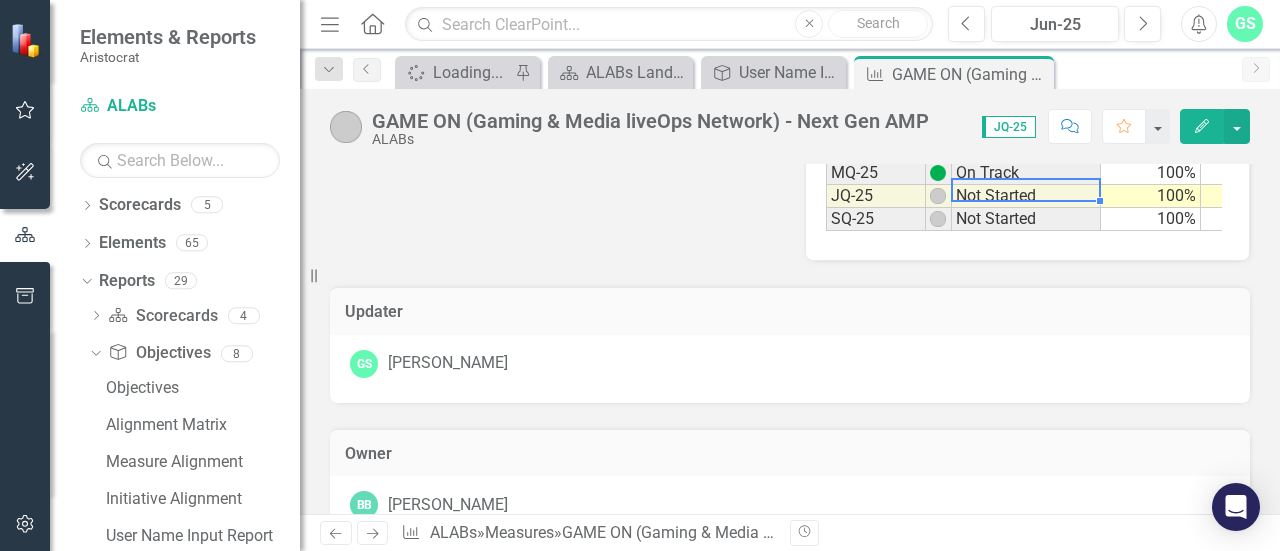 click on "Not Started" at bounding box center (1026, 196) 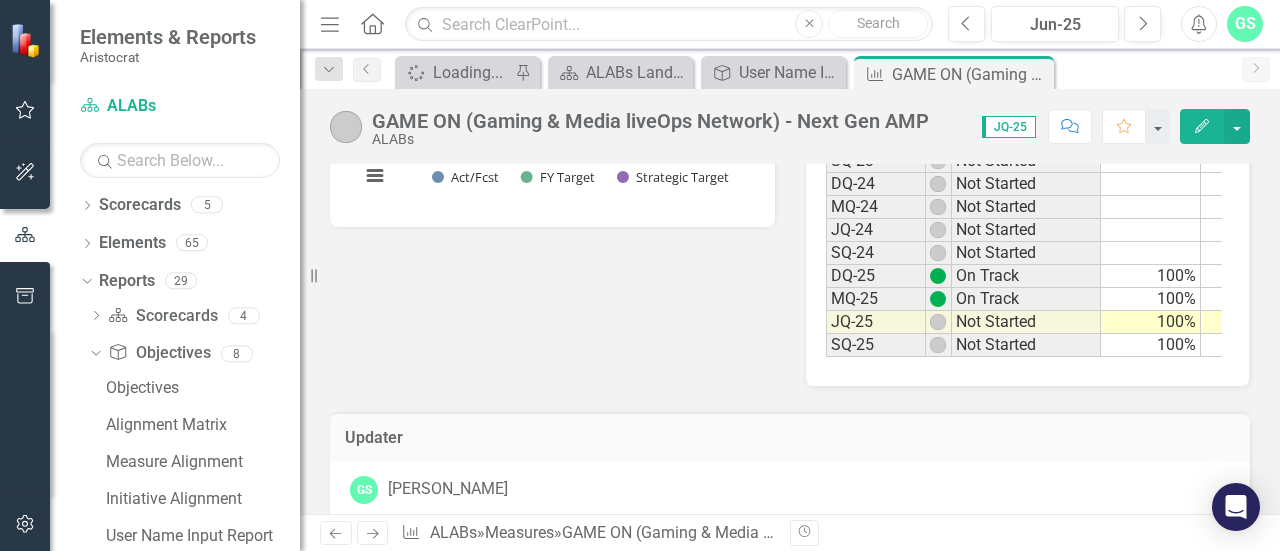 click at bounding box center (938, 322) 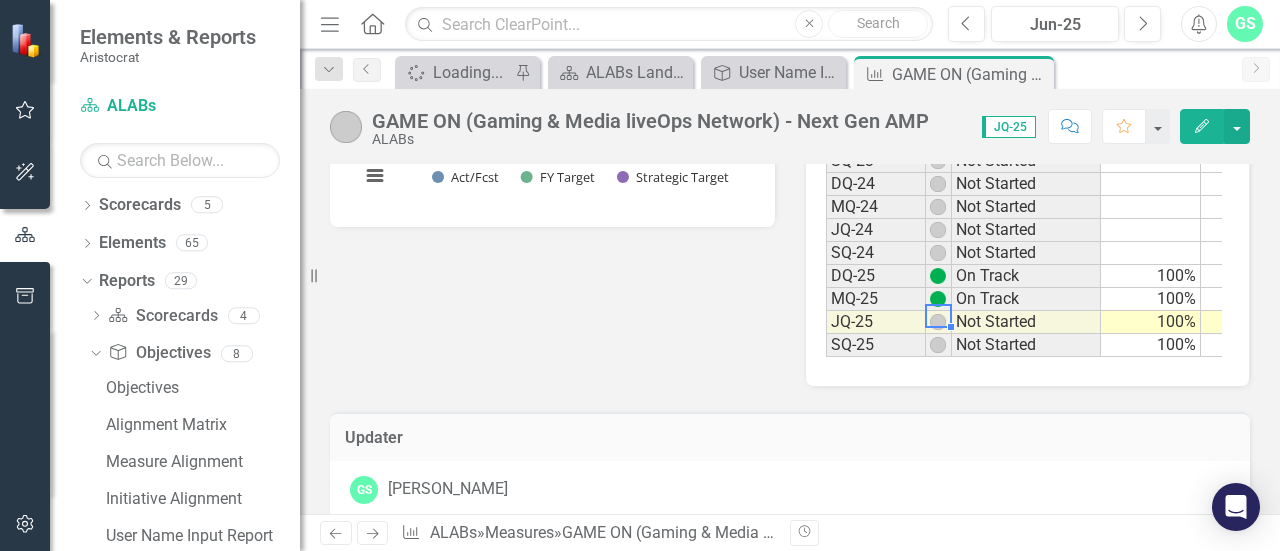 click at bounding box center [938, 322] 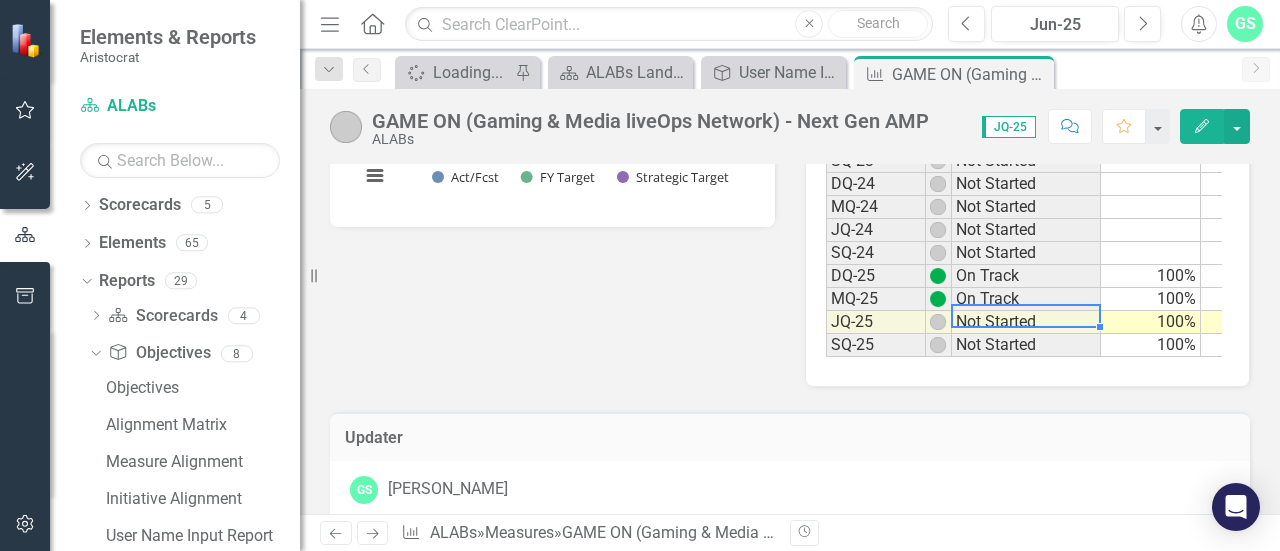 click on "Not Started" at bounding box center [1026, 322] 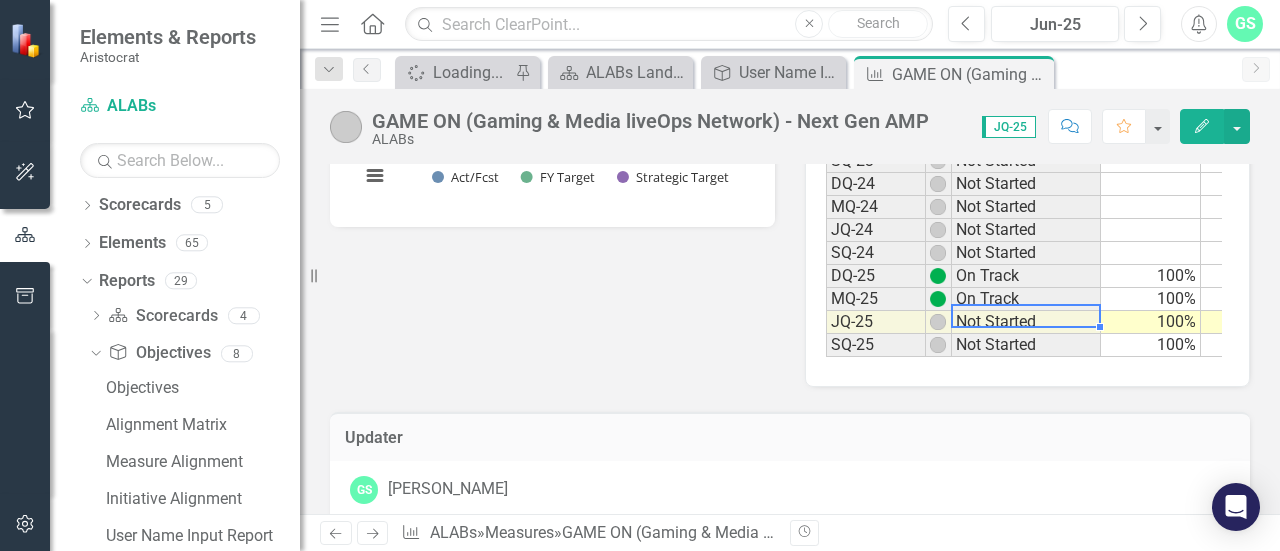click on "Not Started" at bounding box center (1026, 322) 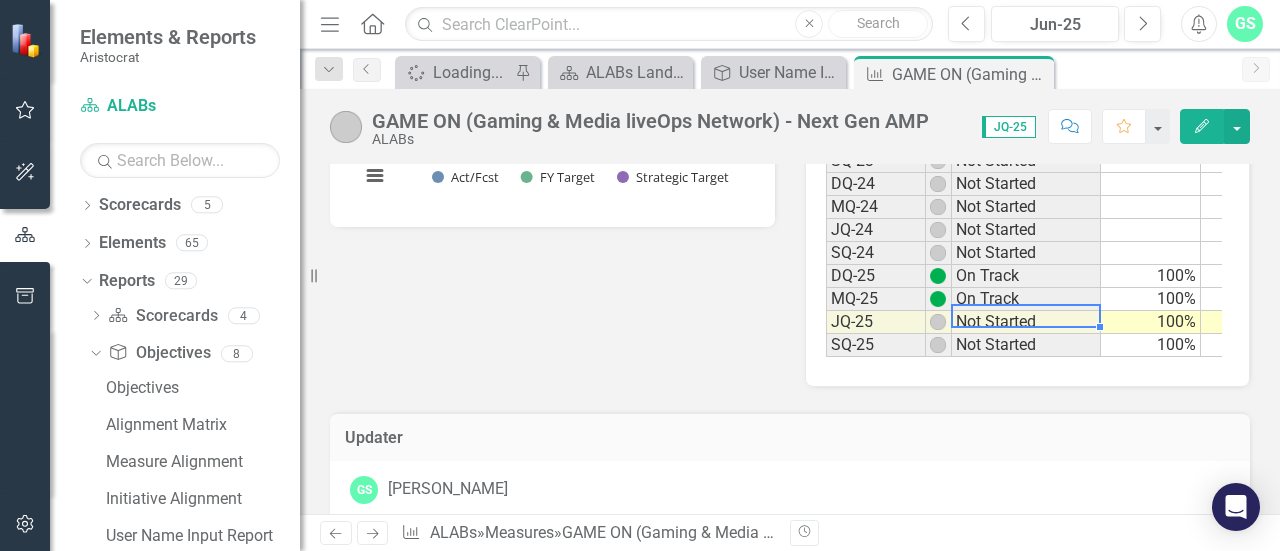 click on "Not Started" at bounding box center (1026, 322) 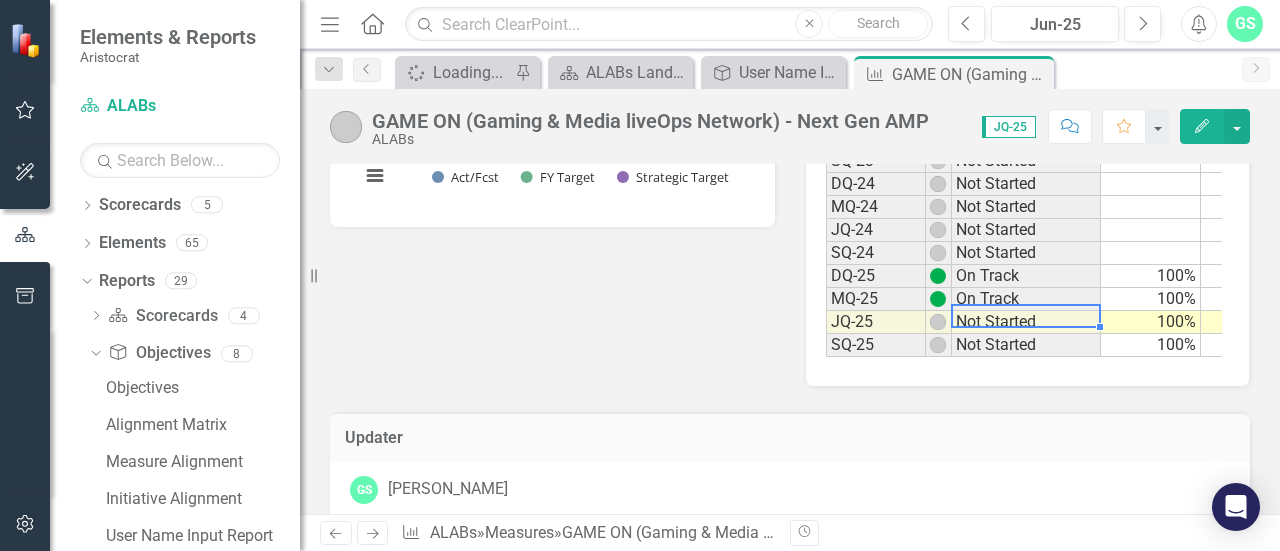 click on "Period Status MQ-21 Not Started JQ-21 Not Started SQ-21 Not Started DQ-22 Not Started MQ-22 Not Started JQ-22 Not Started SQ-22 Not Started DQ-23 Not Started MQ-23 Not Started JQ-23 Not Started SQ-23 Not Started DQ-24 Not Started MQ-24 Not Started JQ-24 Not Started SQ-24 Not Started DQ-25 On Track MQ-25 On Track JQ-25 Not Started SQ-25 Not Started" at bounding box center (965, 118) 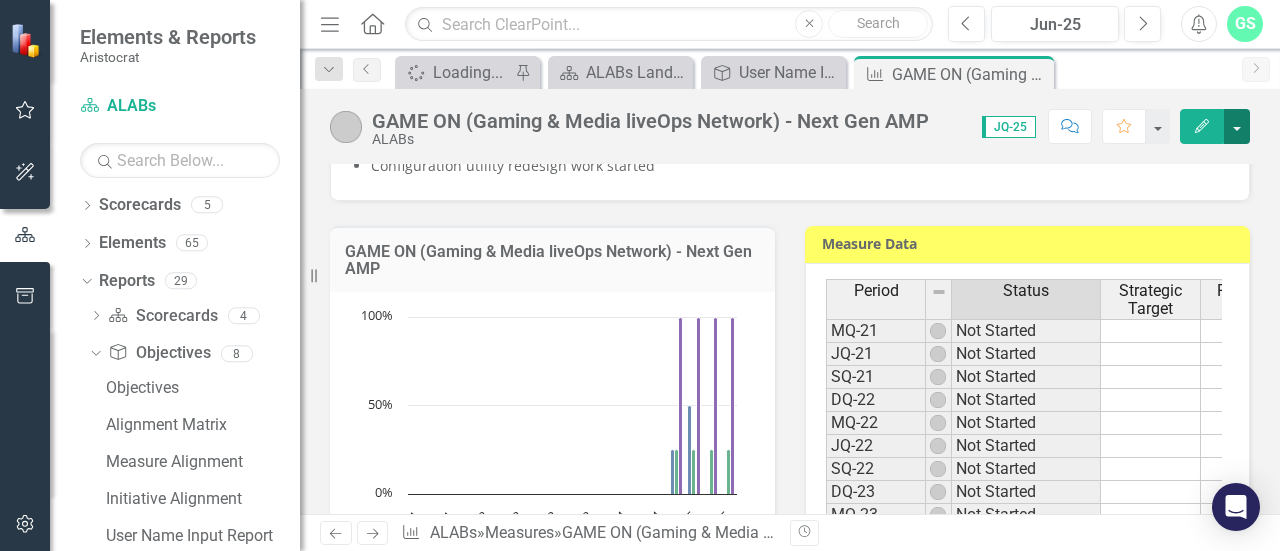 click at bounding box center (1237, 126) 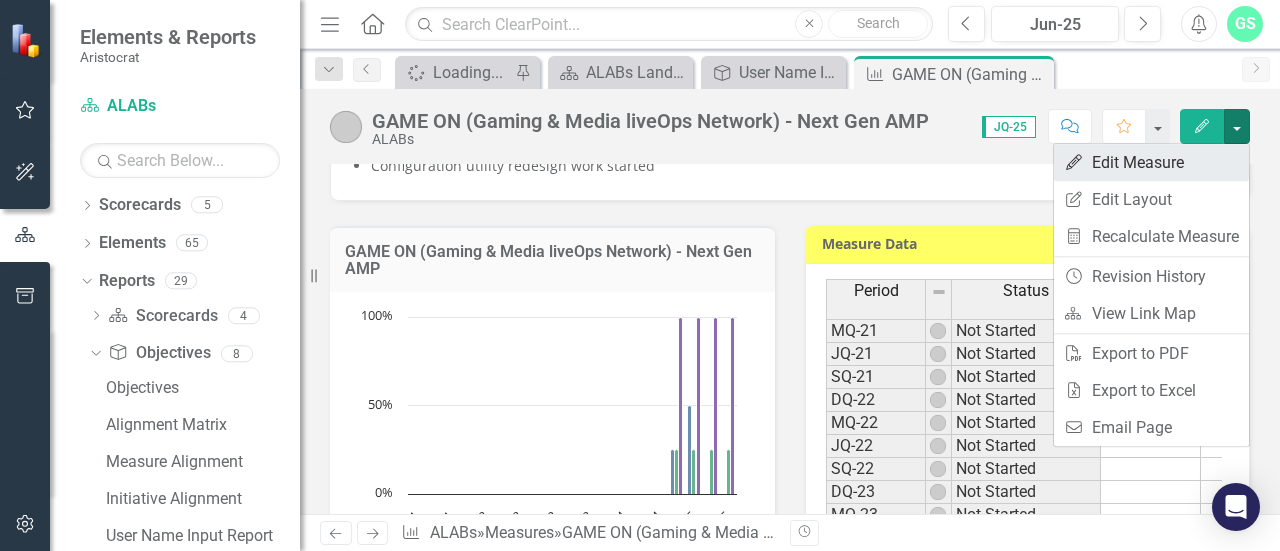 click on "Edit Edit Measure" at bounding box center (1151, 162) 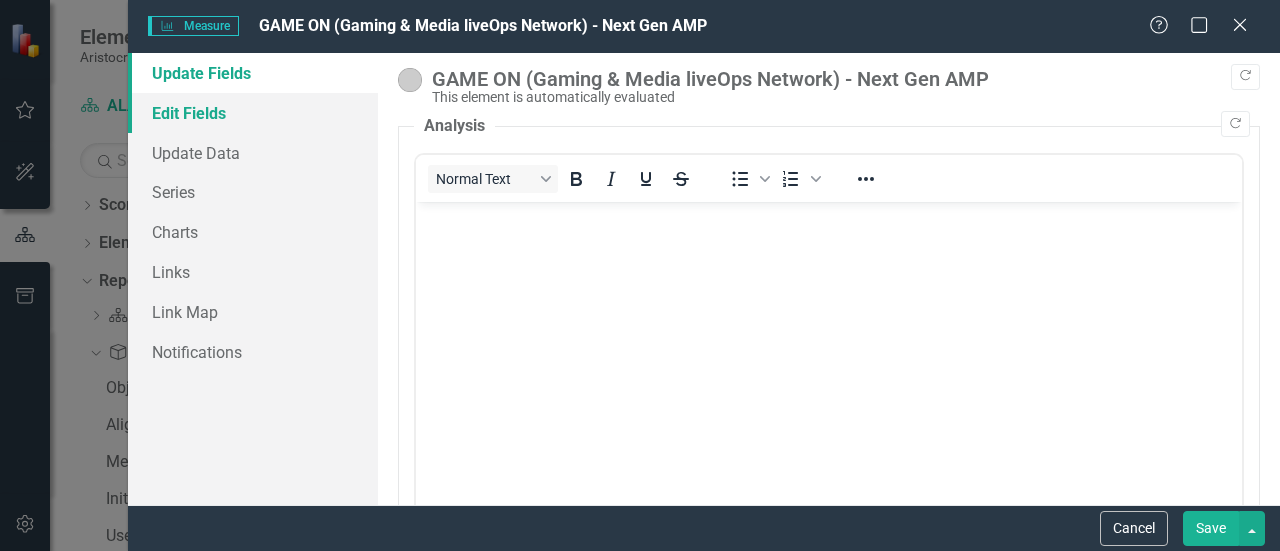 click on "Edit Fields" at bounding box center (253, 113) 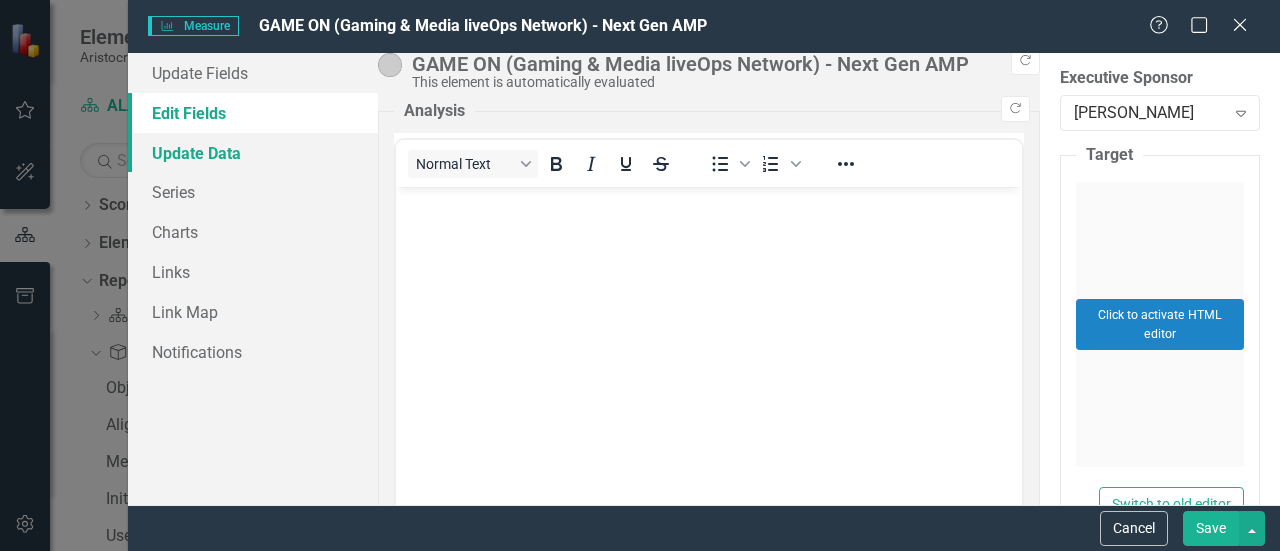 click on "Update  Data" at bounding box center (253, 153) 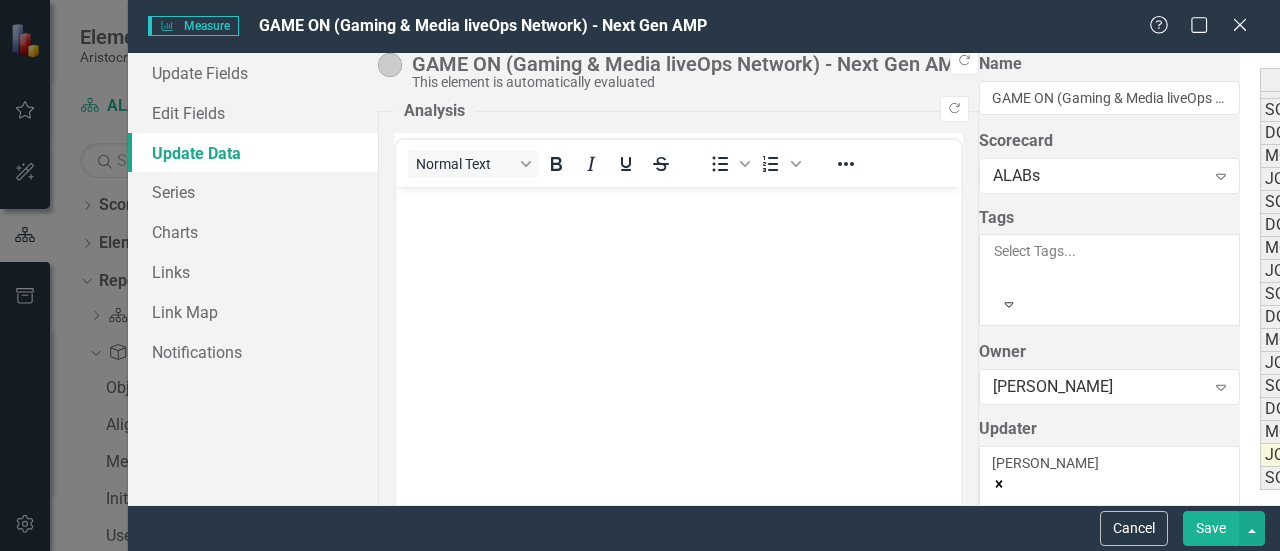 click on "Not Started" at bounding box center (1460, 455) 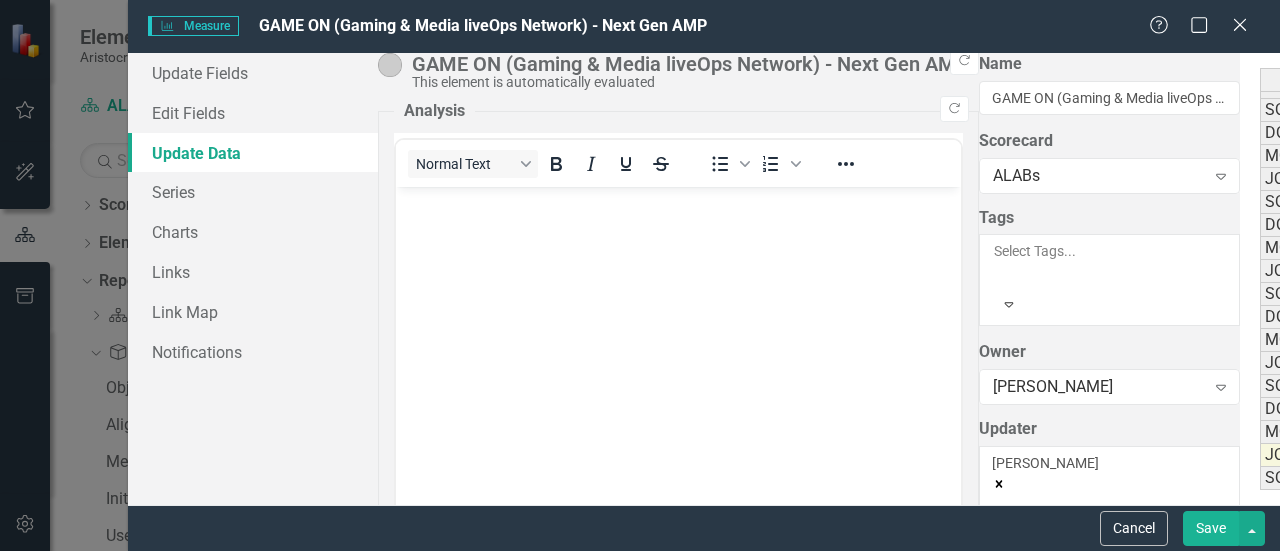 click on "Not Started" at bounding box center (1472, 455) 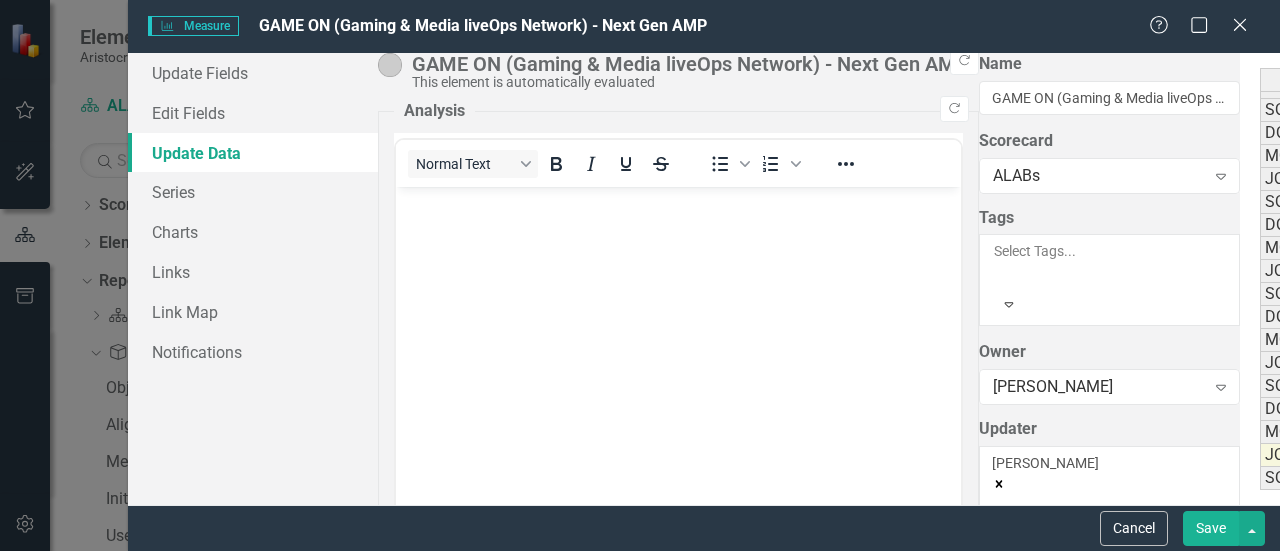 click on "Not Started" at bounding box center [1472, 455] 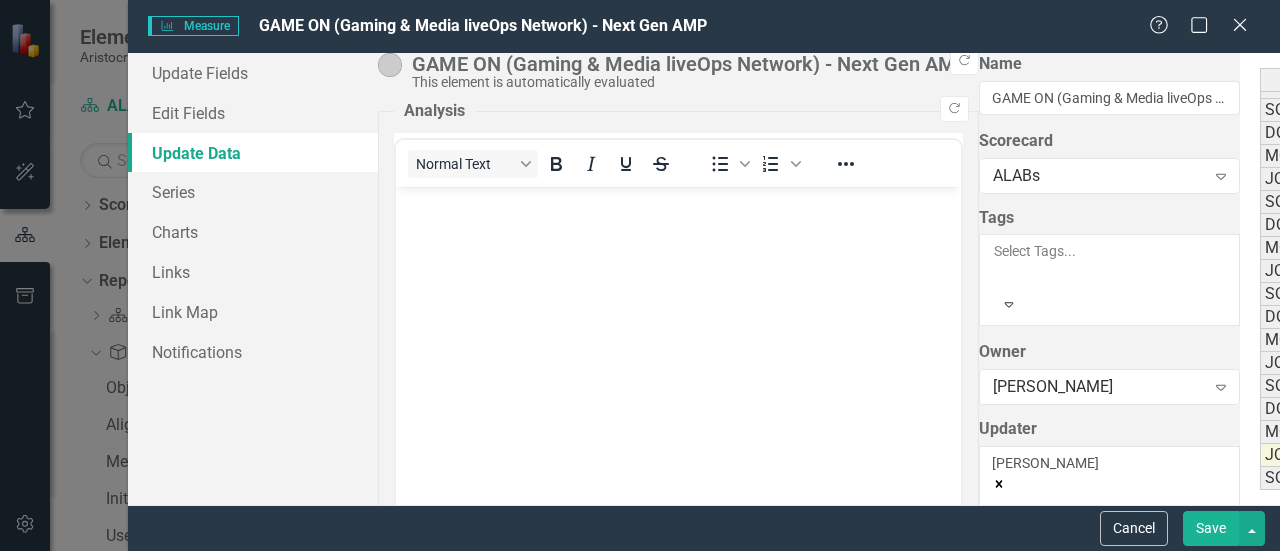 click at bounding box center [2015, 455] 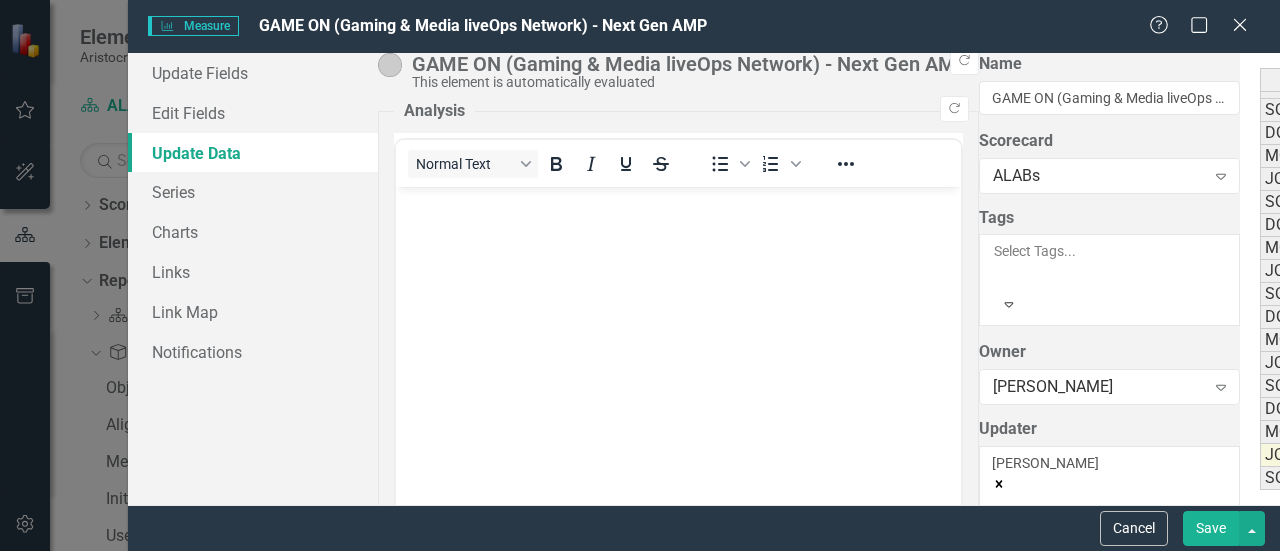click at bounding box center [1372, 455] 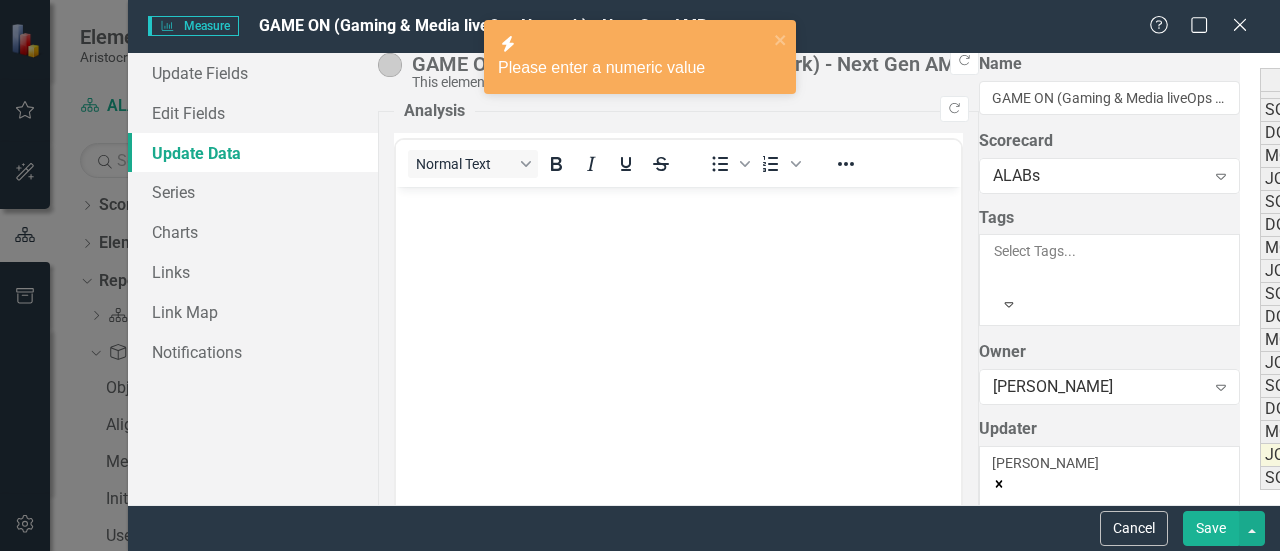 click at bounding box center (1372, 455) 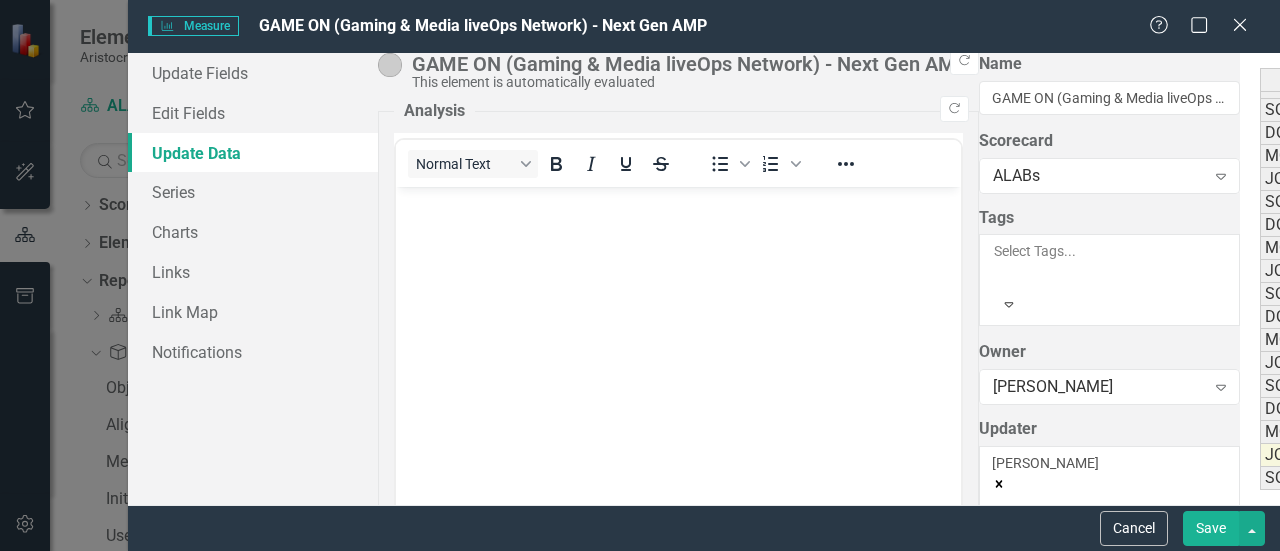 type on "o" 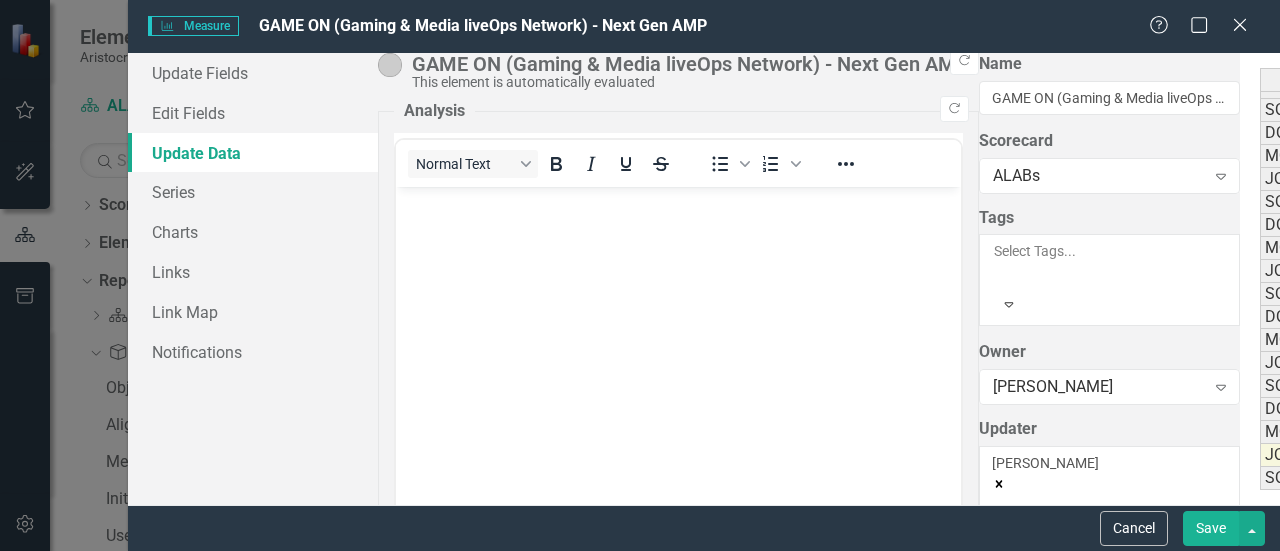 click on "Period Status MQ-21 Not Started JQ-21 Not Started SQ-21 Not Started DQ-22 Not Started MQ-22 Not Started JQ-22 Not Started SQ-22 Not Started DQ-23 Not Started MQ-23 Not Started JQ-23 Not Started SQ-23 Not Started DQ-24 Not Started MQ-24 Not Started JQ-24 Not Started SQ-24 Not Started DQ-25 On Track MQ-25 On Track JQ-25 Not Started SQ-25 Not Started" at bounding box center [1260, 259] 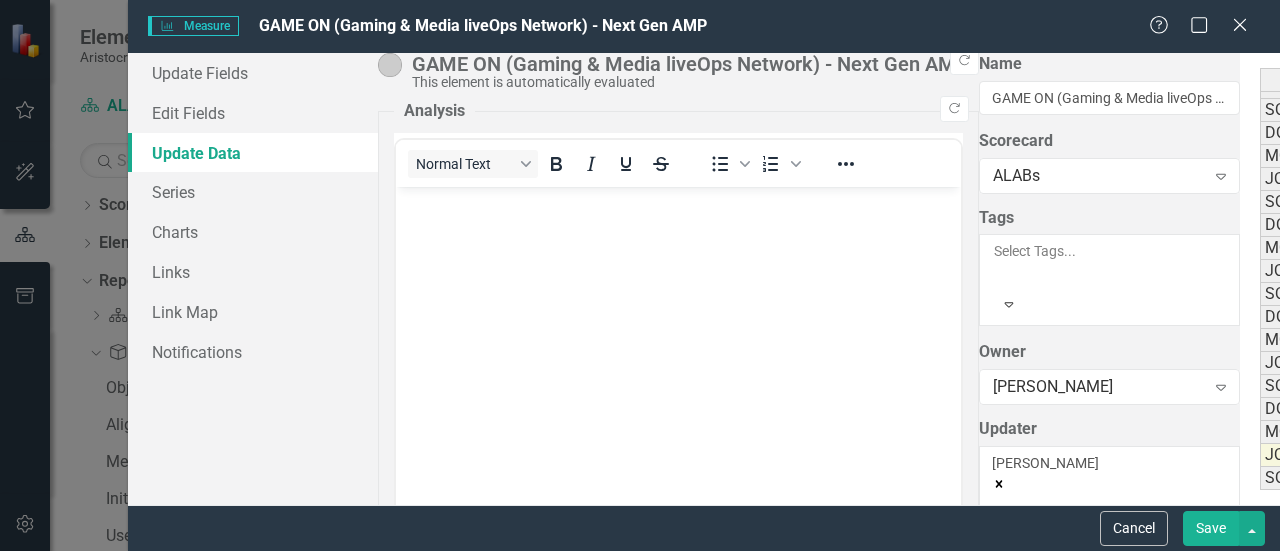 click at bounding box center (1557, 461) 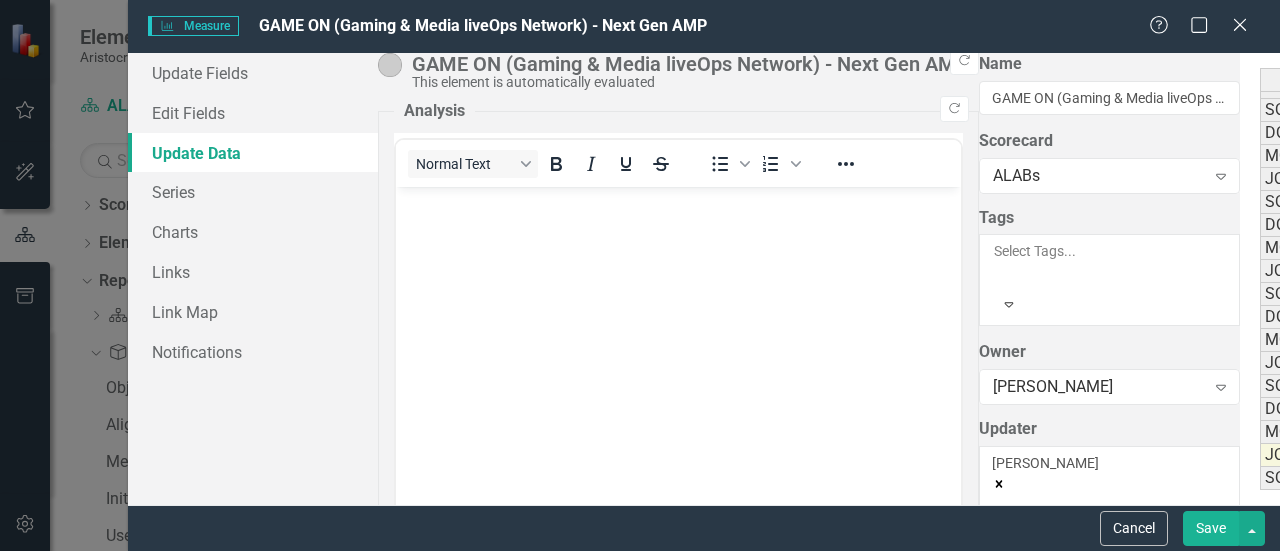 click on "Not Started" at bounding box center (1472, 455) 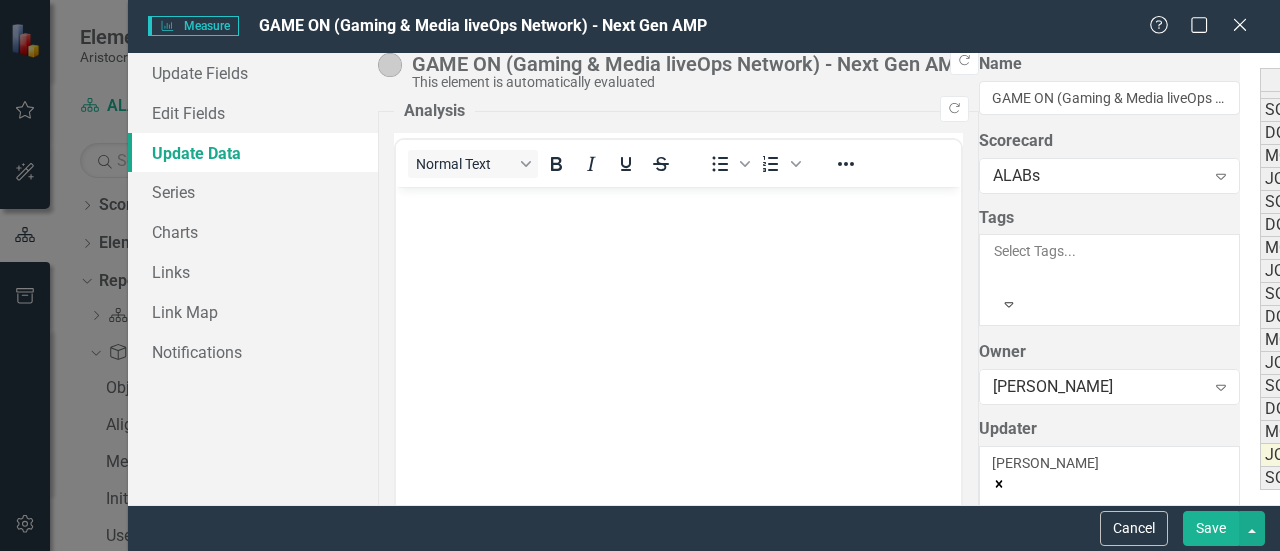 scroll, scrollTop: 41, scrollLeft: 0, axis: vertical 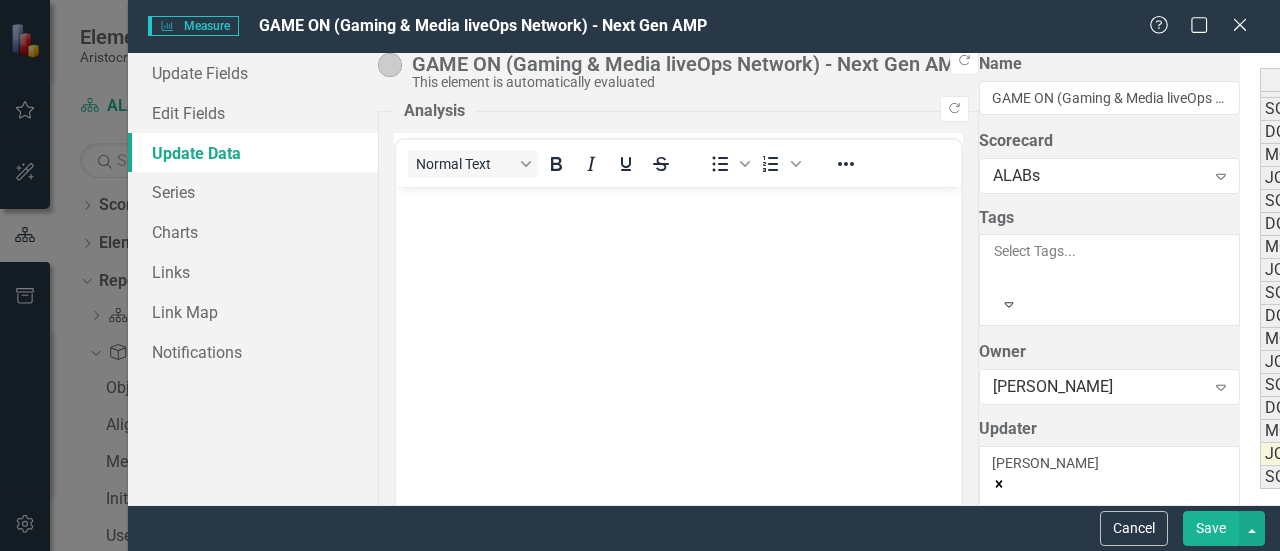click on "Not Started" at bounding box center [1472, 454] 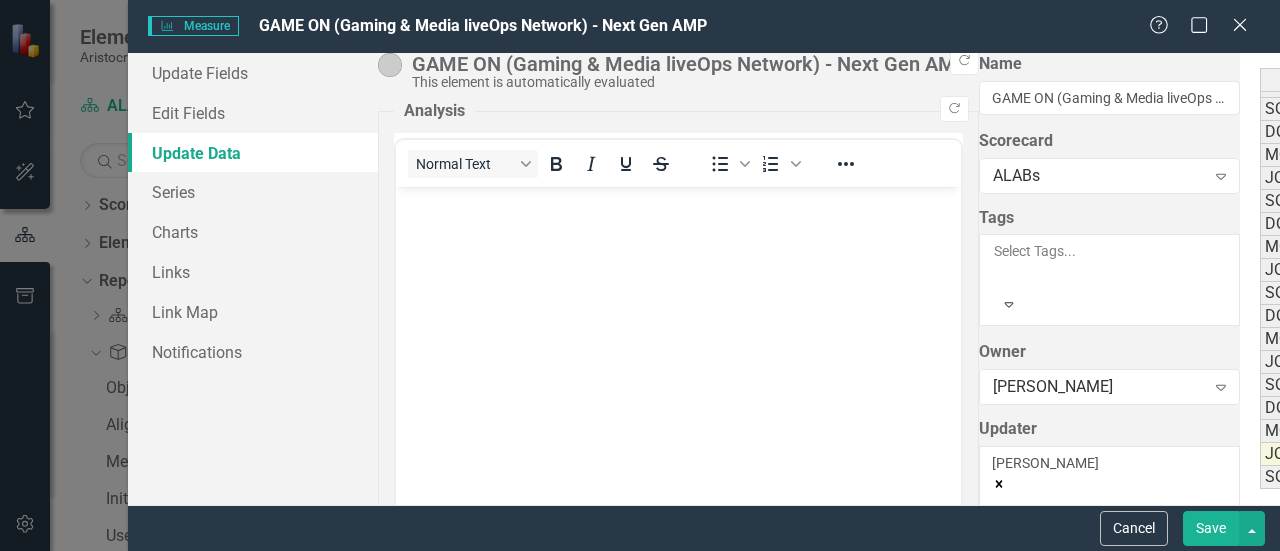 click on "Period Status Strategic Target FY Target Act/Fcst MQ-21 Not Started JQ-21 Not Started SQ-21 Not Started DQ-22 Not Started MQ-22 Not Started JQ-22 Not Started SQ-22 Not Started DQ-23 Not Started MQ-23 Not Started JQ-23 Not Started SQ-23 Not Started DQ-24 Not Started MQ-24 Not Started JQ-24 Not Started SQ-24 Not Started DQ-25 On Track 100% 25% 25% MQ-25 On Track 100% 25% 50% JQ-25 Not Started 100% 25% SQ-25 Not Started 100% 25%" at bounding box center [1260, 258] 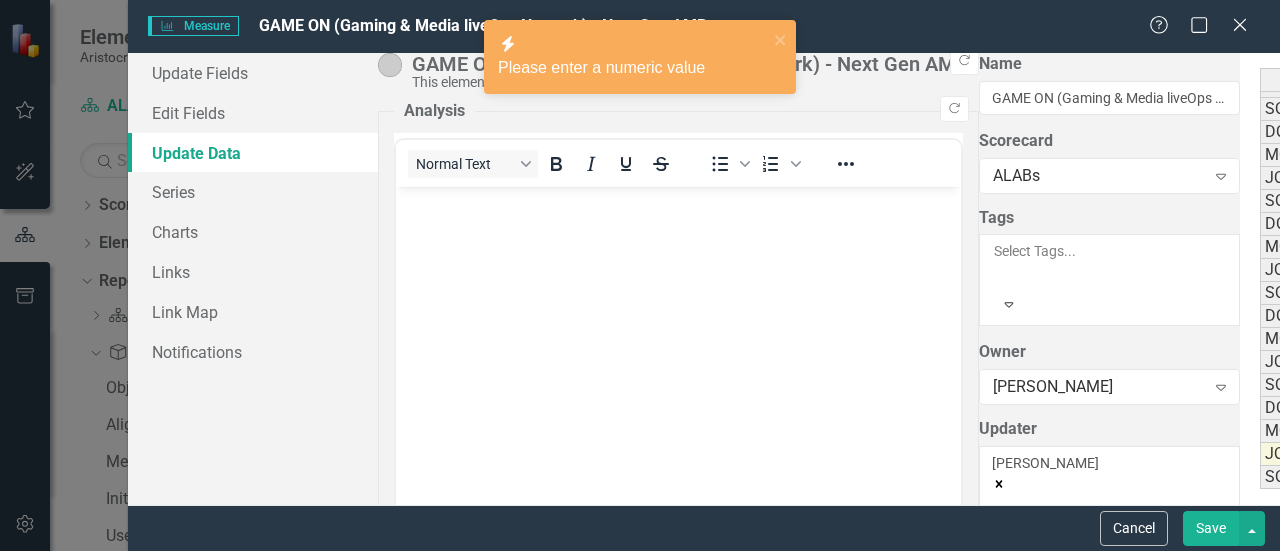 click at bounding box center [2015, 477] 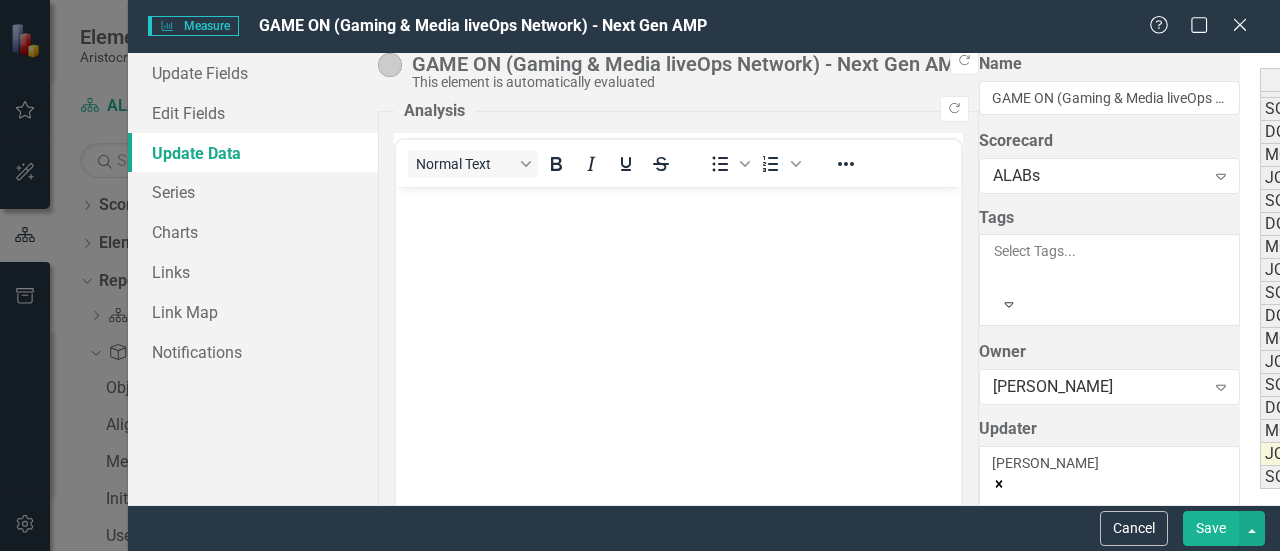 click at bounding box center (1372, 454) 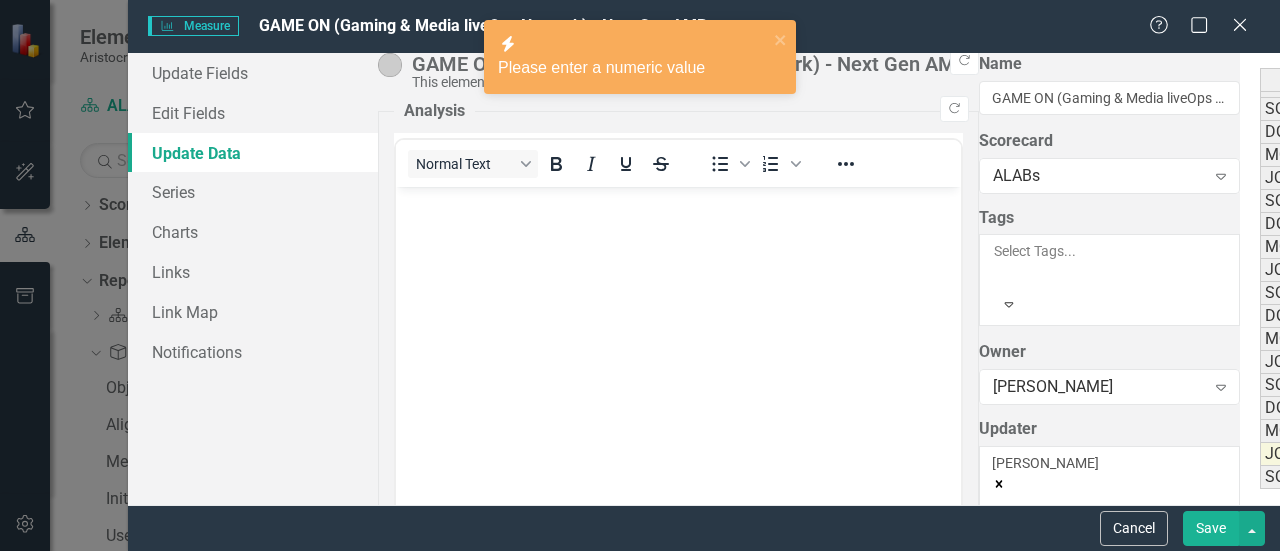 click at bounding box center (1372, 454) 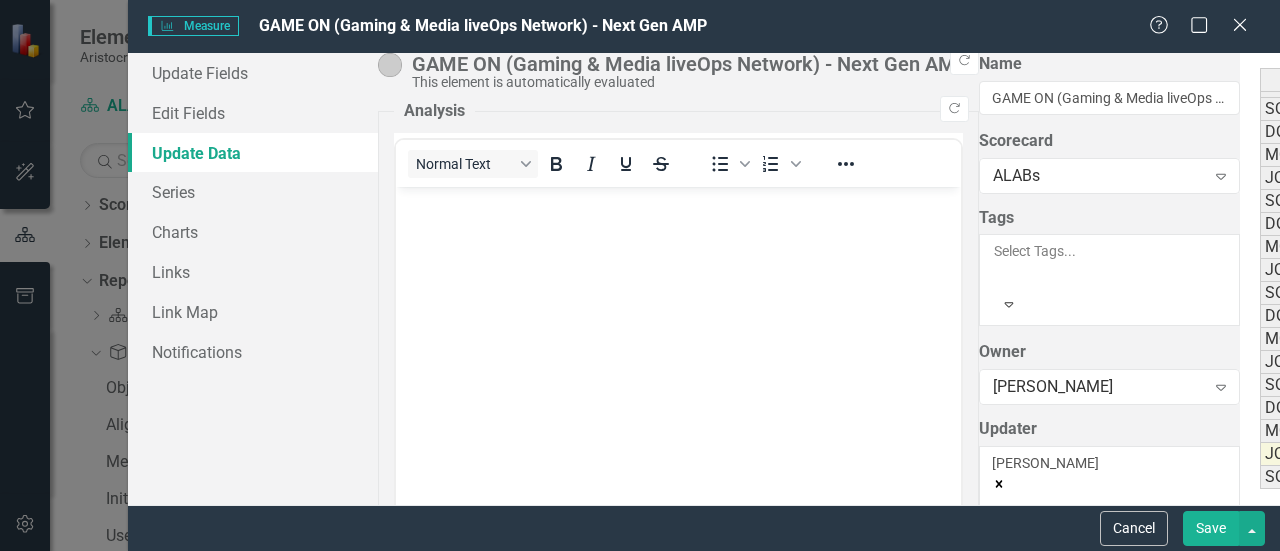 type on "2" 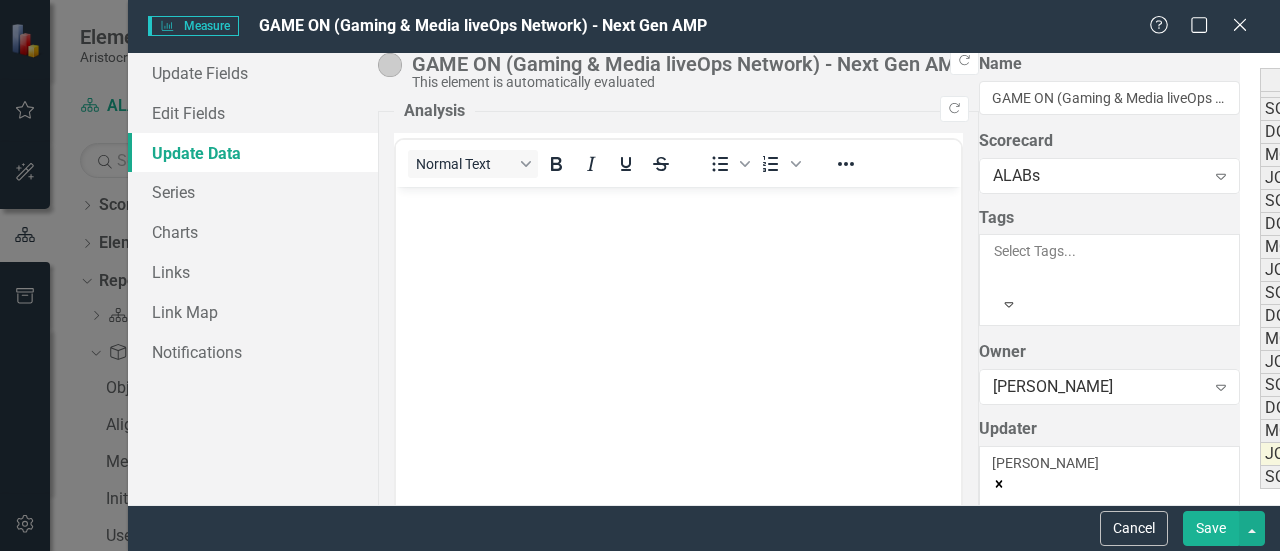 type 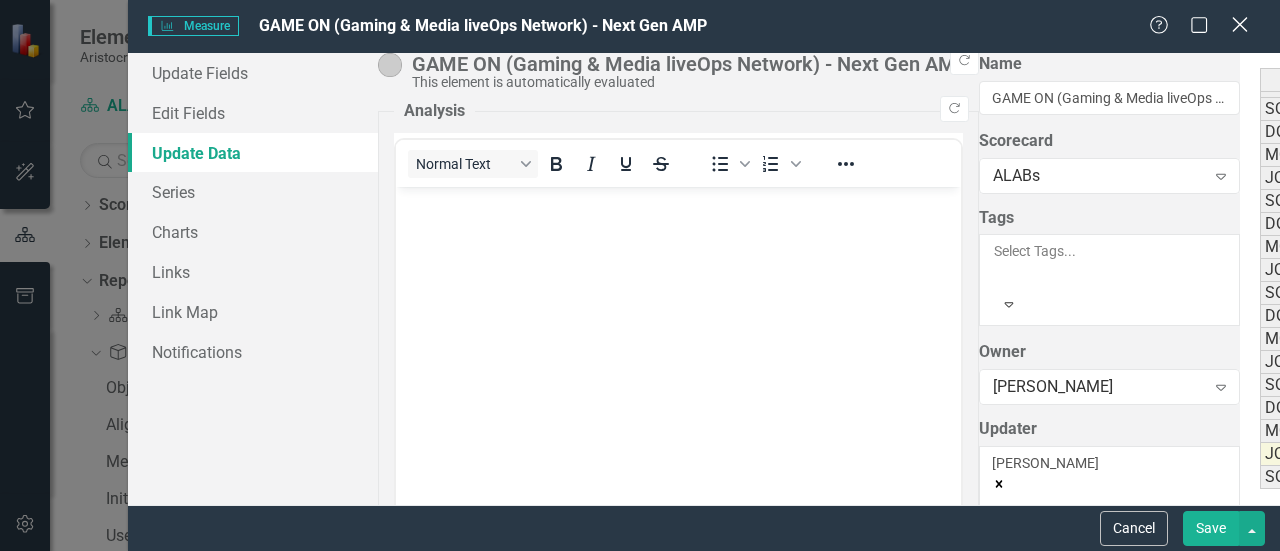 click on "Close" 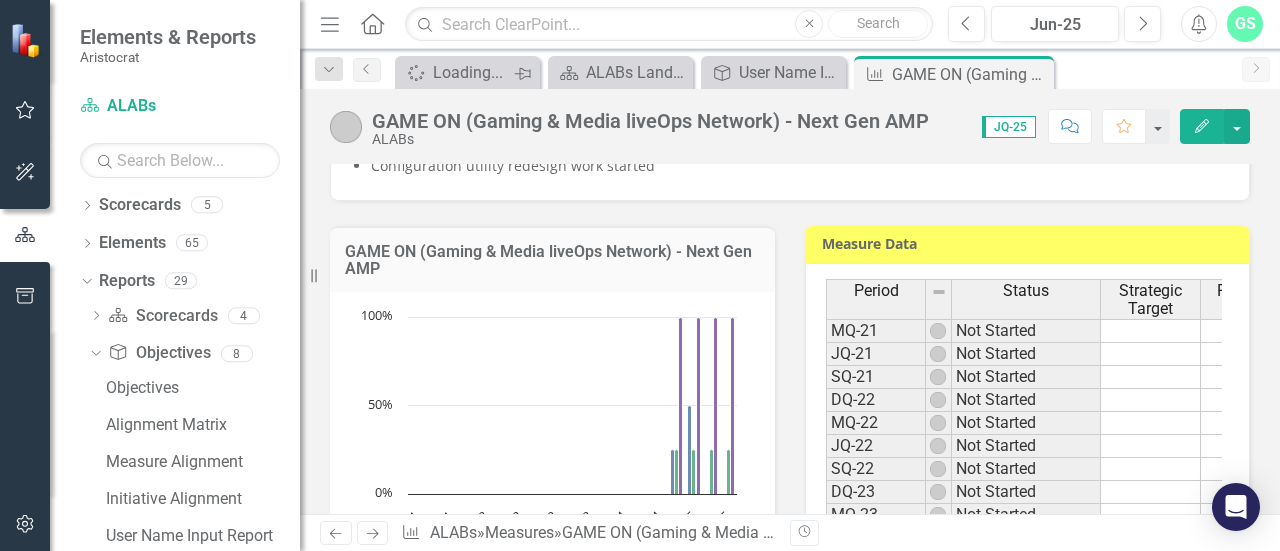 click on "Pin" 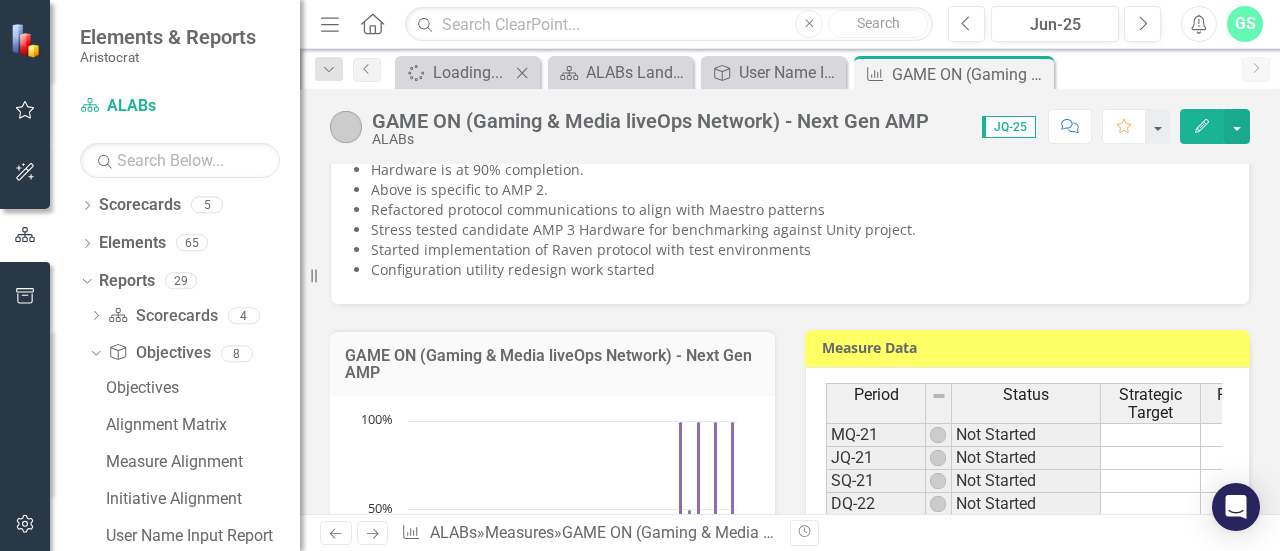 scroll, scrollTop: 970, scrollLeft: 0, axis: vertical 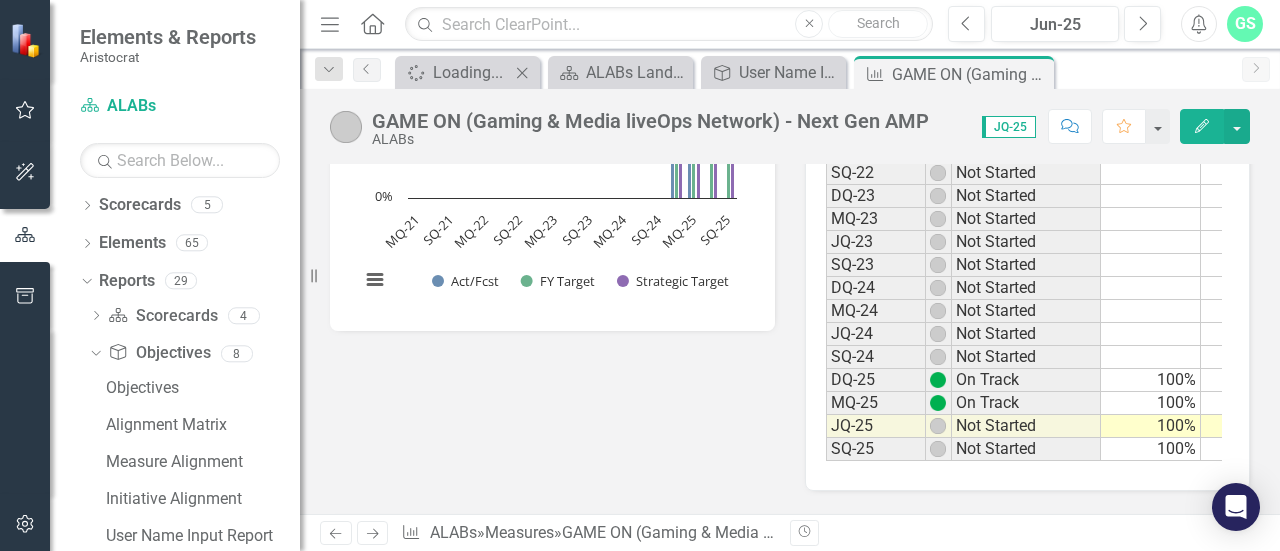 click on "Not Started" at bounding box center [1026, 426] 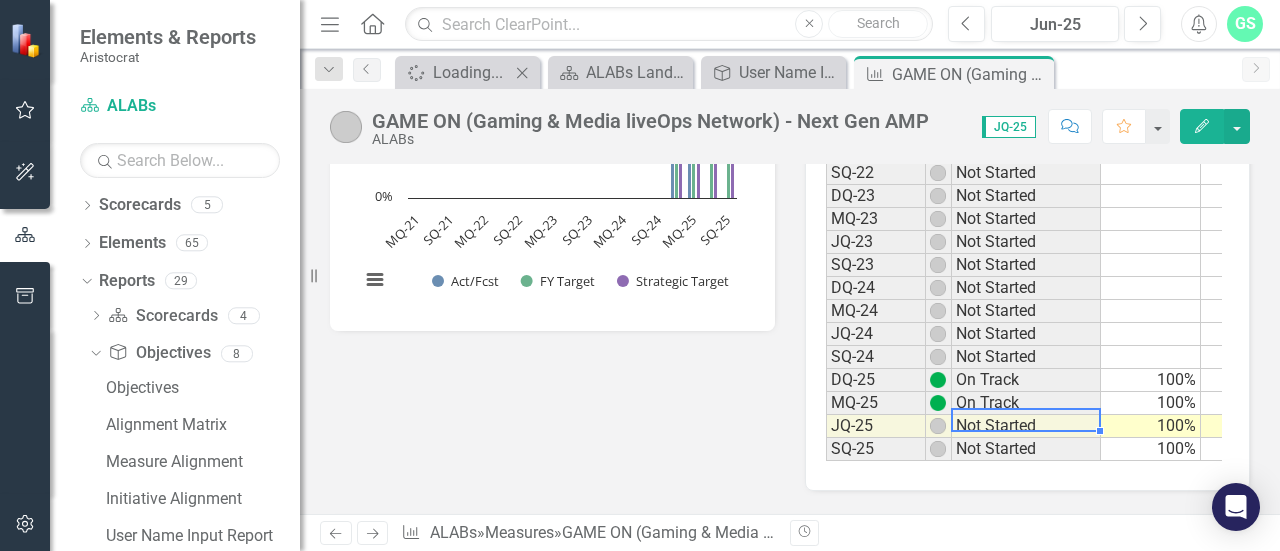 click on "Not Started" at bounding box center [1026, 426] 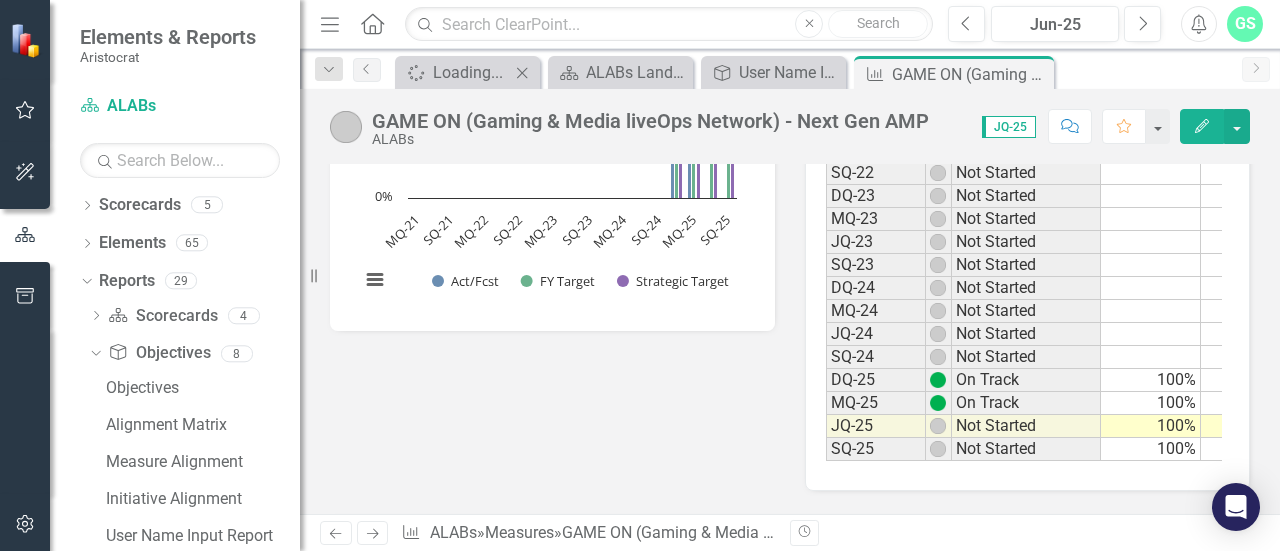 click on "Edit" 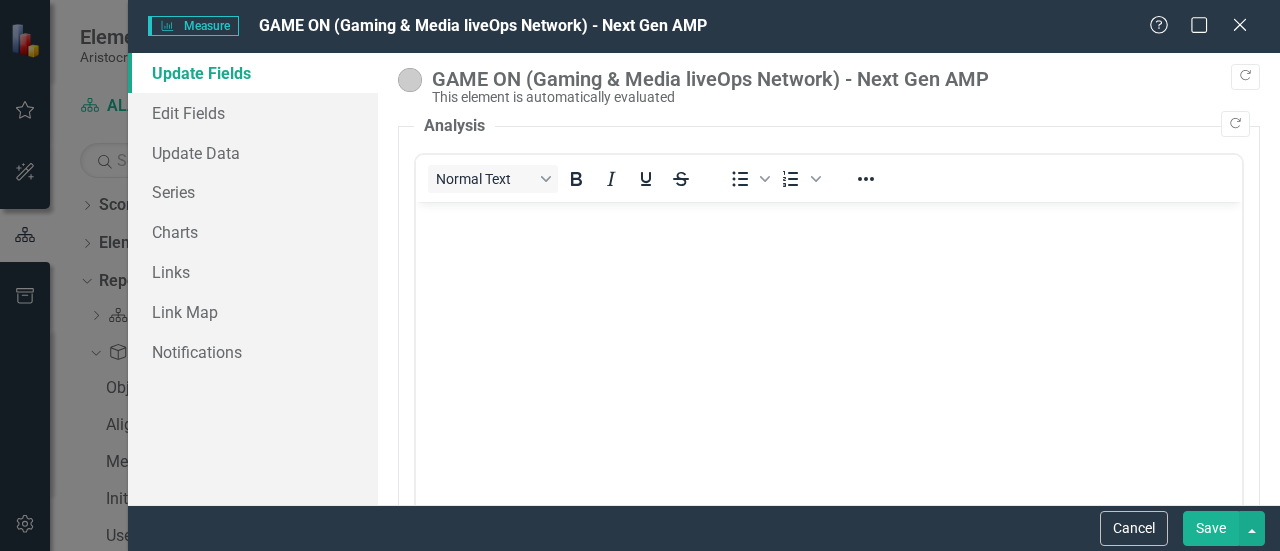 scroll, scrollTop: 0, scrollLeft: 0, axis: both 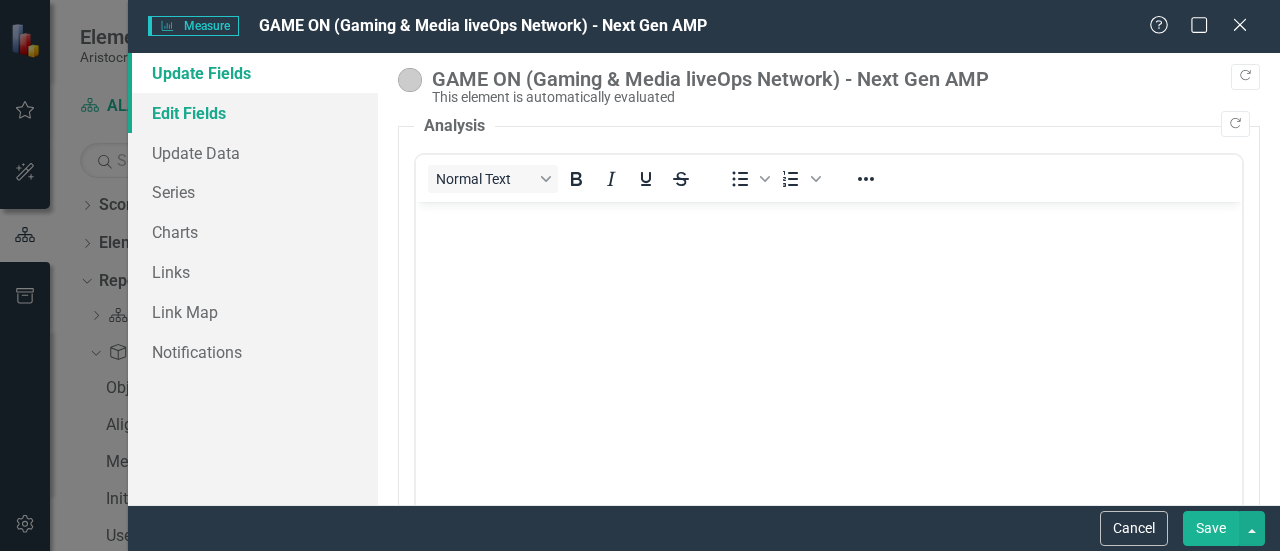 click on "Edit Fields" at bounding box center [253, 113] 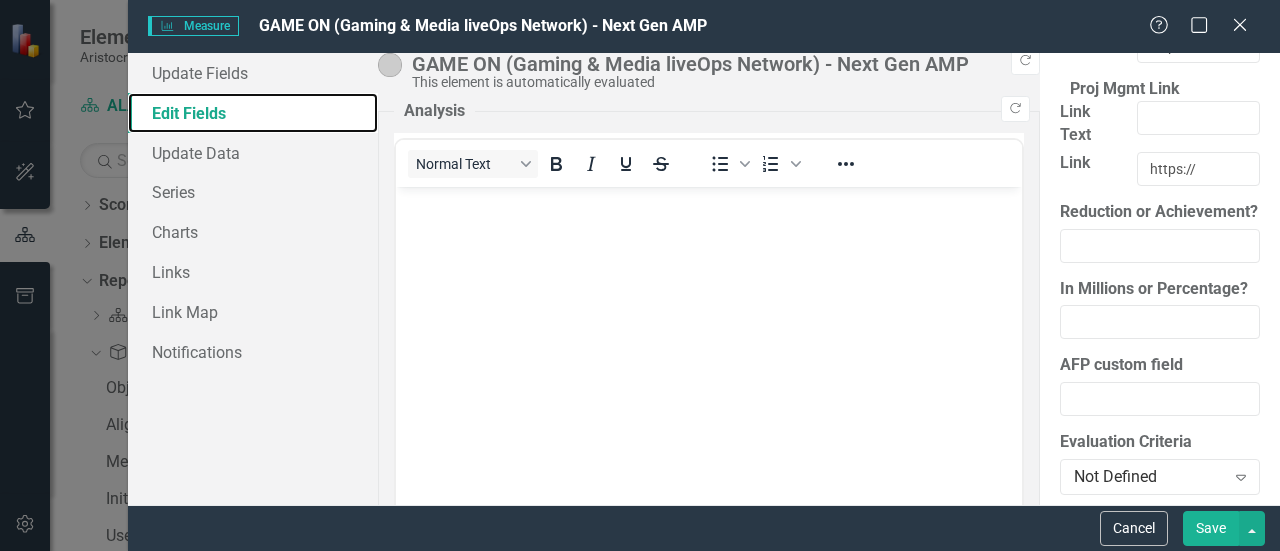 scroll, scrollTop: 2858, scrollLeft: 0, axis: vertical 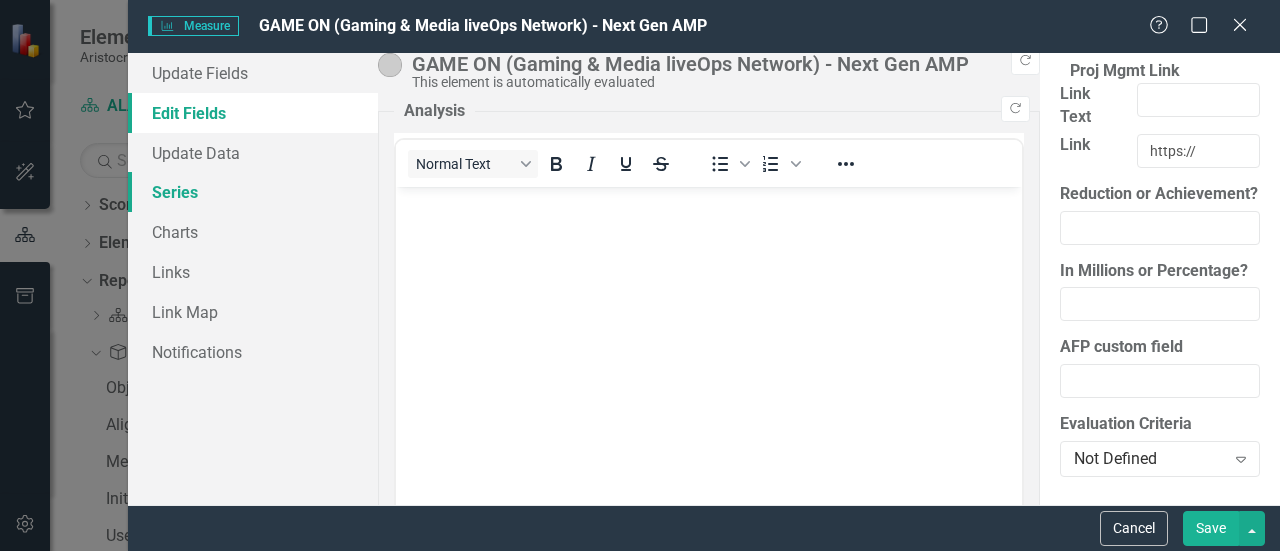 click on "Series" at bounding box center [253, 192] 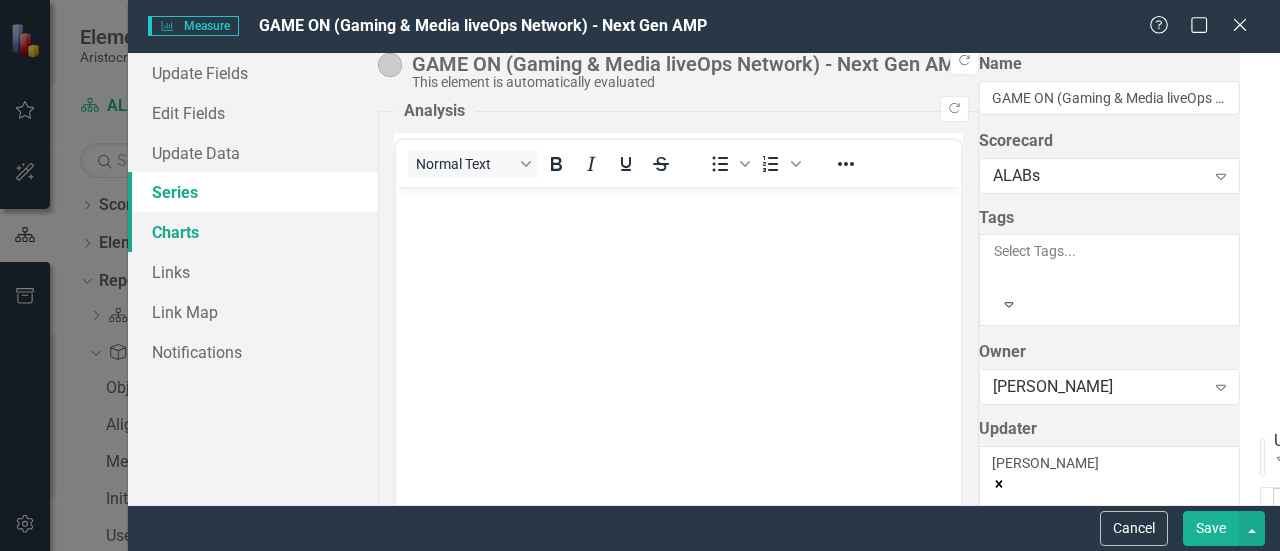 click on "Charts" at bounding box center (253, 232) 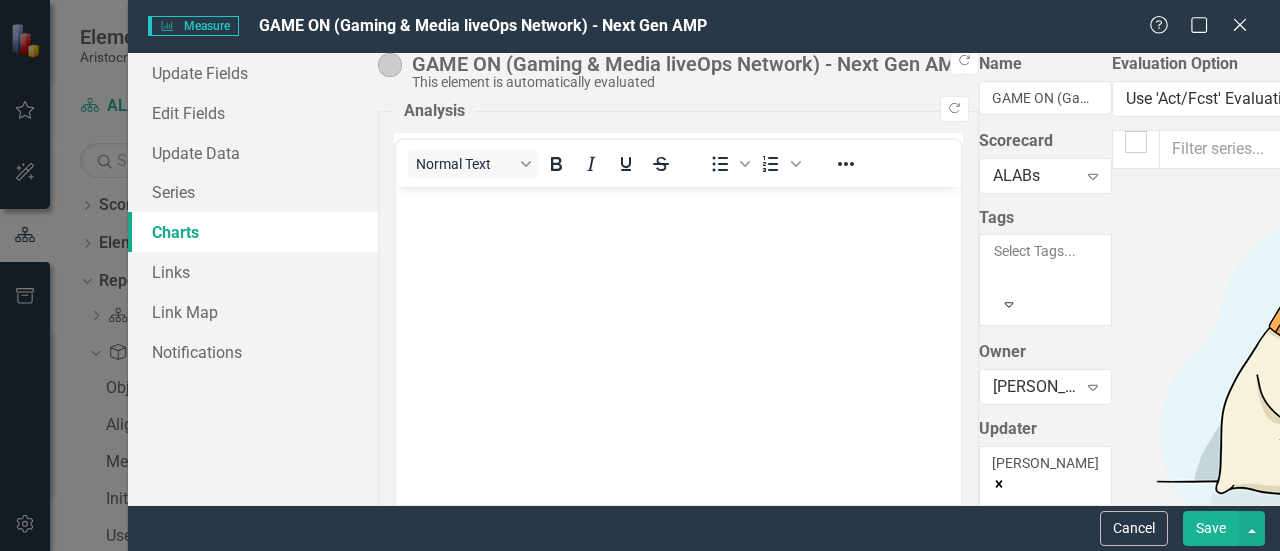 click on "GAME ON (Gaming & Media liveOps Network) - Next Gen AMP" at bounding box center (1746, 1320) 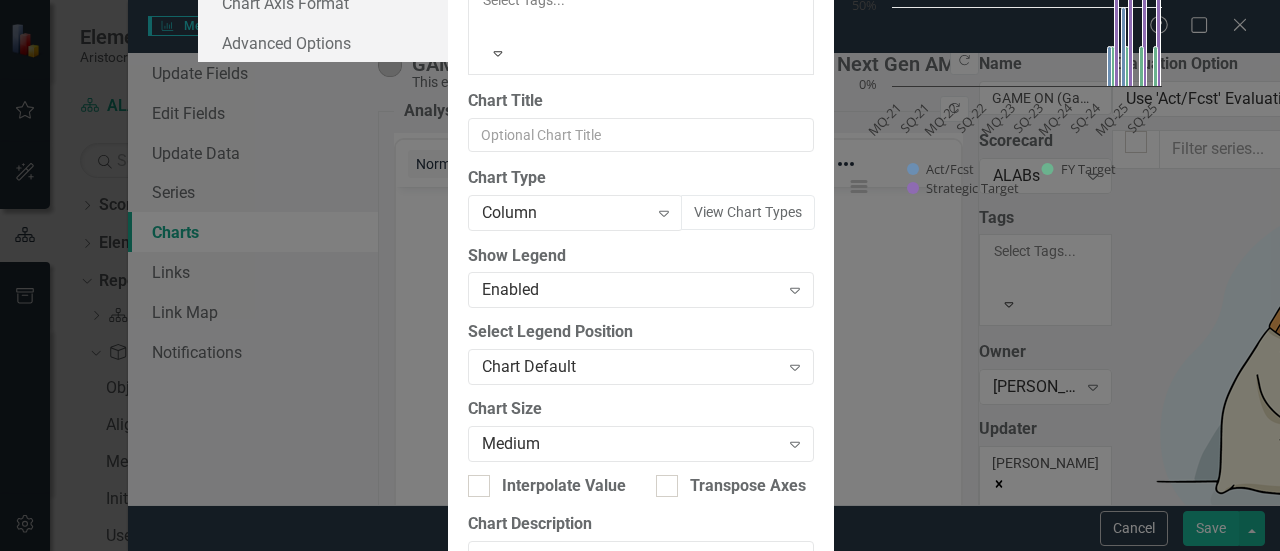 scroll, scrollTop: 329, scrollLeft: 0, axis: vertical 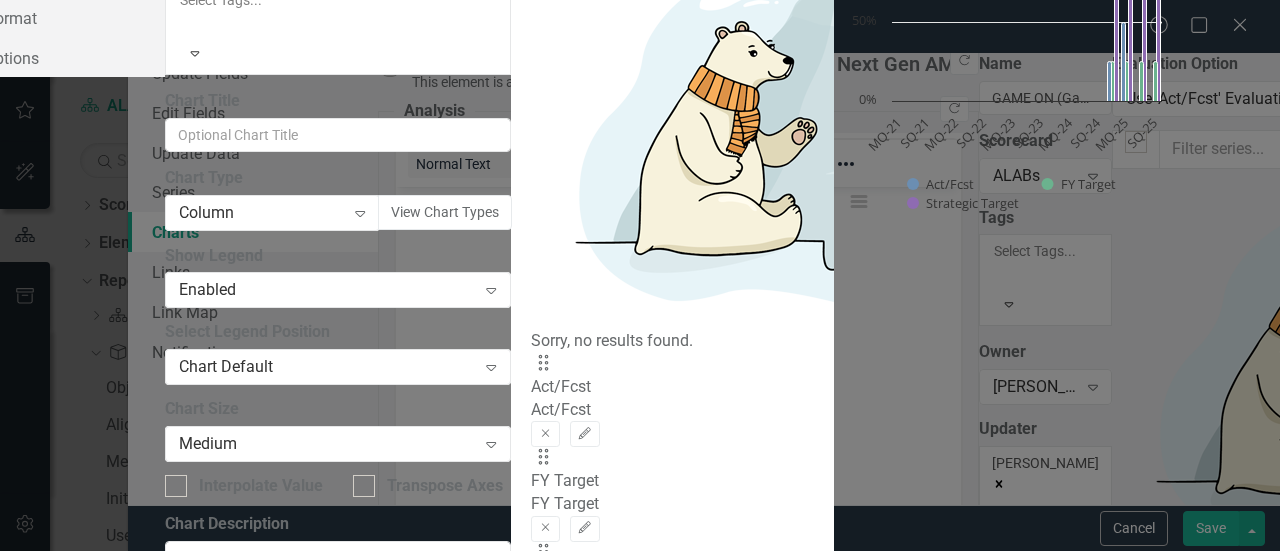 click on "Chart Periods" at bounding box center [25, -22] 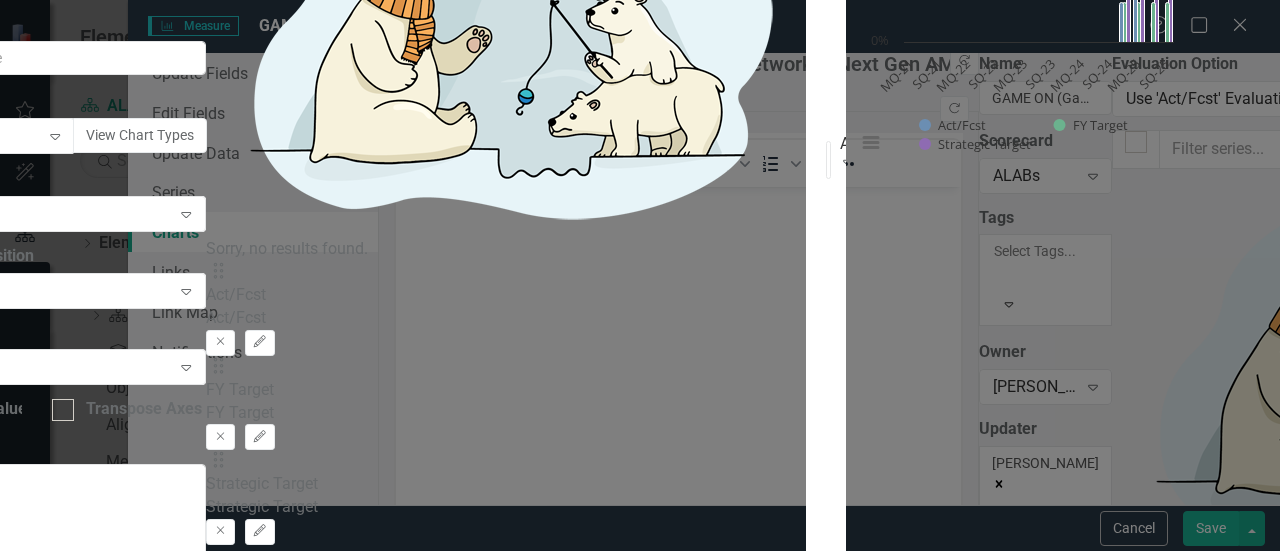 click on "Charts Chart GAME ON (Gaming & Media liveOps Network) - Next Gen AMP Help Maximize Close" at bounding box center (404, -225) 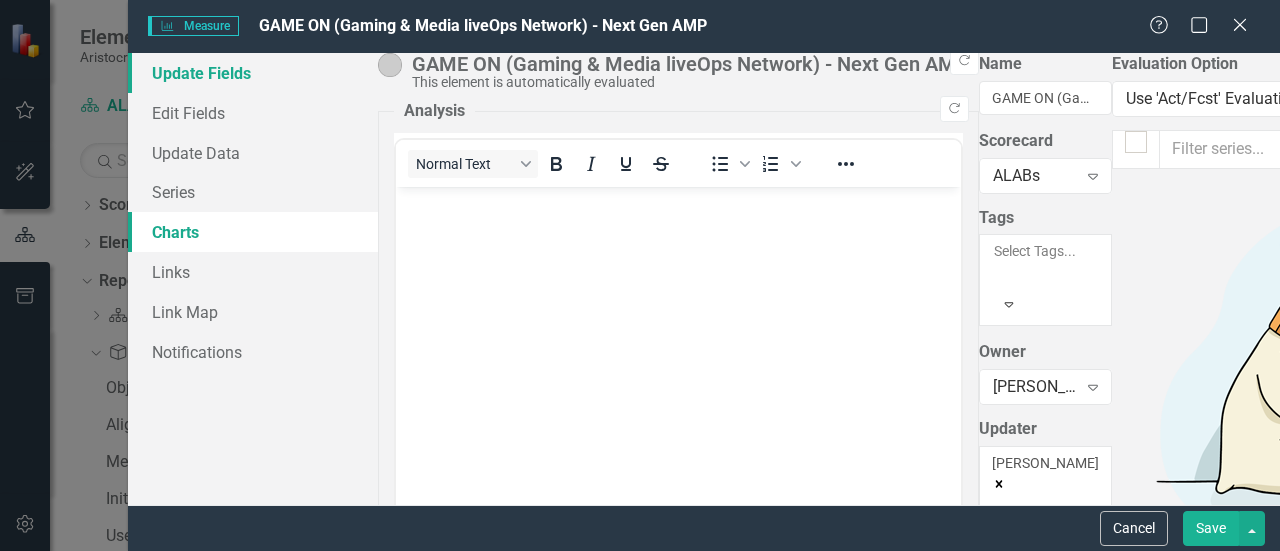 click on "Update Fields" at bounding box center [253, 73] 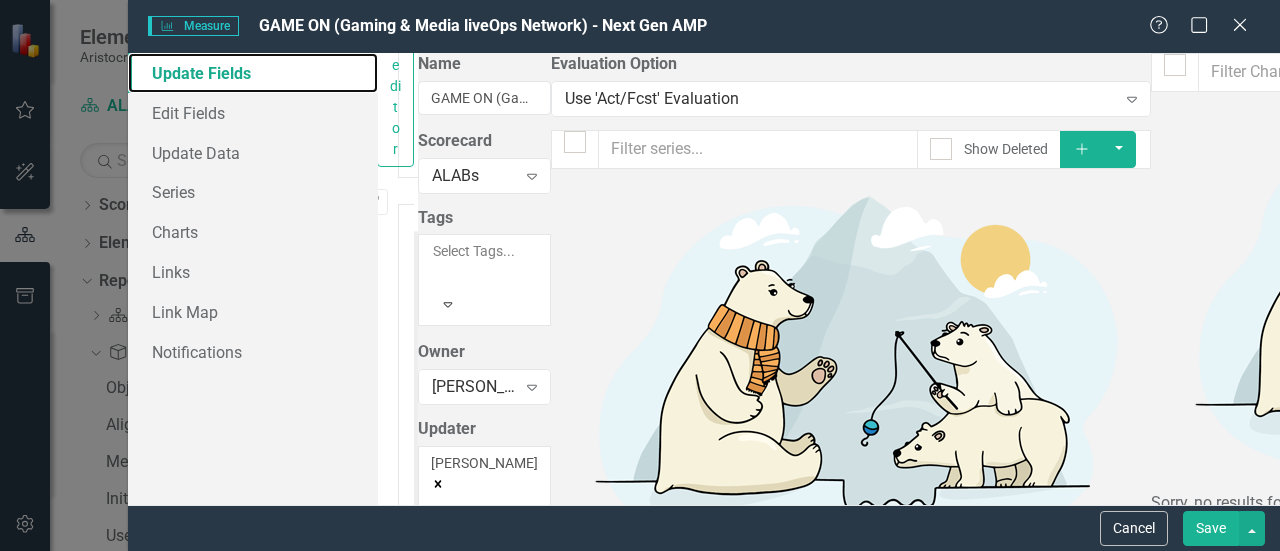 scroll, scrollTop: 1099, scrollLeft: 0, axis: vertical 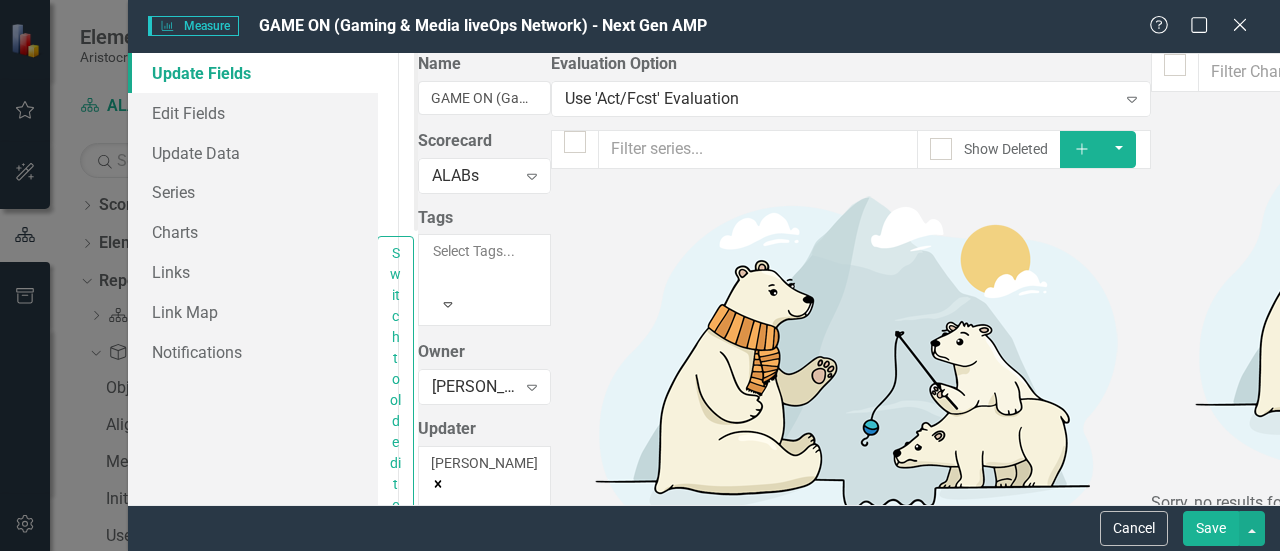 click on "Click to activate HTML editor" at bounding box center (424, 999) 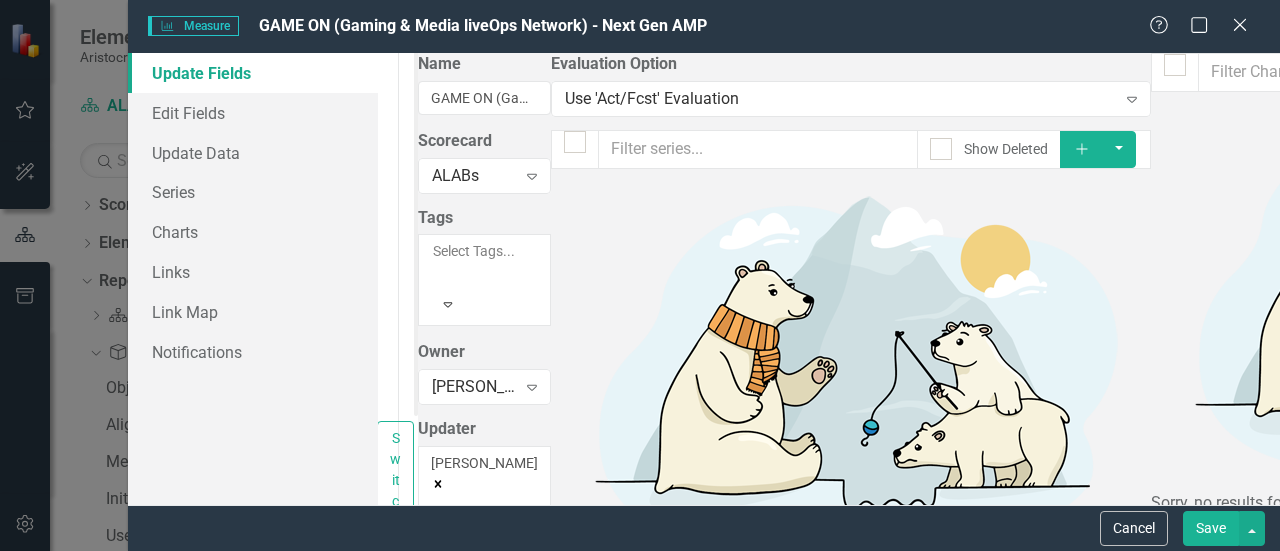 scroll, scrollTop: 1099, scrollLeft: 0, axis: vertical 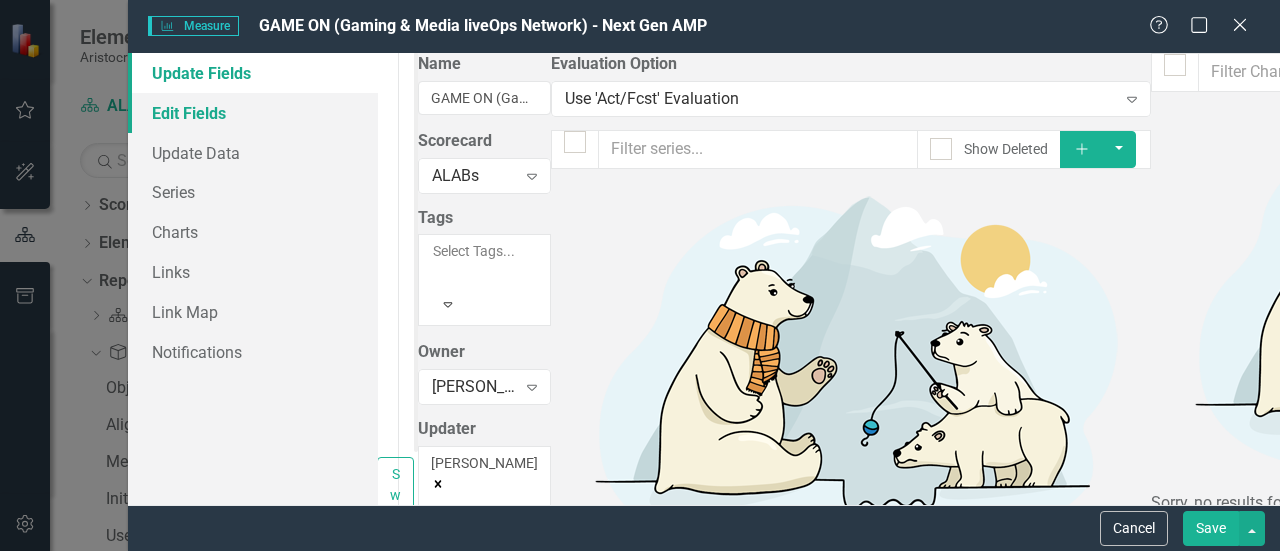 click on "Edit Fields" at bounding box center [253, 113] 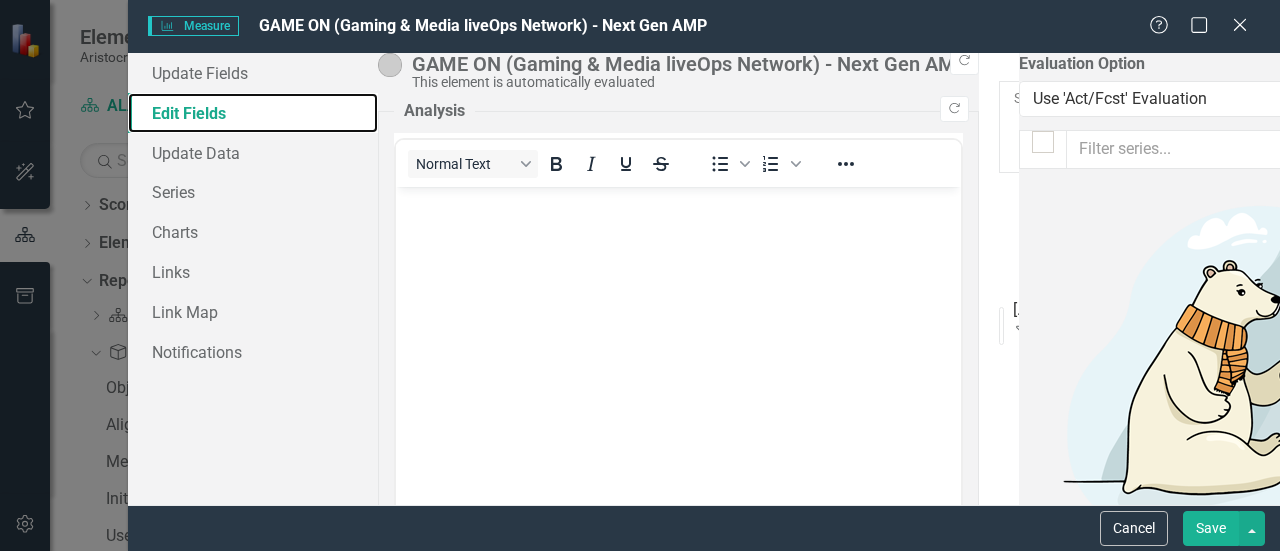 scroll, scrollTop: 0, scrollLeft: 0, axis: both 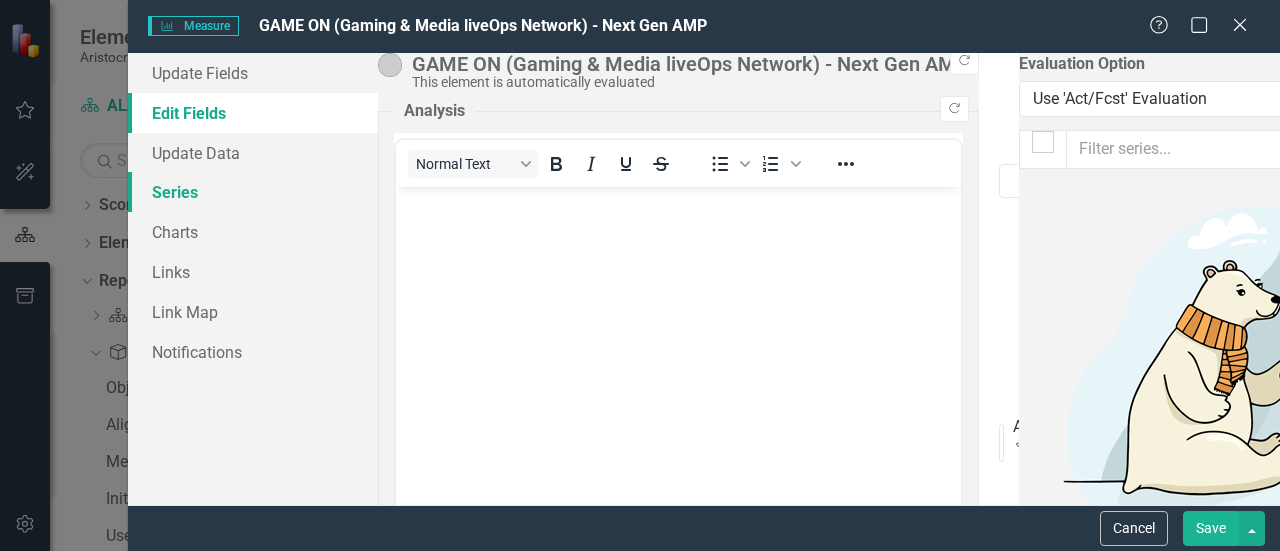 click on "Series" at bounding box center (253, 192) 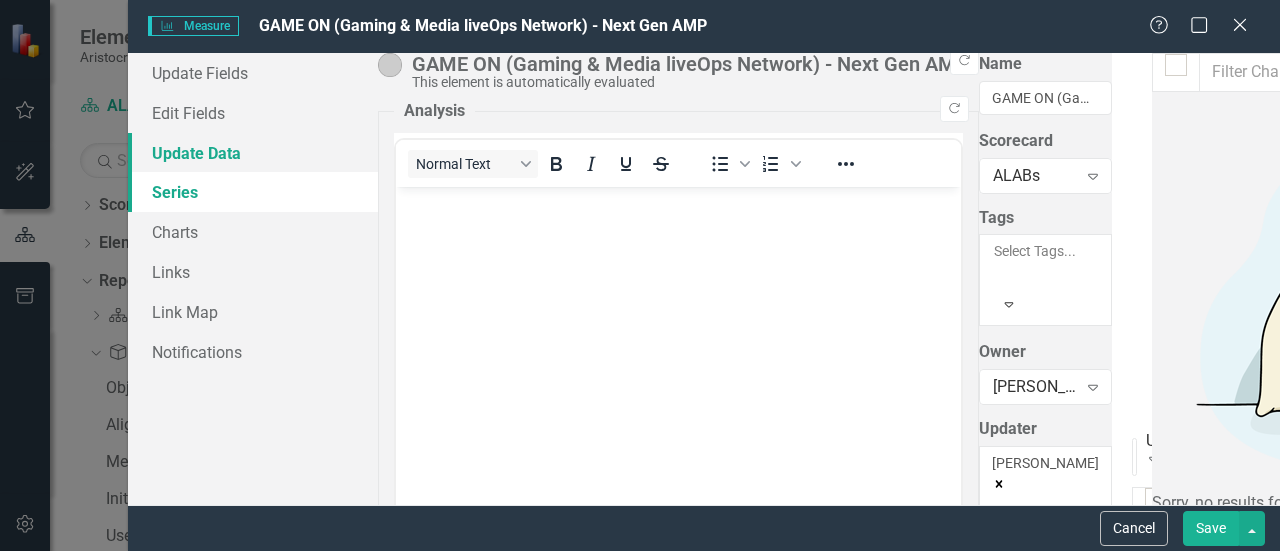 click on "Update  Data" at bounding box center (253, 153) 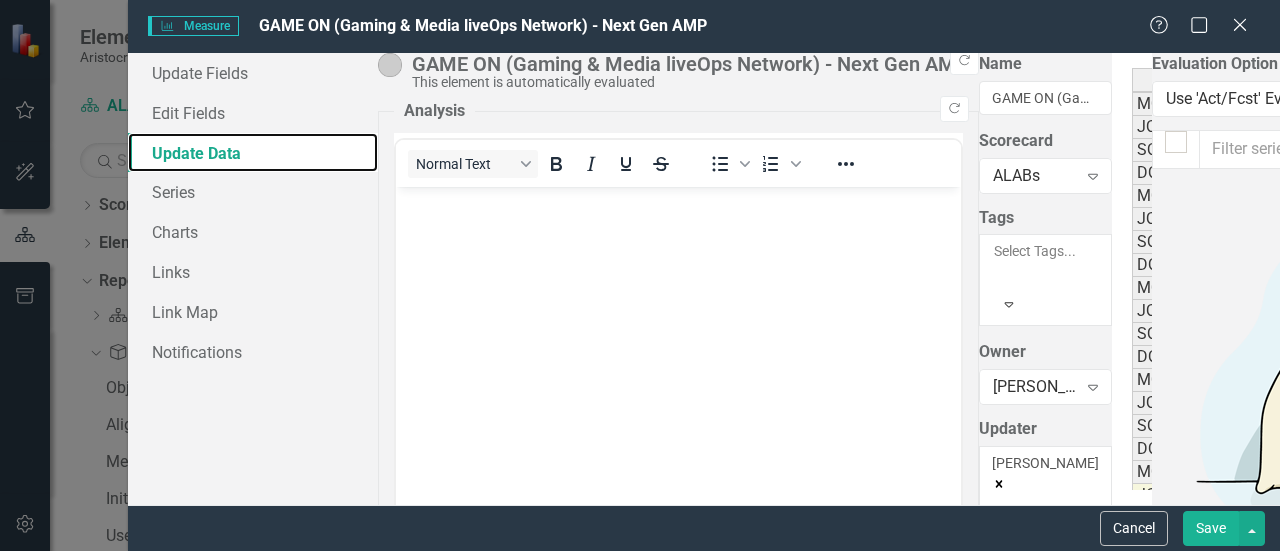 scroll, scrollTop: 40, scrollLeft: 0, axis: vertical 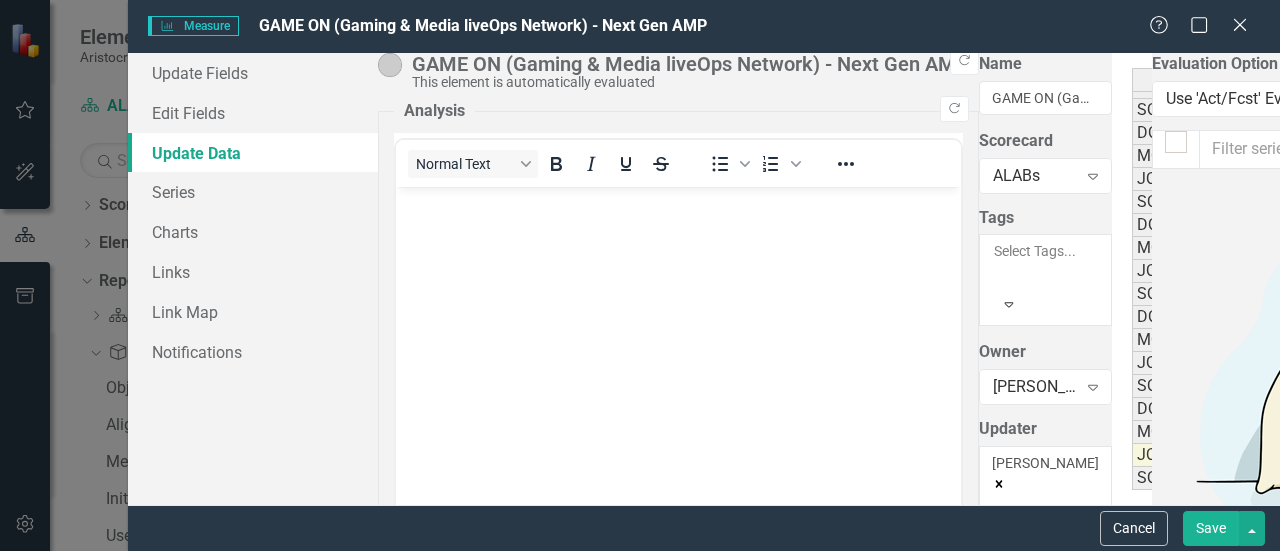 click on "JQ-25" at bounding box center (1182, 455) 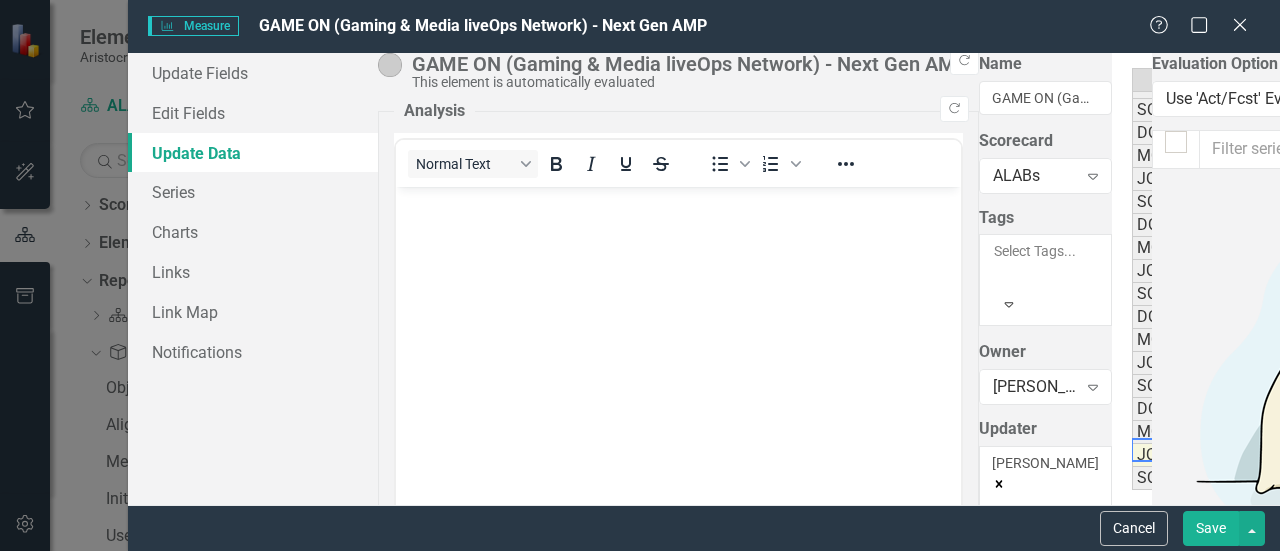 click on "JQ-25" at bounding box center (1182, 455) 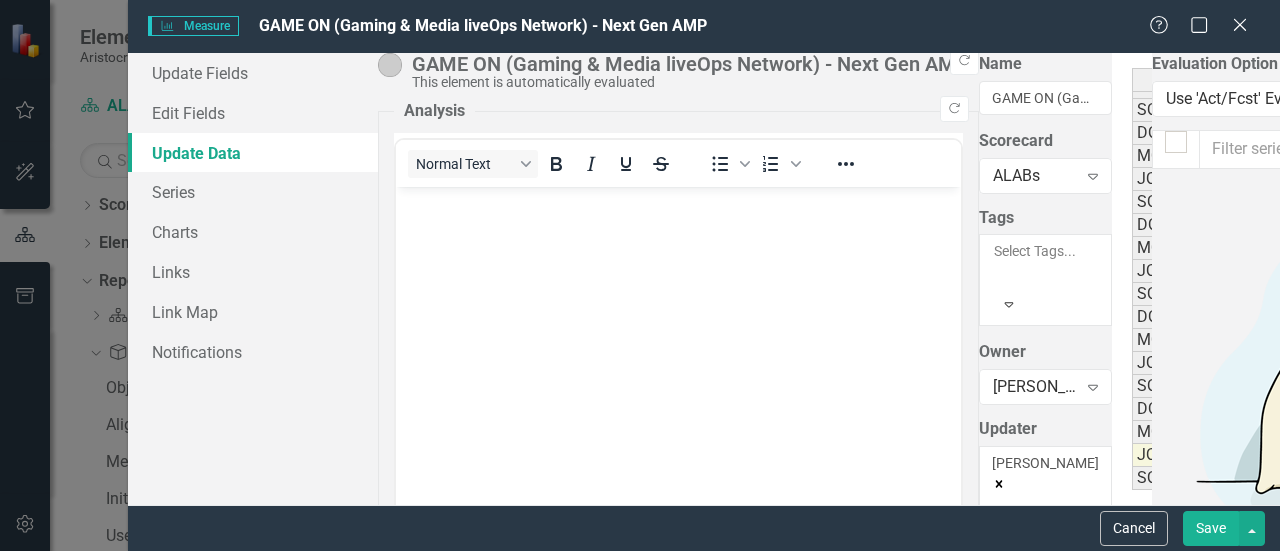 click on "Not Started" at bounding box center [1332, 455] 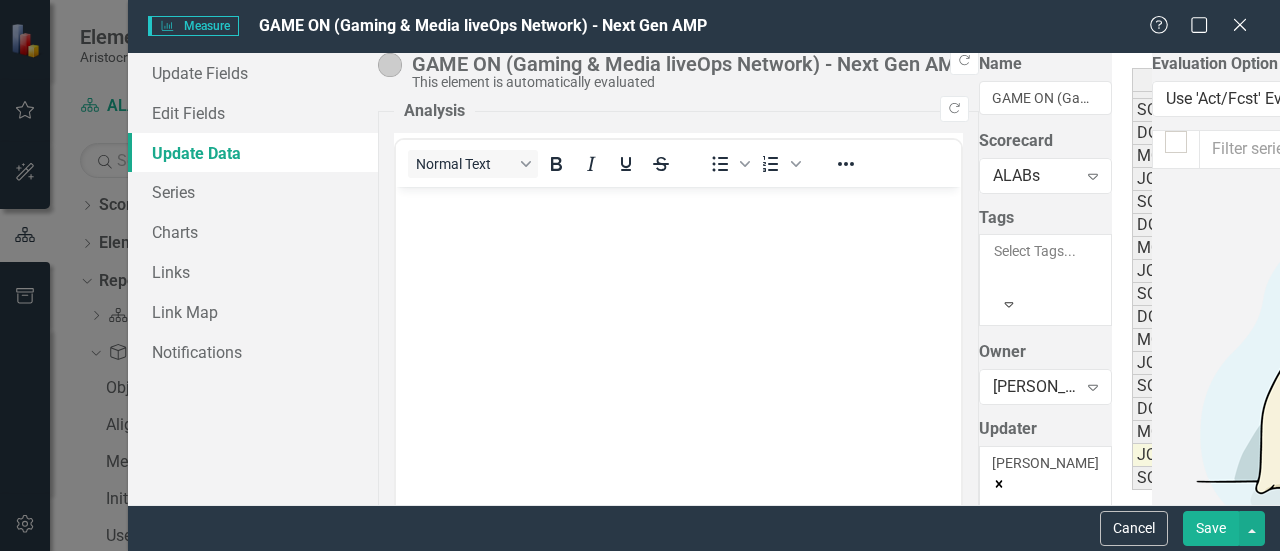 click on "Not Started" at bounding box center (1332, 455) 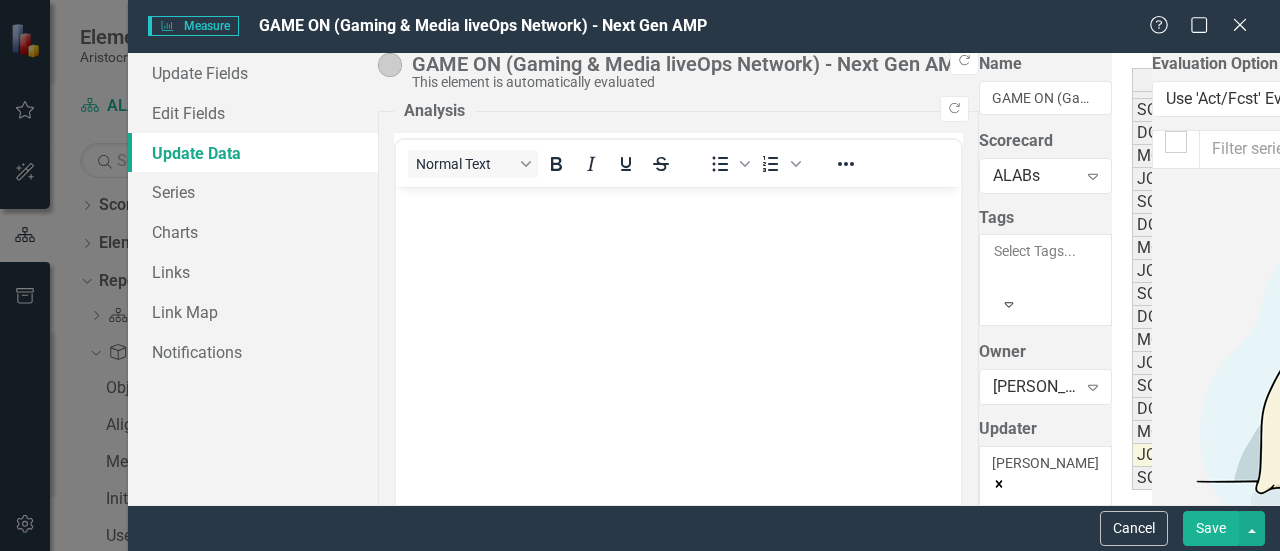 click on "Not Started" at bounding box center [1332, 455] 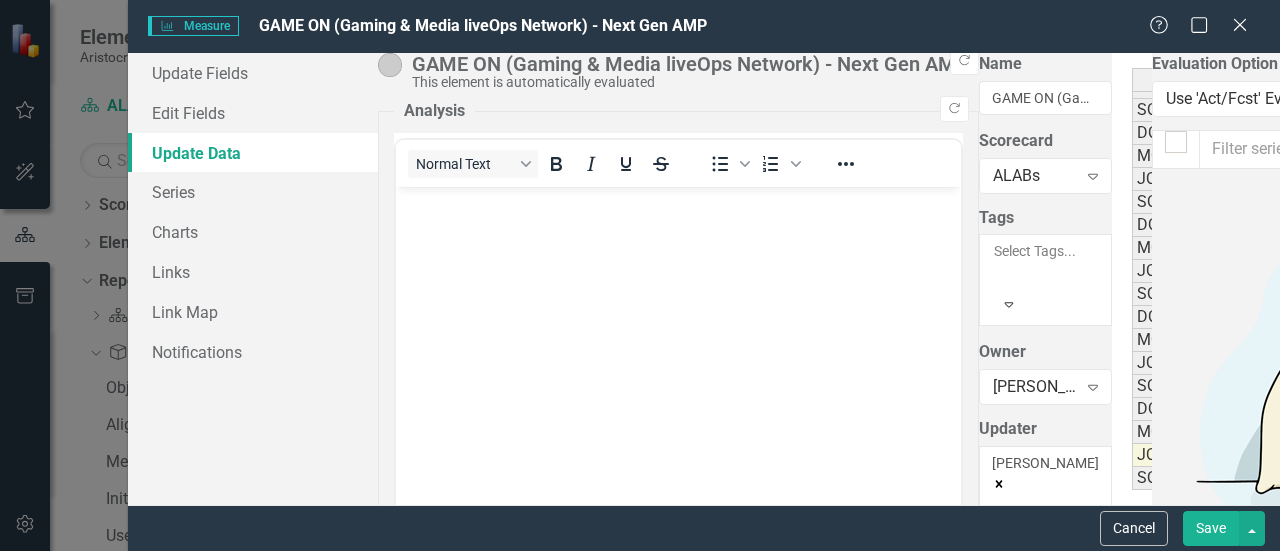 click at bounding box center (1882, 455) 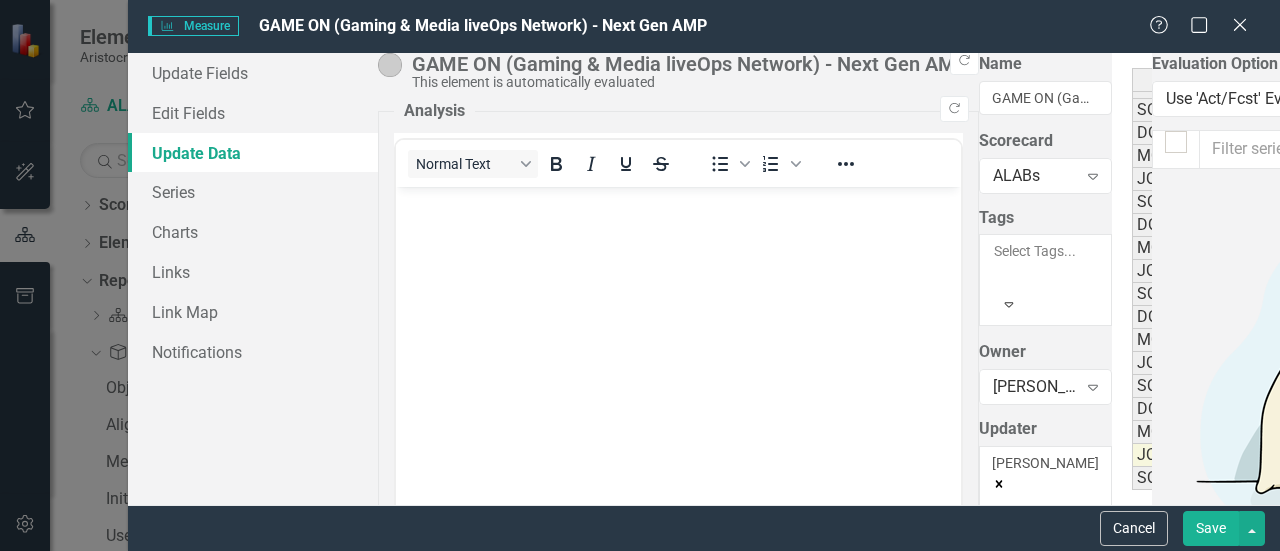 type on "6" 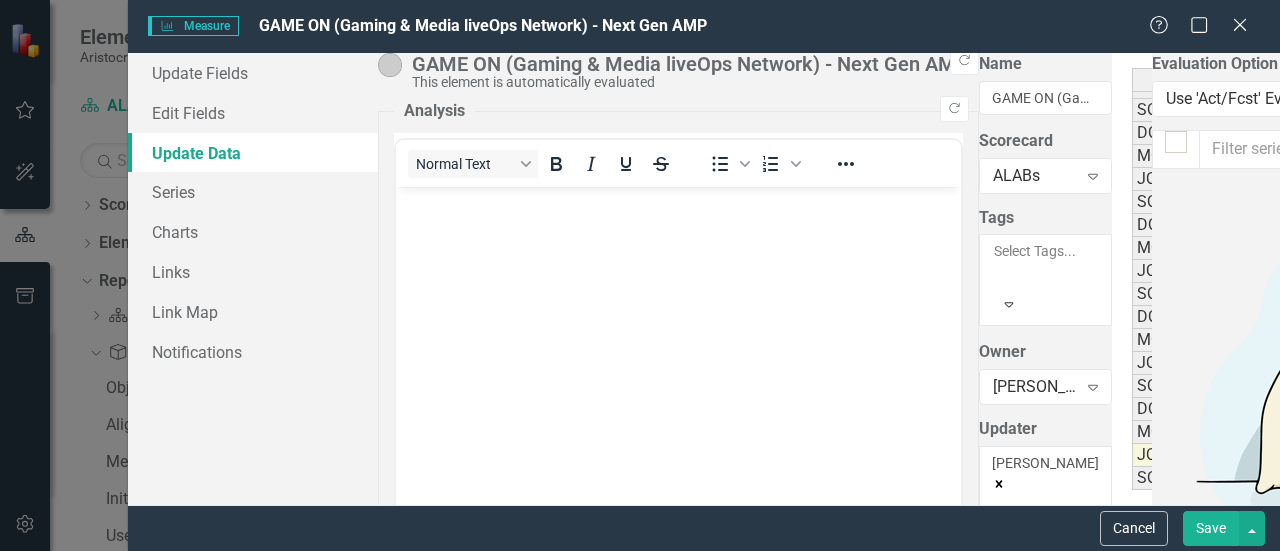 click on "Not Started" at bounding box center [1332, 455] 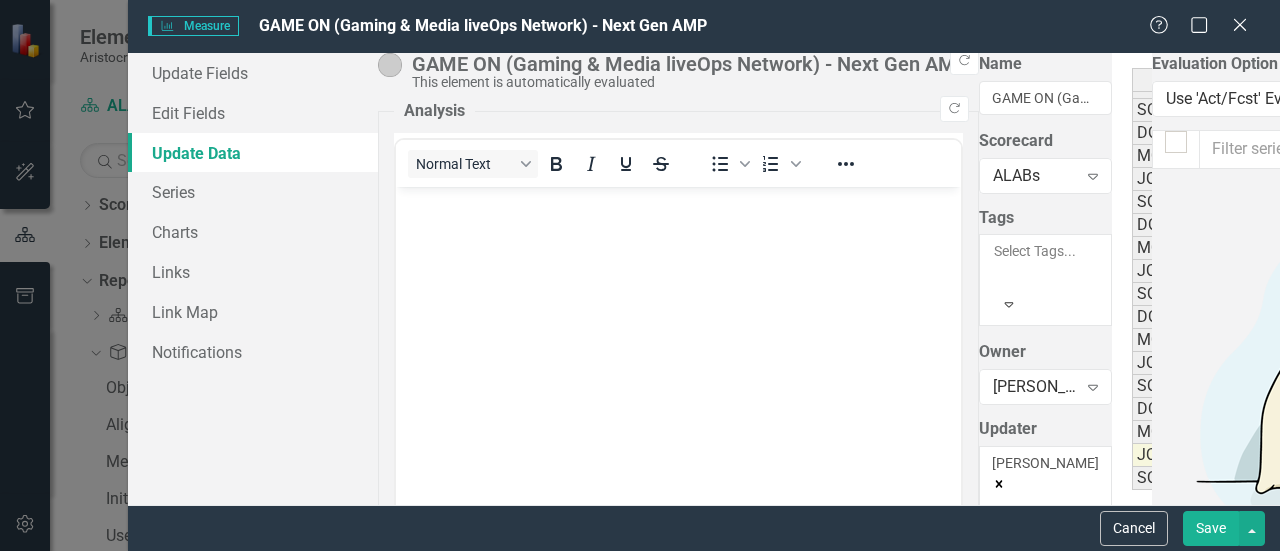click on "Not Started" at bounding box center [1332, 455] 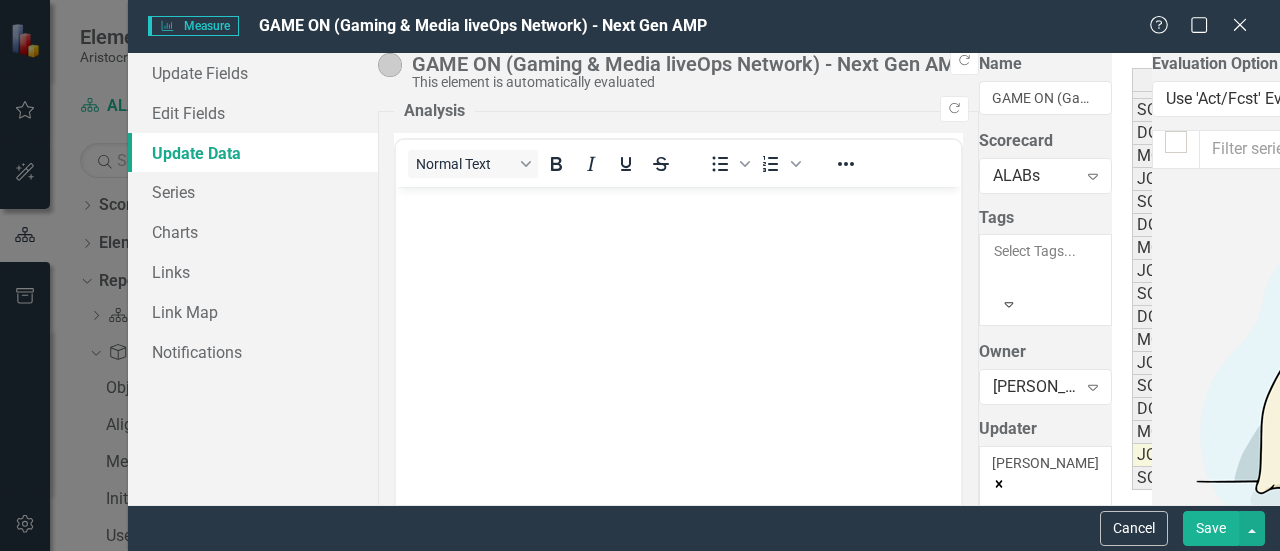 type on "0" 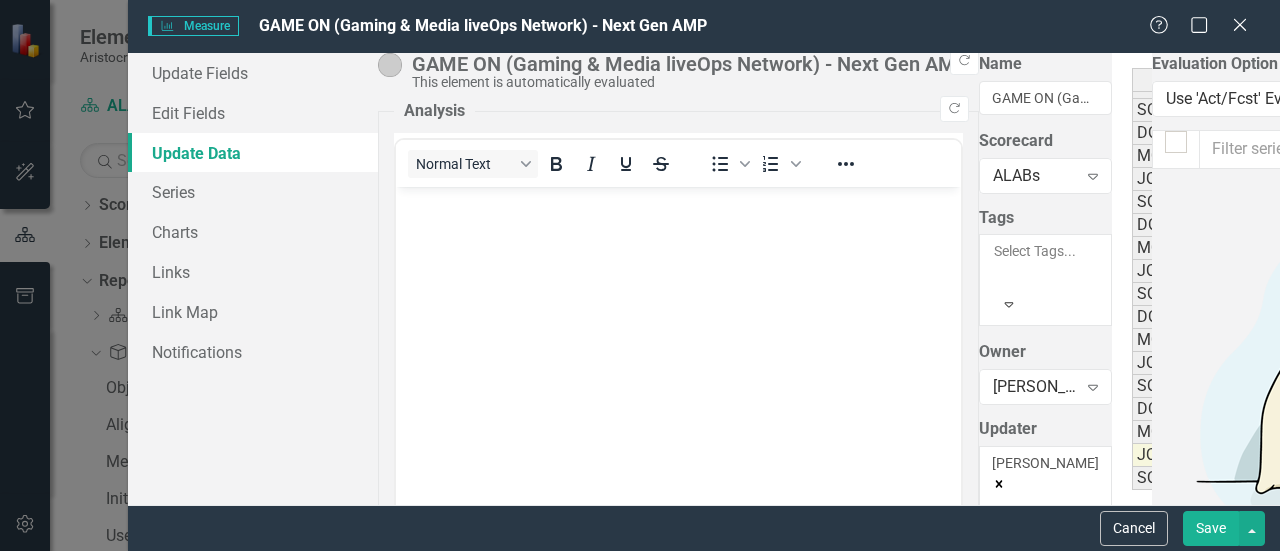 click at bounding box center (1882, 478) 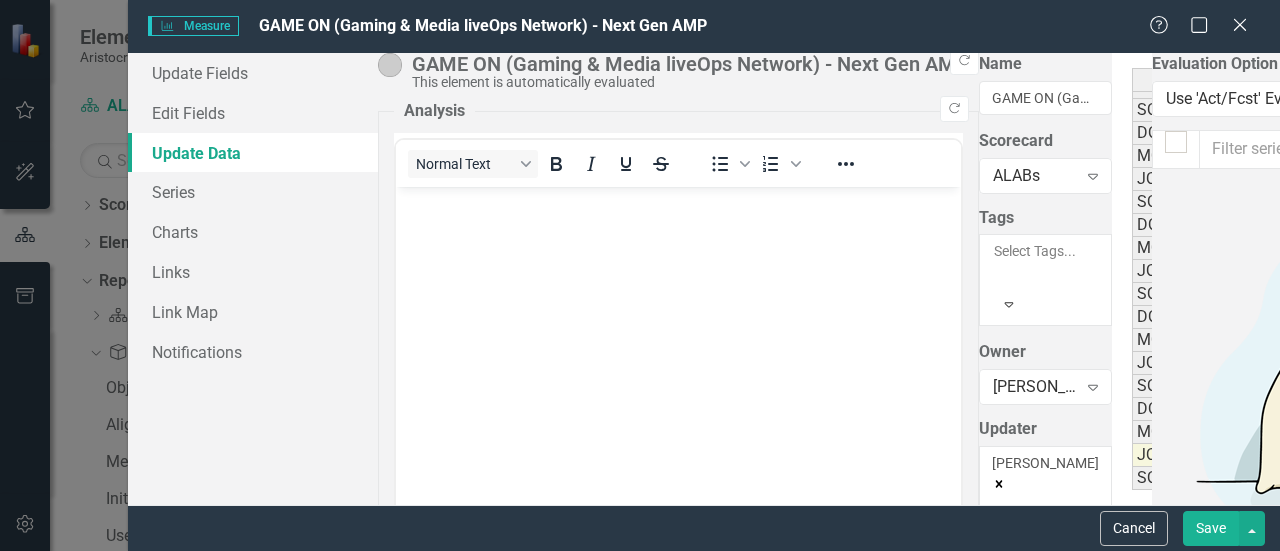 click on "Not Started" at bounding box center [1332, 455] 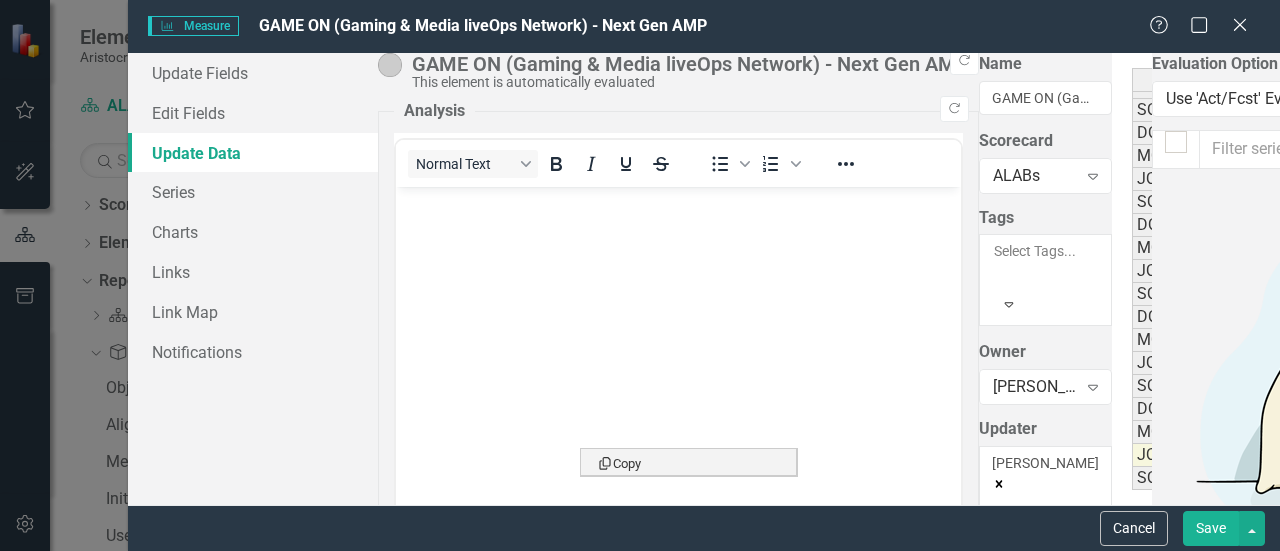 drag, startPoint x: 646, startPoint y: 465, endPoint x: 638, endPoint y: 442, distance: 24.351591 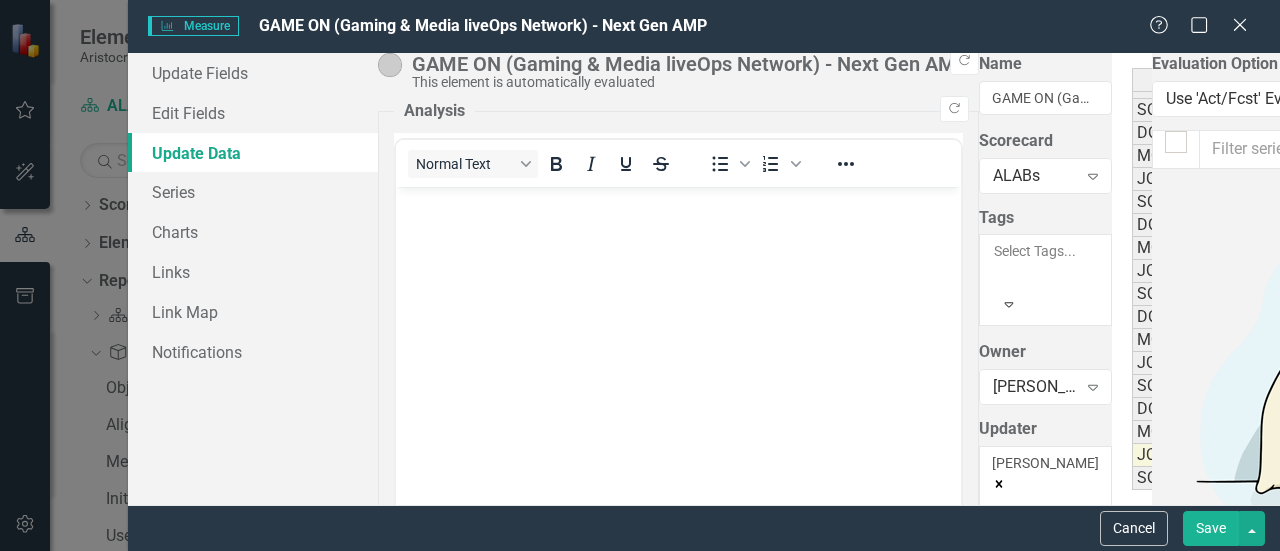 click on "Not Started" at bounding box center [1332, 455] 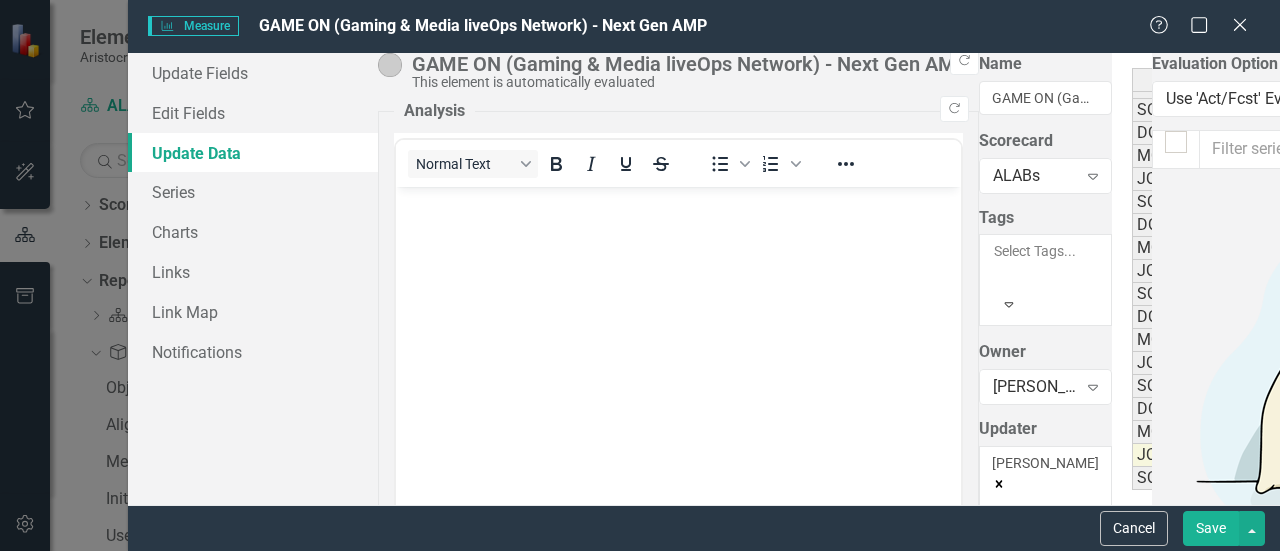 click on "Status" at bounding box center [1332, 80] 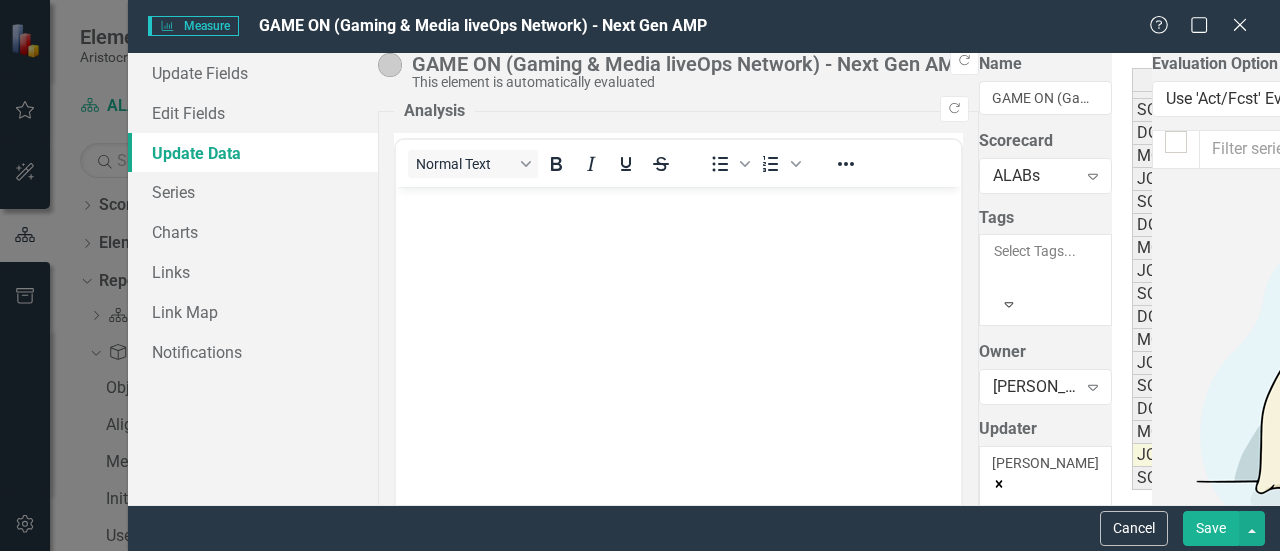 click on "On Track" at bounding box center [1332, 432] 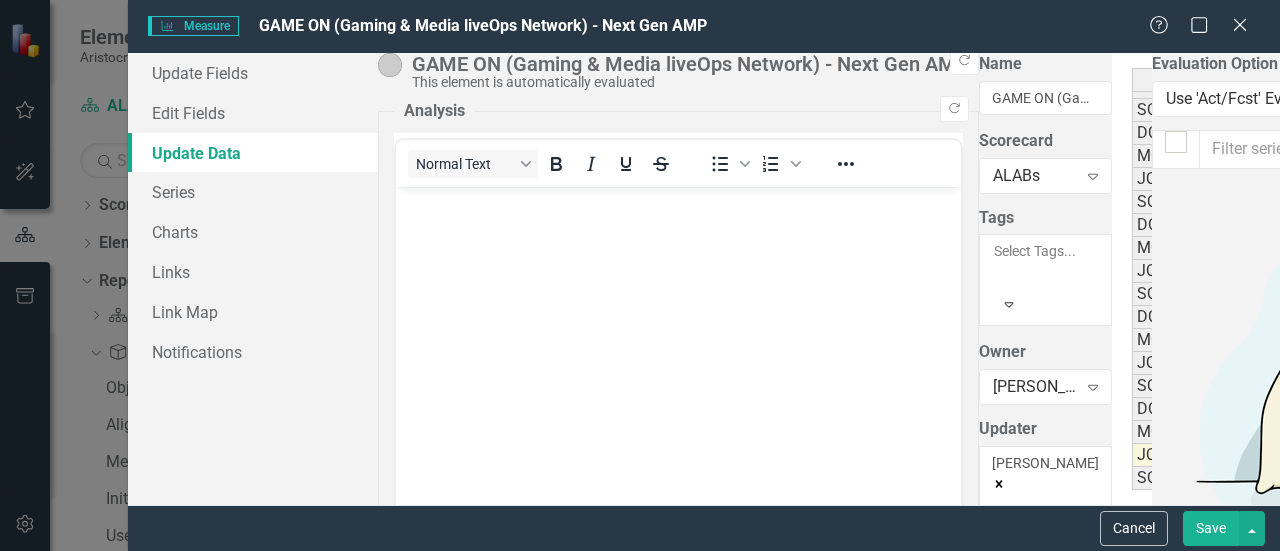 click at bounding box center (1244, 455) 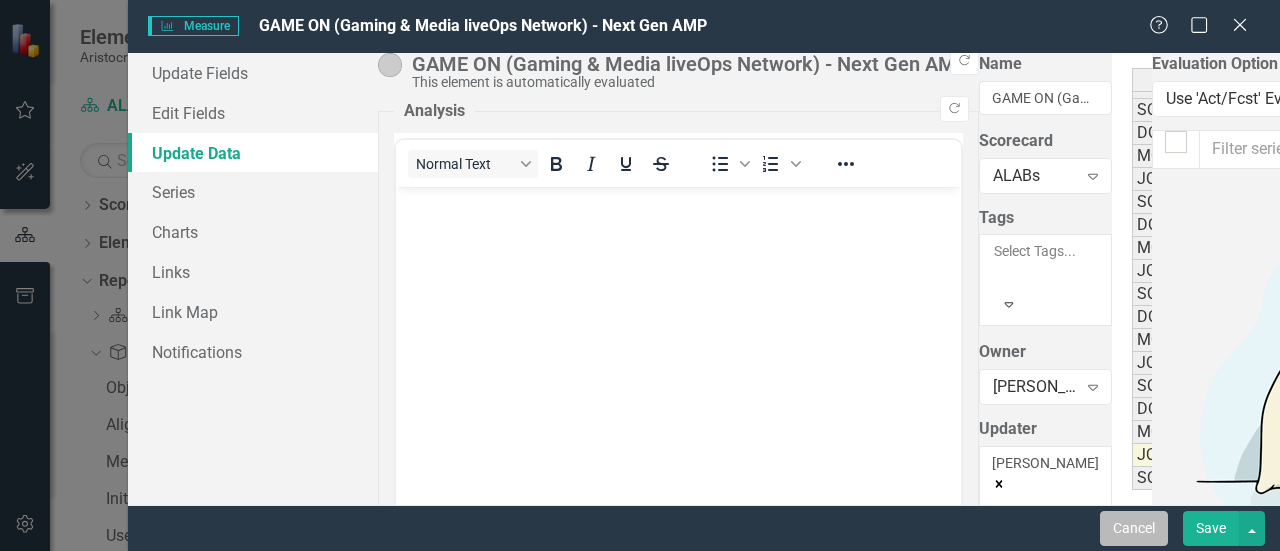 click on "Cancel" at bounding box center [1134, 528] 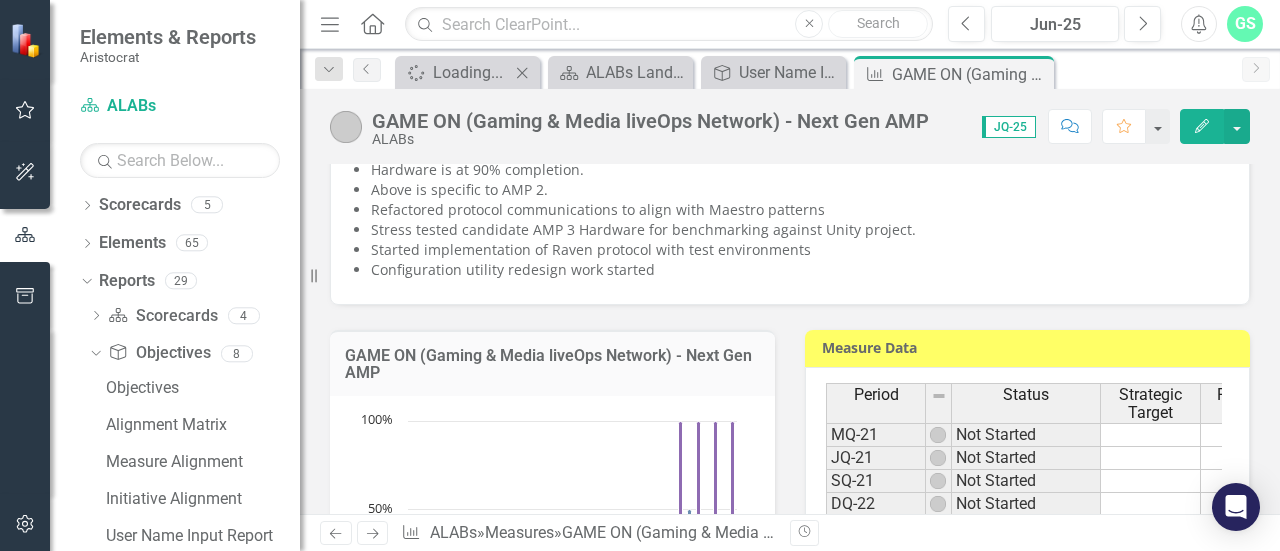 drag, startPoint x: 647, startPoint y: 347, endPoint x: 770, endPoint y: 338, distance: 123.32883 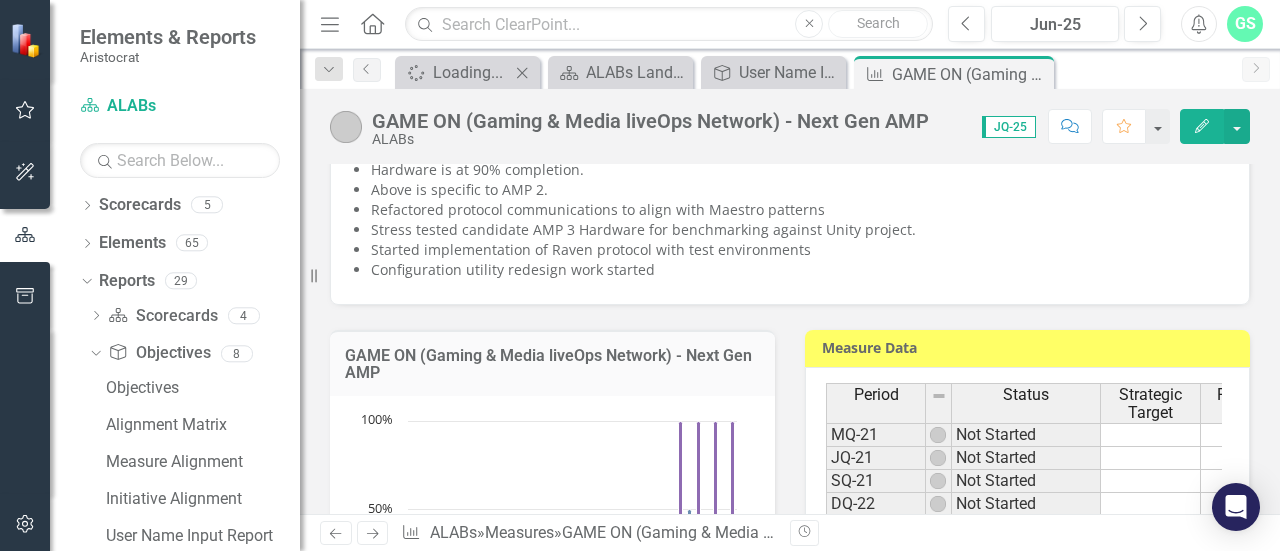 click on "Description DESCRIPTION :  This R&D project is to gather requirements, design, develop, test, and benchmark new software solutions for the current AMP 2.0 and, potentially, future AMP 3.0 hardware (if approved in time for the project).
The project has two parts: hardware and software.  Software is 40-45% completed, Green for FY25.  This is a regulated product requiring stress testing and GLI regulatory review.  Hardware:  not part of the original scope, but agreed to engage for cost savings to the business.  90% completed.  There is no hardware deliverable to this initiative, this is a recommendation on new hardware and software that are provided to Hardware Department to implement and drive into a commercialized product - assisting the business by evaluating opportunities.
FORMULA :   This is not a formal end-to-end project, so completion percentages are provided by [PERSON_NAME]'s Senior leadership .
SOURCE :   Formalized project plan needed to determine completion percentages.
Comment" at bounding box center (790, 437) 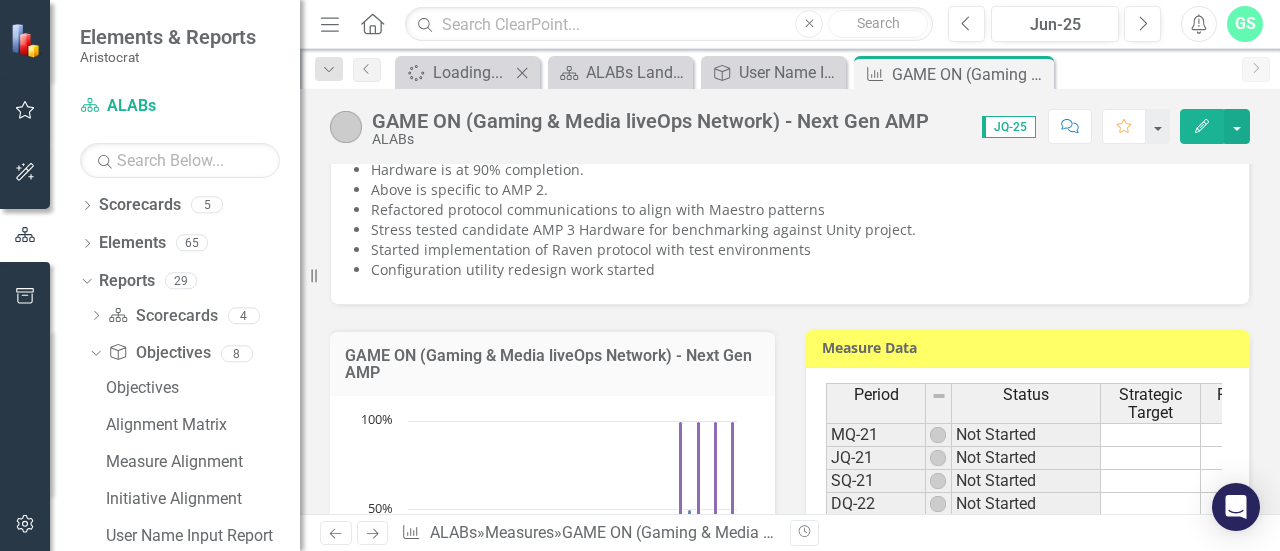 scroll, scrollTop: 970, scrollLeft: 0, axis: vertical 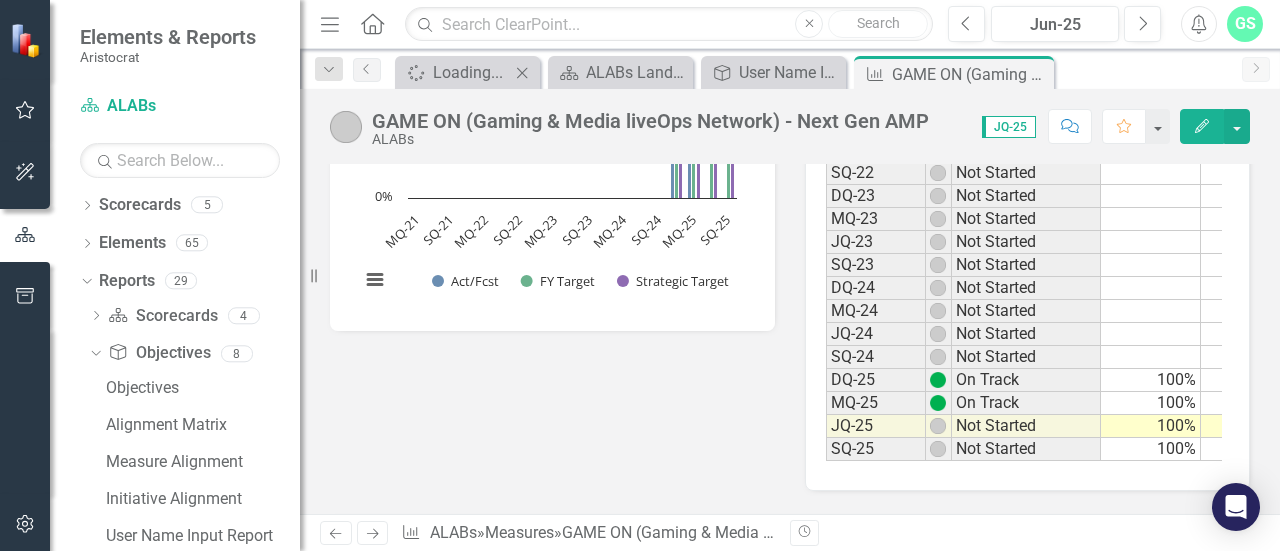 click on "Measure Data Last Calculated  Period Status Strategic Target FY Target Act/Fcst MQ-21 Not Started JQ-21 Not Started SQ-21 Not Started DQ-22 Not Started MQ-22 Not Started JQ-22 Not Started SQ-22 Not Started DQ-23 Not Started MQ-23 Not Started JQ-23 Not Started SQ-23 Not Started DQ-24 Not Started MQ-24 Not Started JQ-24 Not Started SQ-24 Not Started DQ-25 On Track 100% 25% 25% MQ-25 On Track 100% 25% 50% JQ-25 Not Started 100% 25% SQ-25 Not Started 100% 25% Period Status Strategic Target FY Target Act/Fcst Period Status MQ-21 Not Started JQ-21 Not Started SQ-21 Not Started DQ-22 Not Started MQ-22 Not Started JQ-22 Not Started SQ-22 Not Started DQ-23 Not Started MQ-23 Not Started JQ-23 Not Started SQ-23 Not Started DQ-24 Not Started MQ-24 Not Started JQ-24 Not Started SQ-24 Not Started DQ-25 On Track MQ-25 On Track JQ-25 Not Started SQ-25 Not Started Period Status" at bounding box center (1027, 210) 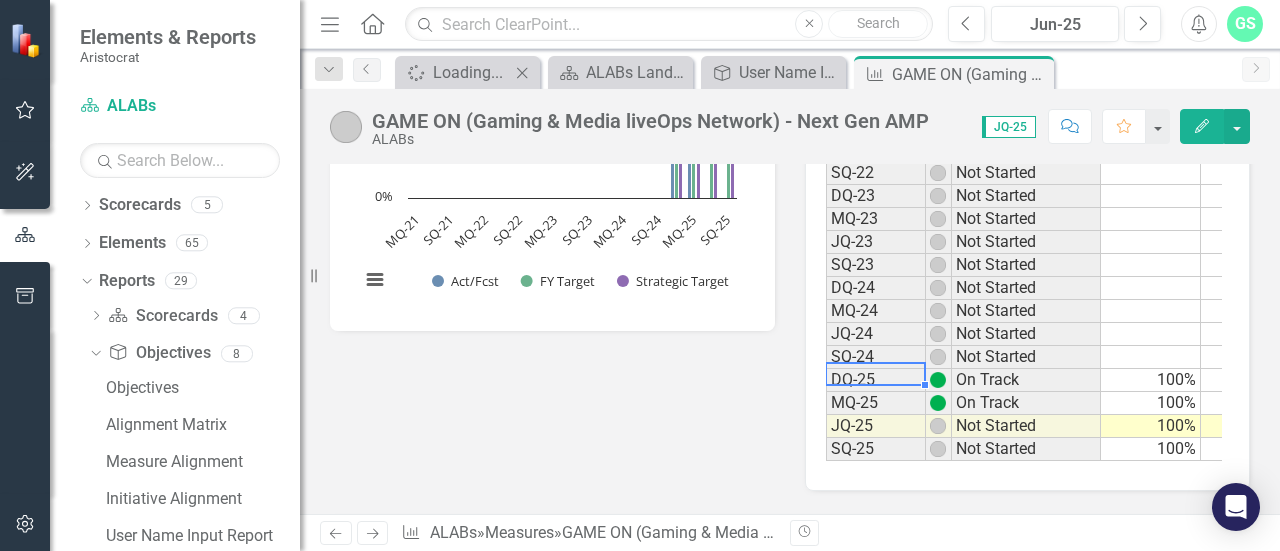 drag, startPoint x: 845, startPoint y: 340, endPoint x: 839, endPoint y: 403, distance: 63.28507 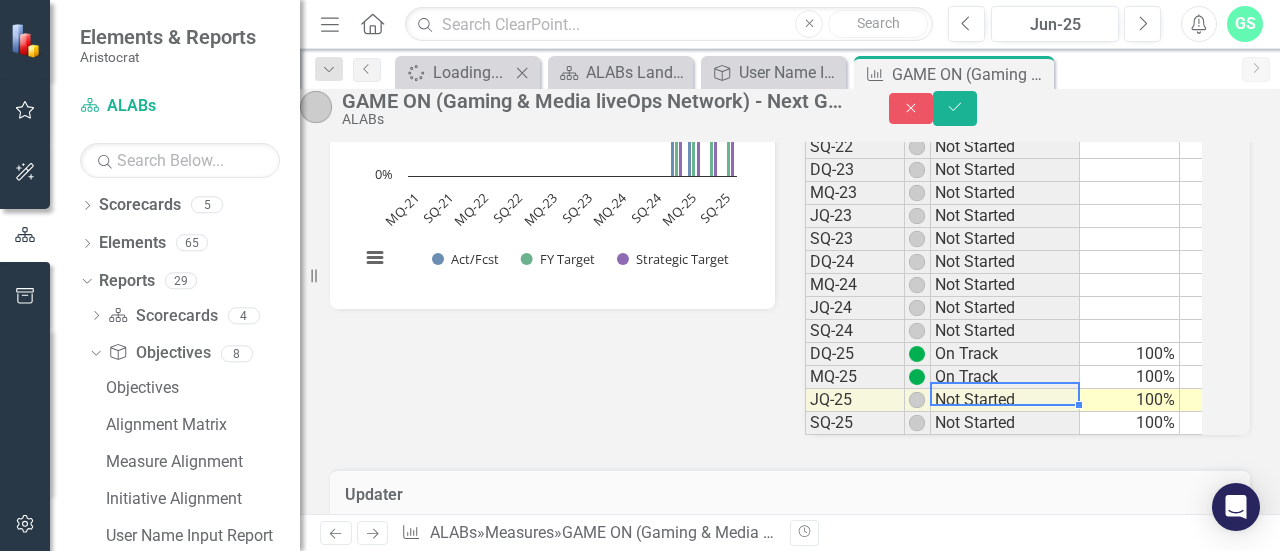 click on "Not Started" at bounding box center (1005, 400) 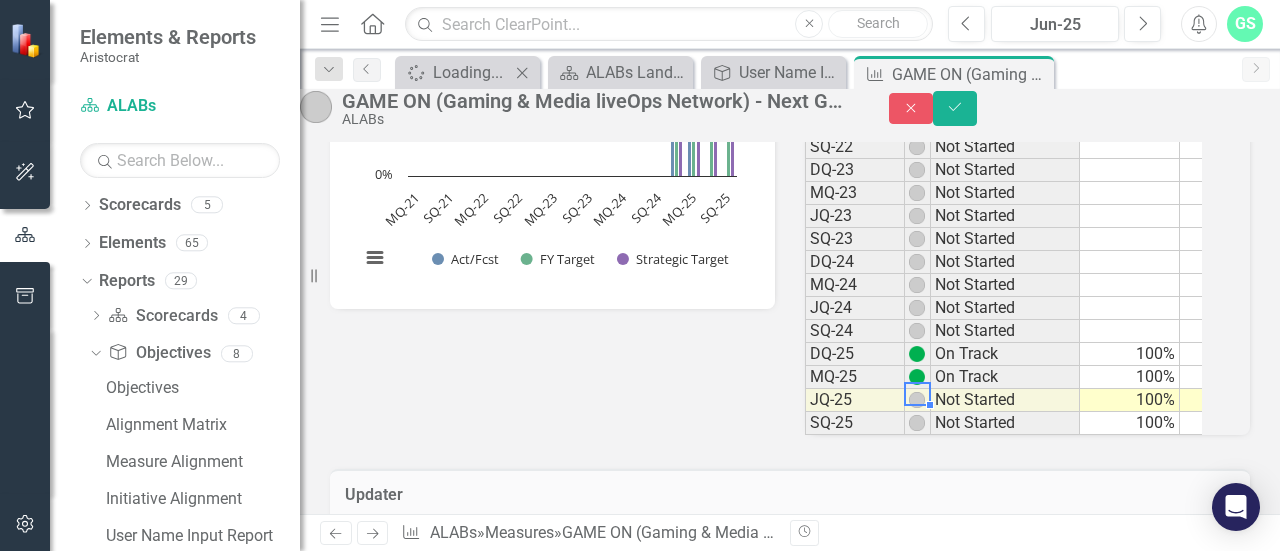 click at bounding box center (917, 400) 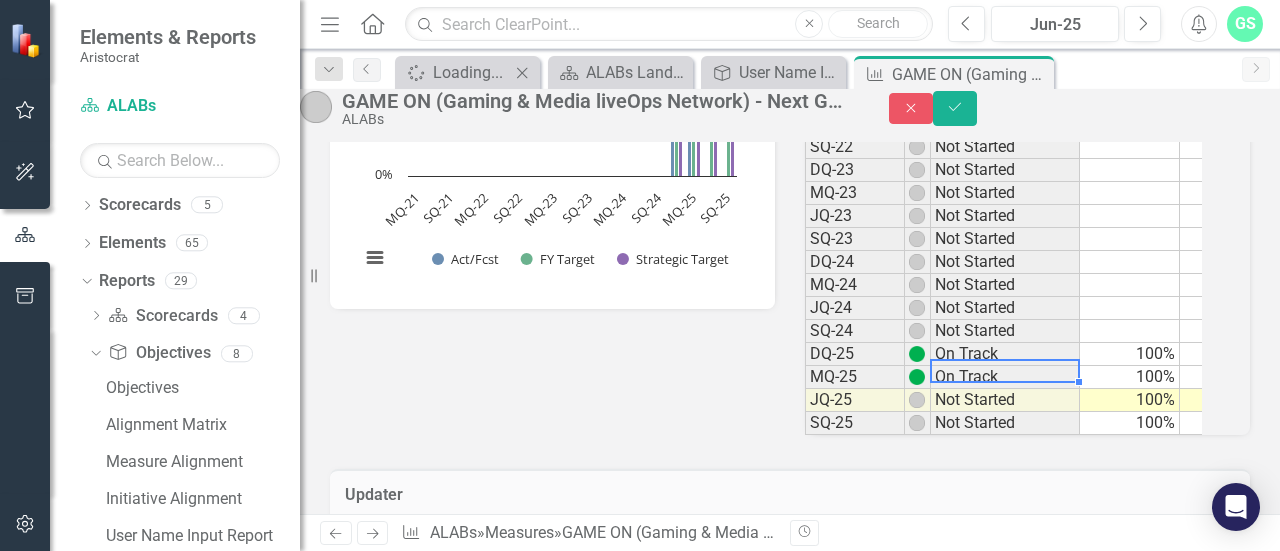 click on "Period Status MQ-21 Not Started JQ-21 Not Started SQ-21 Not Started DQ-22 Not Started MQ-22 Not Started JQ-22 Not Started SQ-22 Not Started DQ-23 Not Started MQ-23 Not Started JQ-23 Not Started SQ-23 Not Started DQ-24 Not Started MQ-24 Not Started JQ-24 Not Started SQ-24 Not Started DQ-25 On Track MQ-25 On Track JQ-25 Not Started SQ-25 Not Started" at bounding box center [805, 196] 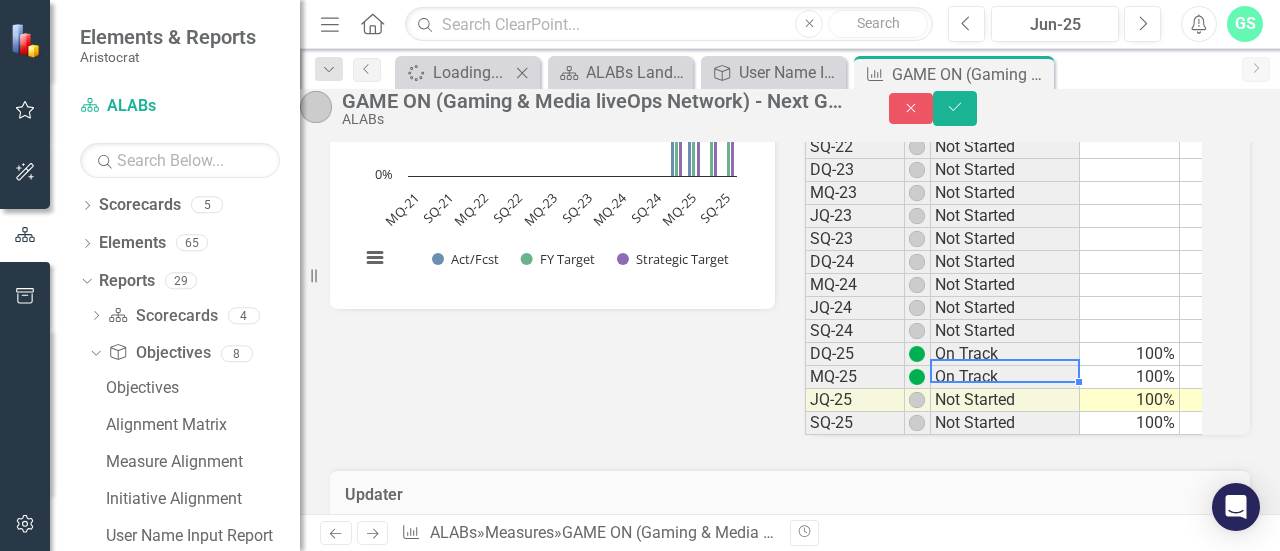 scroll, scrollTop: 0, scrollLeft: 178, axis: horizontal 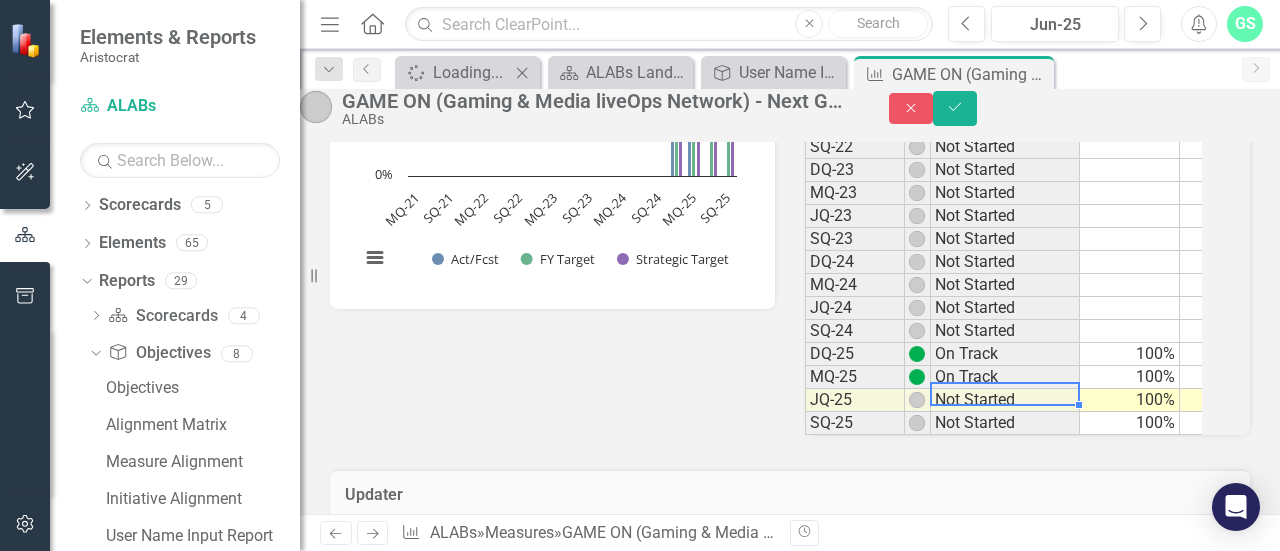 click on "Period Status MQ-21 Not Started JQ-21 Not Started SQ-21 Not Started DQ-22 Not Started MQ-22 Not Started JQ-22 Not Started SQ-22 Not Started DQ-23 Not Started MQ-23 Not Started JQ-23 Not Started SQ-23 Not Started DQ-24 Not Started MQ-24 Not Started JQ-24 Not Started SQ-24 Not Started DQ-25 On Track MQ-25 On Track JQ-25 Not Started SQ-25 Not Started" at bounding box center (805, 196) 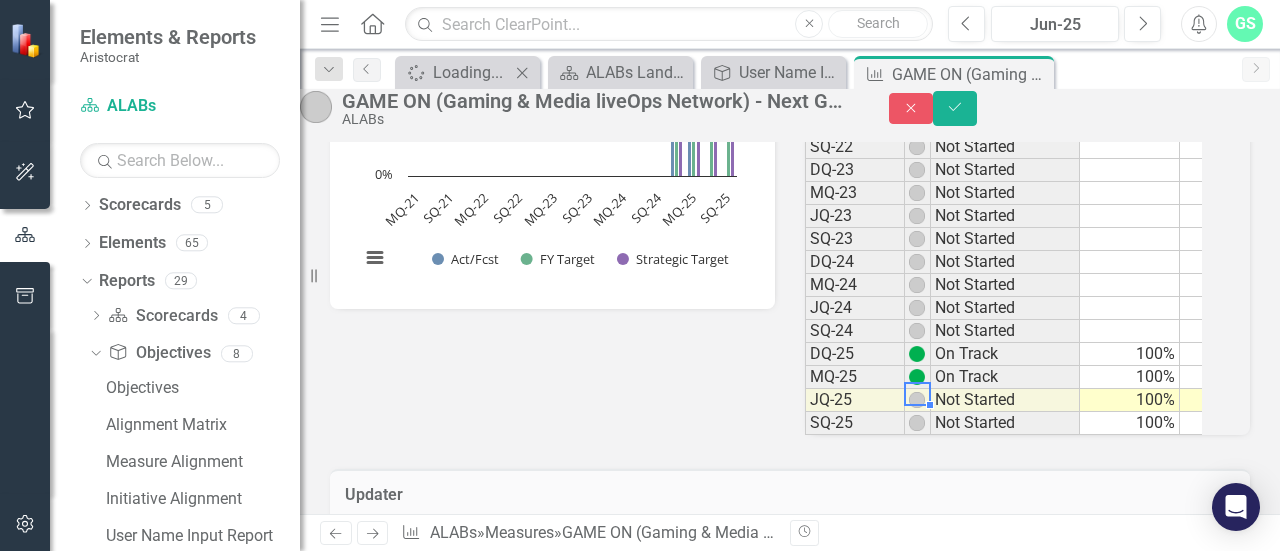 click at bounding box center [917, 400] 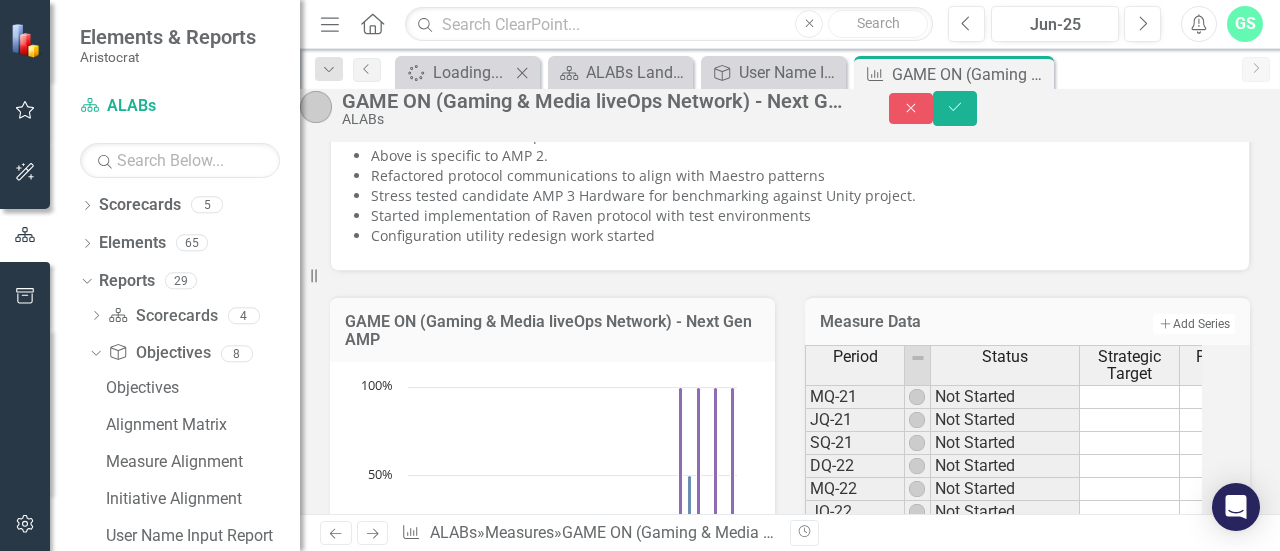 scroll, scrollTop: 982, scrollLeft: 0, axis: vertical 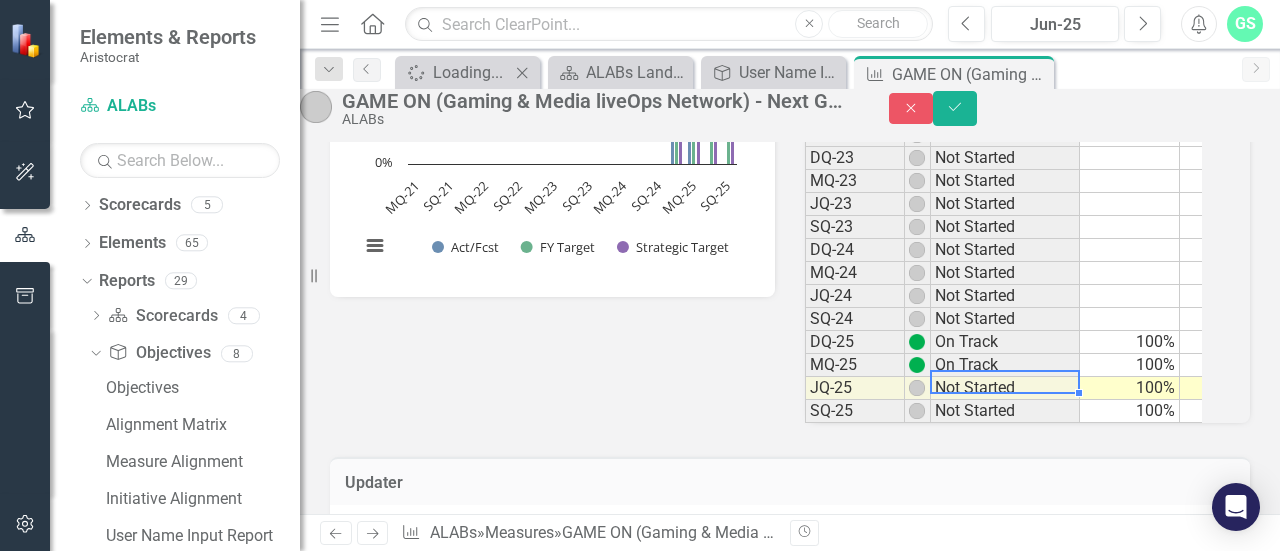 click on "Not Started" at bounding box center [1005, 388] 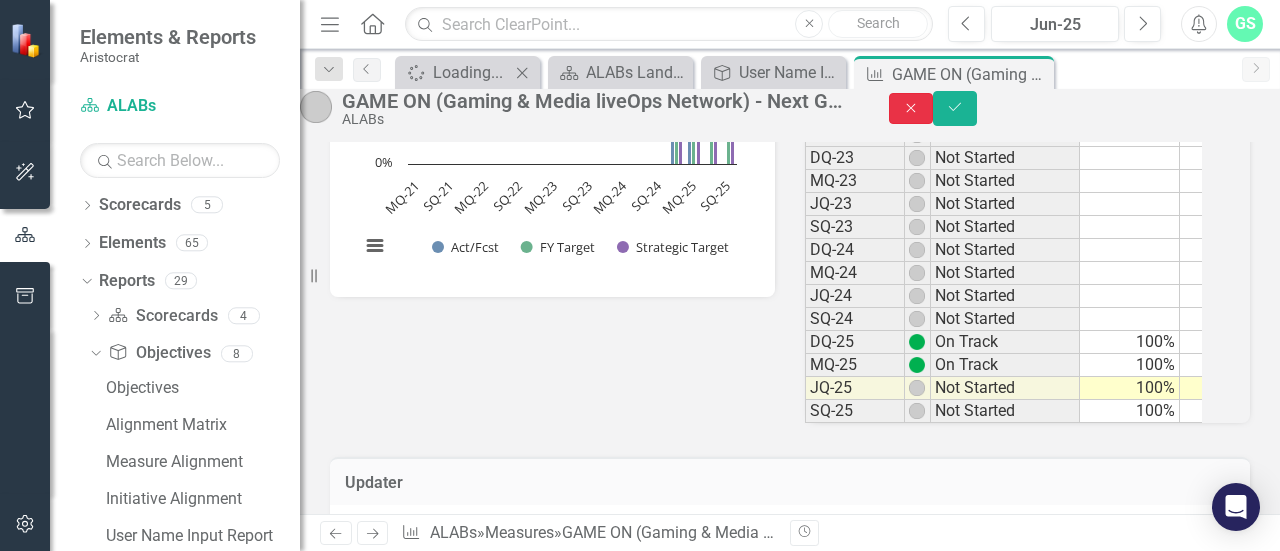 click on "Close" at bounding box center (911, 108) 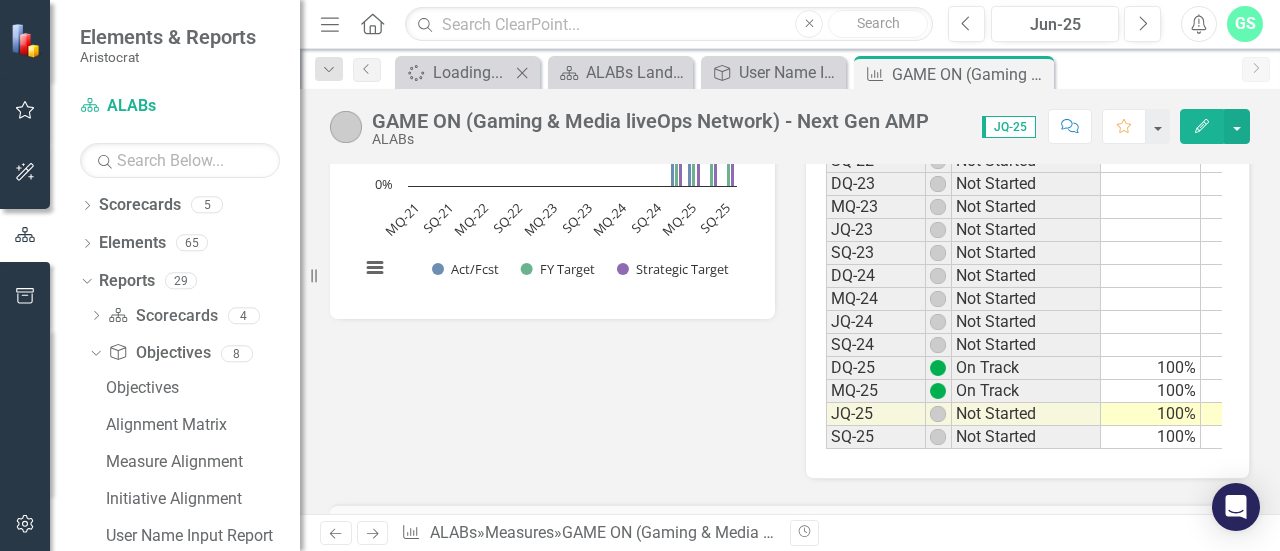 click on "Not Started" at bounding box center (1026, 414) 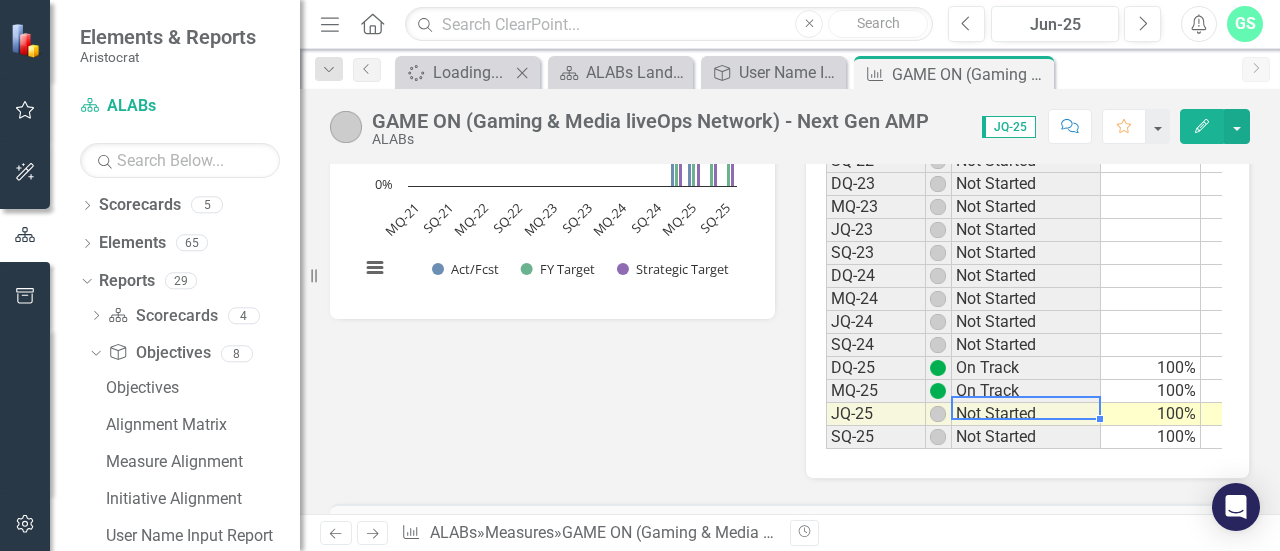 click on "Not Started" at bounding box center [1026, 414] 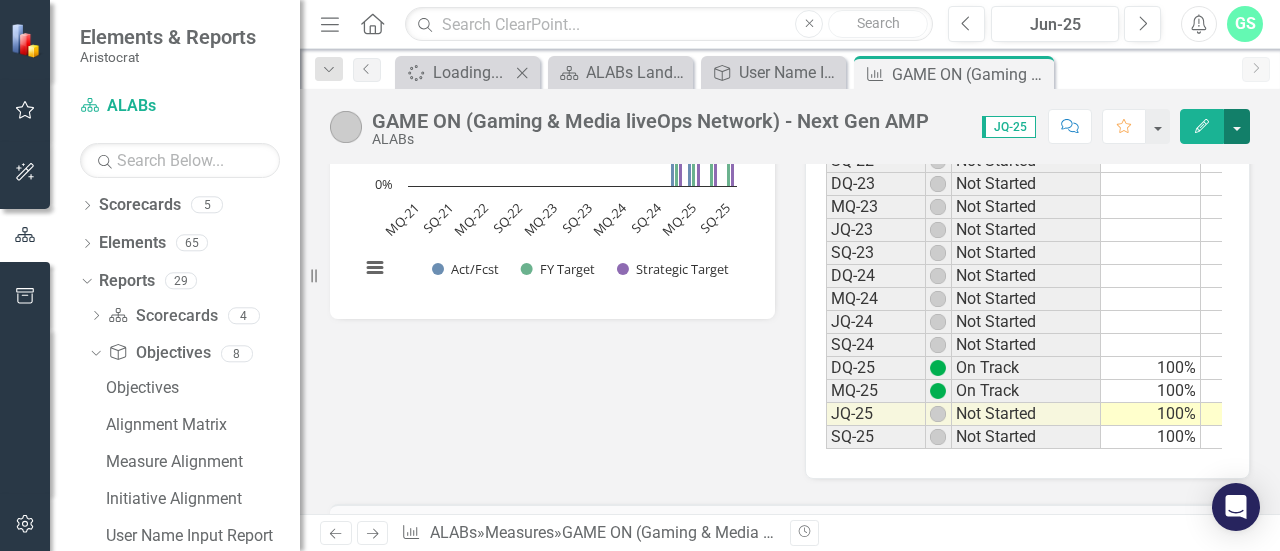 click at bounding box center [1237, 126] 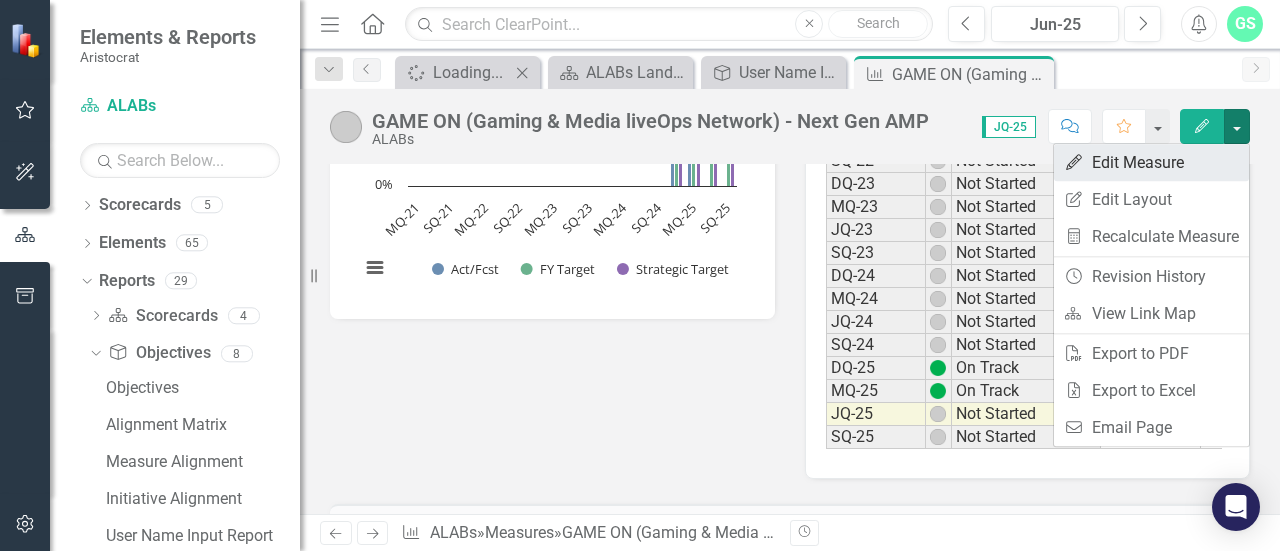 click on "Edit Edit Measure" at bounding box center [1151, 162] 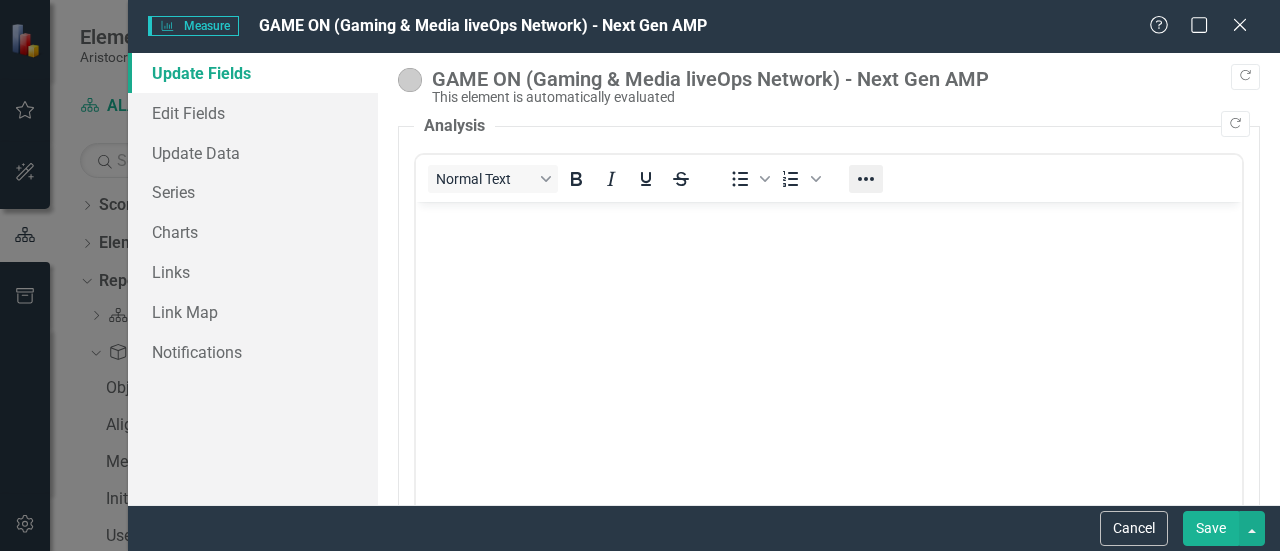 scroll, scrollTop: 0, scrollLeft: 0, axis: both 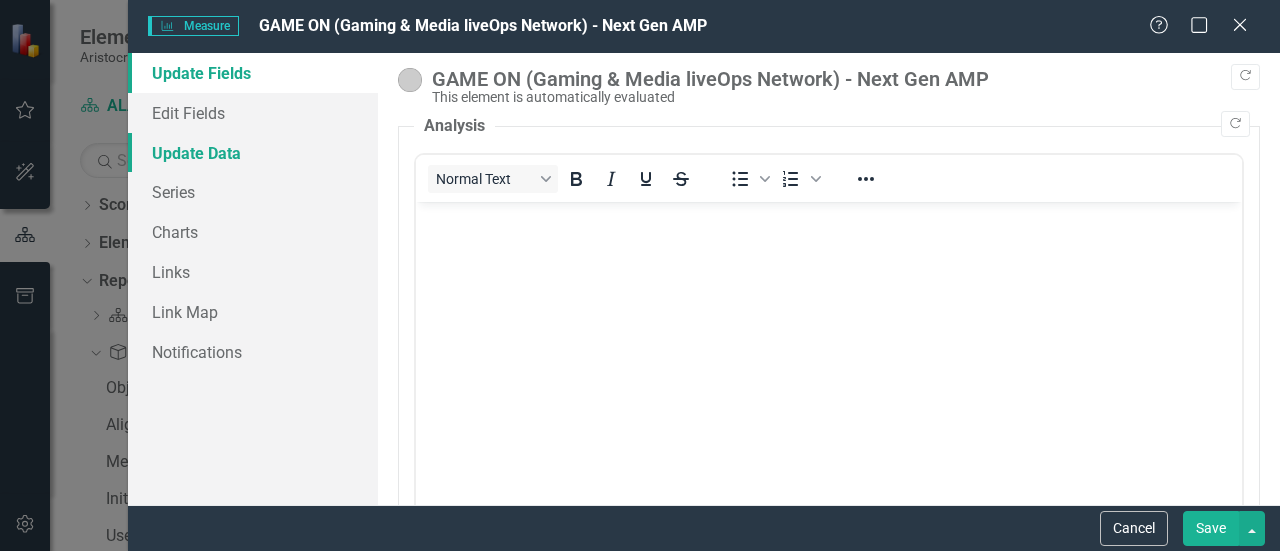 click on "Update  Data" at bounding box center [253, 153] 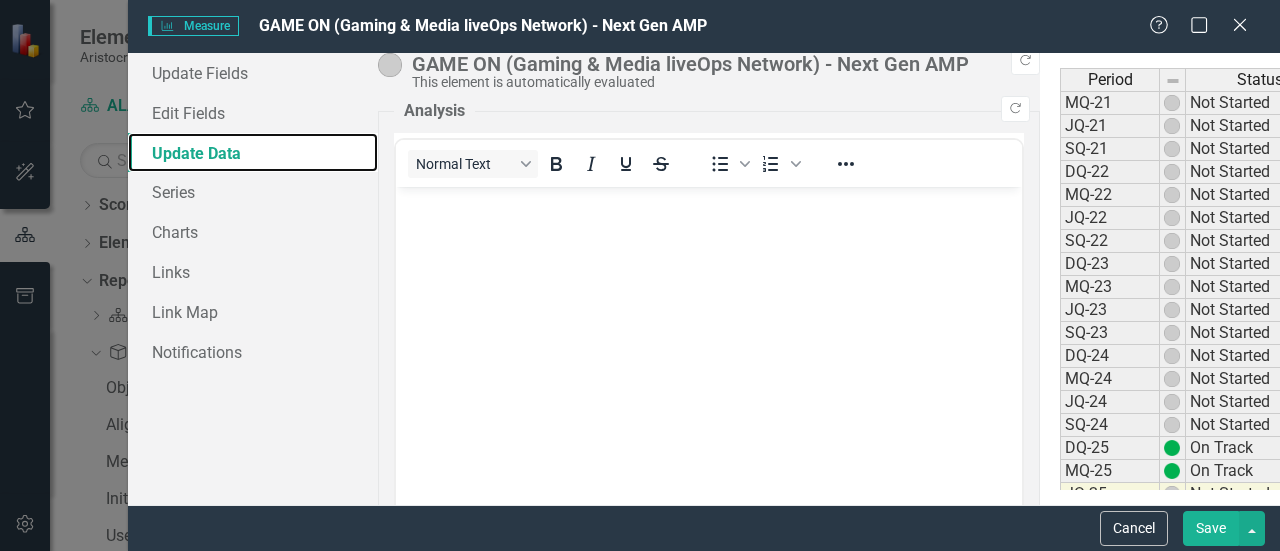 scroll, scrollTop: 40, scrollLeft: 0, axis: vertical 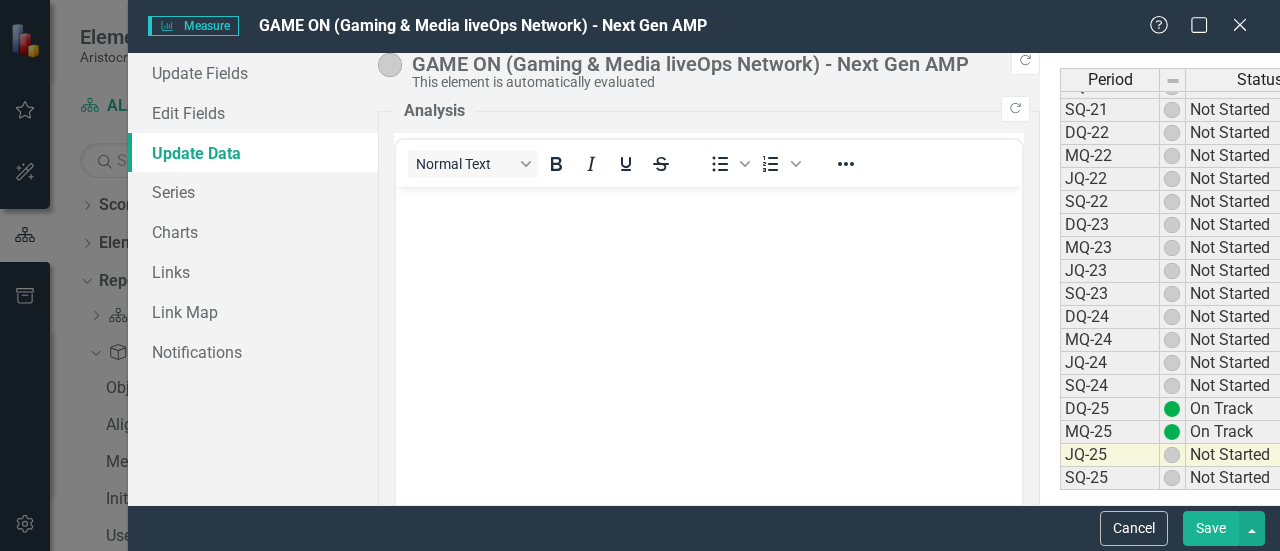 click at bounding box center [1810, 455] 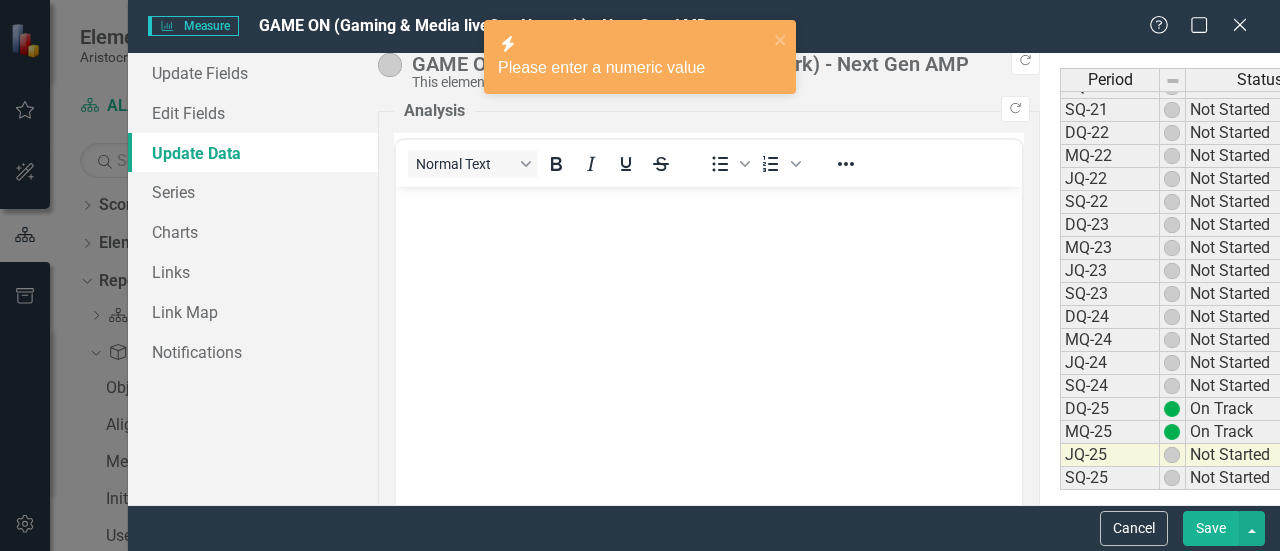 type on "75" 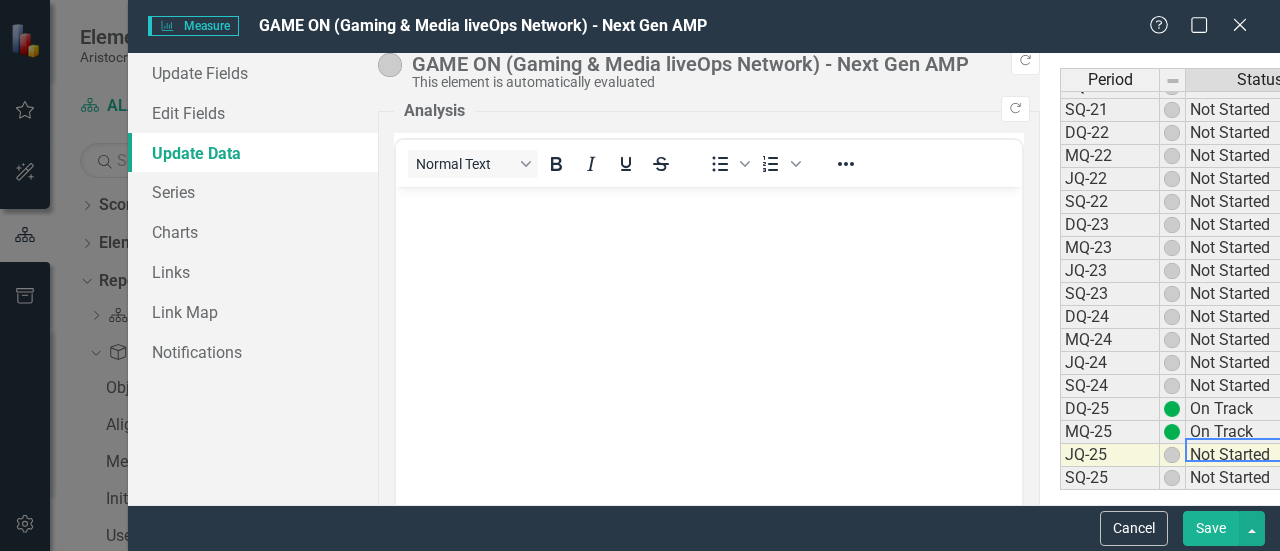 click on "Not Started" at bounding box center (1260, 455) 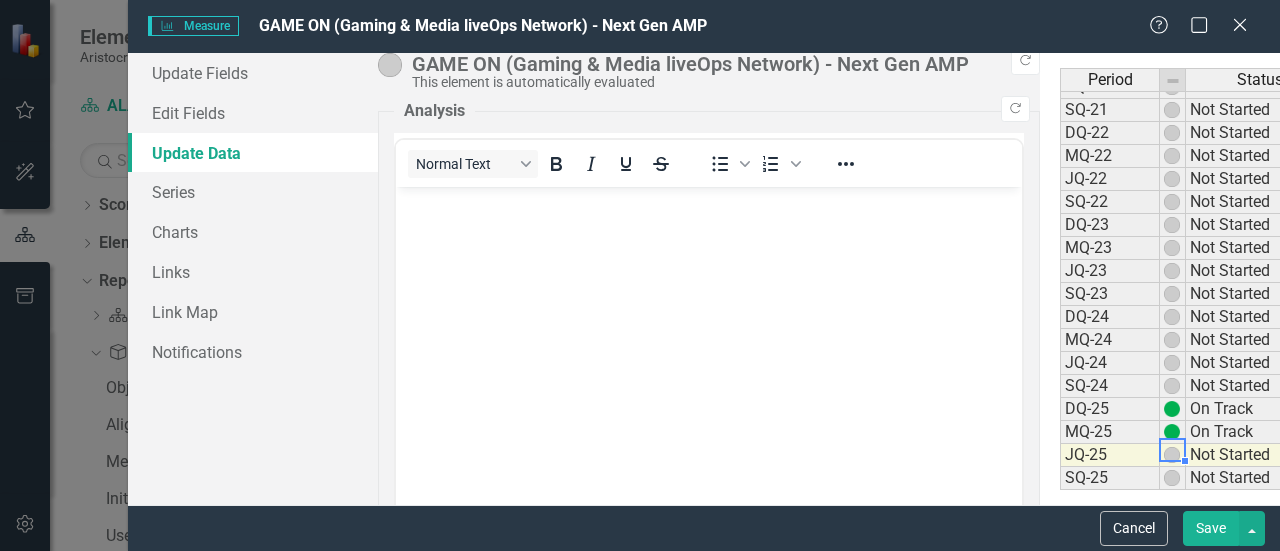 click at bounding box center (1172, 455) 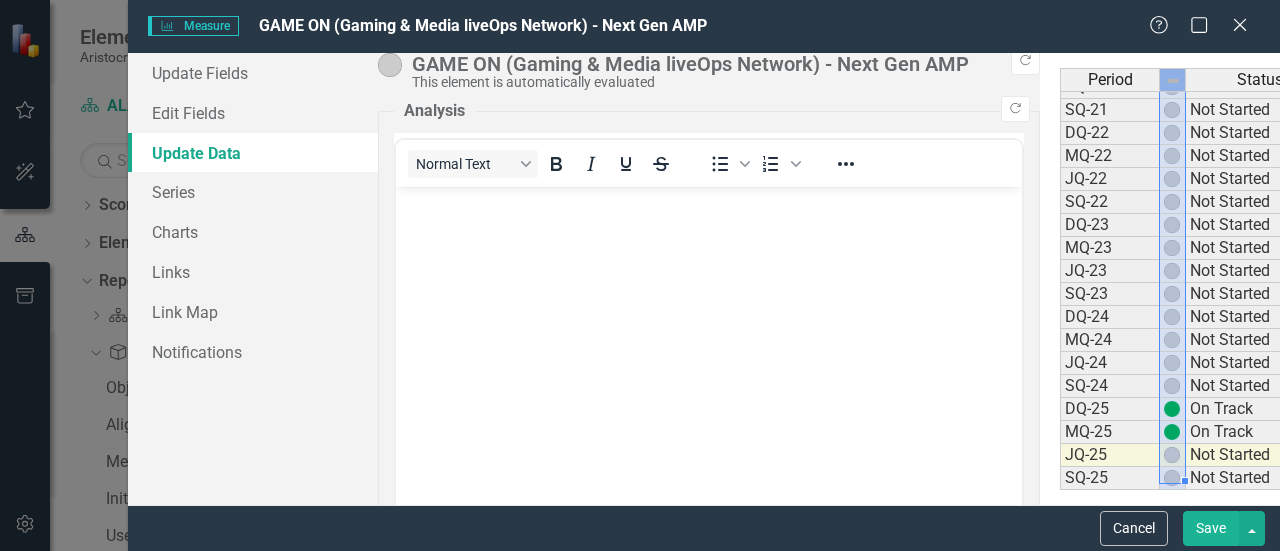 click at bounding box center (1173, 81) 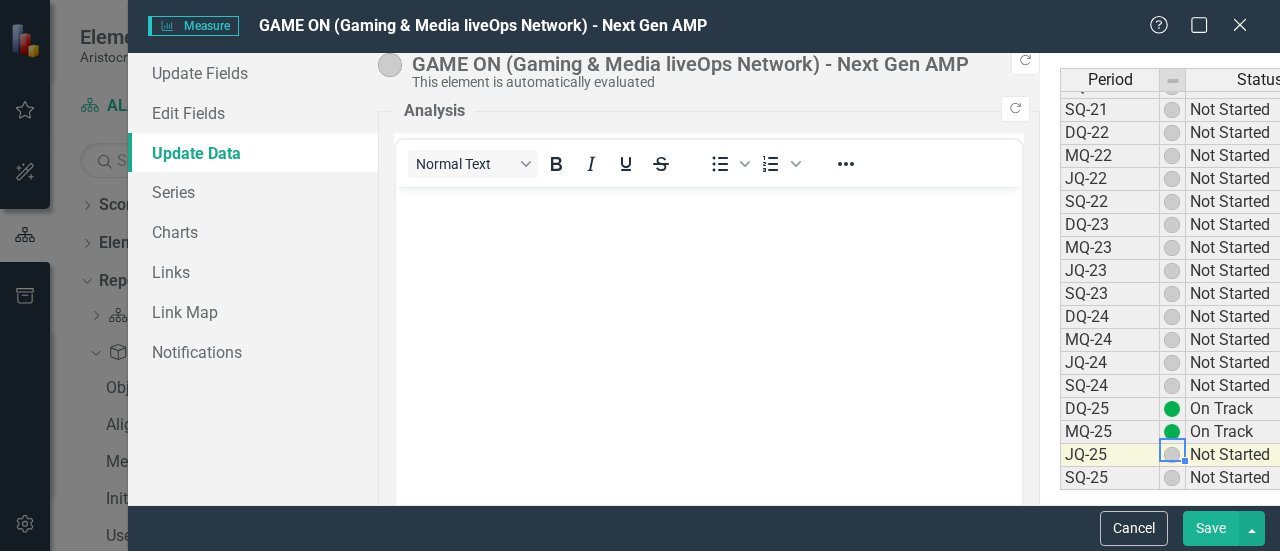 click at bounding box center (1173, 455) 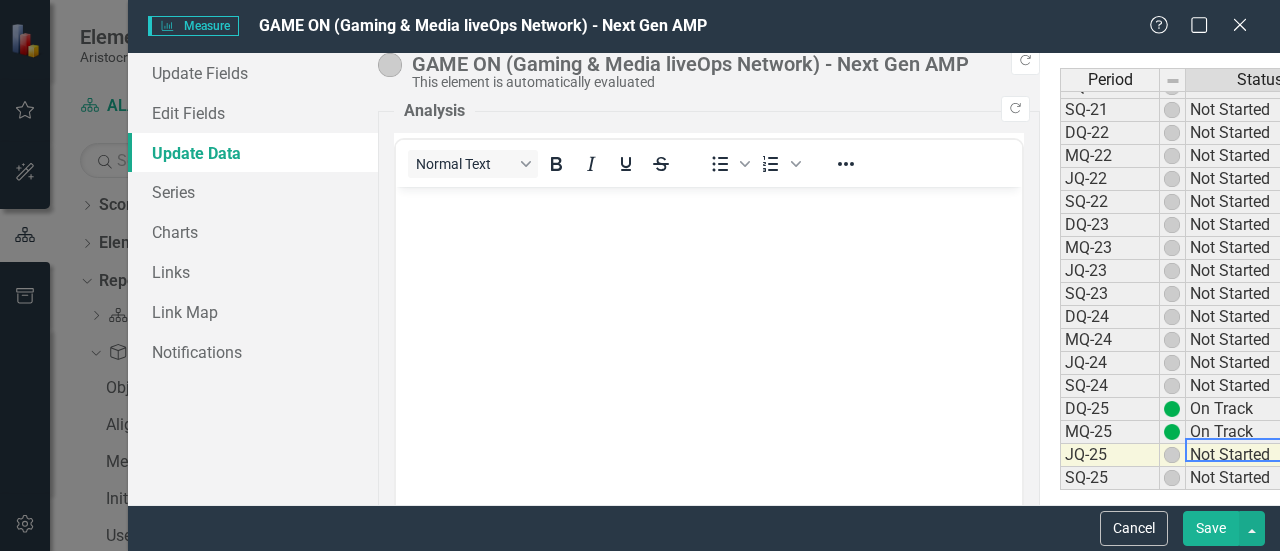 click on "Not Started" at bounding box center (1260, 455) 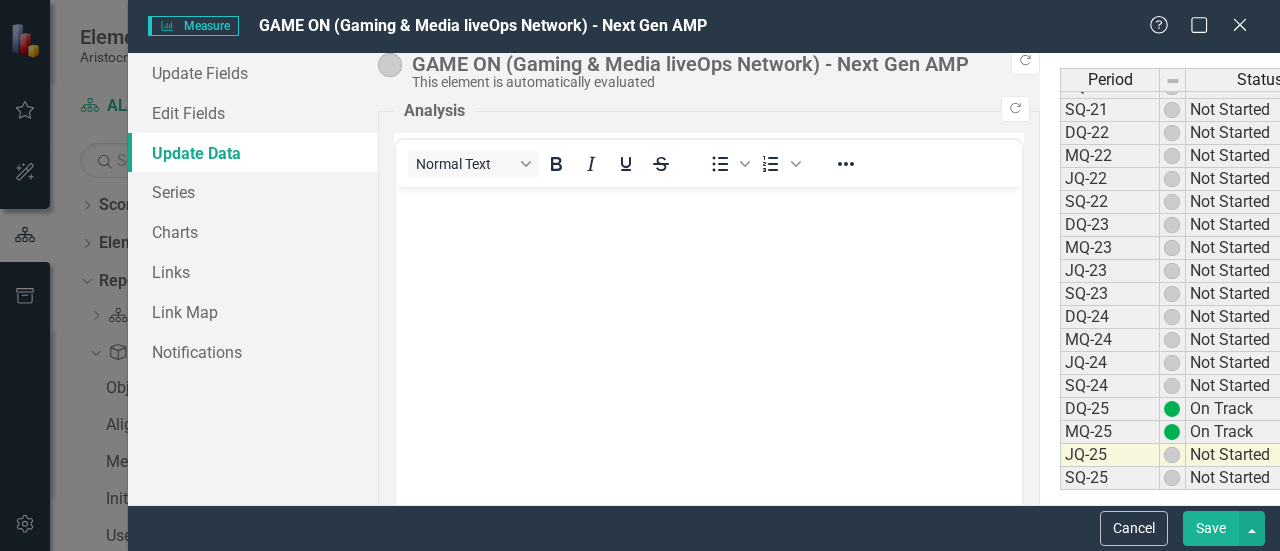 click on "Save" at bounding box center [1211, 528] 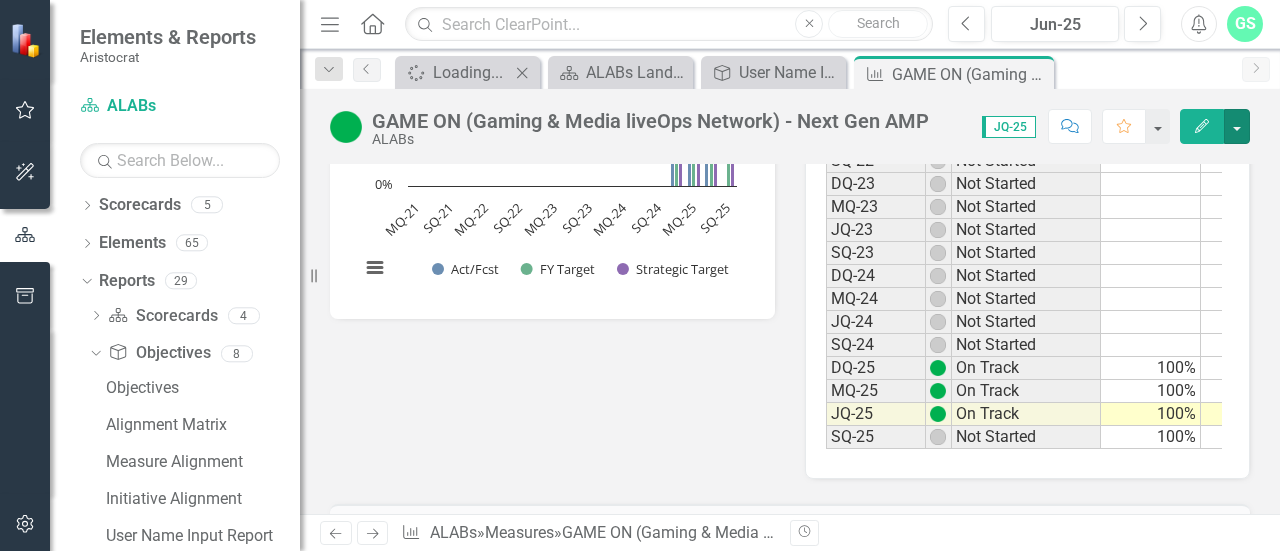 scroll, scrollTop: 0, scrollLeft: 88, axis: horizontal 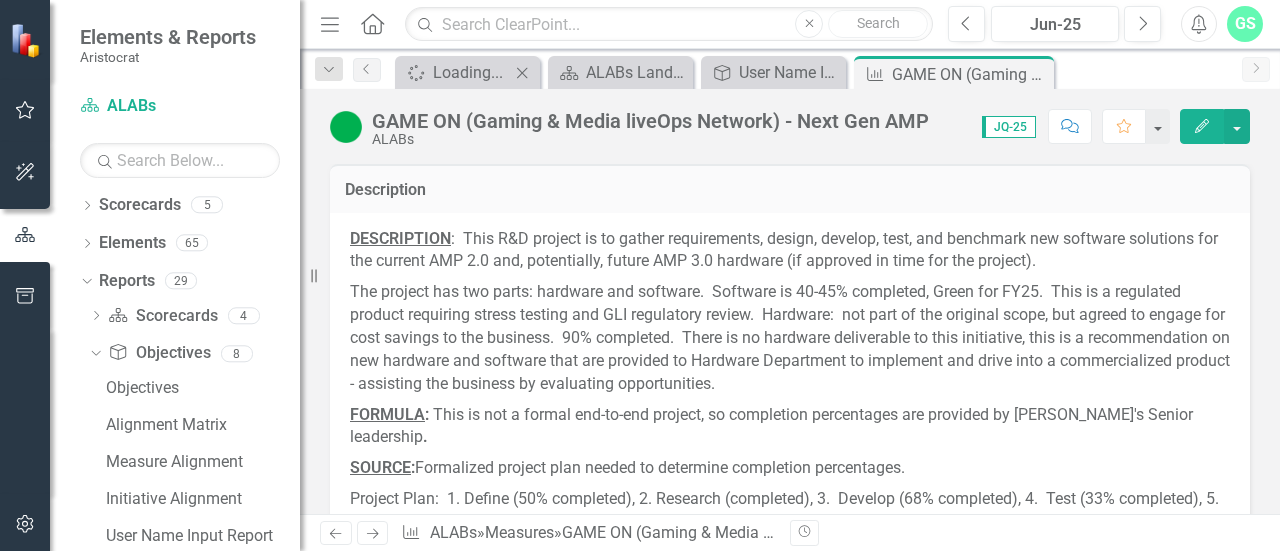 click on "The project has two parts: hardware and software.  Software is 40-45% completed, Green for FY25.  This is a regulated product requiring stress testing and GLI regulatory review.  Hardware:  not part of the original scope, but agreed to engage for cost savings to the business.  90% completed.  There is no hardware deliverable to this initiative, this is a recommendation on new hardware and software that are provided to Hardware Department to implement and drive into a commercialized product - assisting the business by evaluating opportunities." at bounding box center [790, 338] 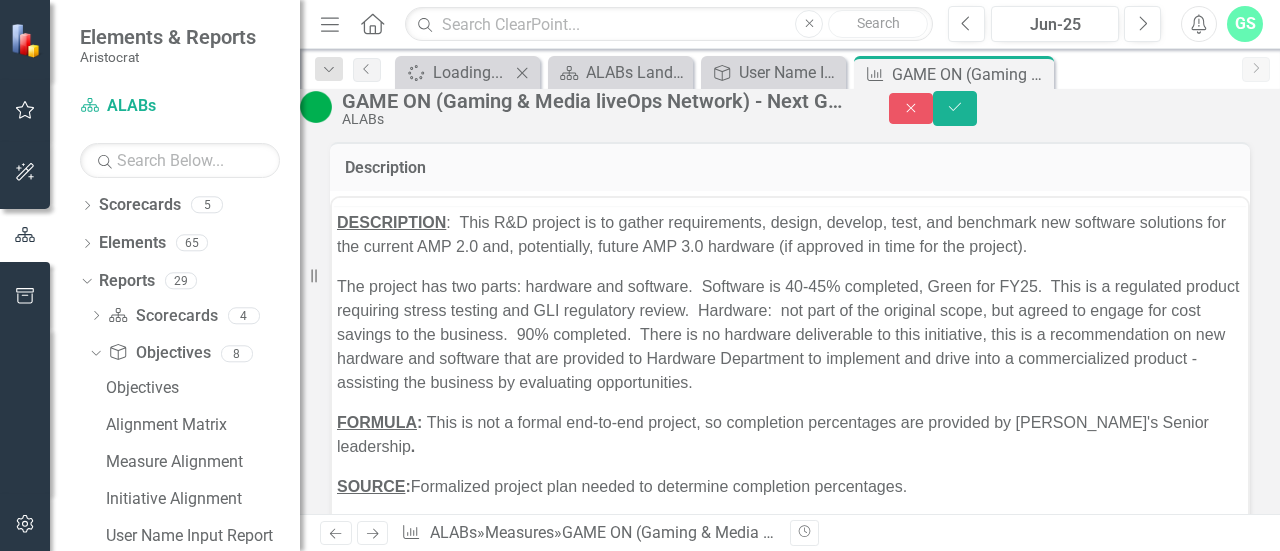 scroll, scrollTop: 0, scrollLeft: 0, axis: both 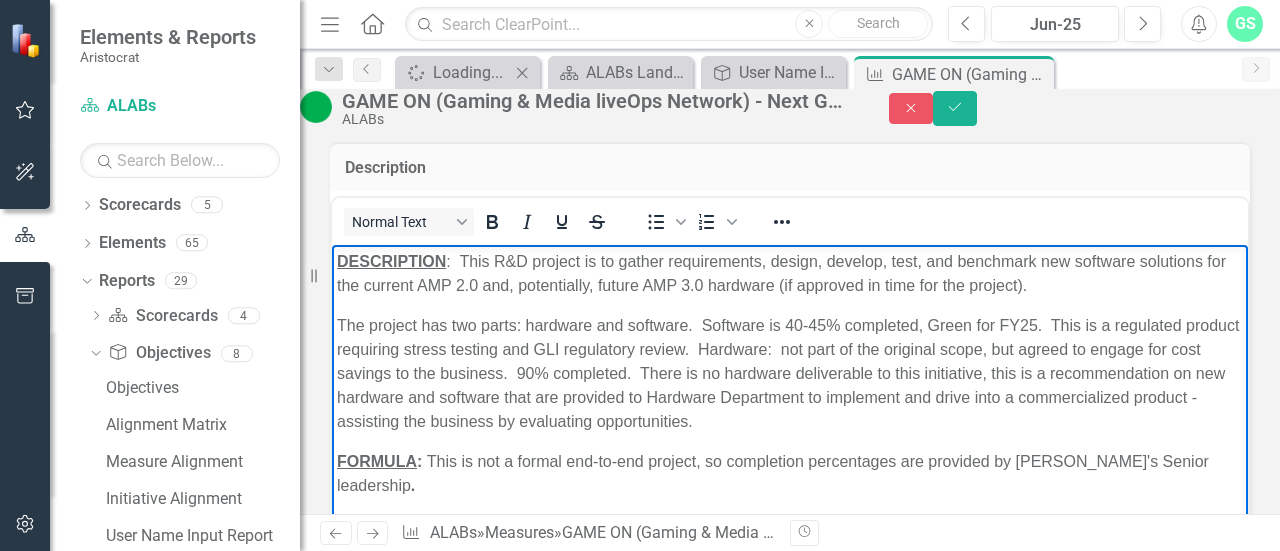 click on "DESCRIPTION :  This R&D project is to gather requirements, design, develop, test, and benchmark new software solutions for the current AMP 2.0 and, potentially, future AMP 3.0 hardware (if approved in time for the project)." at bounding box center [790, 273] 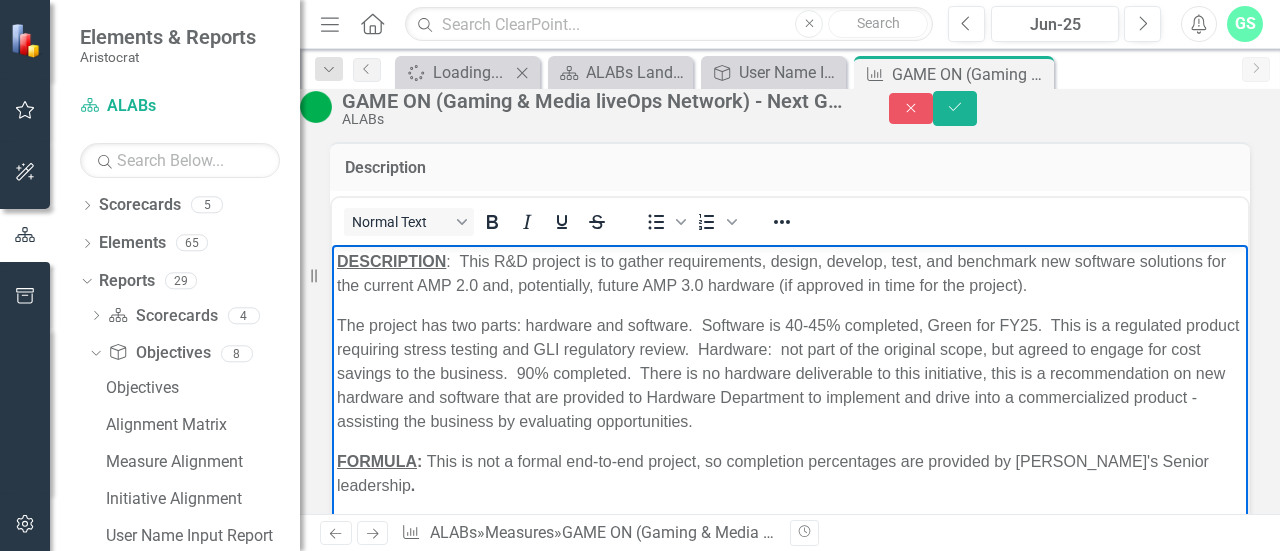 type 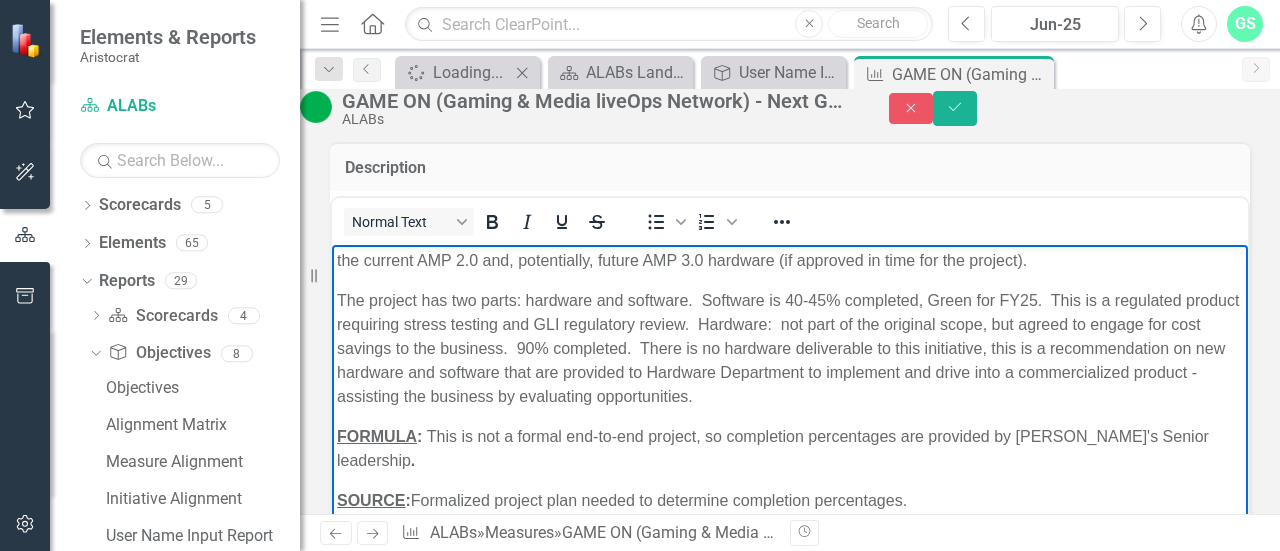 scroll, scrollTop: 0, scrollLeft: 0, axis: both 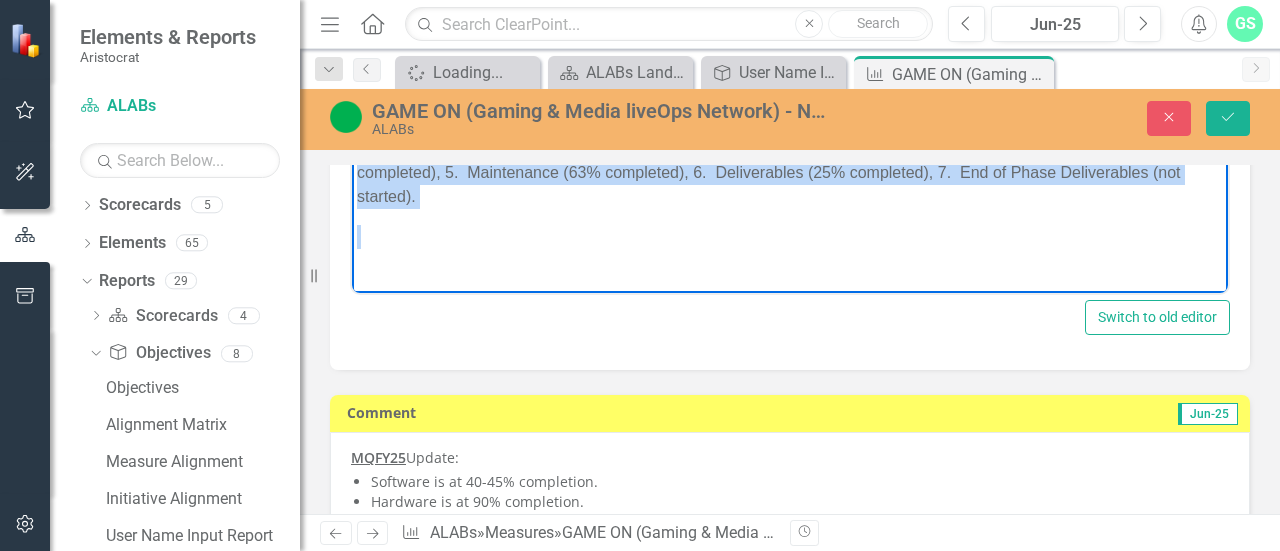 drag, startPoint x: 363, startPoint y: 148, endPoint x: 448, endPoint y: 477, distance: 339.8029 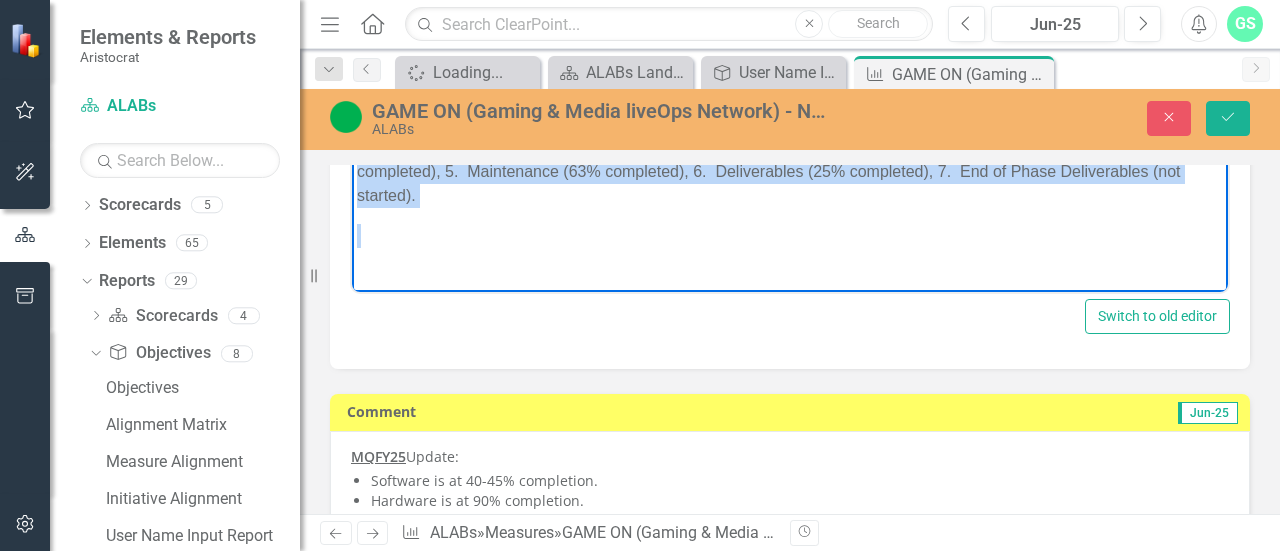 click on "DESCRIPTION : This R&D project is to gather requirements, design, develop, test, and benchmark new software solutions for the current AMP 2.0 and, potentially, future AMP 3.0 hardware (if approved in time for the project). The project has two parts: hardware and software.  Software is 40-45% completed, Green for FY25.  This is a regulated product requiring stress testing and GLI regulatory review.  Hardware:  not part of the original scope, but agreed to engage for cost savings to the business.  90% completed.  There is no hardware deliverable to this initiative, this is a recommendation on new hardware and software that are provided to Hardware Department to implement and drive into a commercialized product - assisting the business by evaluating opportunities. FORMULA :   This is not a formal end-to-end project, so completion percentages are provided by ALABS's Senior leadership . SOURCE :   Formalized project plan needed to determine completion percentages." at bounding box center (790, 60) 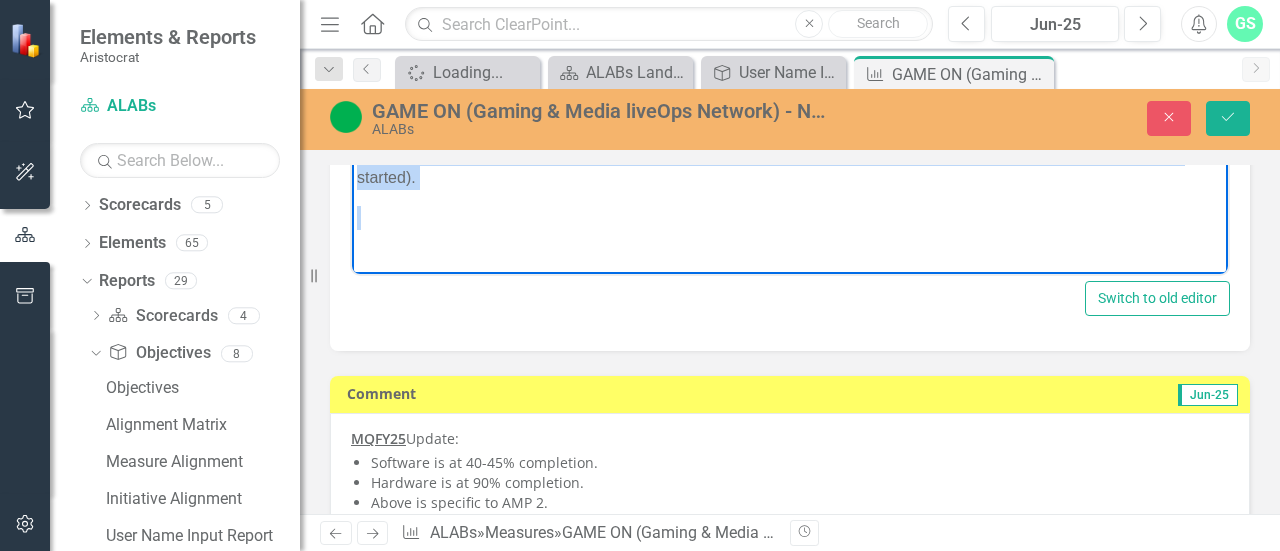 scroll, scrollTop: 0, scrollLeft: 0, axis: both 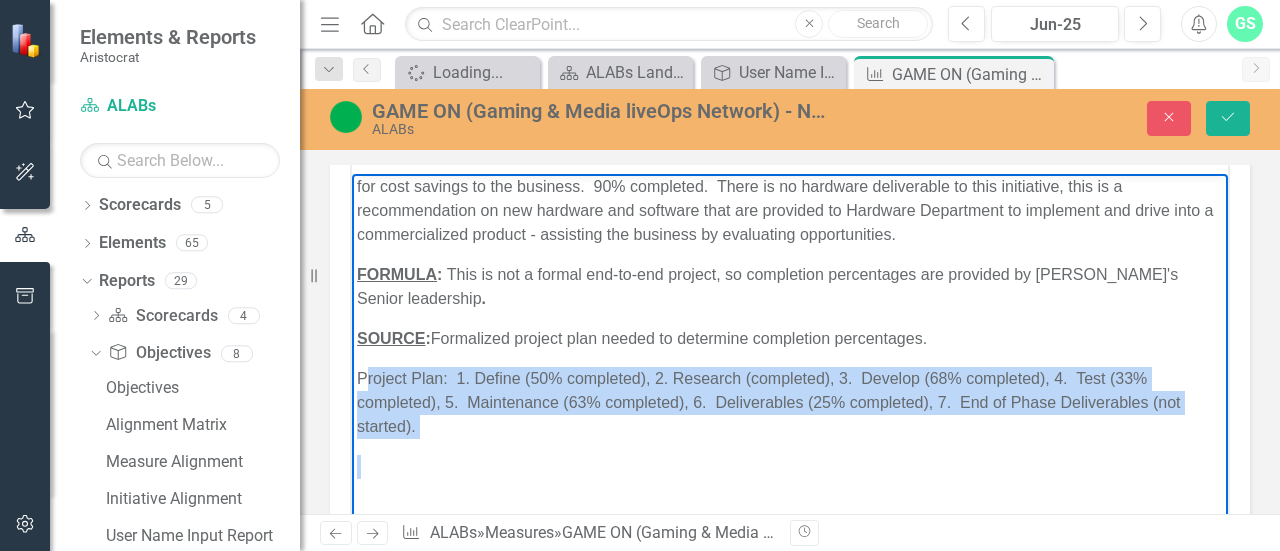 click at bounding box center (790, 478) 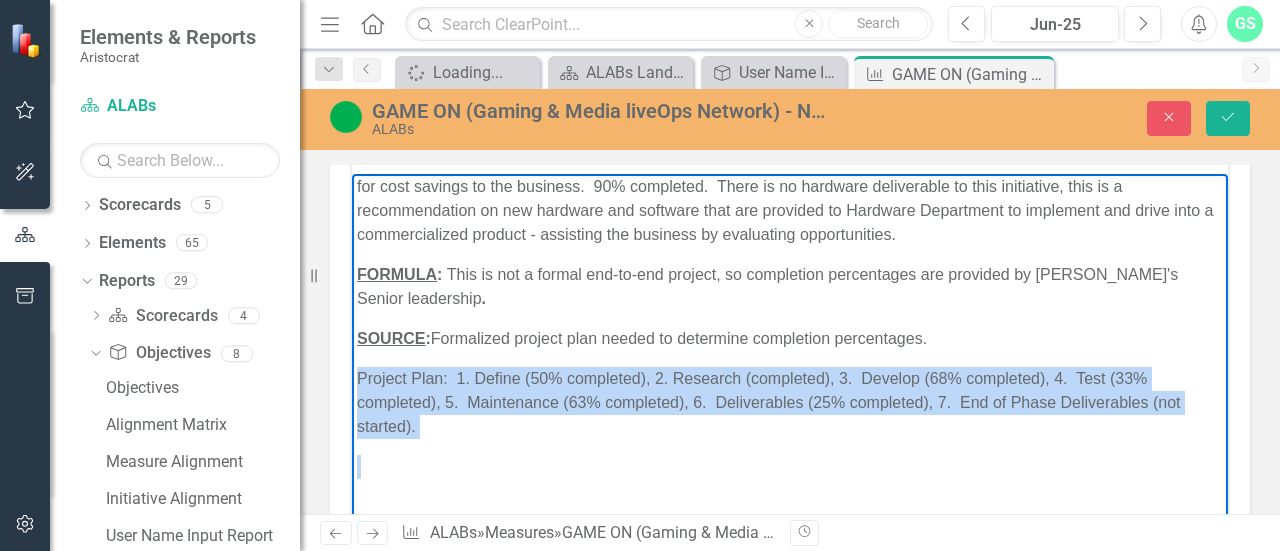 drag, startPoint x: 439, startPoint y: 438, endPoint x: 382, endPoint y: 386, distance: 77.155685 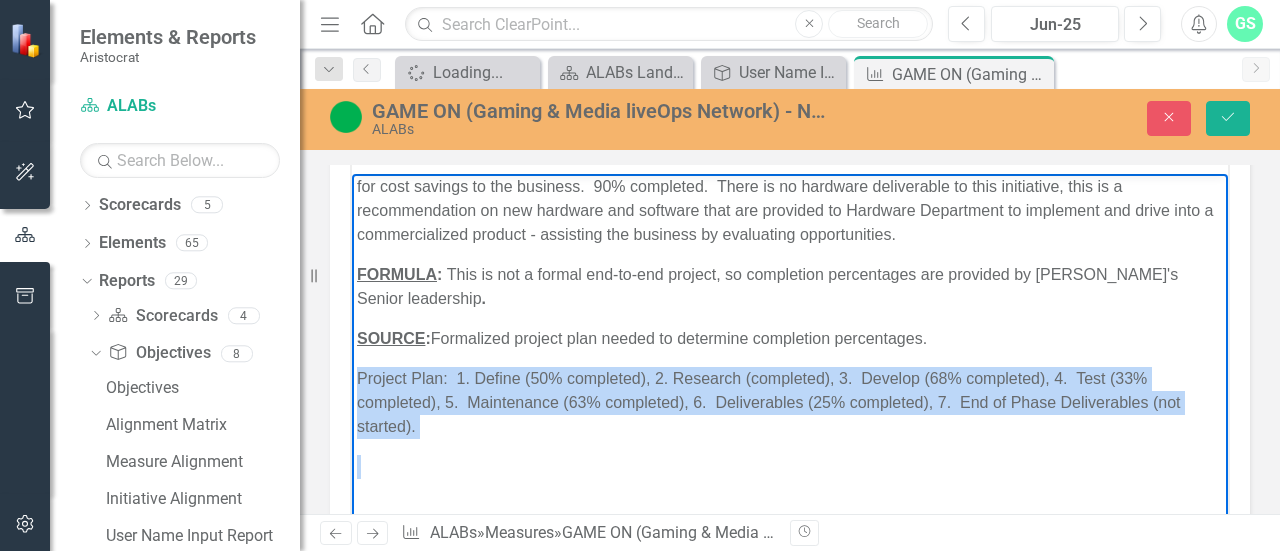 click on "DESCRIPTION : This R&D project is to gather requirements, design, develop, test, and benchmark new software solutions for the current AMP 2.0 and, potentially, future AMP 3.0 hardware (if approved in time for the project). The project has two parts: hardware and software.  Software is 40-45% completed, Green for FY25.  This is a regulated product requiring stress testing and GLI regulatory review.  Hardware:  not part of the original scope, but agreed to engage for cost savings to the business.  90% completed.  There is no hardware deliverable to this initiative, this is a recommendation on new hardware and software that are provided to Hardware Department to implement and drive into a commercialized product - assisting the business by evaluating opportunities. FORMULA :   This is not a formal end-to-end project, so completion percentages are provided by ALABS's Senior leadership . SOURCE :   Formalized project plan needed to determine completion percentages." at bounding box center [790, 290] 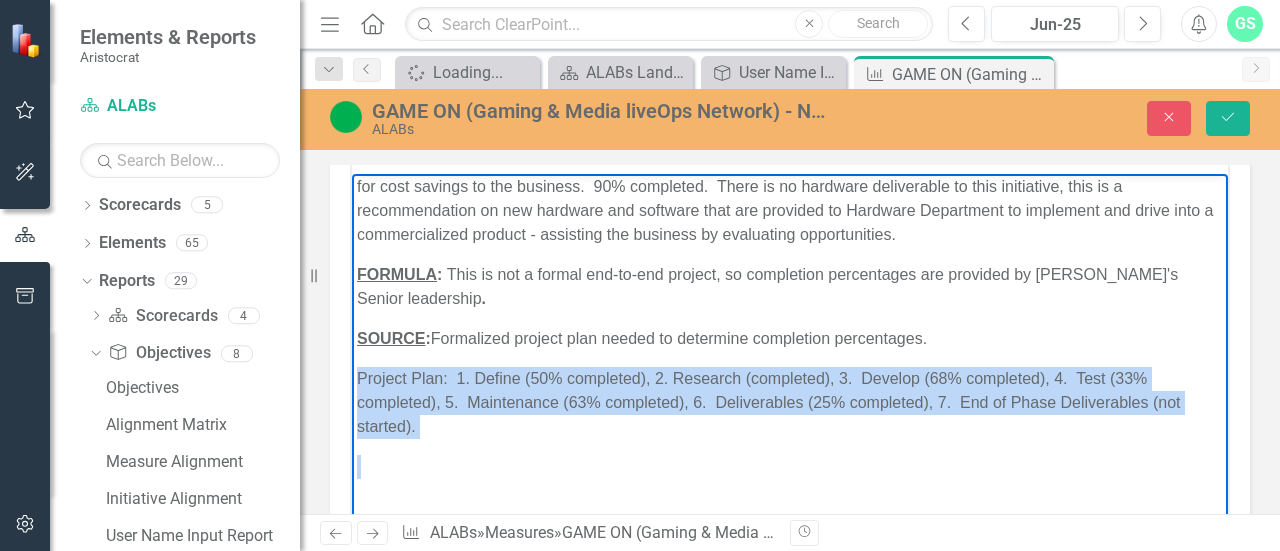 copy on "Project Plan:  1. Define (50% completed), 2. Research (completed), 3.  Develop (68% completed), 4.  Test (33% completed), 5.  Maintenance (63% completed), 6.  Deliverables (25% completed), 7.  End of Phase Deliverables (not started)." 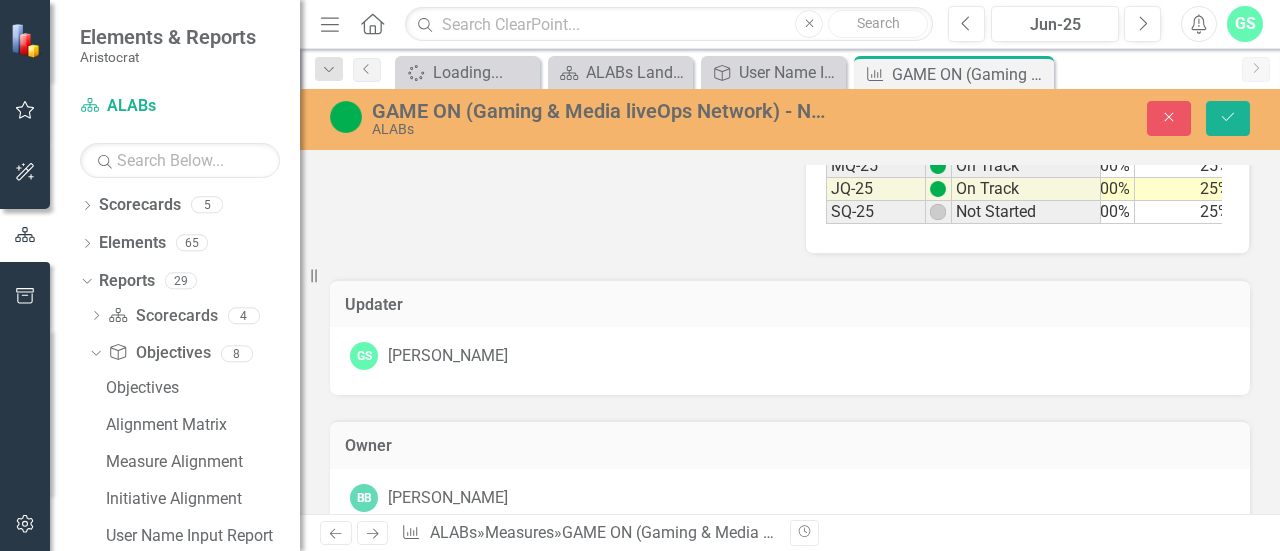 scroll, scrollTop: 909, scrollLeft: 0, axis: vertical 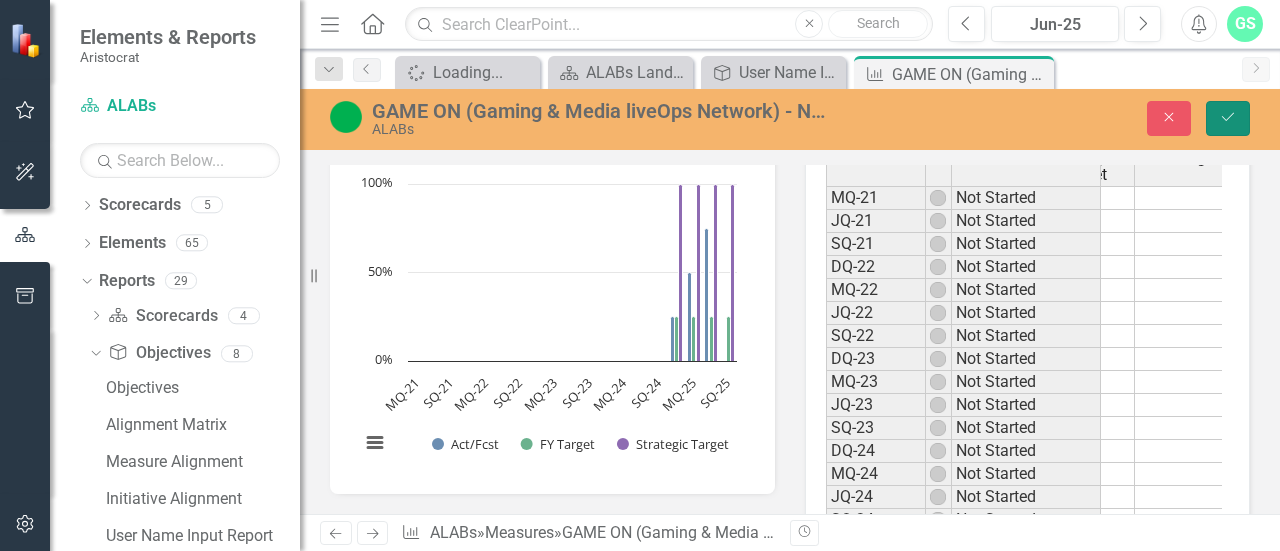 click on "Save" at bounding box center (1228, 118) 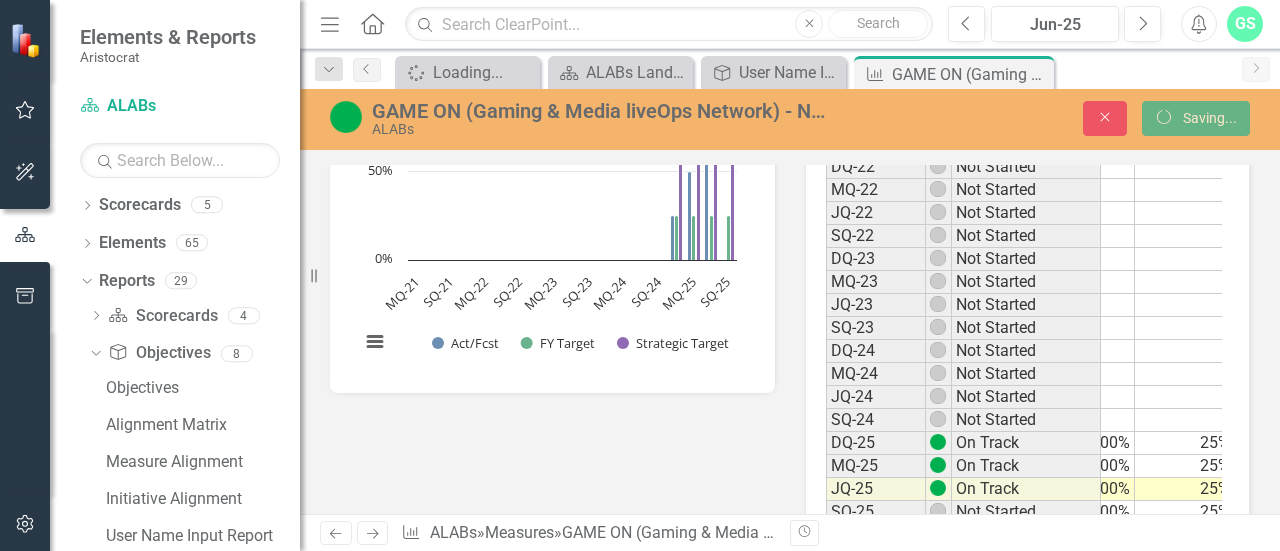 scroll, scrollTop: 786, scrollLeft: 0, axis: vertical 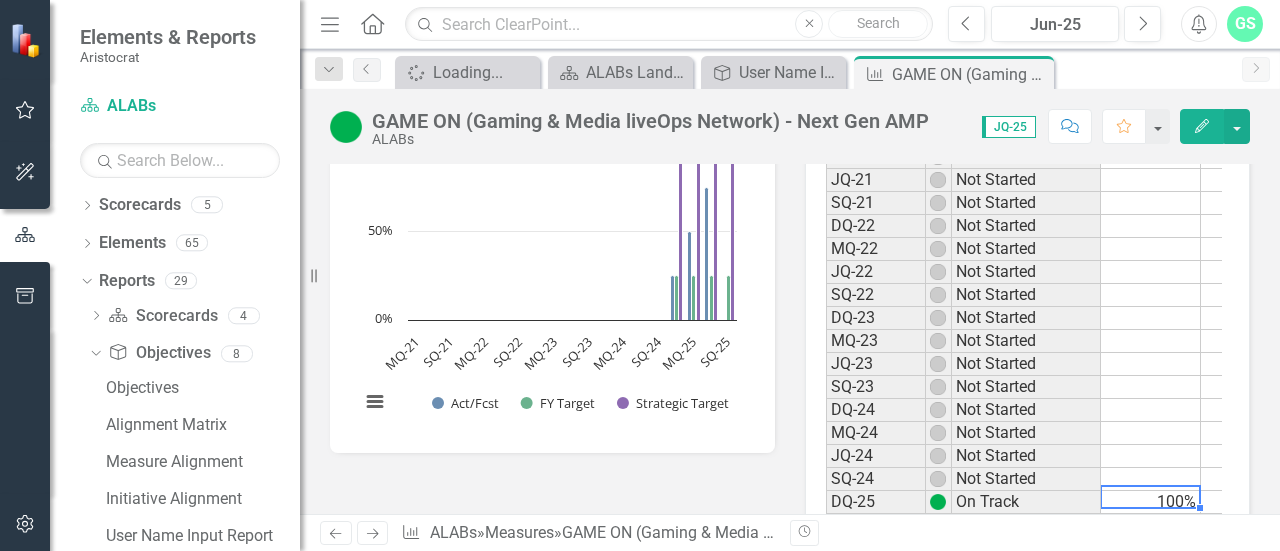 click on "100%" at bounding box center (1151, 502) 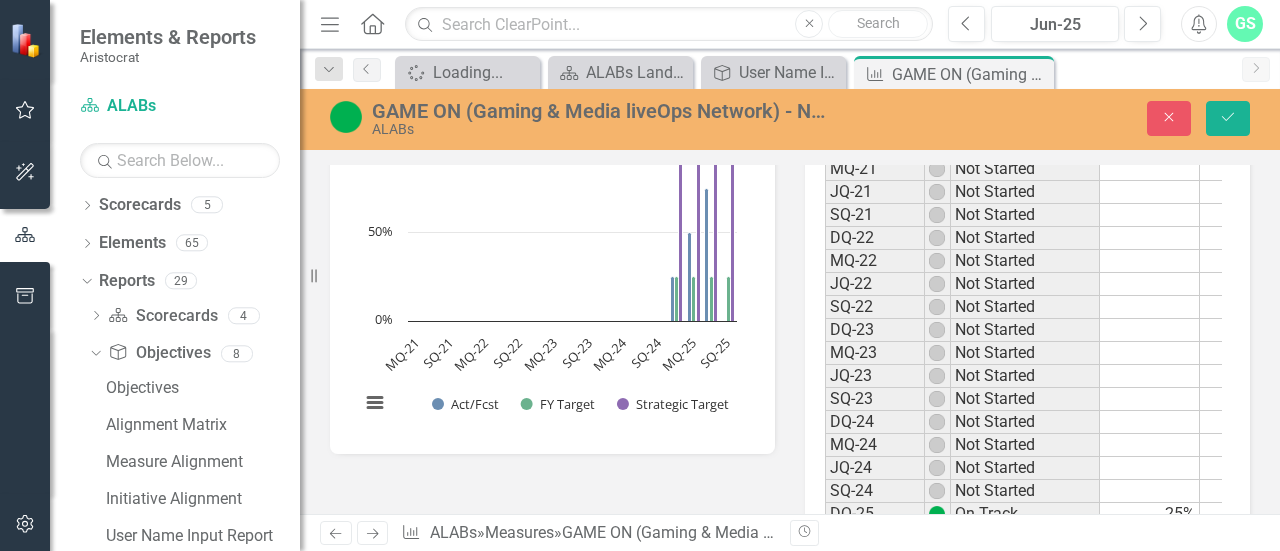 click on "100%" at bounding box center (1150, 537) 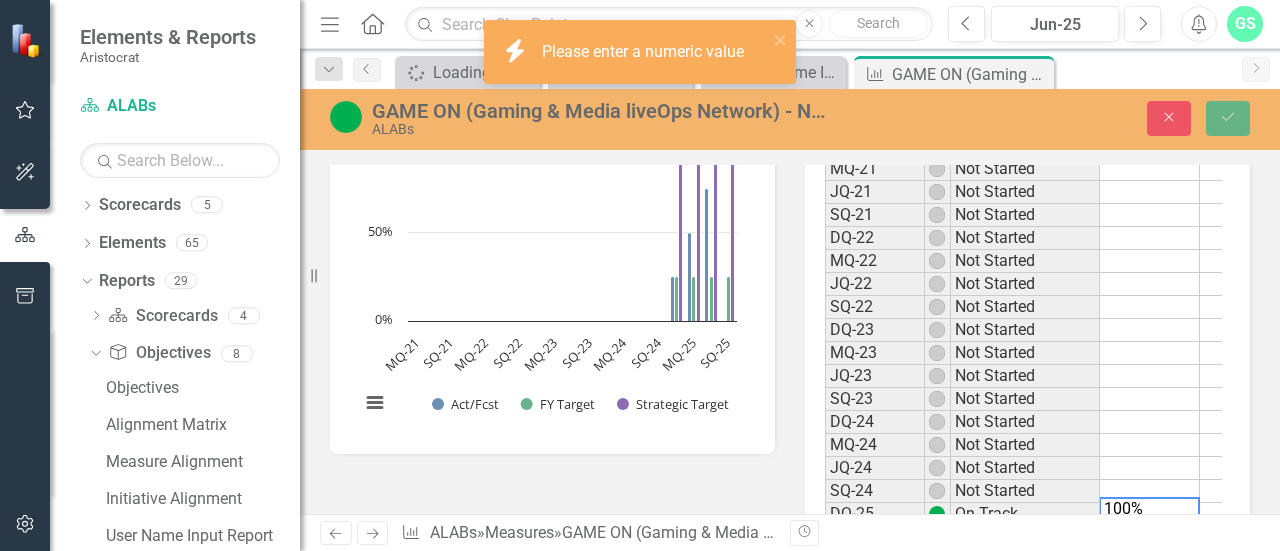 click at bounding box center (1150, 284) 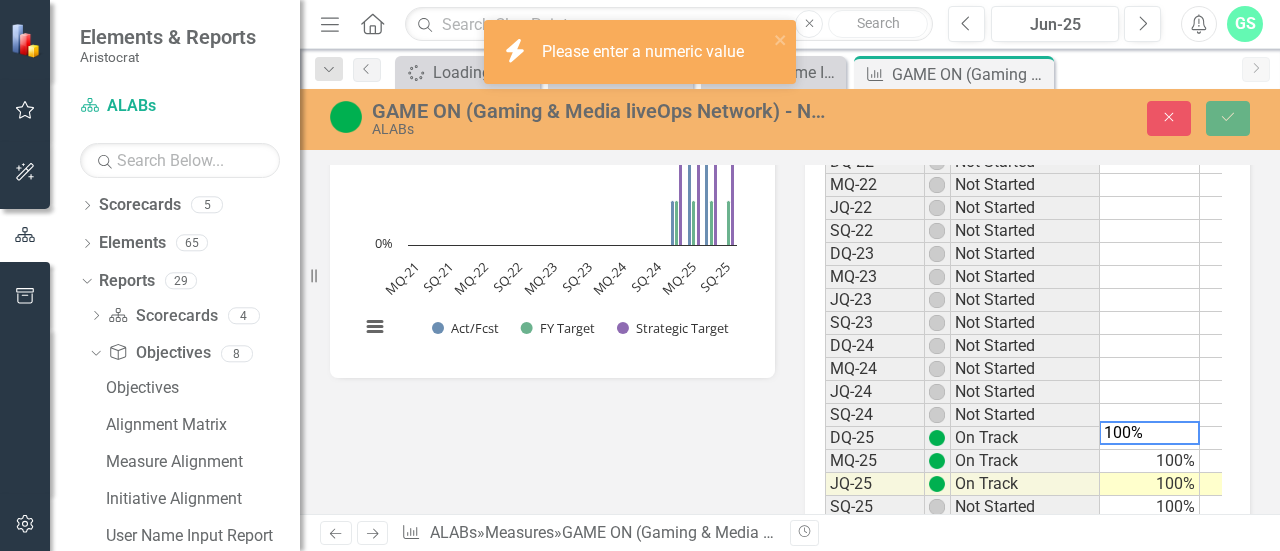 scroll, scrollTop: 986, scrollLeft: 0, axis: vertical 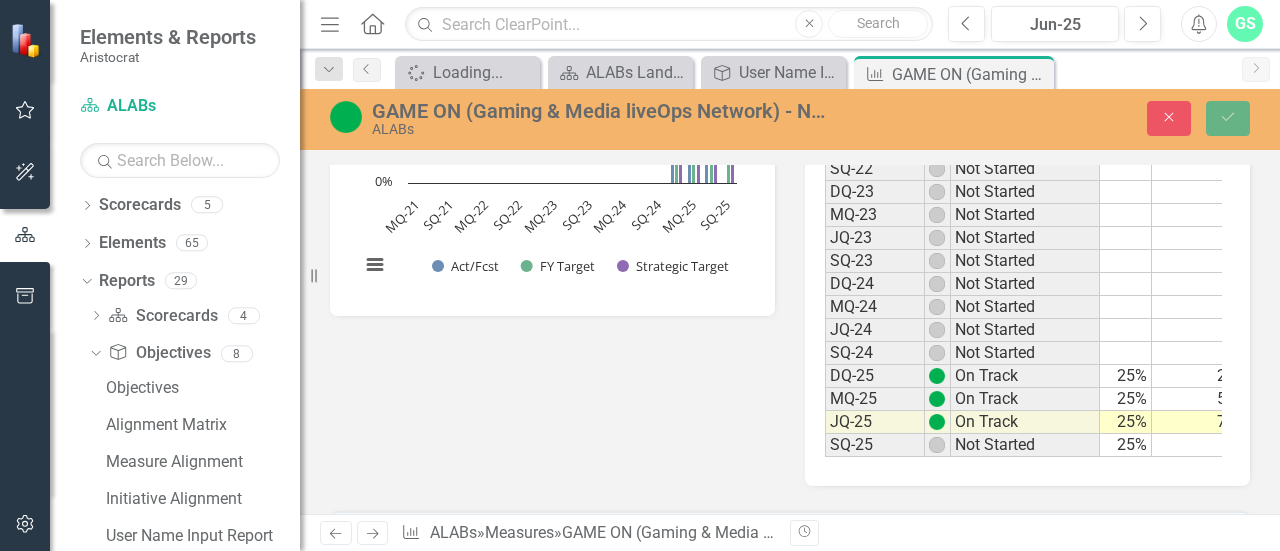 click on "Period Status Strategic Target FY Target Act/Fcst MQ-21 Not Started JQ-21 Not Started SQ-21 Not Started DQ-22 Not Started MQ-22 Not Started JQ-22 Not Started SQ-22 Not Started DQ-23 Not Started MQ-23 Not Started JQ-23 Not Started SQ-23 Not Started DQ-24 Not Started MQ-24 Not Started JQ-24 Not Started SQ-24 Not Started DQ-25 On Track 25% 25% 25% MQ-25 On Track 100% 25% 50% JQ-25 On Track 100% 25% 75% SQ-25 Not Started 100% 25%" at bounding box center (1023, 218) 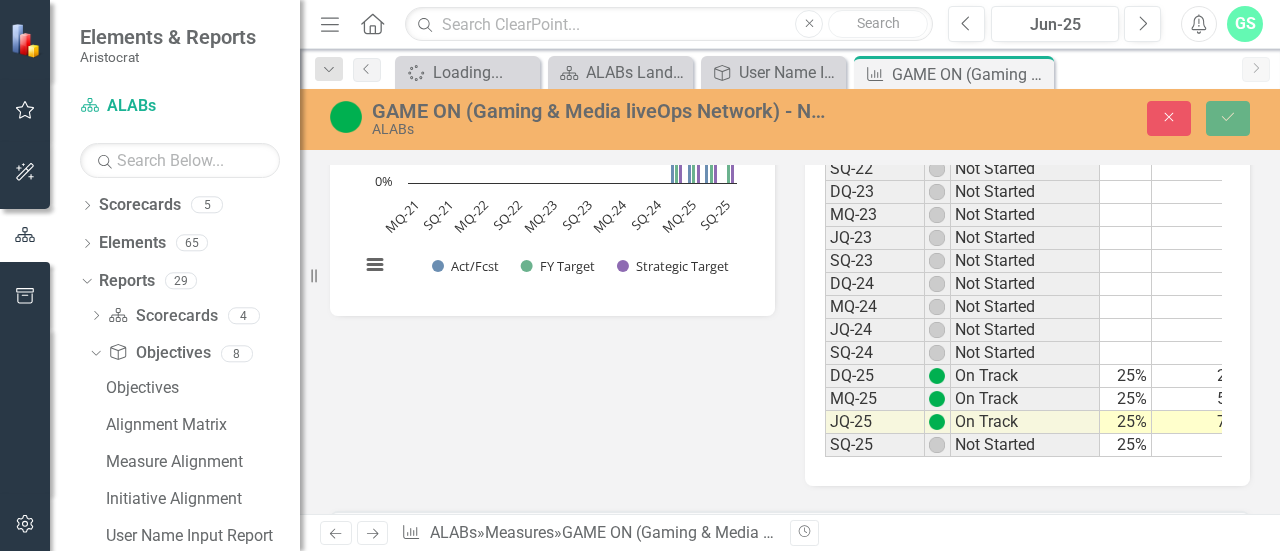 scroll, scrollTop: 0, scrollLeft: 127, axis: horizontal 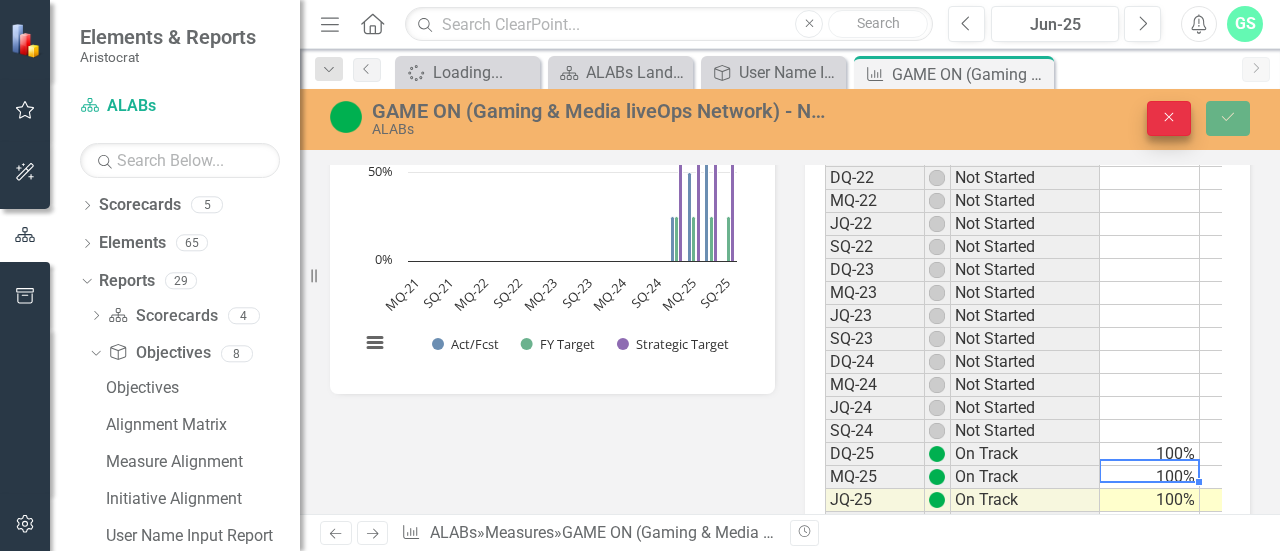 type on "100" 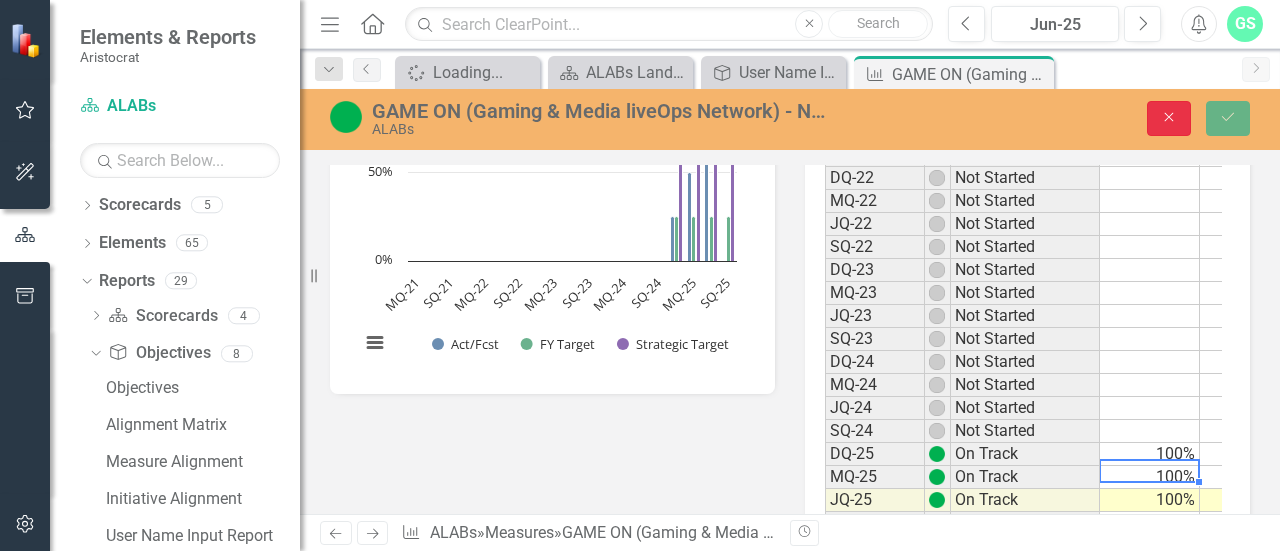 click on "Close" 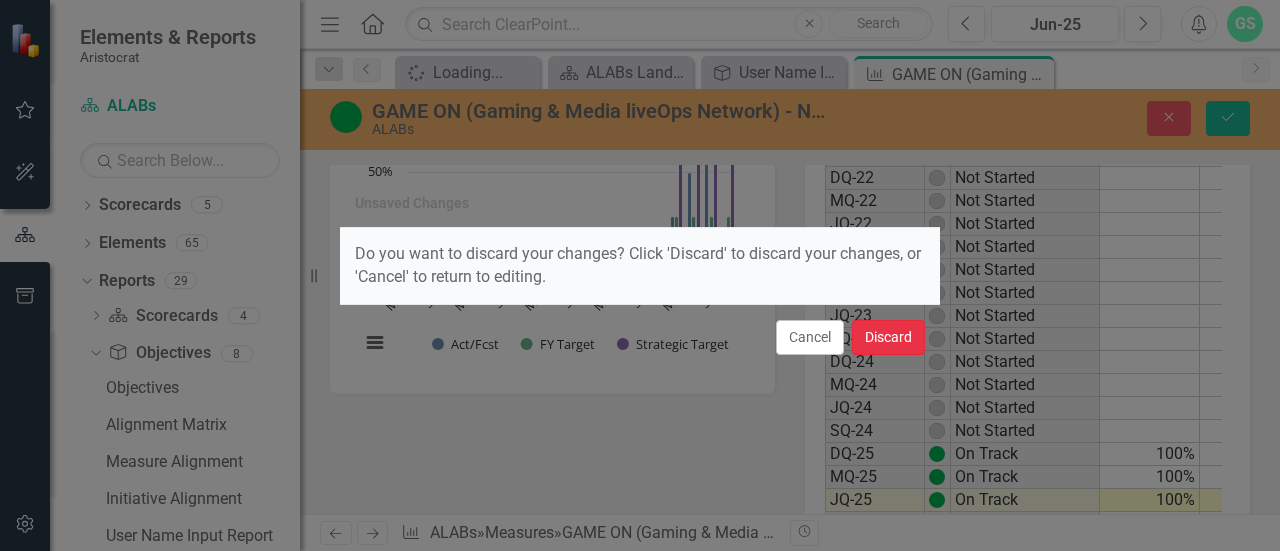 click on "Discard" at bounding box center (888, 337) 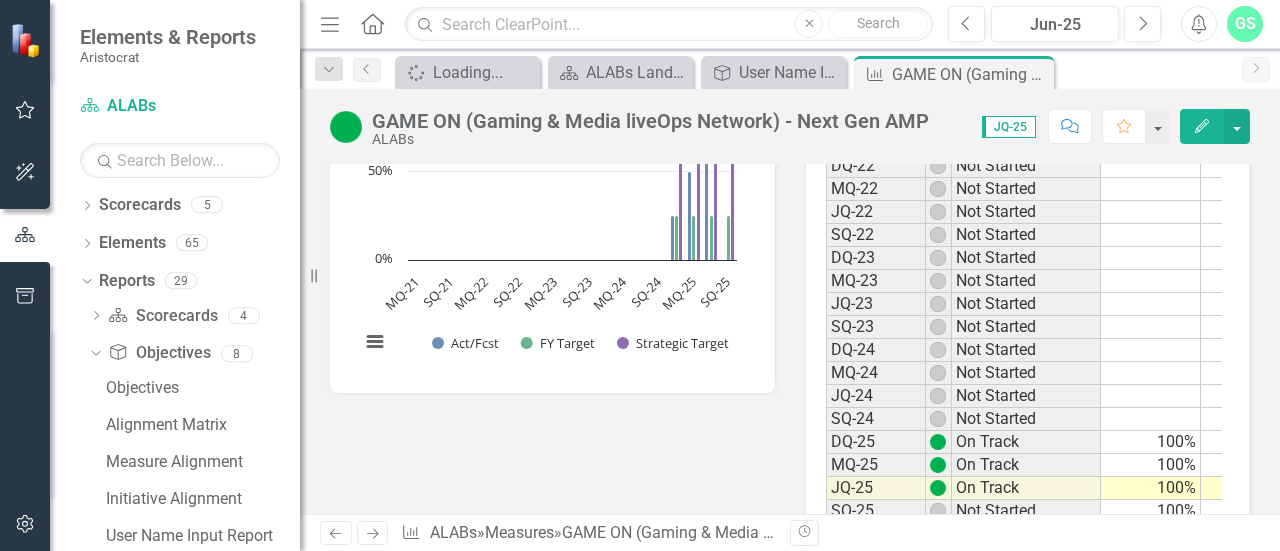 scroll, scrollTop: 0, scrollLeft: 62, axis: horizontal 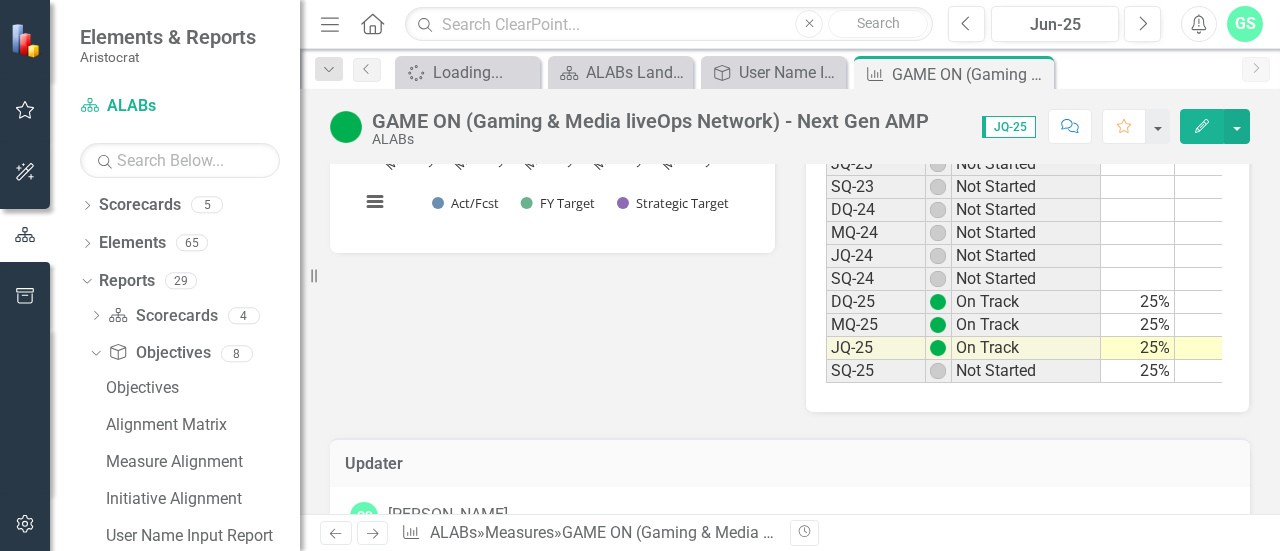 click on "Period Status Strategic Target FY Target Act/Fcst MQ-21 Not Started JQ-21 Not Started SQ-21 Not Started DQ-22 Not Started MQ-22 Not Started JQ-22 Not Started SQ-22 Not Started DQ-23 Not Started MQ-23 Not Started JQ-23 Not Started SQ-23 Not Started DQ-24 Not Started MQ-24 Not Started JQ-24 Not Started SQ-24 Not Started DQ-25 On Track 100% 25% 25% MQ-25 On Track 100% 25% 50% JQ-25 On Track 100% 25% 75% SQ-25 Not Started 100% 25%" at bounding box center [1024, 144] 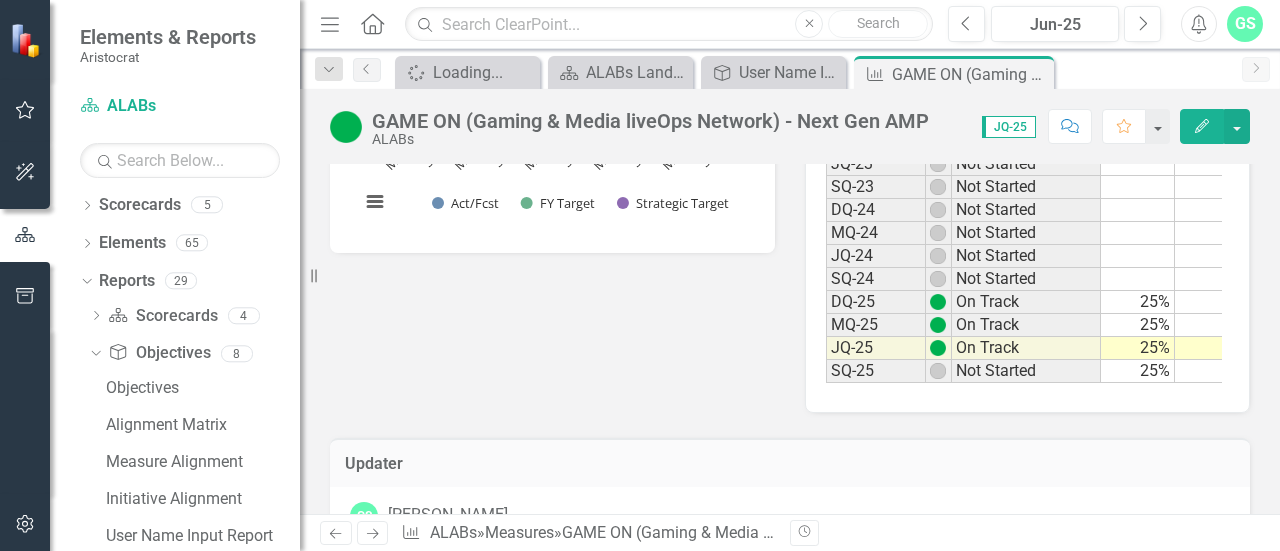 scroll, scrollTop: 0, scrollLeft: 122, axis: horizontal 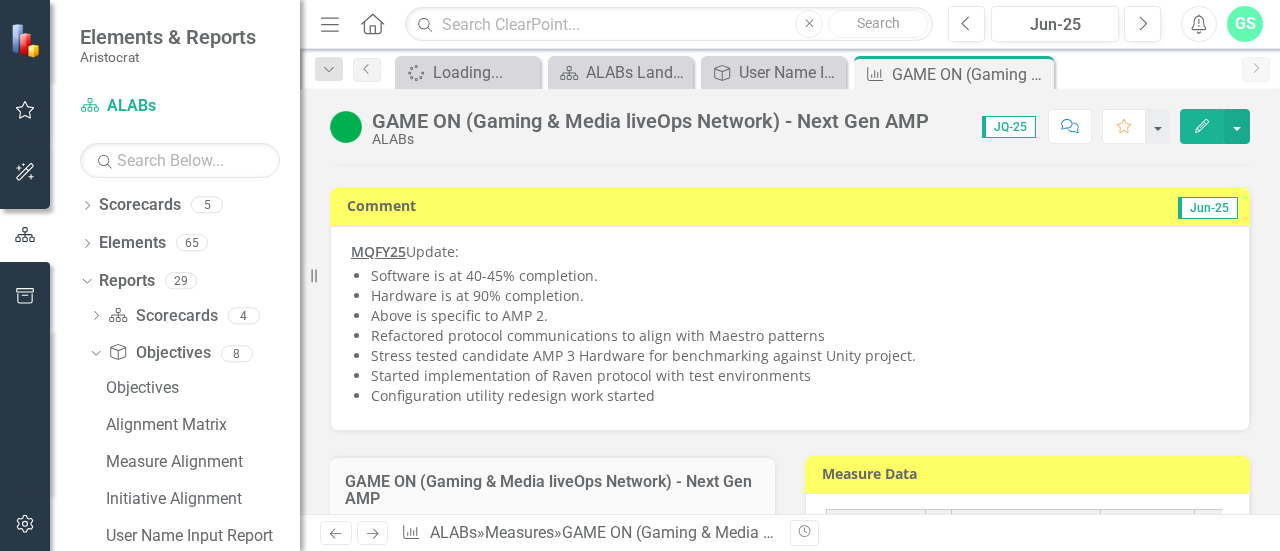 drag, startPoint x: 542, startPoint y: 350, endPoint x: 592, endPoint y: 365, distance: 52.201534 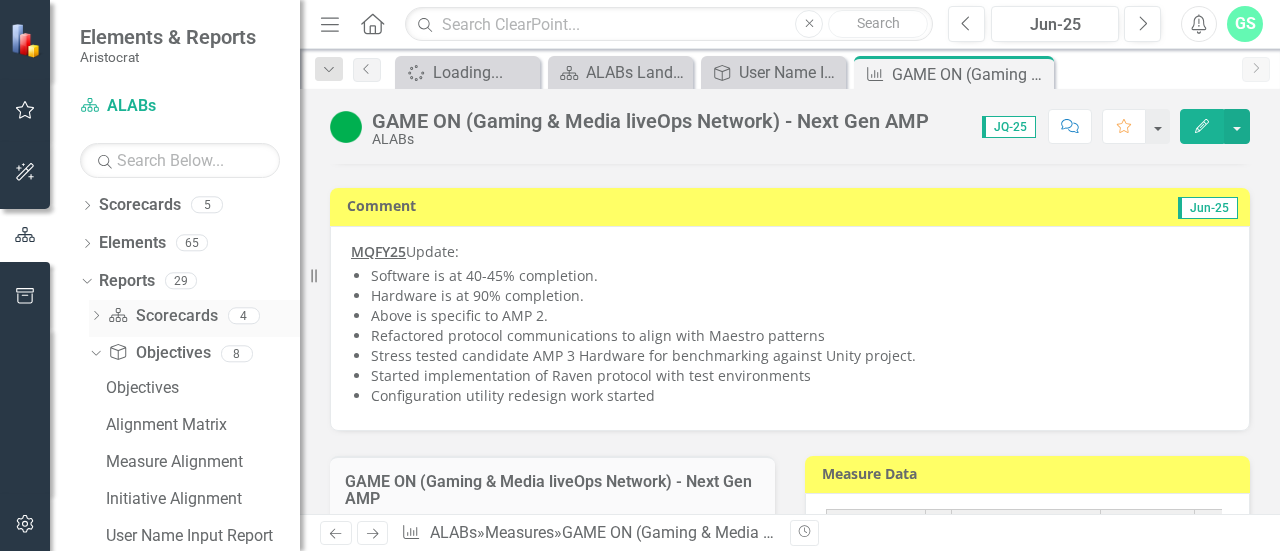 scroll, scrollTop: 226, scrollLeft: 0, axis: vertical 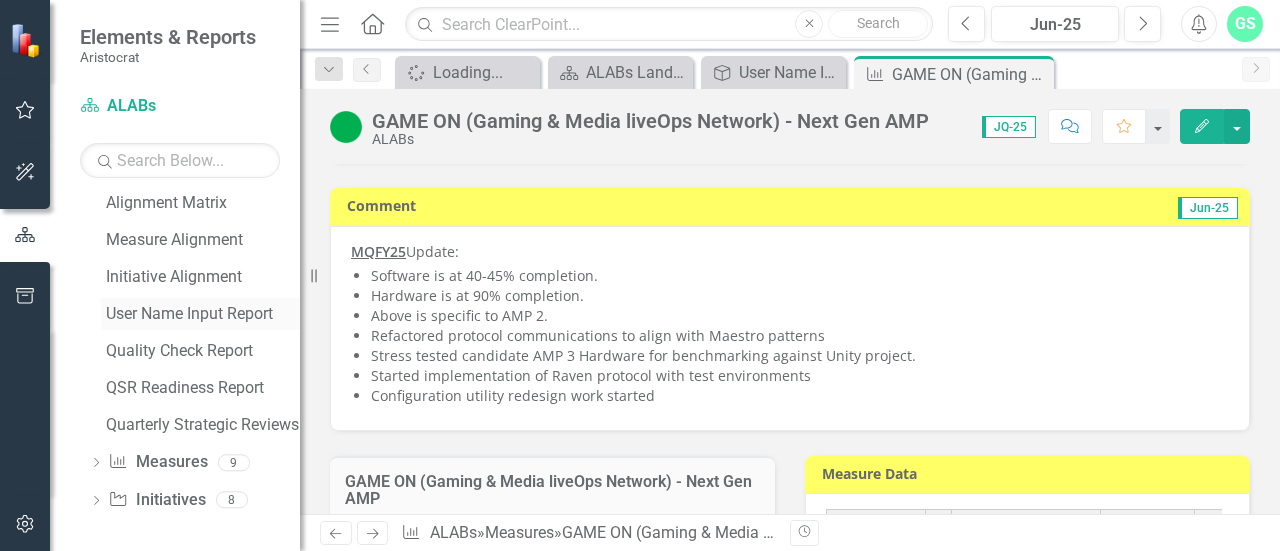 click on "User Name Input Report" at bounding box center (203, 314) 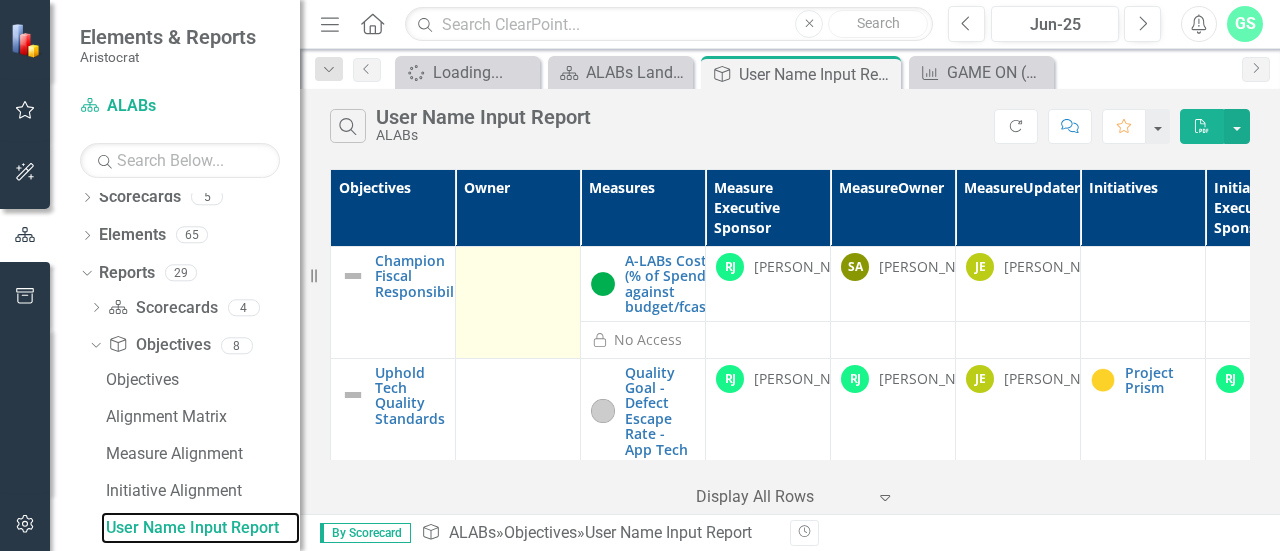 scroll, scrollTop: 4, scrollLeft: 0, axis: vertical 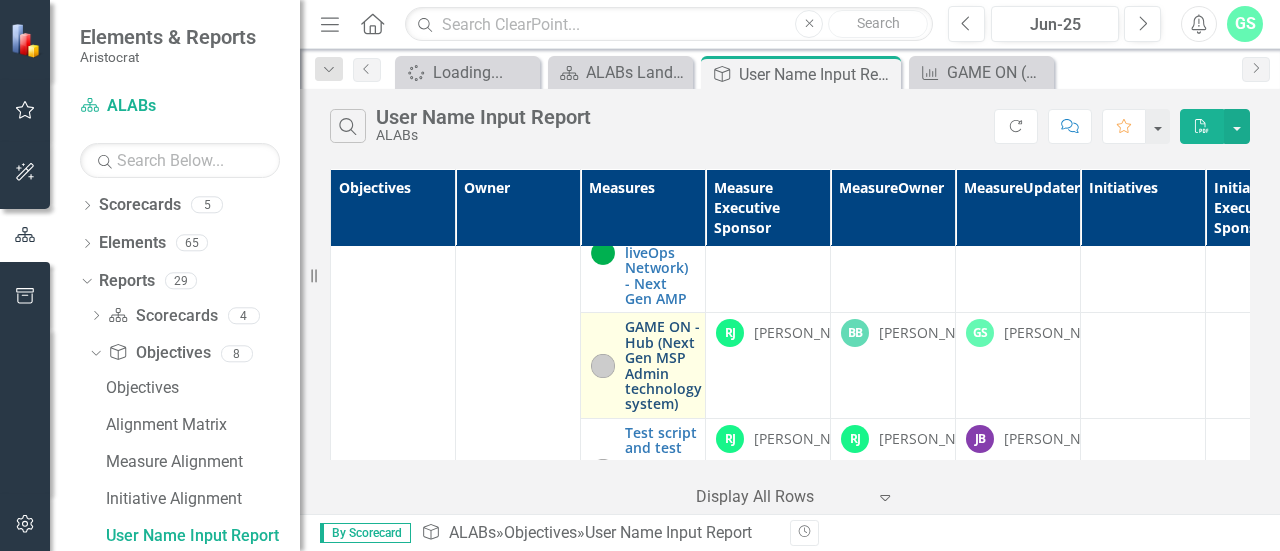 click on "GAME ON - Hub (Next Gen MSP Admin technology system)" at bounding box center [663, 365] 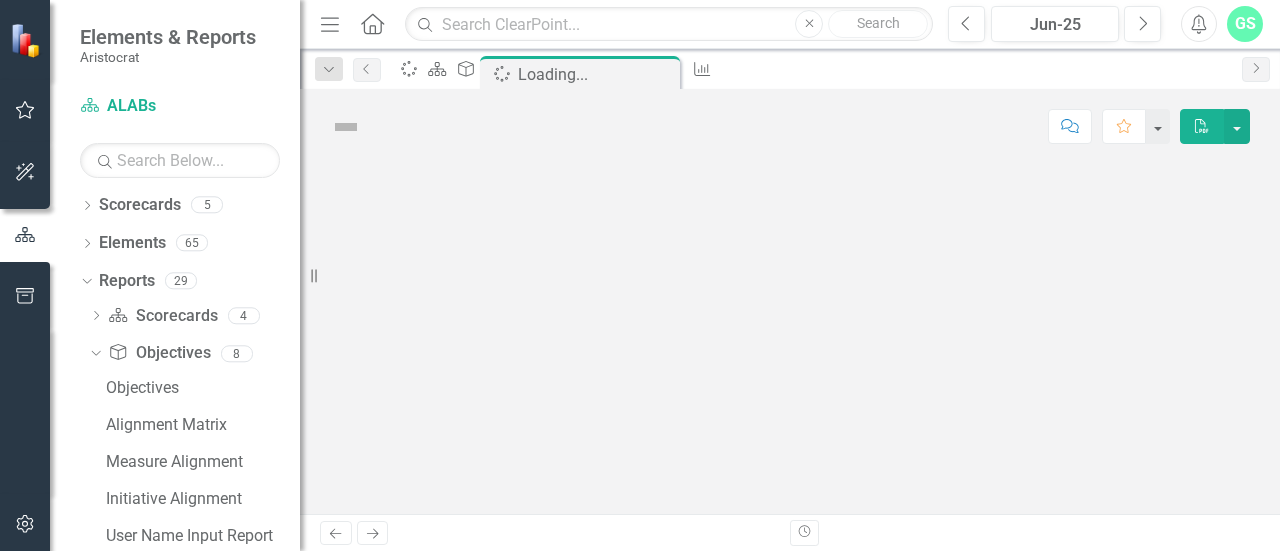 click at bounding box center [790, 339] 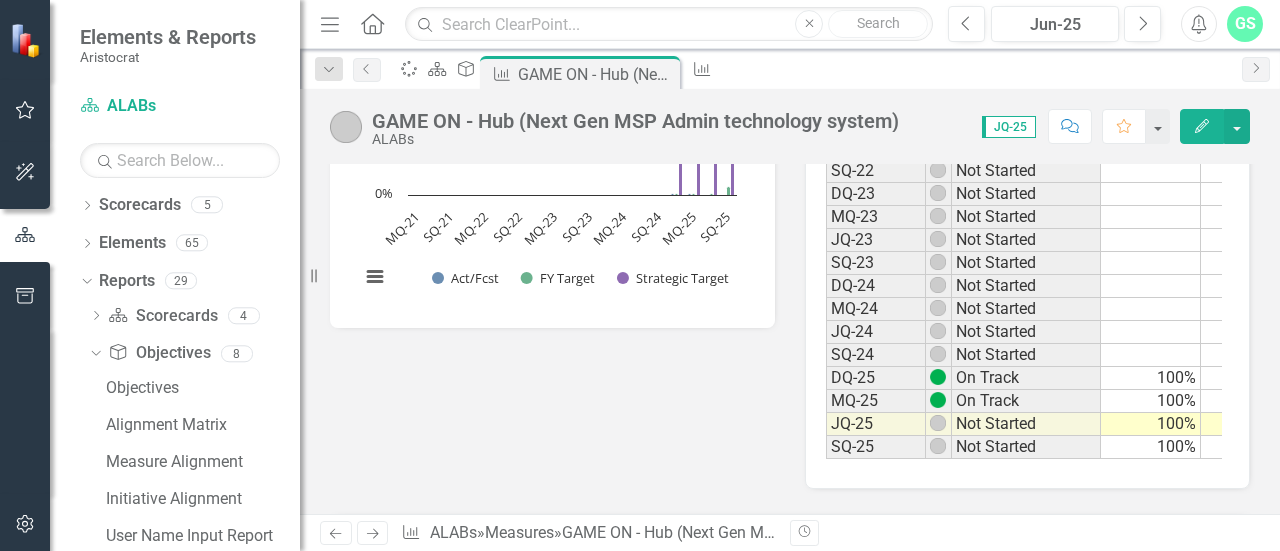 scroll, scrollTop: 857, scrollLeft: 0, axis: vertical 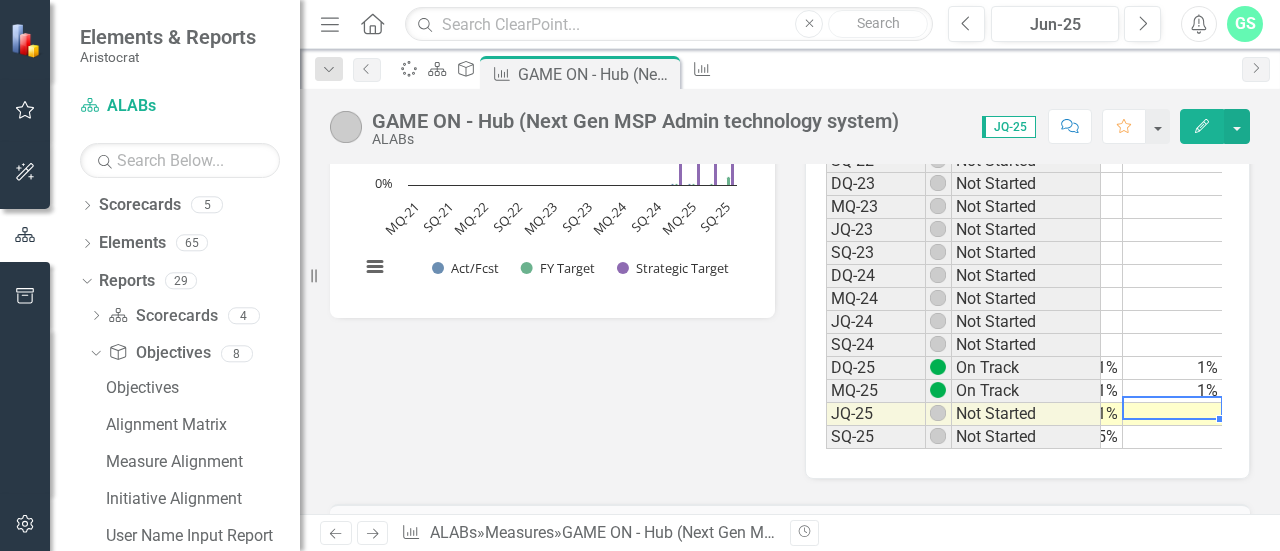 click at bounding box center (1173, 414) 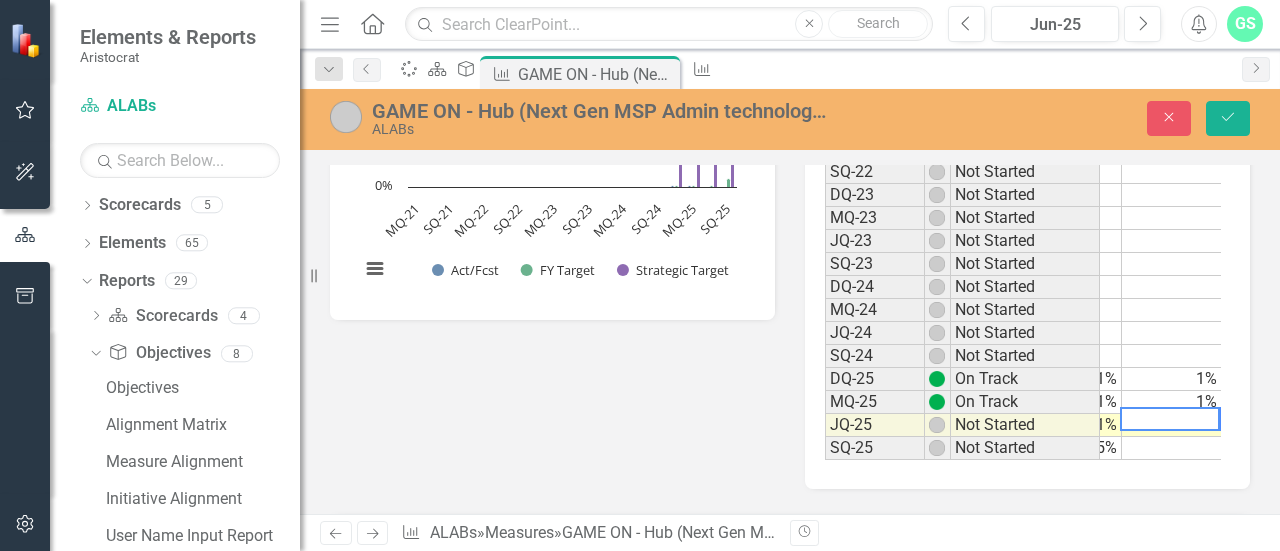 type on "1" 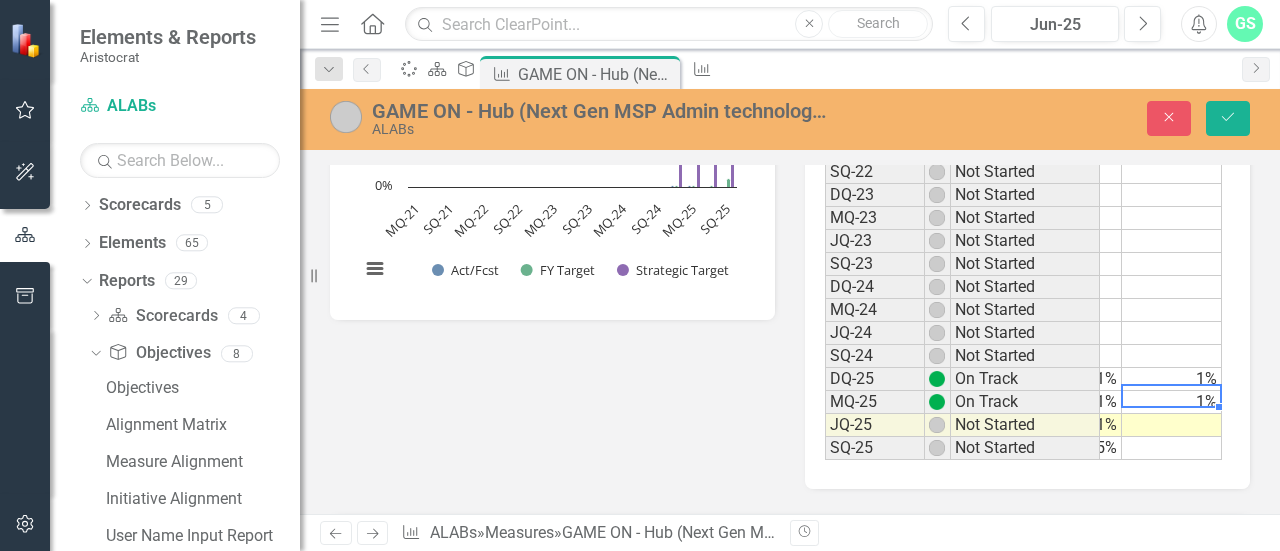 scroll, scrollTop: 0, scrollLeft: 178, axis: horizontal 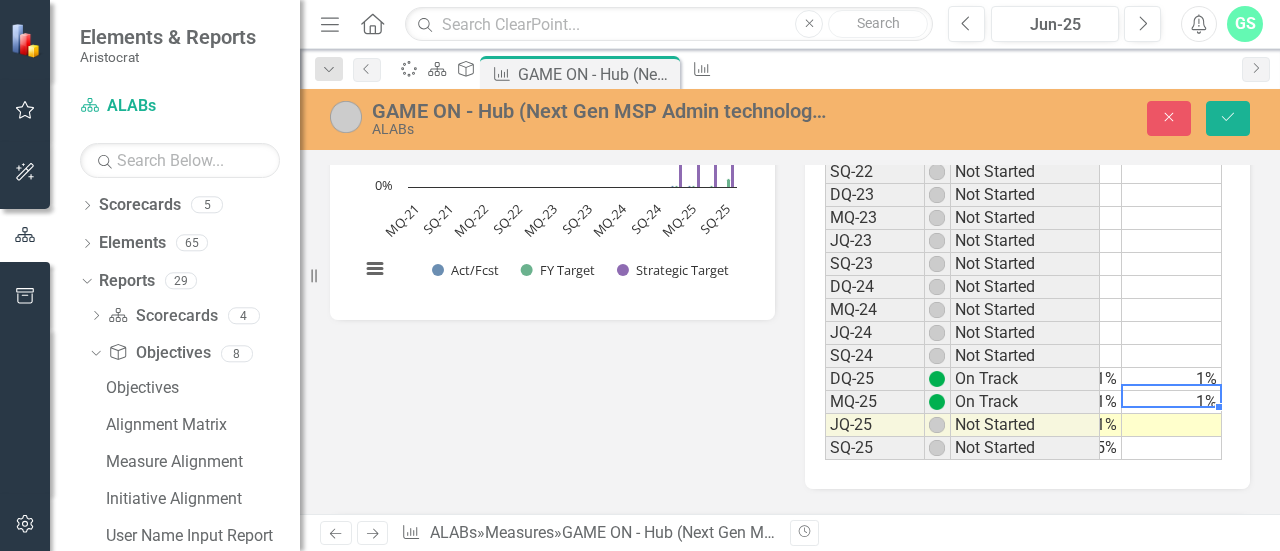 click on "Period Status Strategic Target FY Target Act/Fcst MQ-21 Not Started JQ-21 Not Started SQ-21 Not Started DQ-22 Not Started MQ-22 Not Started JQ-22 Not Started SQ-22 Not Started DQ-23 Not Started MQ-23 Not Started JQ-23 Not Started SQ-23 Not Started DQ-24 Not Started MQ-24 Not Started JQ-24 Not Started SQ-24 Not Started DQ-25 On Track 100% 1% 1% MQ-25 On Track 100% 1% 1% JQ-25 Not Started 100% 1% SQ-25 Not Started 100% 5%" at bounding box center [647, 221] 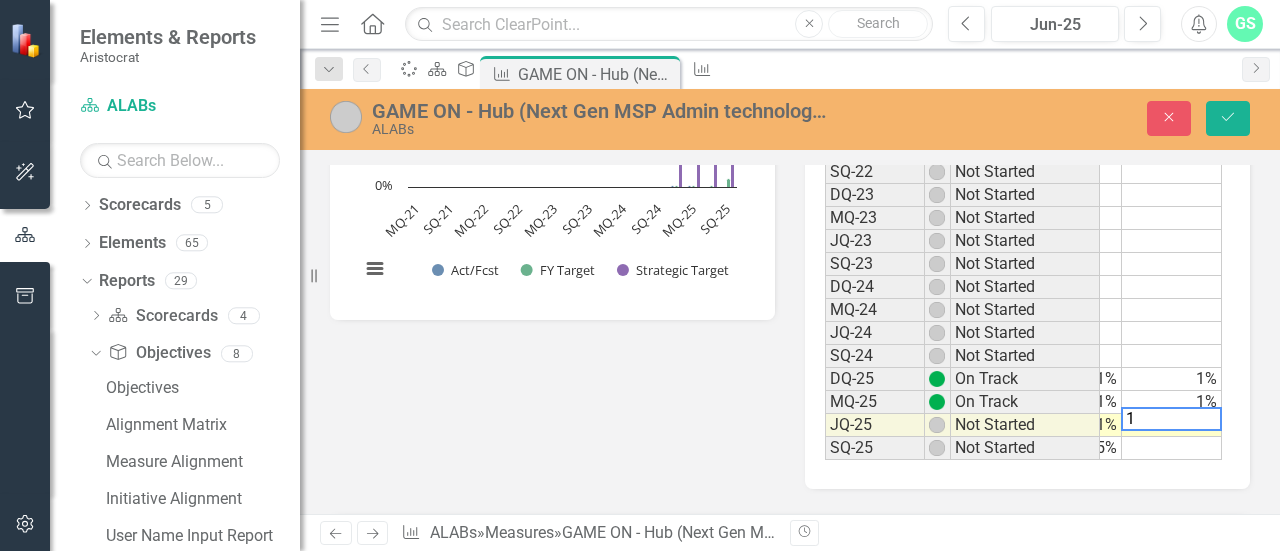 type 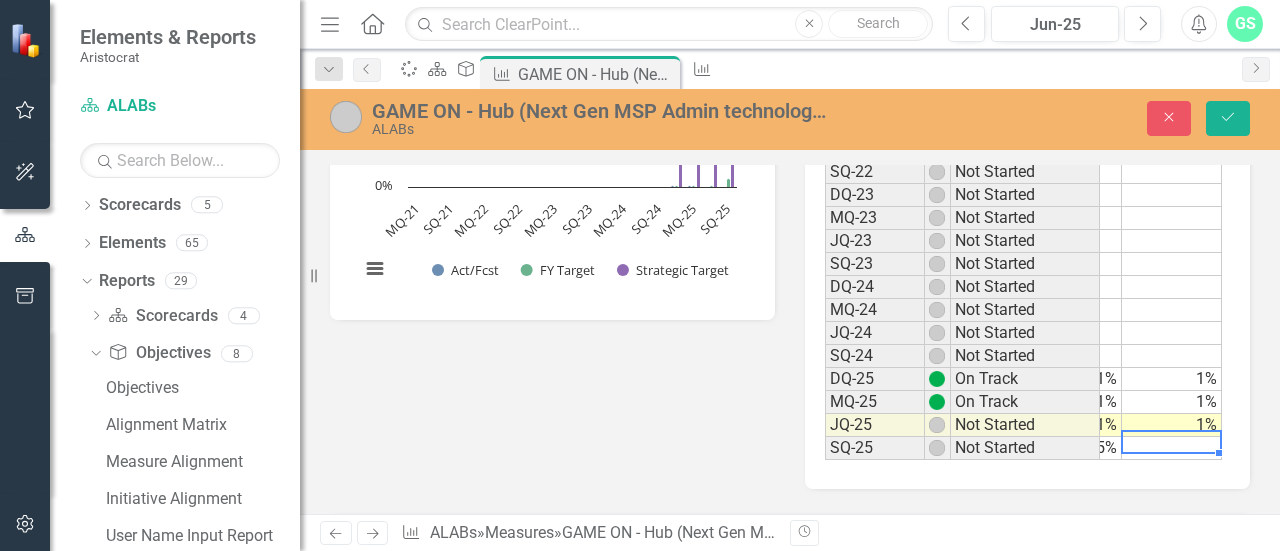 scroll, scrollTop: 0, scrollLeft: 162, axis: horizontal 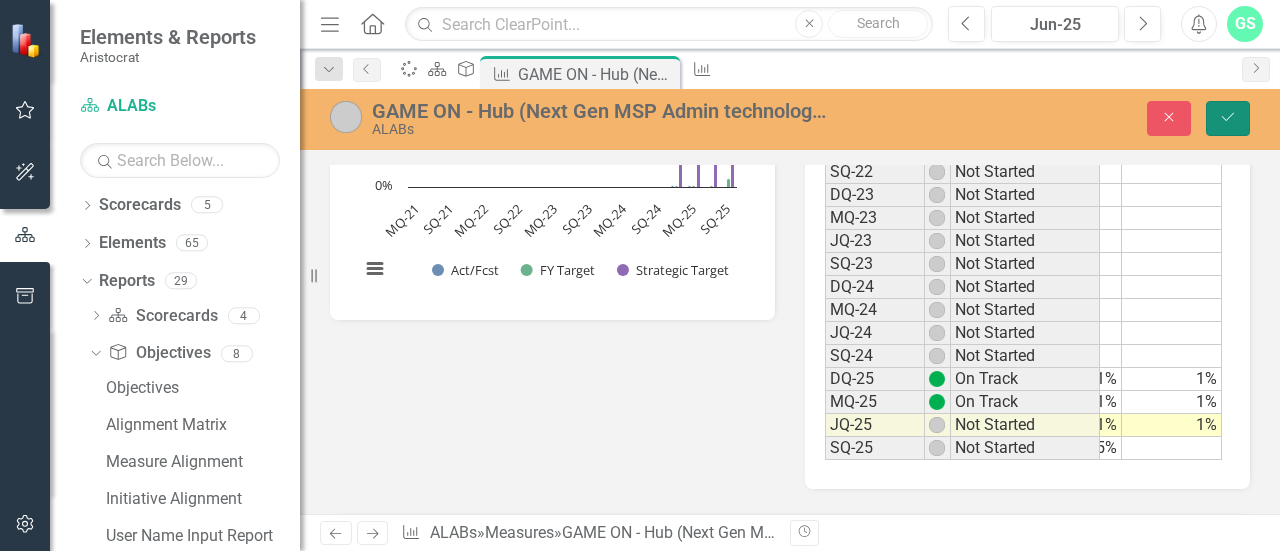 click on "Save" 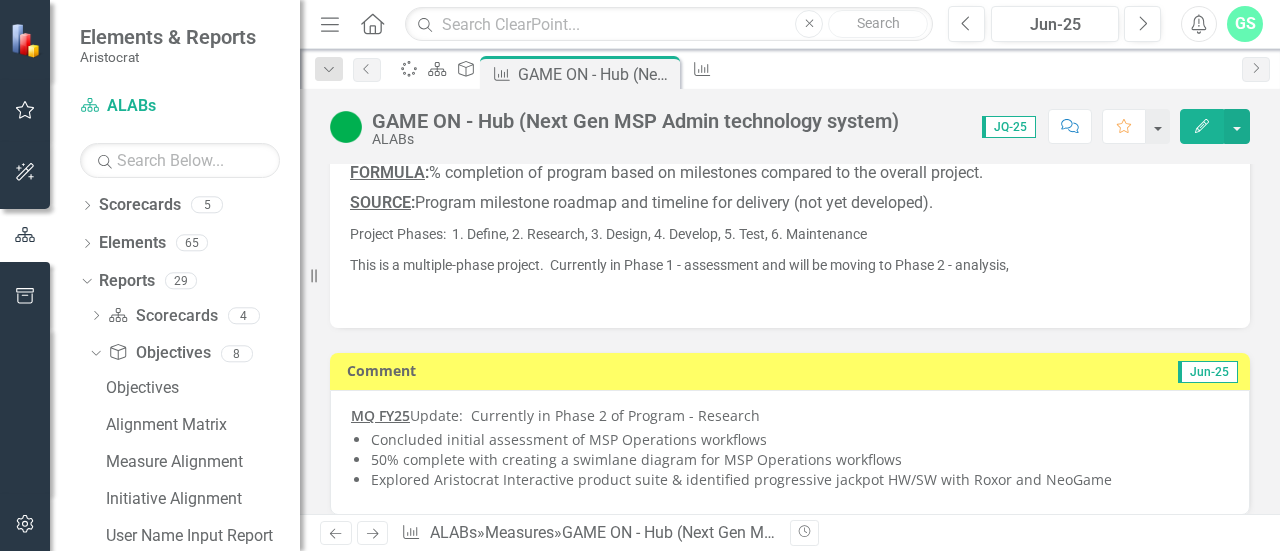 drag, startPoint x: 556, startPoint y: 270, endPoint x: 652, endPoint y: 268, distance: 96.02083 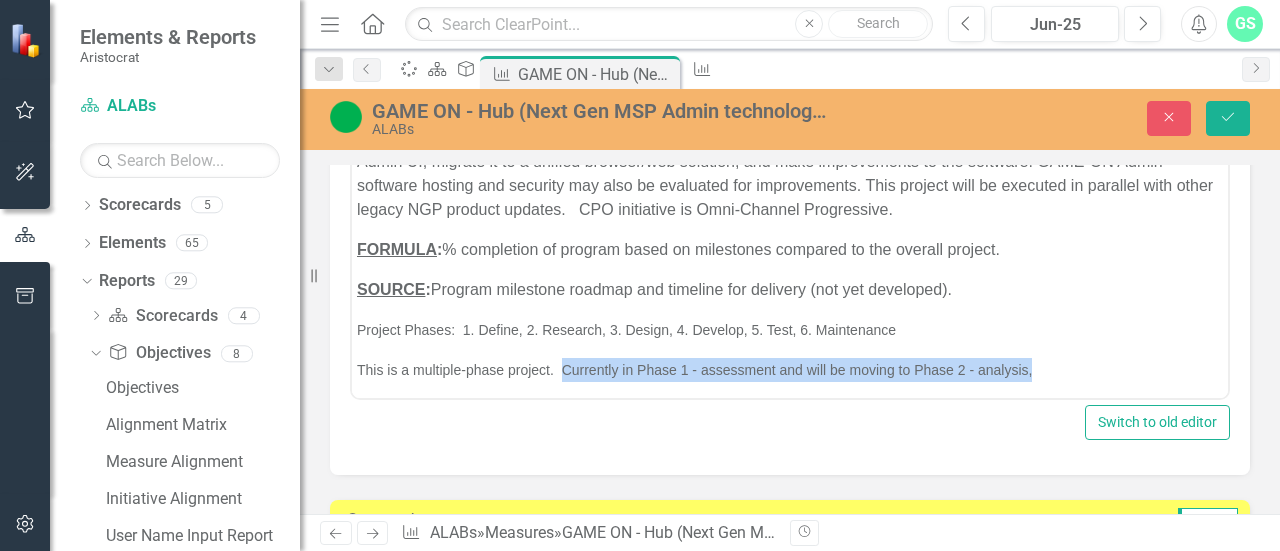 click on "This is a multiple-phase project.  Currently in Phase 1 - assessment and will be moving to Phase 2 - analysis," at bounding box center (790, 369) 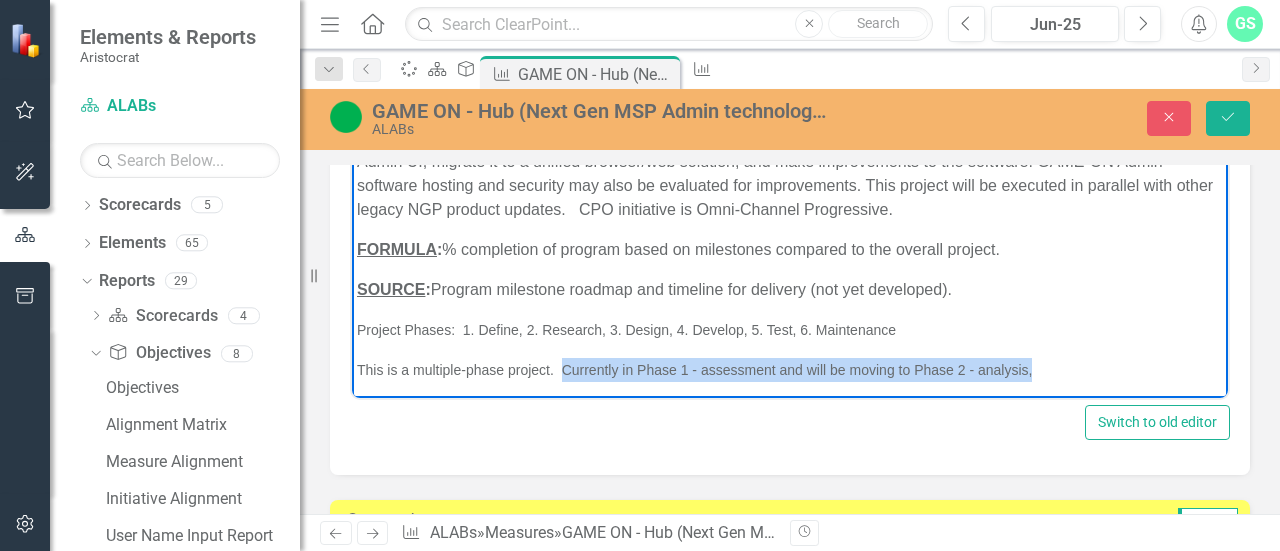 click on "DESCRIPTION:   This R&D project focuses on evolving the C++ Native MSP Admin software used by MSP staff at the LVIC facility. This evolution includes new capabilities to monitor Single-Site Progressives, Multi-Site Progressives, monitor/administrate GAME-ON hardware and software on casino properties, and two-way interactivity to schedule, receive, and deploy content, media, games, and data. The overall goal of this project is to redesign the MSP Admin UI, migrate it to a unified browser/web solution, and make improvements to the software. GAME-ON Admin software hosting and security may also be evaluated for improvements. This project will be executed in parallel with other legacy NGP product updates.   CPO initiative is Omni-Channel Progressive. FORMULA :  % completion of program based on milestones compared to the overall project.  SOURCE :   Program milestone roadmap and timeline for delivery (not yet developed). Project Phases:  1. Define, 2. Research, 3. Design, 4. Develop, 5. Test, 6. Maintenance" at bounding box center (790, 245) 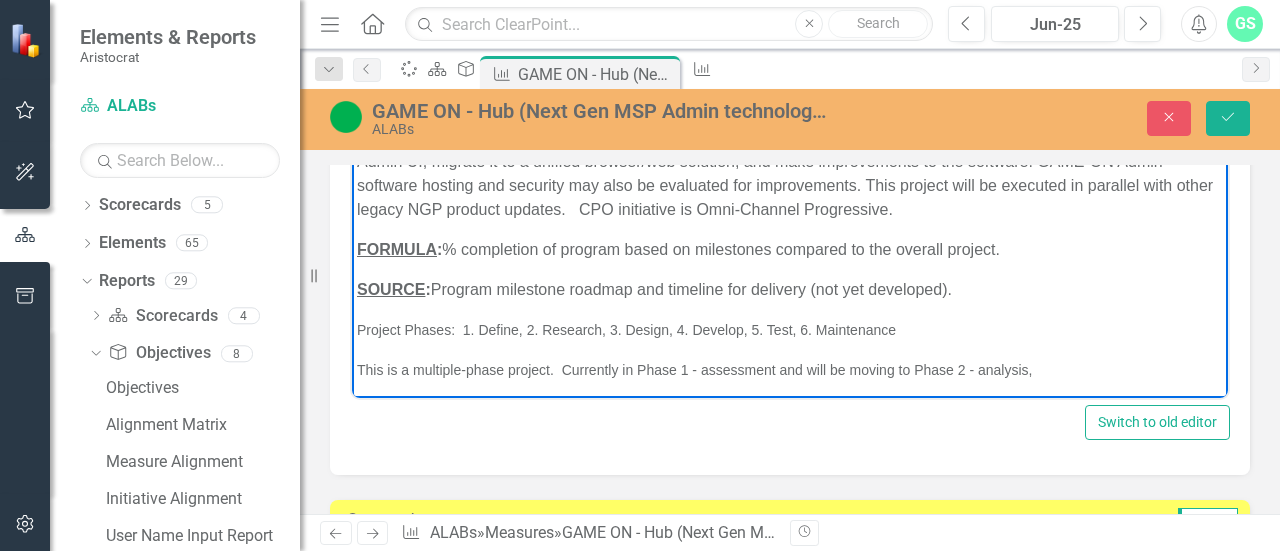 click on "This is a multiple-phase project.  Currently in Phase 1 - assessment and will be moving to Phase 2 - analysis," at bounding box center [790, 369] 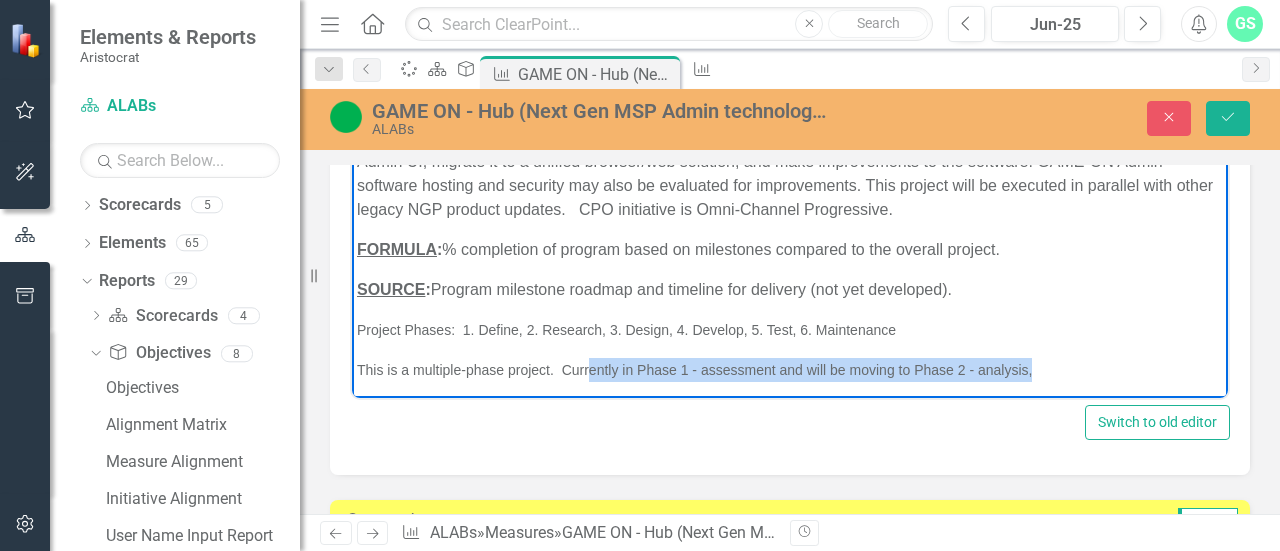 drag, startPoint x: 1049, startPoint y: 371, endPoint x: 592, endPoint y: 371, distance: 457 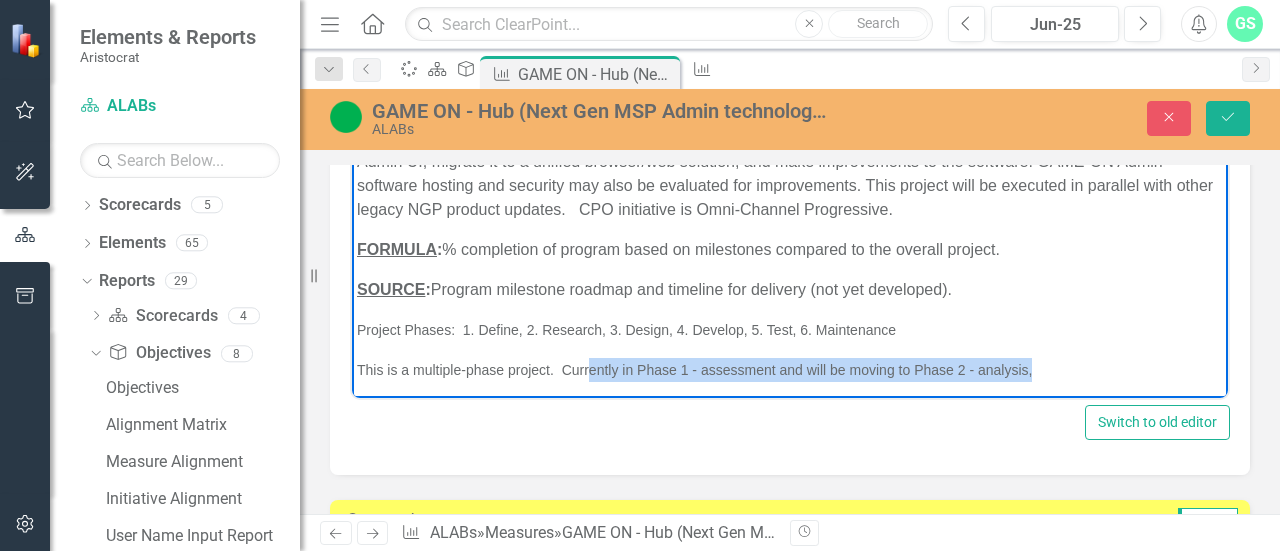 click on "This is a multiple-phase project.  Currently in Phase 1 - assessment and will be moving to Phase 2 - analysis," at bounding box center [790, 369] 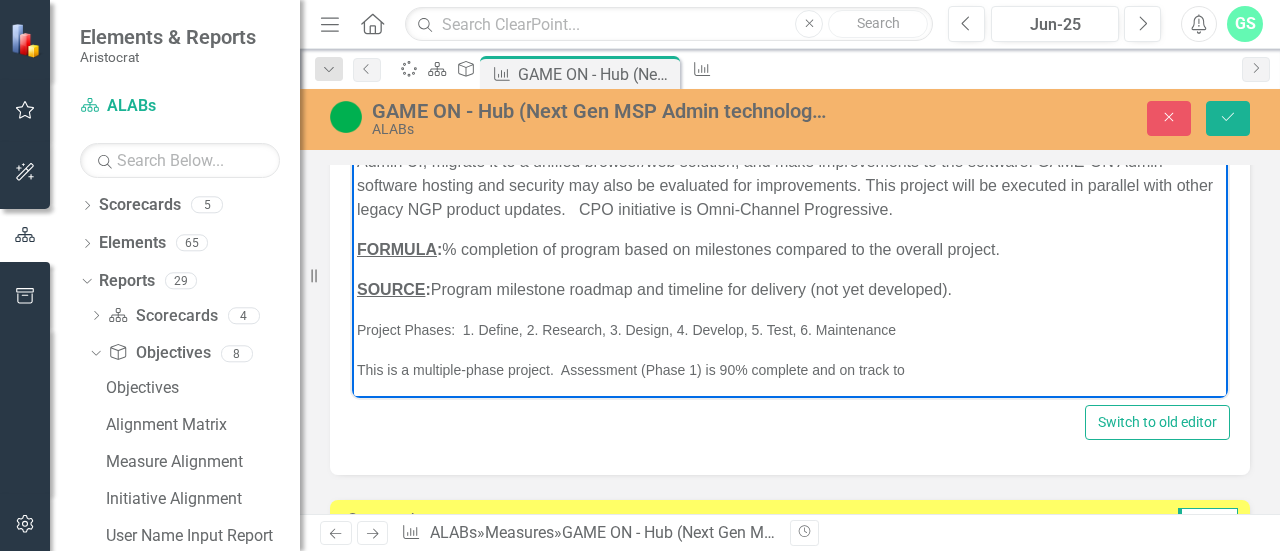 scroll, scrollTop: 0, scrollLeft: 0, axis: both 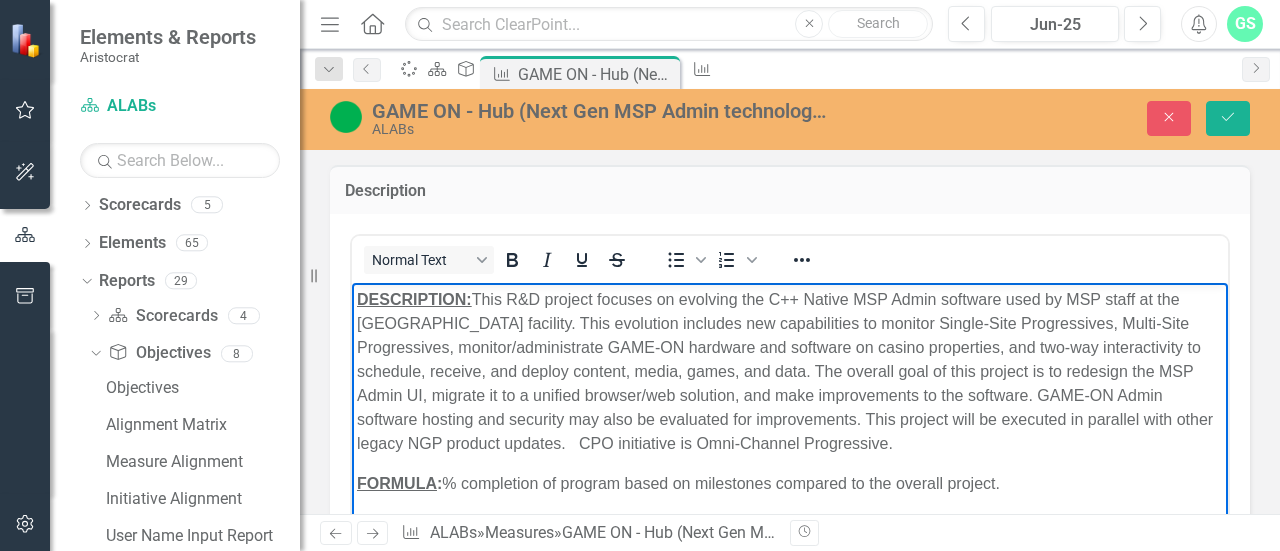 click on "DESCRIPTION:   This R&D project focuses on evolving the C++ Native MSP Admin software used by MSP staff at the LVIC facility. This evolution includes new capabilities to monitor Single-Site Progressives, Multi-Site Progressives, monitor/administrate GAME-ON hardware and software on casino properties, and two-way interactivity to schedule, receive, and deploy content, media, games, and data. The overall goal of this project is to redesign the MSP Admin UI, migrate it to a unified browser/web solution, and make improvements to the software. GAME-ON Admin software hosting and security may also be evaluated for improvements. This project will be executed in parallel with other legacy NGP product updates.   CPO initiative is Omni-Channel Progressive." at bounding box center (790, 371) 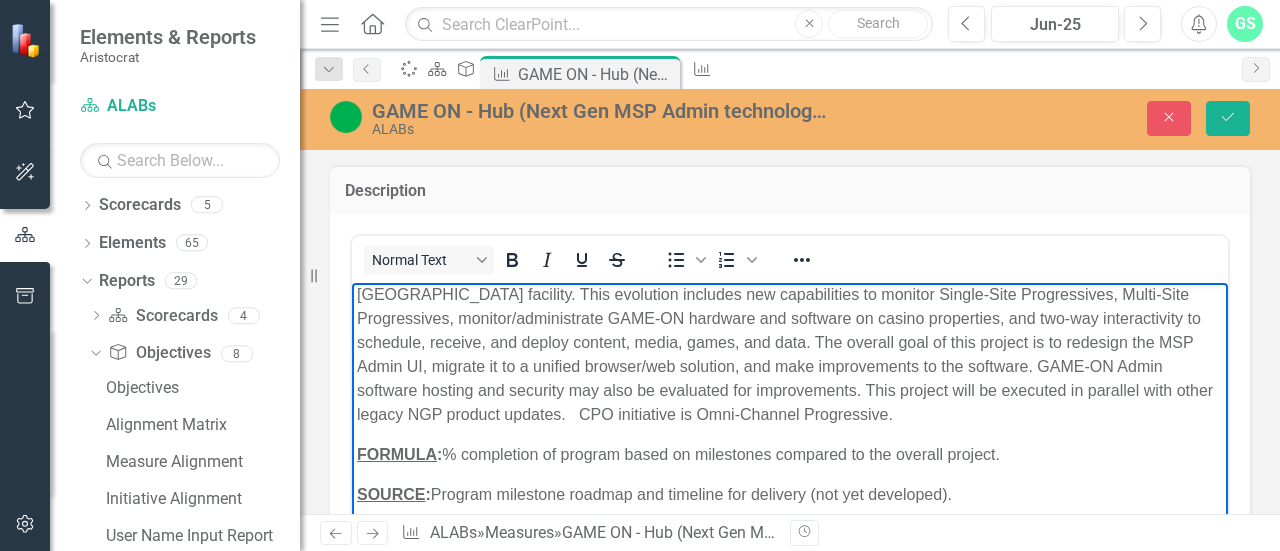 scroll, scrollTop: 44, scrollLeft: 0, axis: vertical 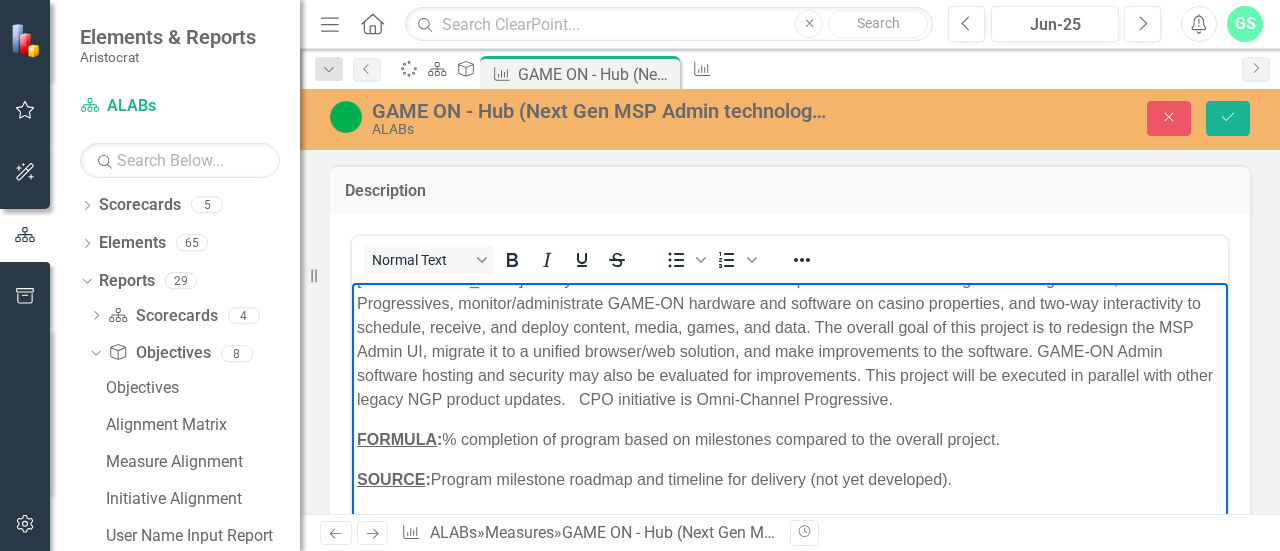 click on "DESCRIPTION:   This R&D project focuses on evolving the C++ Native MSP Admin software used by MSP staff at the LVIC facility. This evolution includes new capabilities to monitor Single-Site Progressives, Multi-Site Progressives, monitor/administrate GAME-ON hardware and software on casino properties, and two-way interactivity to schedule, receive, and deploy content, media, games, and data. The overall goal of this project is to redesign the MSP Admin UI, migrate it to a unified browser/web solution, and make improvements to the software. GAME-ON Admin software hosting and security may also be evaluated for improvements. This project will be executed in parallel with other legacy NGP product updates.   CPO initiative is Omni-Channel Progressive." at bounding box center (790, 327) 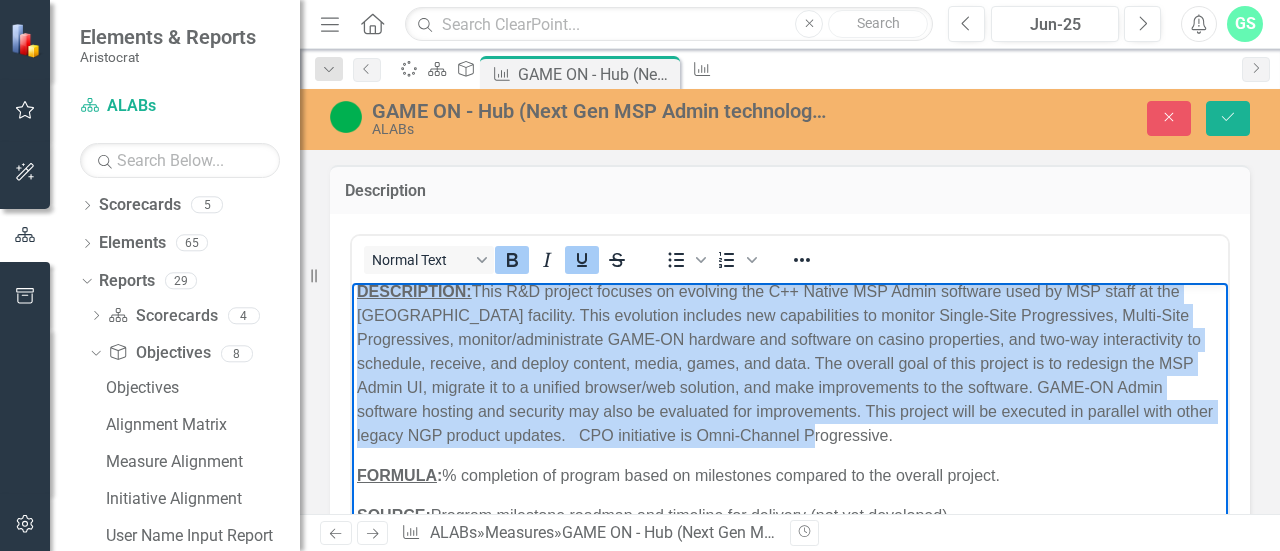 scroll, scrollTop: 0, scrollLeft: 0, axis: both 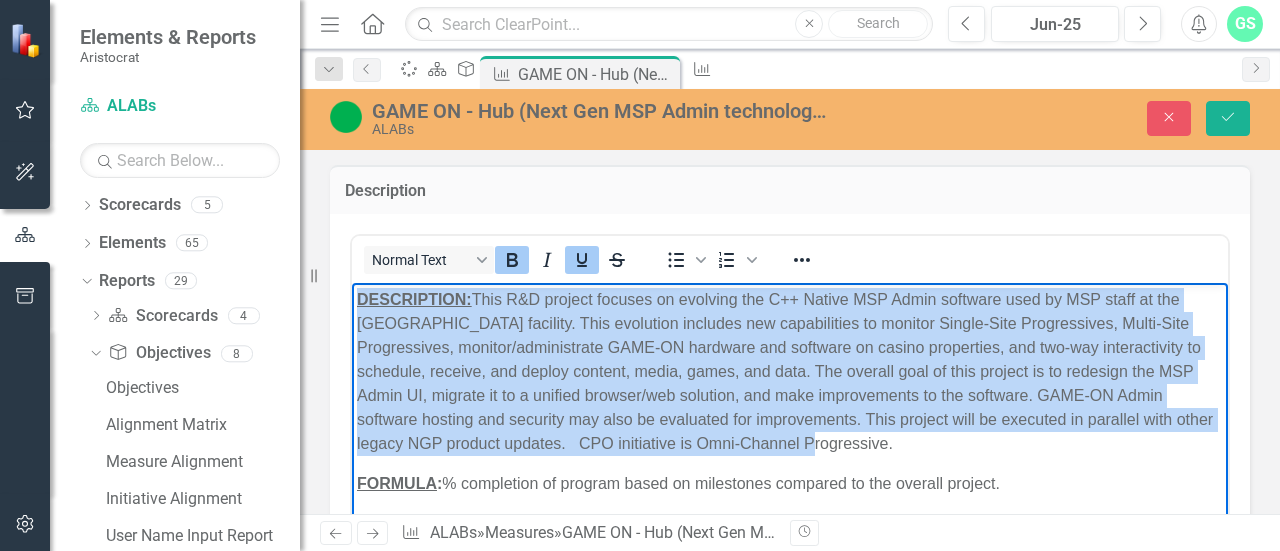drag, startPoint x: 928, startPoint y: 405, endPoint x: 219, endPoint y: 254, distance: 724.90137 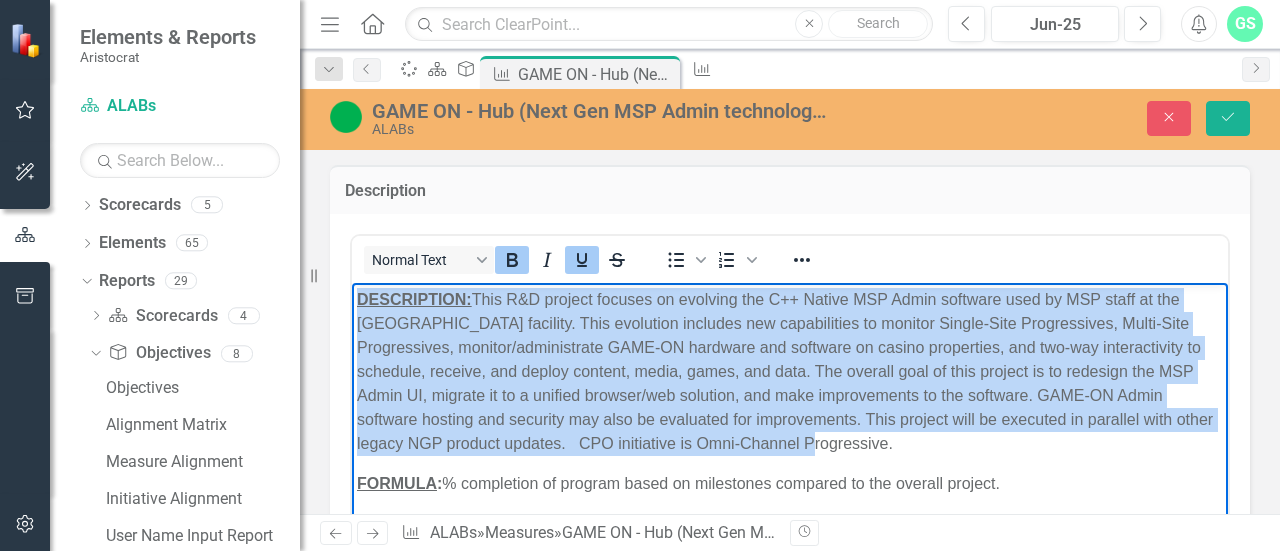 click on "DESCRIPTION:   This R&D project focuses on evolving the C++ Native MSP Admin software used by MSP staff at the LVIC facility. This evolution includes new capabilities to monitor Single-Site Progressives, Multi-Site Progressives, monitor/administrate GAME-ON hardware and software on casino properties, and two-way interactivity to schedule, receive, and deploy content, media, games, and data. The overall goal of this project is to redesign the MSP Admin UI, migrate it to a unified browser/web solution, and make improvements to the software. GAME-ON Admin software hosting and security may also be evaluated for improvements. This project will be executed in parallel with other legacy NGP product updates.   CPO initiative is Omni-Channel Progressive." at bounding box center [790, 371] 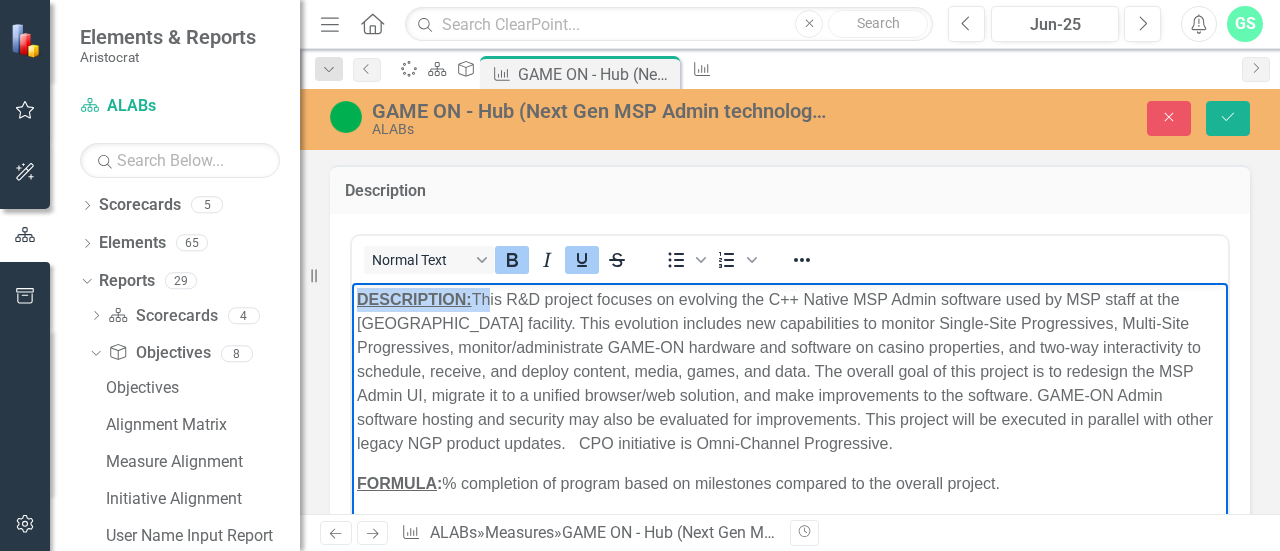 click on "DESCRIPTION:   This R&D project focuses on evolving the C++ Native MSP Admin software used by MSP staff at the LVIC facility. This evolution includes new capabilities to monitor Single-Site Progressives, Multi-Site Progressives, monitor/administrate GAME-ON hardware and software on casino properties, and two-way interactivity to schedule, receive, and deploy content, media, games, and data. The overall goal of this project is to redesign the MSP Admin UI, migrate it to a unified browser/web solution, and make improvements to the software. GAME-ON Admin software hosting and security may also be evaluated for improvements. This project will be executed in parallel with other legacy NGP product updates.   CPO initiative is Omni-Channel Progressive." at bounding box center [790, 371] 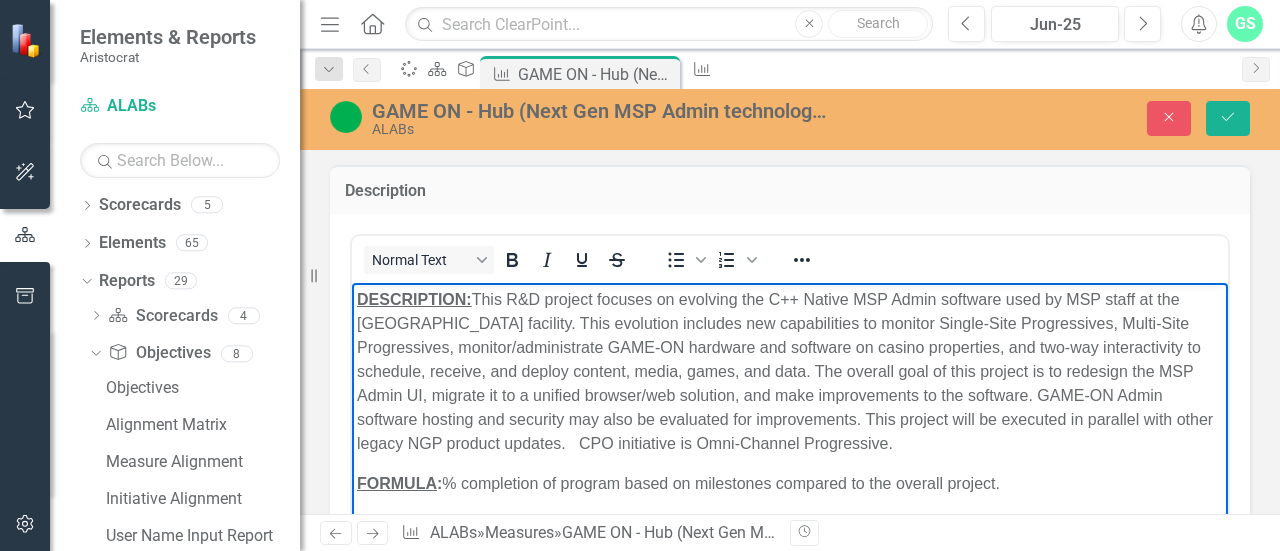 click on "DESCRIPTION:   This R&D project focuses on evolving the C++ Native MSP Admin software used by MSP staff at the LVIC facility. This evolution includes new capabilities to monitor Single-Site Progressives, Multi-Site Progressives, monitor/administrate GAME-ON hardware and software on casino properties, and two-way interactivity to schedule, receive, and deploy content, media, games, and data. The overall goal of this project is to redesign the MSP Admin UI, migrate it to a unified browser/web solution, and make improvements to the software. GAME-ON Admin software hosting and security may also be evaluated for improvements. This project will be executed in parallel with other legacy NGP product updates.   CPO initiative is Omni-Channel Progressive." at bounding box center (790, 371) 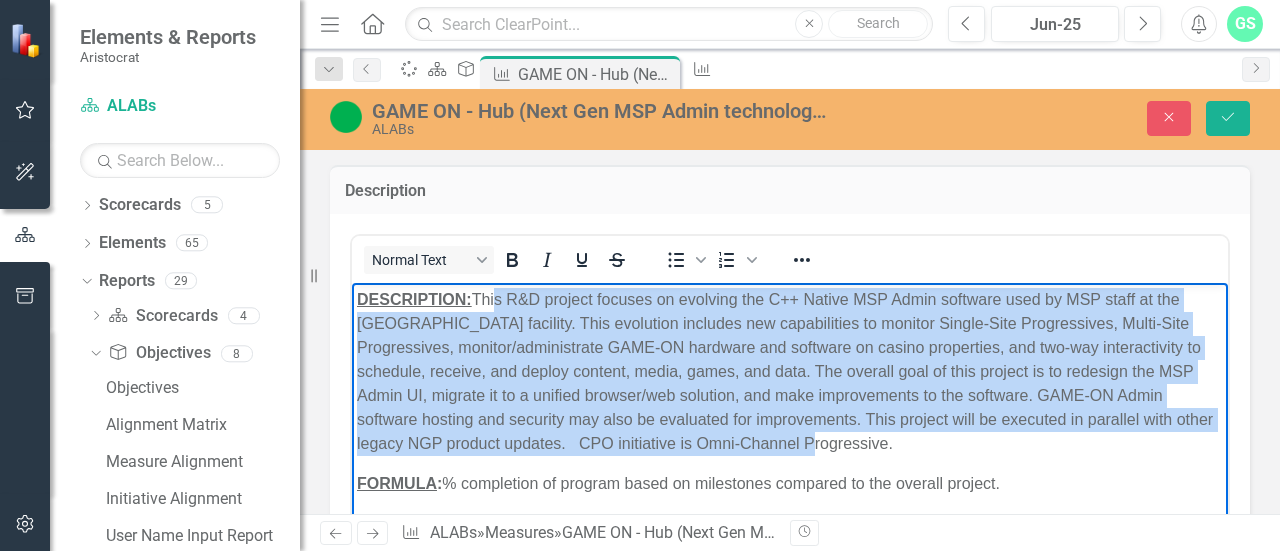 drag, startPoint x: 486, startPoint y: 299, endPoint x: 959, endPoint y: 436, distance: 492.44086 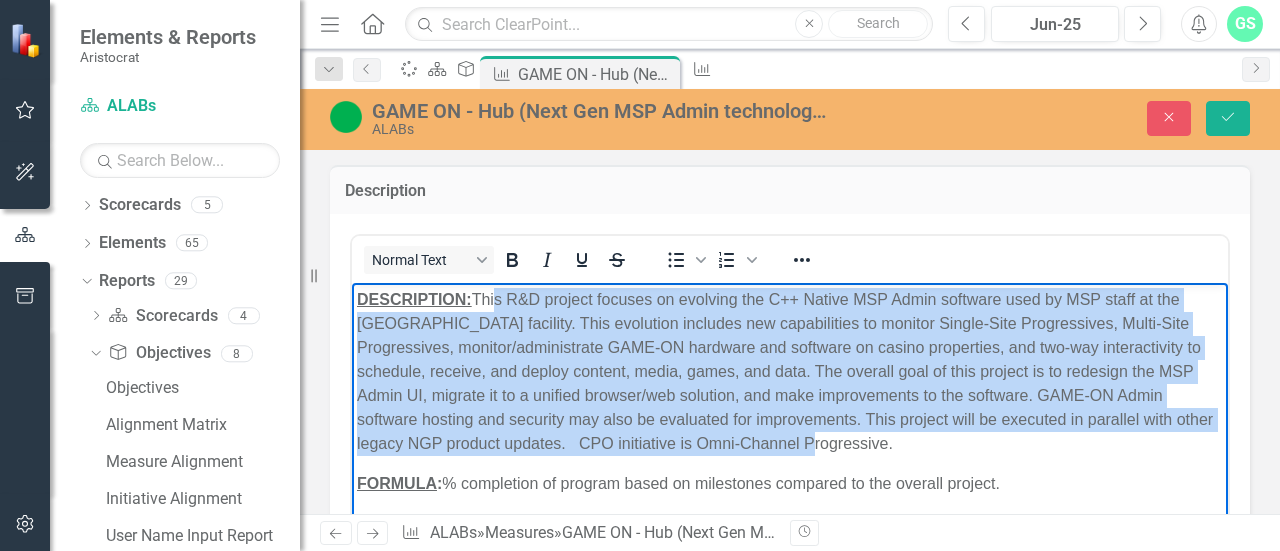 click on "DESCRIPTION:   This R&D project focuses on evolving the C++ Native MSP Admin software used by MSP staff at the LVIC facility. This evolution includes new capabilities to monitor Single-Site Progressives, Multi-Site Progressives, monitor/administrate GAME-ON hardware and software on casino properties, and two-way interactivity to schedule, receive, and deploy content, media, games, and data. The overall goal of this project is to redesign the MSP Admin UI, migrate it to a unified browser/web solution, and make improvements to the software. GAME-ON Admin software hosting and security may also be evaluated for improvements. This project will be executed in parallel with other legacy NGP product updates.   CPO initiative is Omni-Channel Progressive." at bounding box center (790, 371) 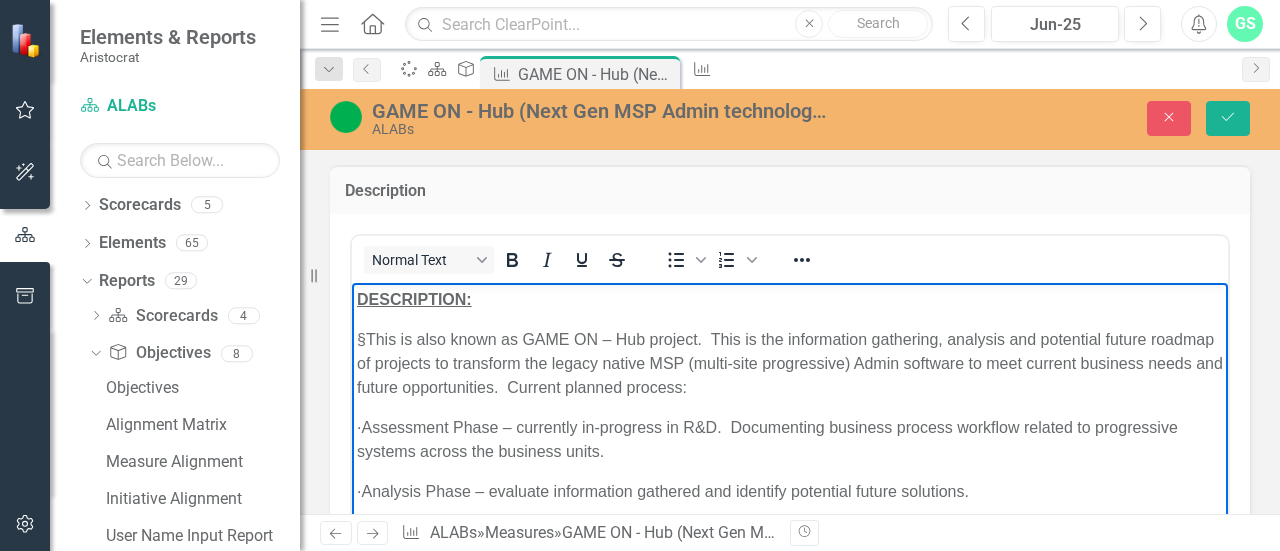 scroll, scrollTop: 211, scrollLeft: 0, axis: vertical 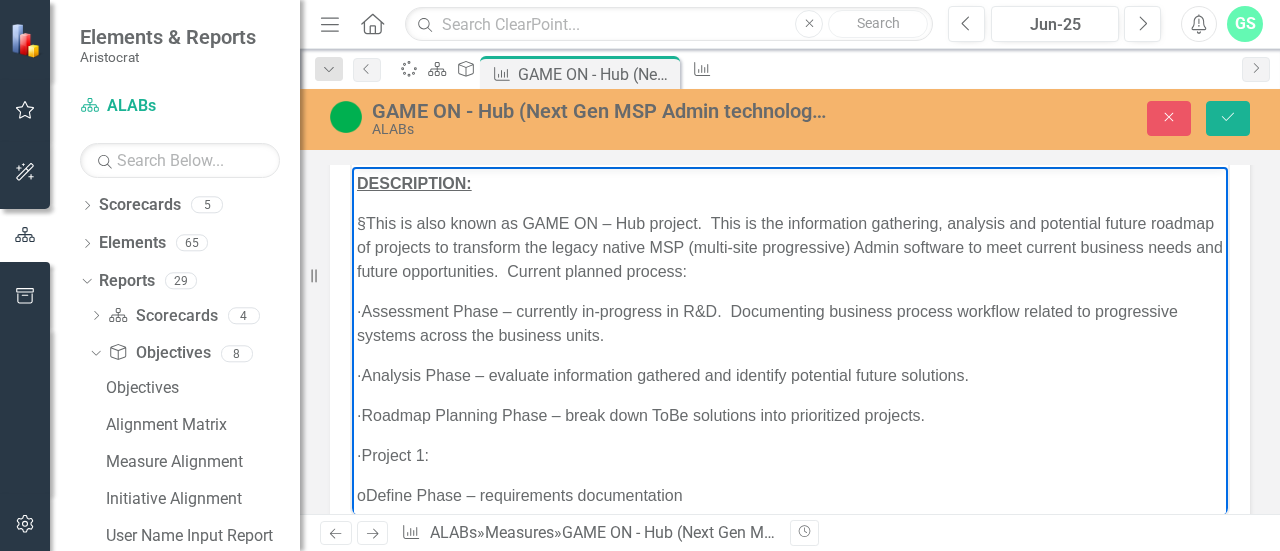 click on "§   This is also known as GAME ON – Hub project.  This is the information gathering, analysis and potential future roadmap of projects to transform the legacy native MSP (multi-site progressive) Admin software to meet current business needs and future opportunities.  Current planned process:" at bounding box center [790, 247] 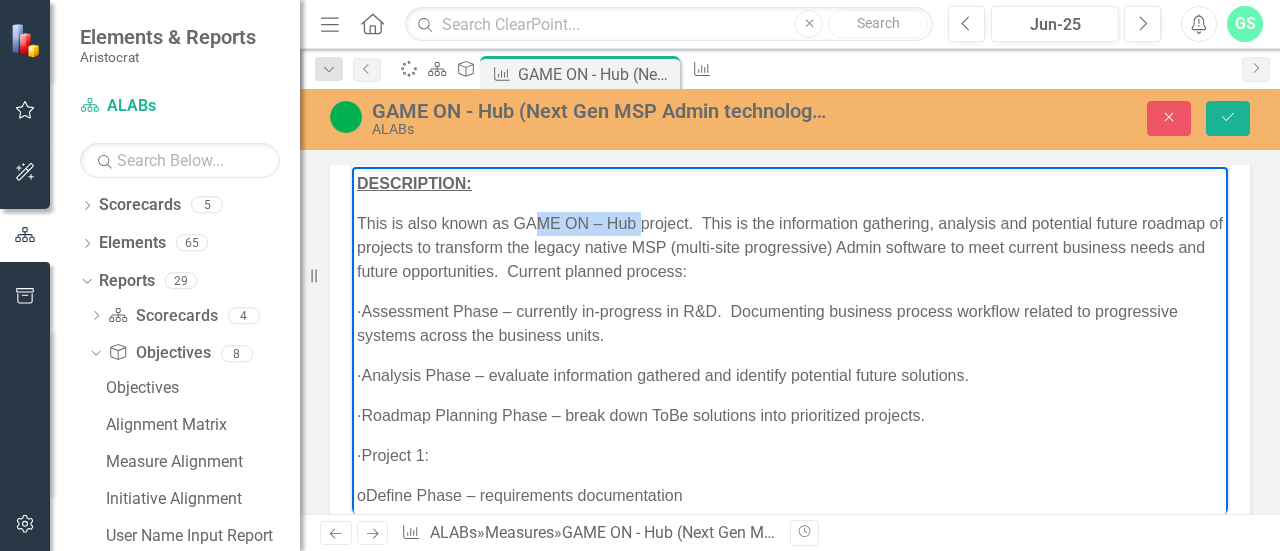 drag, startPoint x: 642, startPoint y: 223, endPoint x: 541, endPoint y: 220, distance: 101.04455 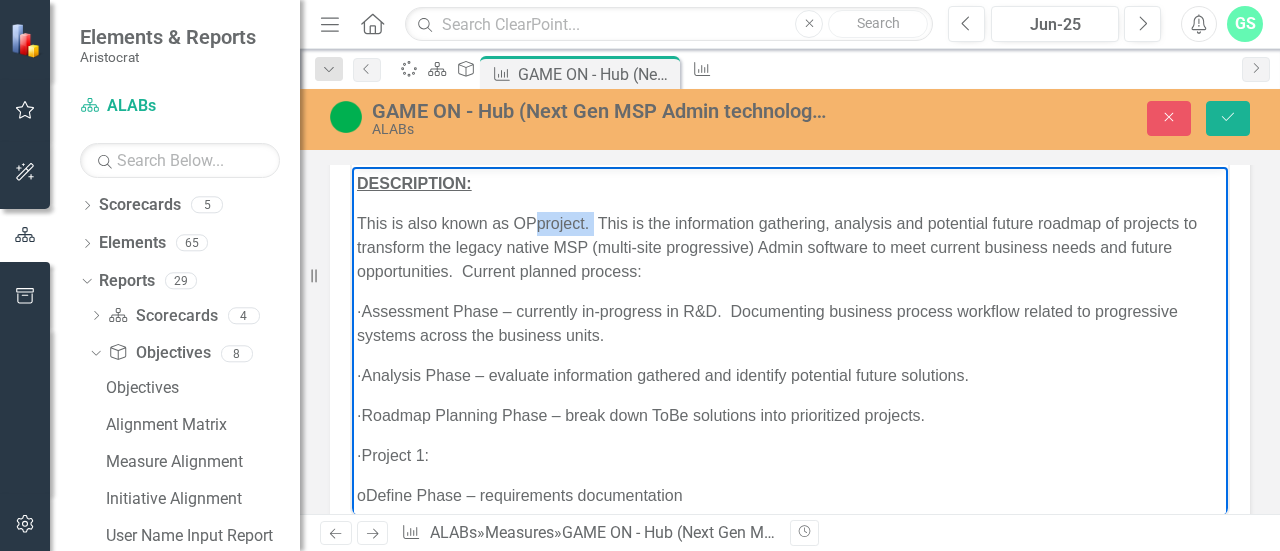 drag, startPoint x: 591, startPoint y: 223, endPoint x: 536, endPoint y: 223, distance: 55 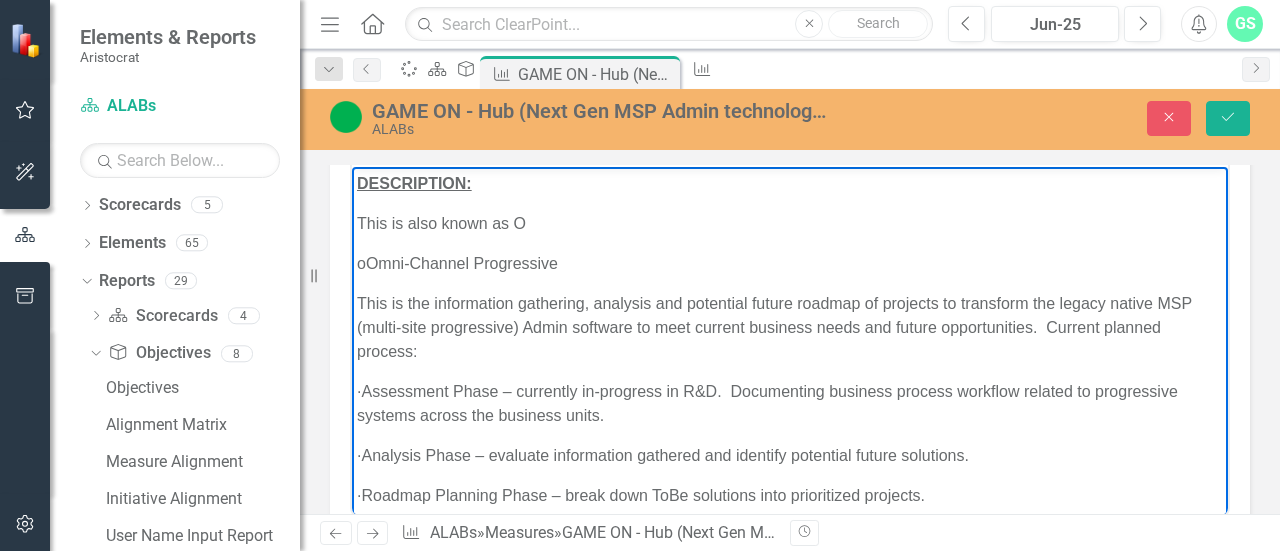 click on "o    Omni-Channel Progressive" at bounding box center [790, 263] 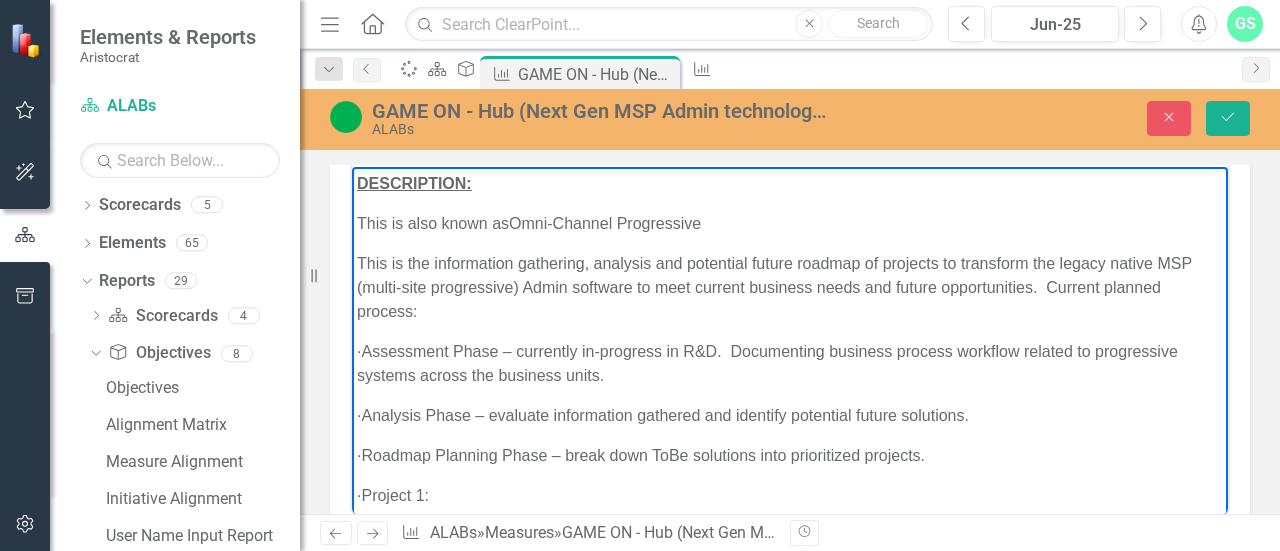 click on "DESCRIPTION:    This is also known as  Omni-Channel Progressive  This is the information gathering, analysis and potential future roadmap of projects to transform the legacy native MSP (multi-site progressive) Admin software to meet current business needs and future opportunities.  Current planned process: ·        Assessment Phase – currently in-progress in R&D.  Documenting business process workflow related to progressive systems across the business units. ·        Analysis Phase – evaluate information gathered and identify potential future solutions. ·        Roadmap Planning Phase – break down ToBe solutions into prioritized projects. ·        Project 1: o    Define Phase – requirements documentation o    Design Phase – architecture & design o    Develop Phase – software development & initial testing o    Final QA Phase – functional, integration, regression, scale, security testing and defect repair o    o    Deploy Phase o    Maintain Phase :" at bounding box center [790, 587] 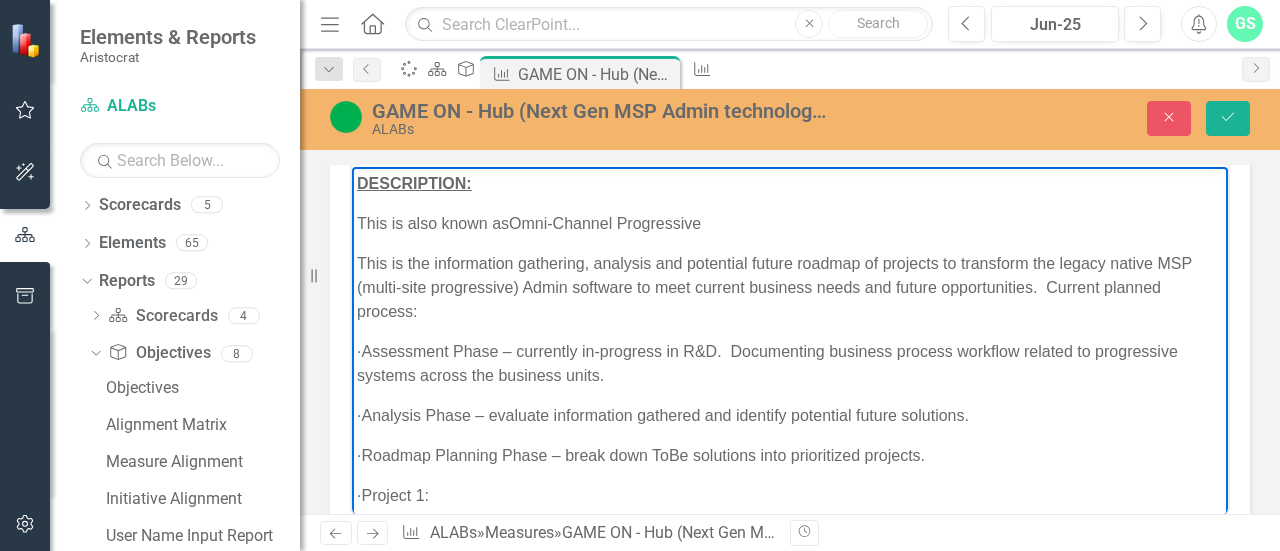 click on "DESCRIPTION:    This is also known as  Omni-Channel Progressive  This is the information gathering, analysis and potential future roadmap of projects to transform the legacy native MSP (multi-site progressive) Admin software to meet current business needs and future opportunities.  Current planned process: ·        Assessment Phase – currently in-progress in R&D.  Documenting business process workflow related to progressive systems across the business units. ·        Analysis Phase – evaluate information gathered and identify potential future solutions. ·        Roadmap Planning Phase – break down ToBe solutions into prioritized projects. ·        Project 1: o    Define Phase – requirements documentation o    Design Phase – architecture & design o    Develop Phase – software development & initial testing o    Final QA Phase – functional, integration, regression, scale, security testing and defect repair o    o    Deploy Phase o    Maintain Phase :" at bounding box center [790, 587] 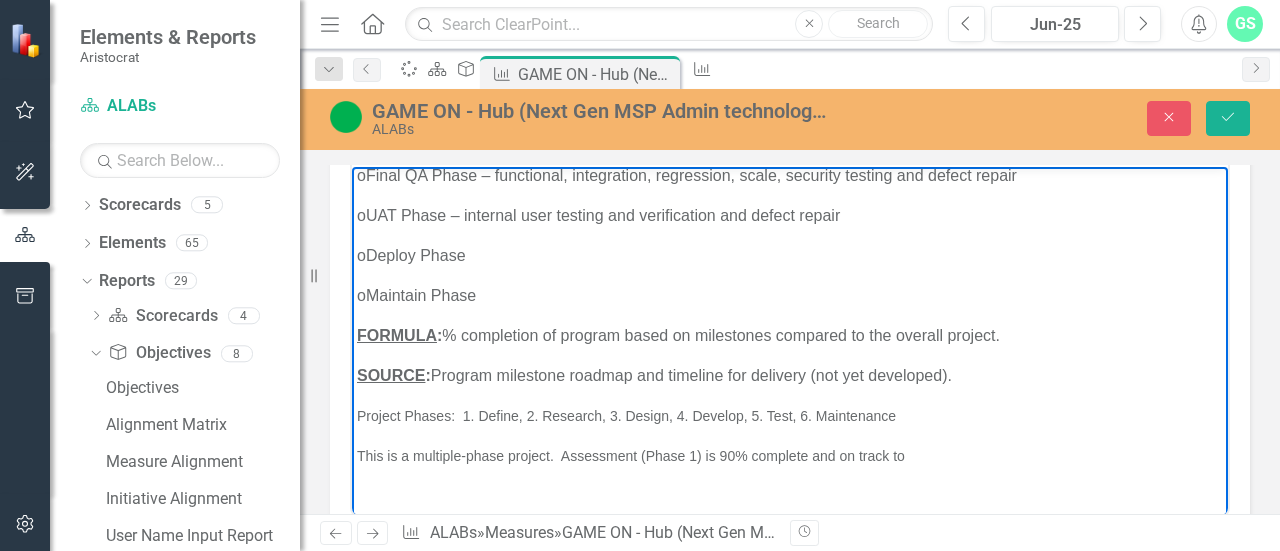scroll, scrollTop: 472, scrollLeft: 0, axis: vertical 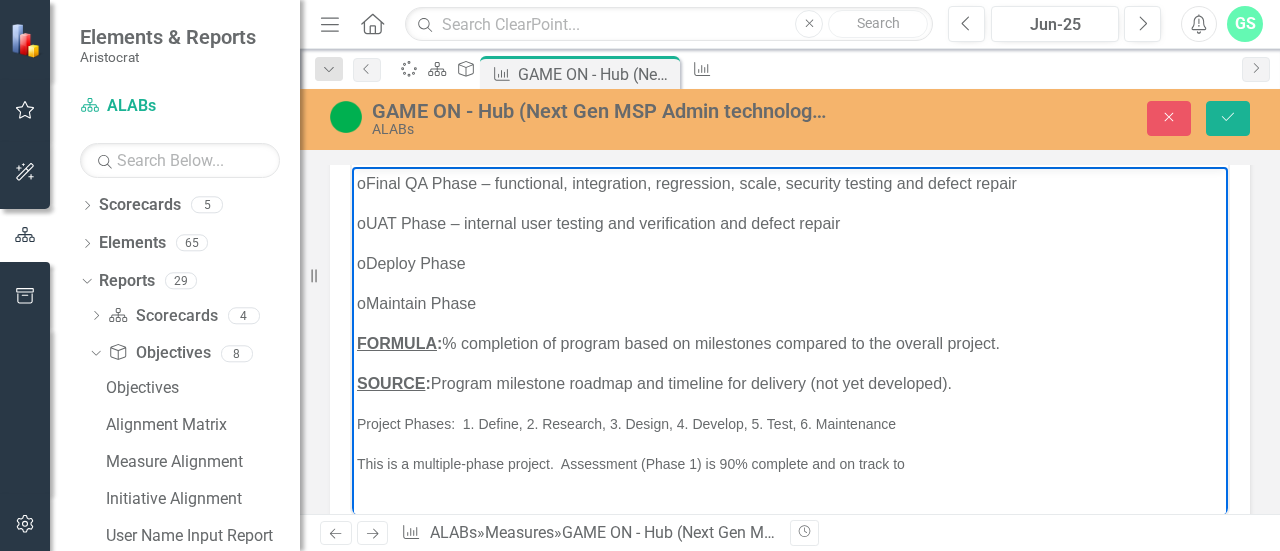 click on "This is a multiple-phase project.  Assessment (Phase 1) is 90% complete and on track to" at bounding box center [790, 463] 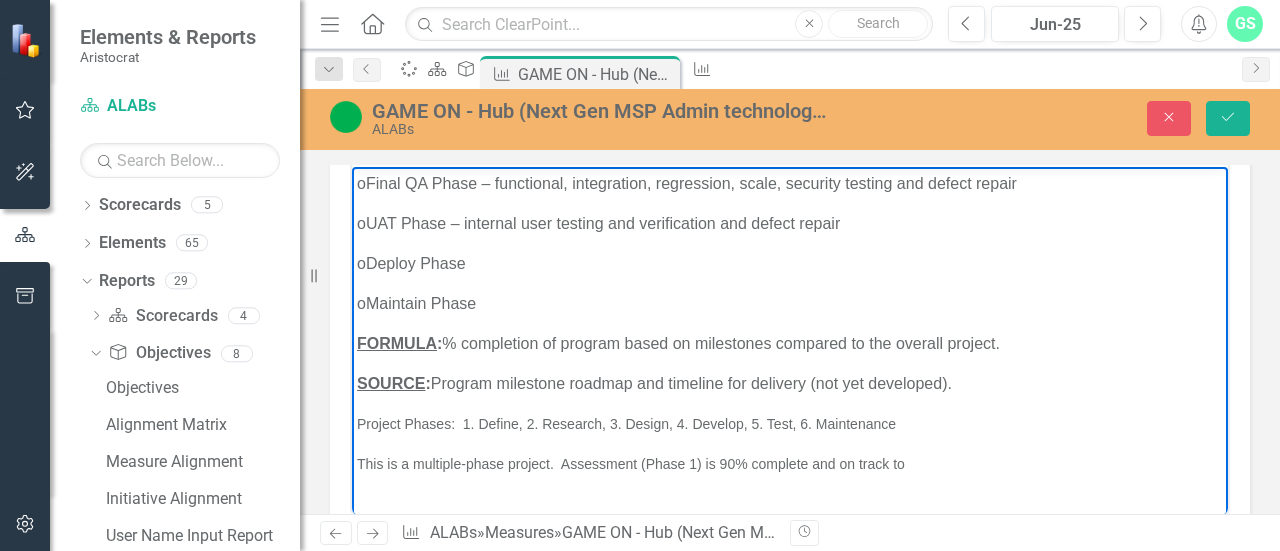 drag, startPoint x: 935, startPoint y: 469, endPoint x: 306, endPoint y: 460, distance: 629.0644 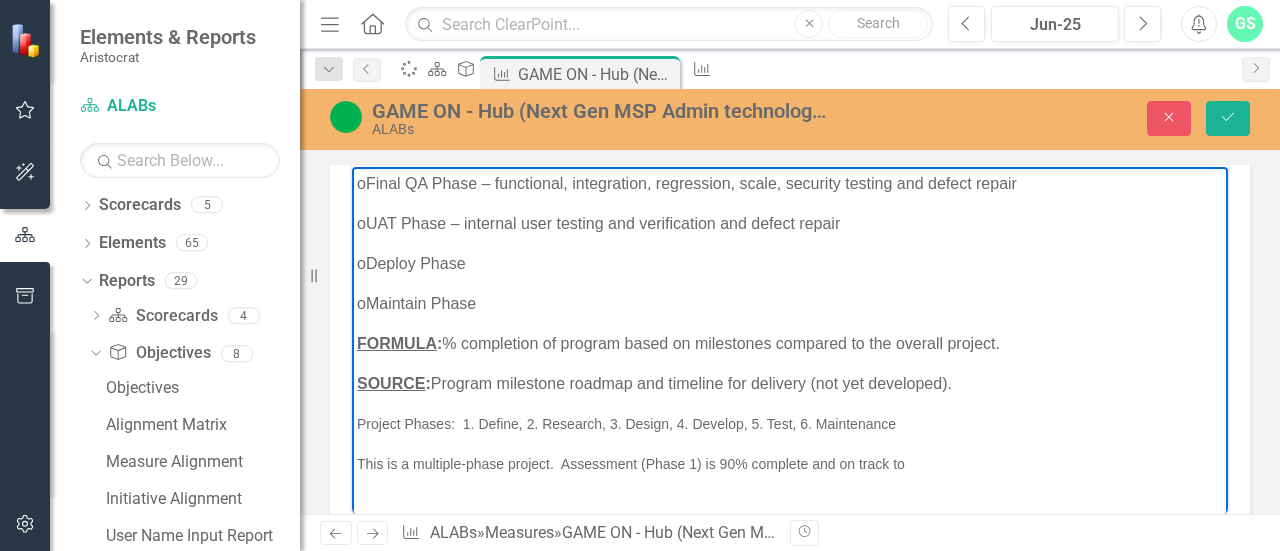 click on "DESCRIPTION:    This is also known as  Omni-Channel Progressive  This is the information gathering, analysis and potential future roadmap of projects to transform the legacy native MSP (multi-site progressive) Admin software to meet current business needs and future opportunities.  Current planned process: ·        Assessment Phase – currently in-progress in R&D.  Documenting business process workflow related to progressive systems across the business units. ·        Analysis Phase – evaluate information gathered and identify potential future solutions. ·        Roadmap Planning Phase – break down ToBe solutions into prioritized projects. ·        Project 1: o    Define Phase – requirements documentation o    Design Phase – architecture & design o    Develop Phase – software development & initial testing o    Final QA Phase – functional, integration, regression, scale, security testing and defect repair o    o    Deploy Phase o    Maintain Phase :" at bounding box center (790, 115) 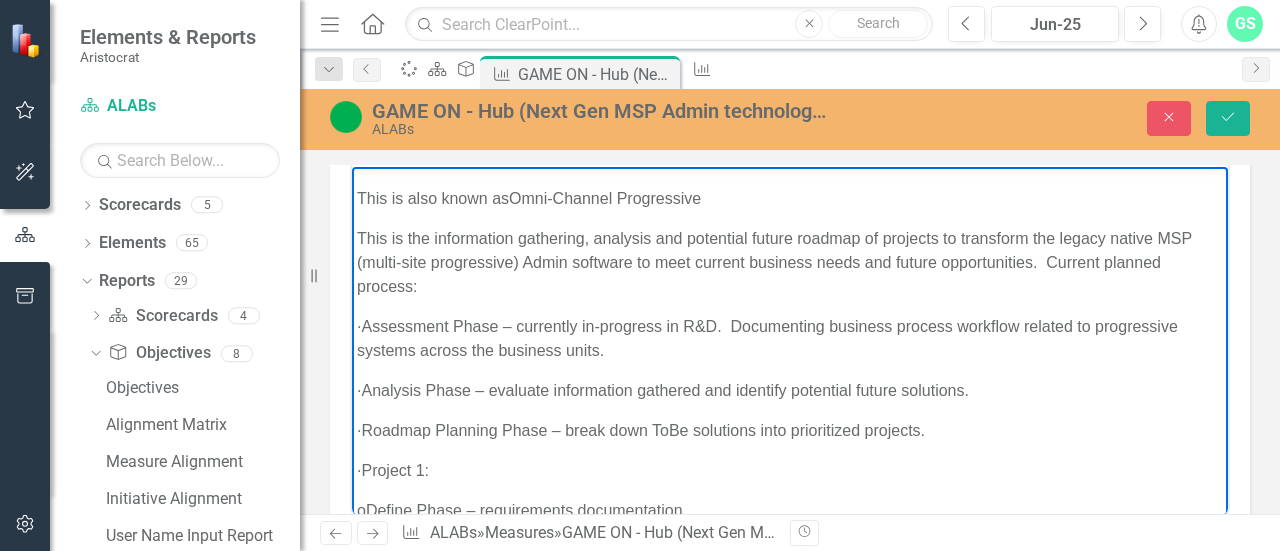 scroll, scrollTop: 0, scrollLeft: 0, axis: both 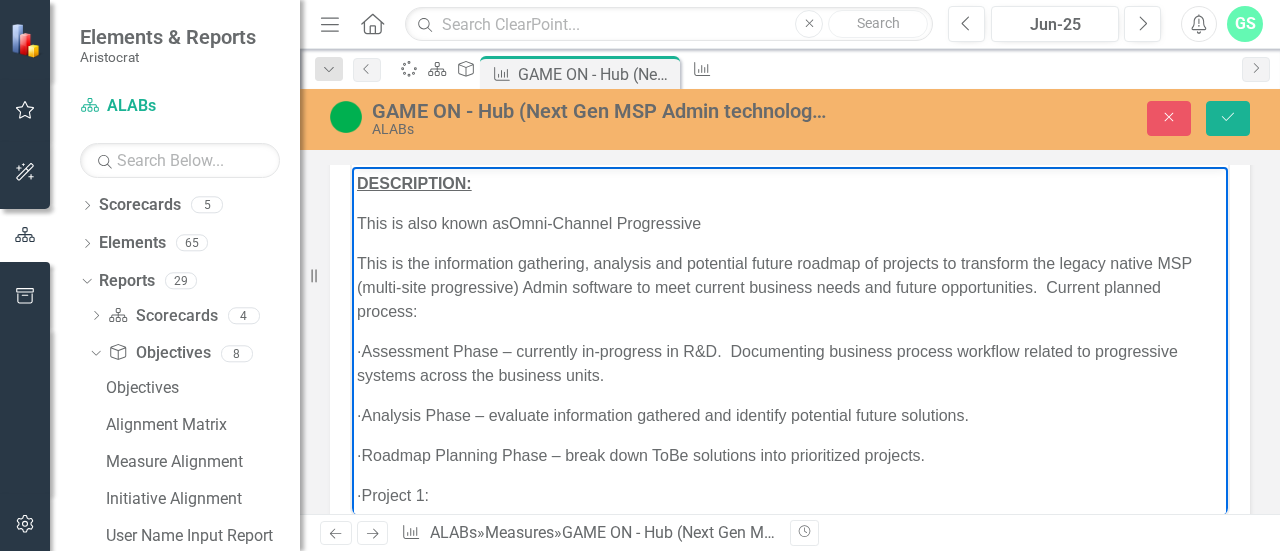 click on "DESCRIPTION:    This is also known as  Omni-Channel Progressive  This is the information gathering, analysis and potential future roadmap of projects to transform the legacy native MSP (multi-site progressive) Admin software to meet current business needs and future opportunities.  Current planned process: ·        Assessment Phase – currently in-progress in R&D.  Documenting business process workflow related to progressive systems across the business units. ·        Analysis Phase – evaluate information gathered and identify potential future solutions. ·        Roadmap Planning Phase – break down ToBe solutions into prioritized projects. ·        Project 1: o    Define Phase – requirements documentation o    Design Phase – architecture & design o    Develop Phase – software development & initial testing o    Final QA Phase – functional, integration, regression, scale, security testing and defect repair o    o    Deploy Phase o    Maintain Phase :" at bounding box center (790, 587) 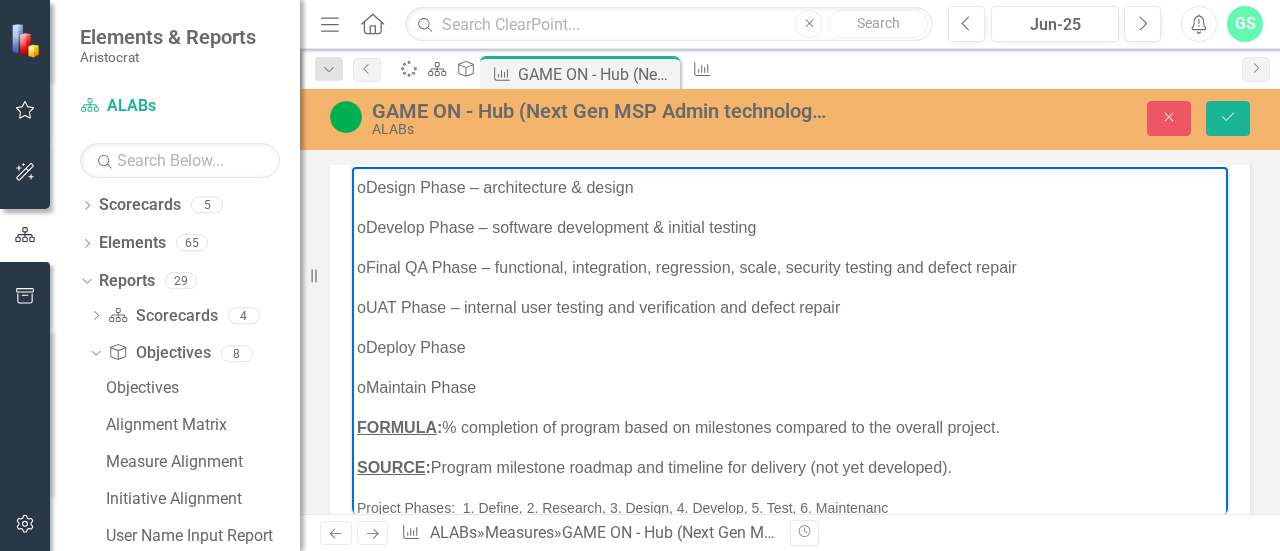 scroll, scrollTop: 0, scrollLeft: 0, axis: both 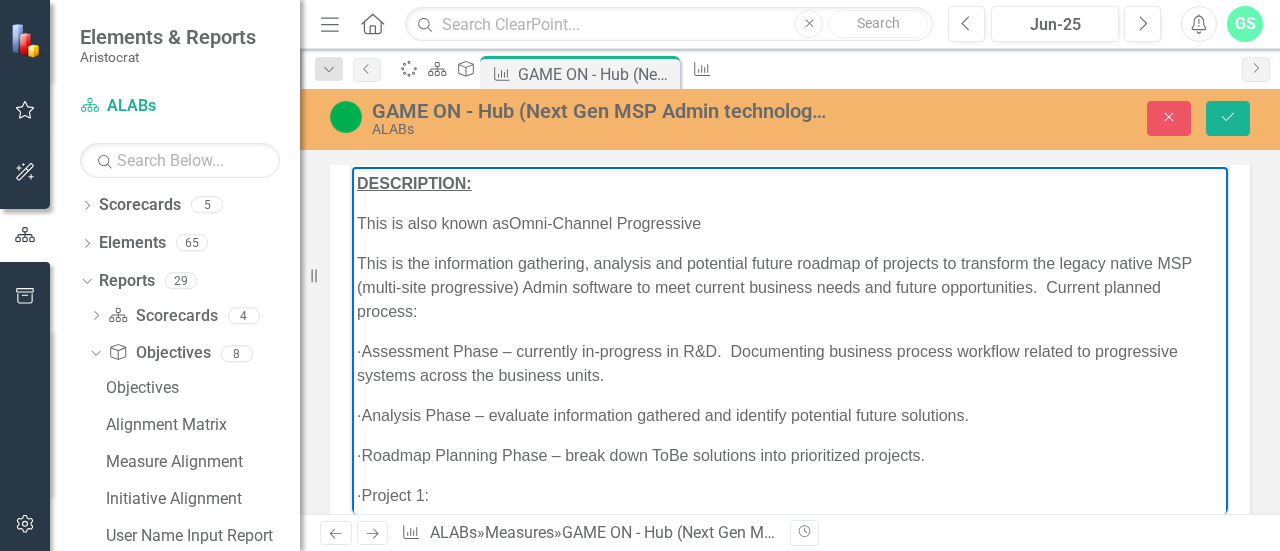 drag, startPoint x: 370, startPoint y: 224, endPoint x: 484, endPoint y: 257, distance: 118.680244 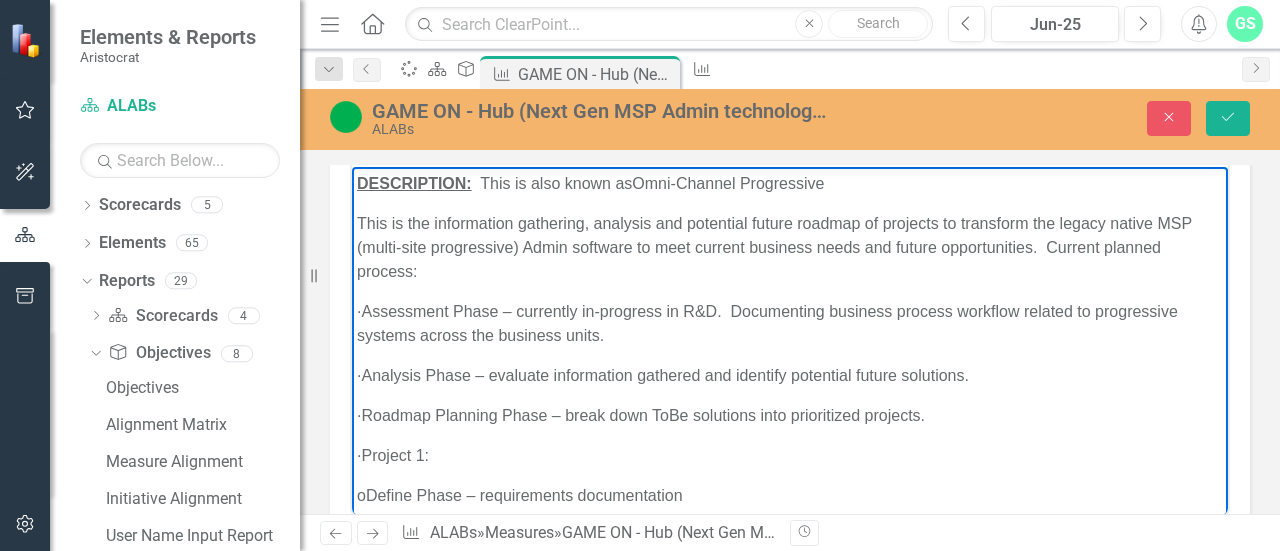 click on "This is the information gathering, analysis and potential future roadmap of projects to transform the legacy native MSP (multi-site progressive) Admin software to meet current business needs and future opportunities.  Current planned process:" at bounding box center [790, 247] 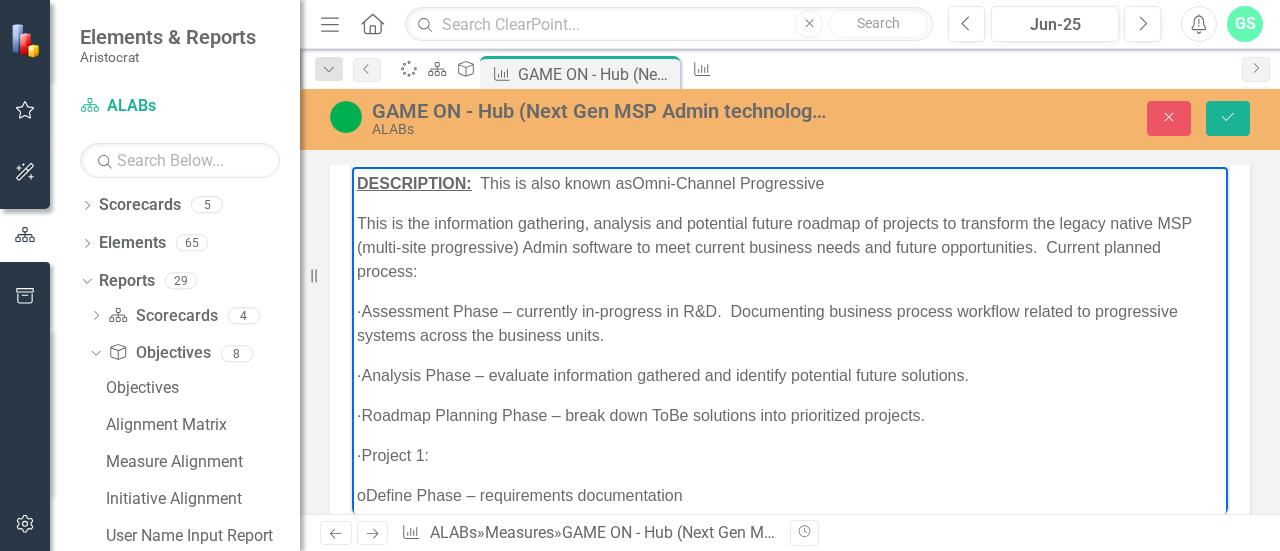 drag, startPoint x: 486, startPoint y: 447, endPoint x: 390, endPoint y: 309, distance: 168.1071 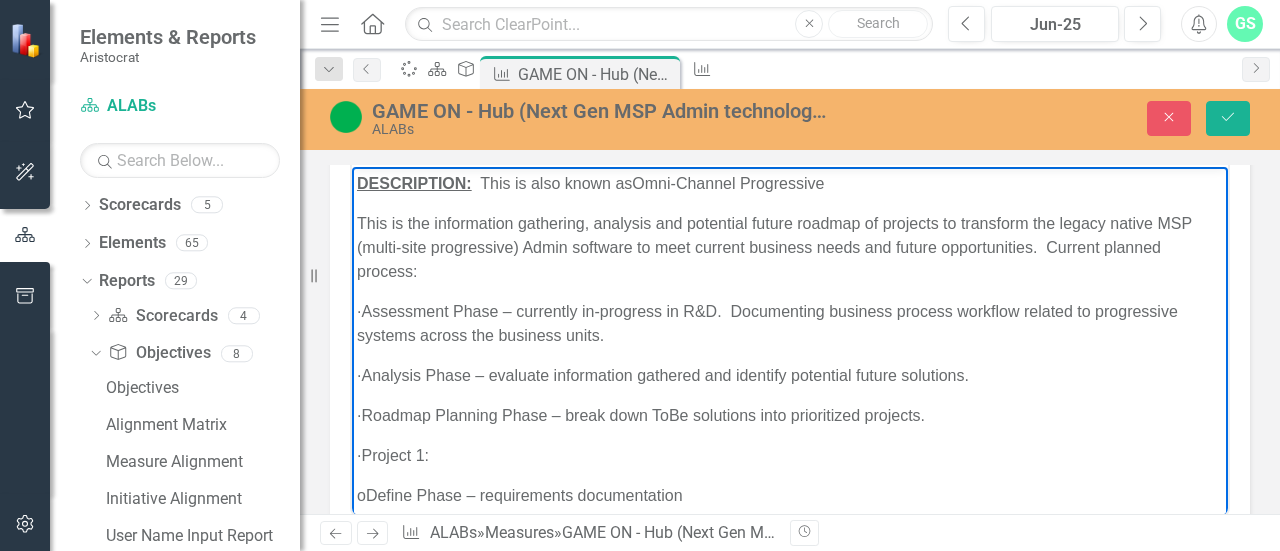 click on "DESCRIPTION:    This is also known as  Omni-Channel Progressive  This is the information gathering, analysis and potential future roadmap of projects to transform the legacy native MSP (multi-site progressive) Admin software to meet current business needs and future opportunities.  Current planned process: ·        Assessment Phase – currently in-progress in R&D.  Documenting business process workflow related to progressive systems across the business units. ·        Analysis Phase – evaluate information gathered and identify potential future solutions. ·        Roadmap Planning Phase – break down ToBe solutions into prioritized projects. ·        Project 1: o    Define Phase – requirements documentation o    Design Phase – architecture & design o    Develop Phase – software development & initial testing o    Final QA Phase – functional, integration, regression, scale, security testing and defect repair o    o    Deploy Phase o    Maintain Phase :" at bounding box center (790, 547) 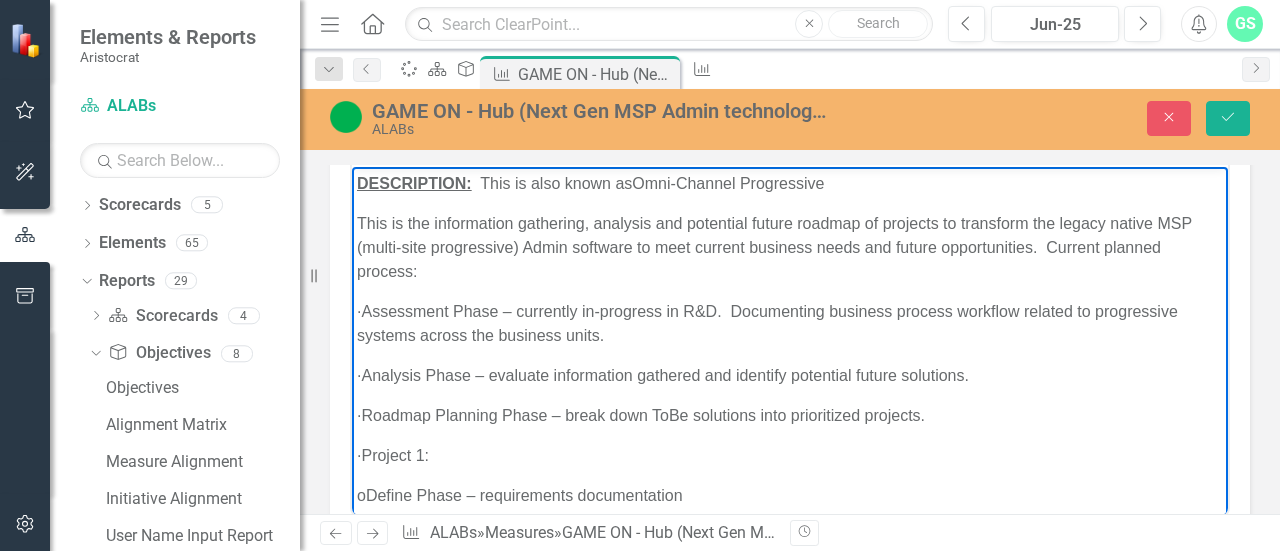 drag, startPoint x: 715, startPoint y: 318, endPoint x: 628, endPoint y: 307, distance: 87.69264 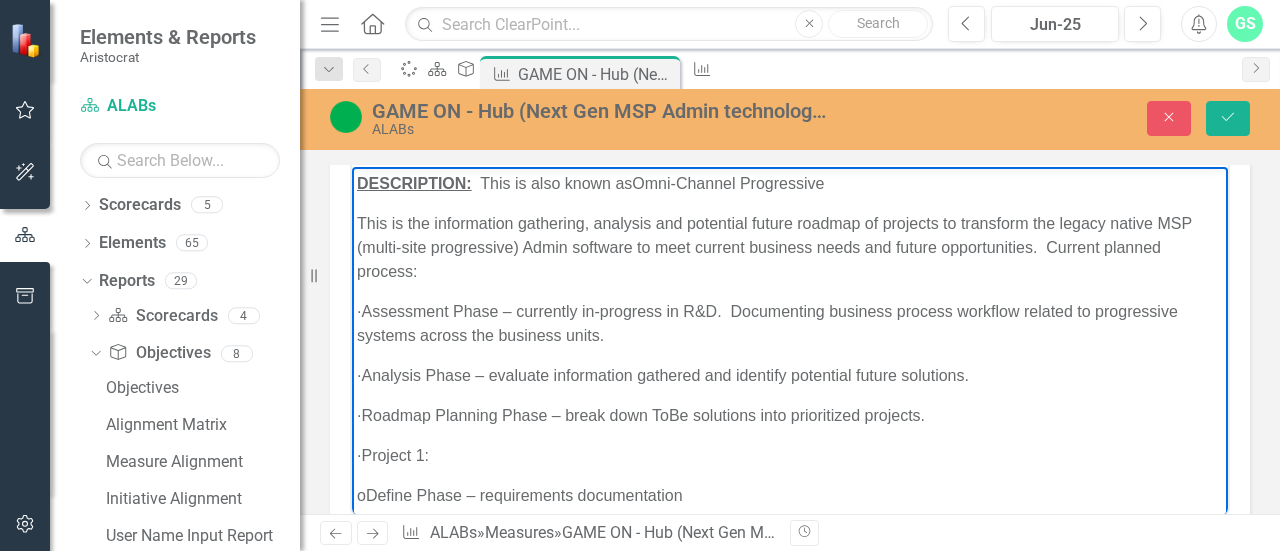 click on "·        Assessment Phase – currently in-progress in R&D.  Documenting business process workflow related to progressive systems across the business units." at bounding box center [790, 323] 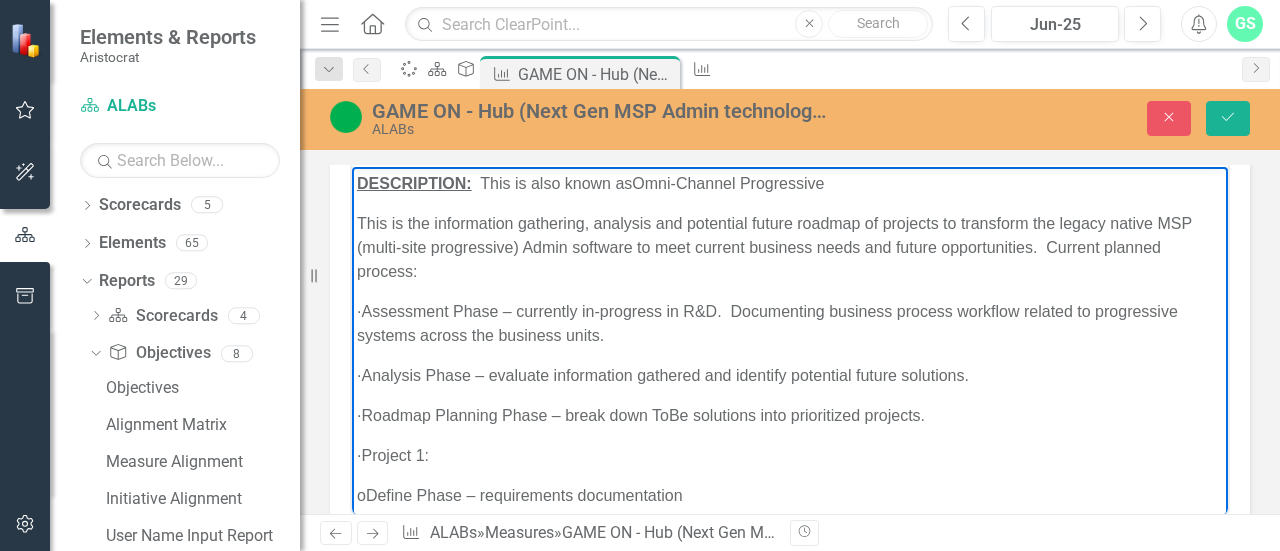 drag, startPoint x: 746, startPoint y: 313, endPoint x: 796, endPoint y: 314, distance: 50.01 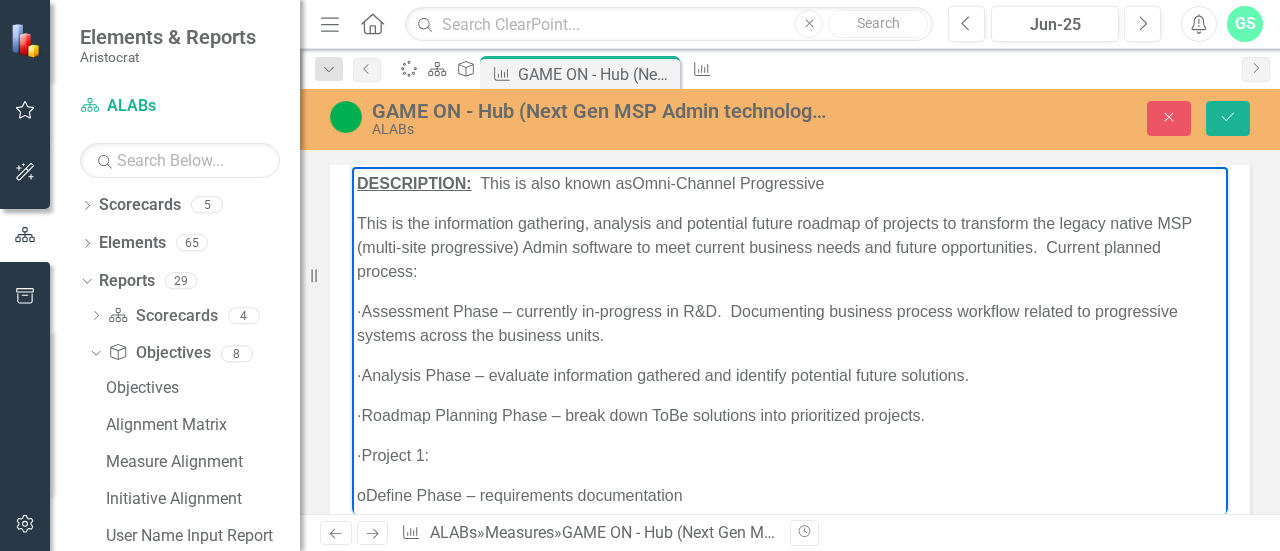 click on "·        Assessment Phase – currently in-progress in R&D.  Documenting business process workflow related to progressive systems across the business units." at bounding box center (790, 323) 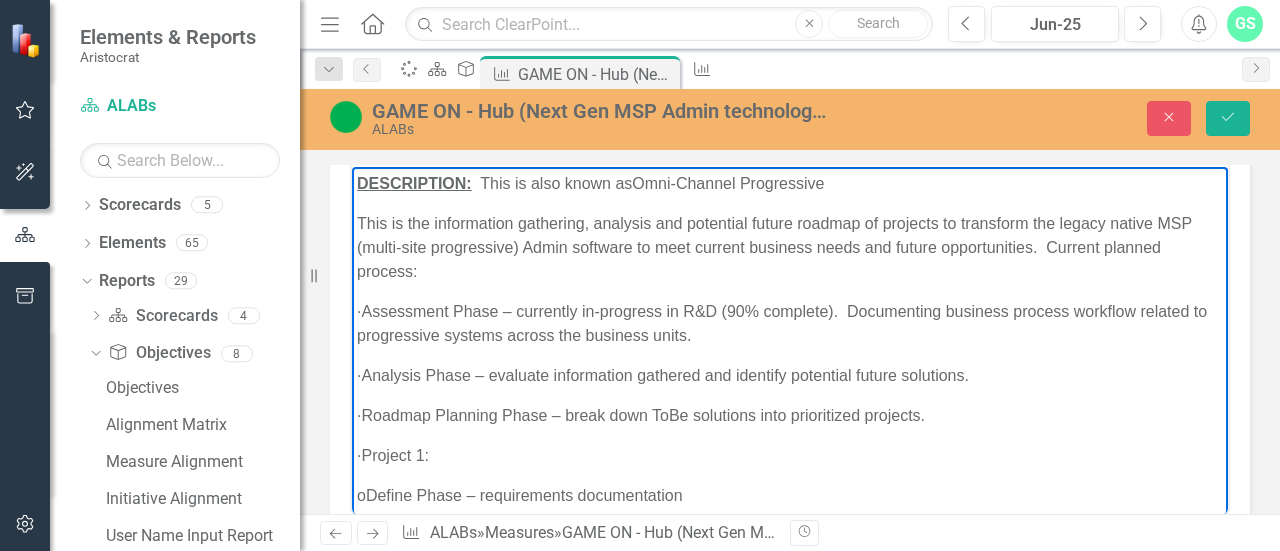 click on "·        Assessment Phase – currently in-progress in R&D (90% complete).  Documenting business process workflow related to progressive systems across the business units." at bounding box center (790, 323) 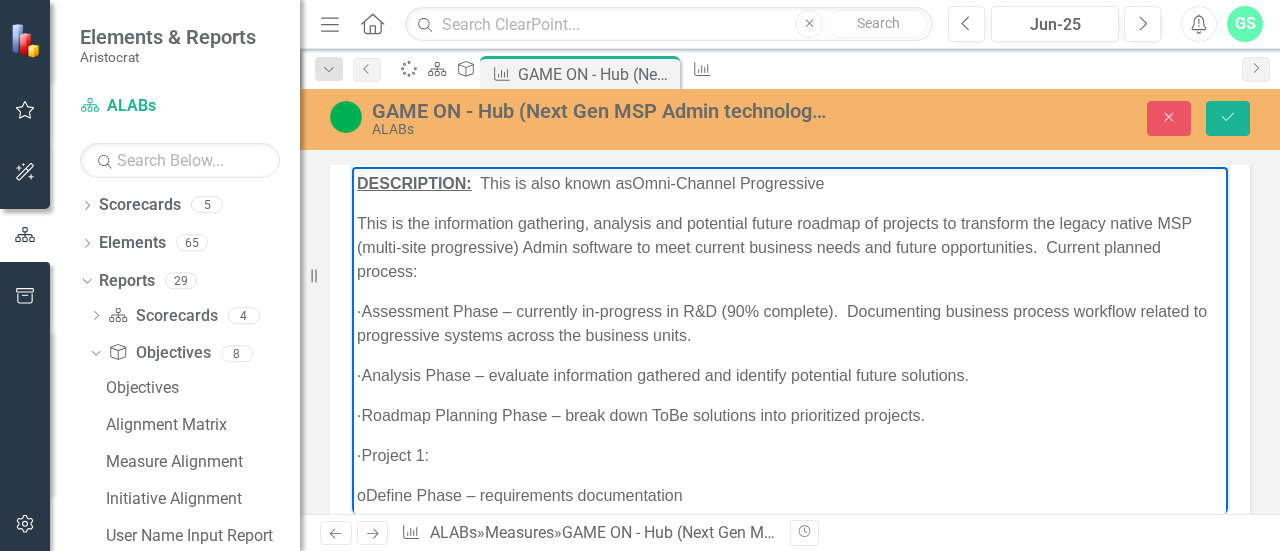 click on "DESCRIPTION:    This is also known as  Omni-Channel Progressive" at bounding box center (790, 183) 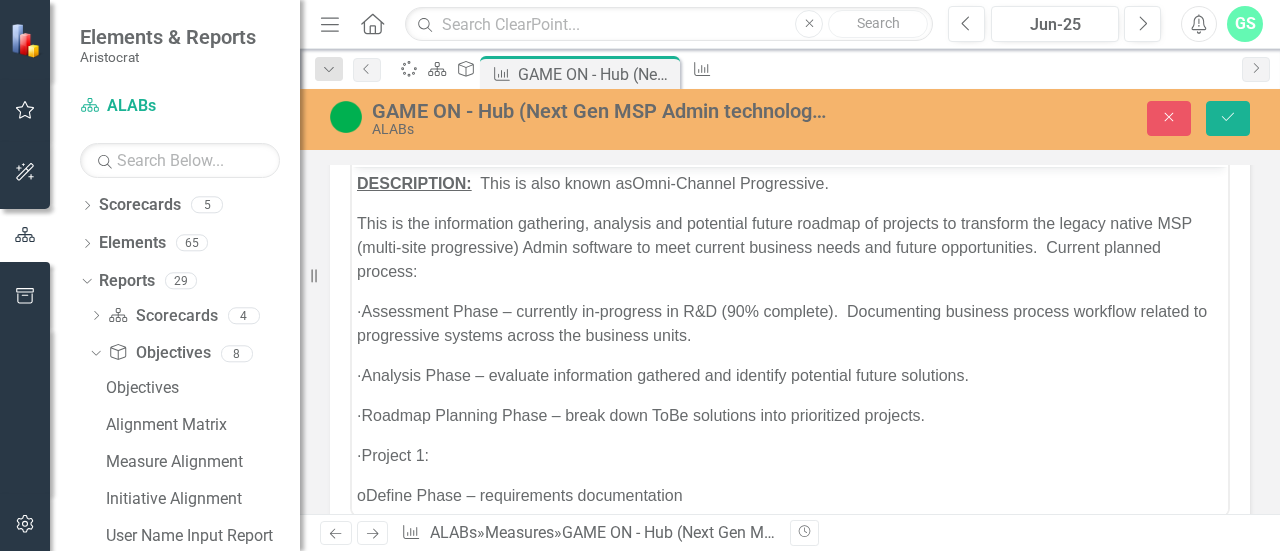 drag, startPoint x: 1567, startPoint y: 431, endPoint x: 1212, endPoint y: 290, distance: 381.97644 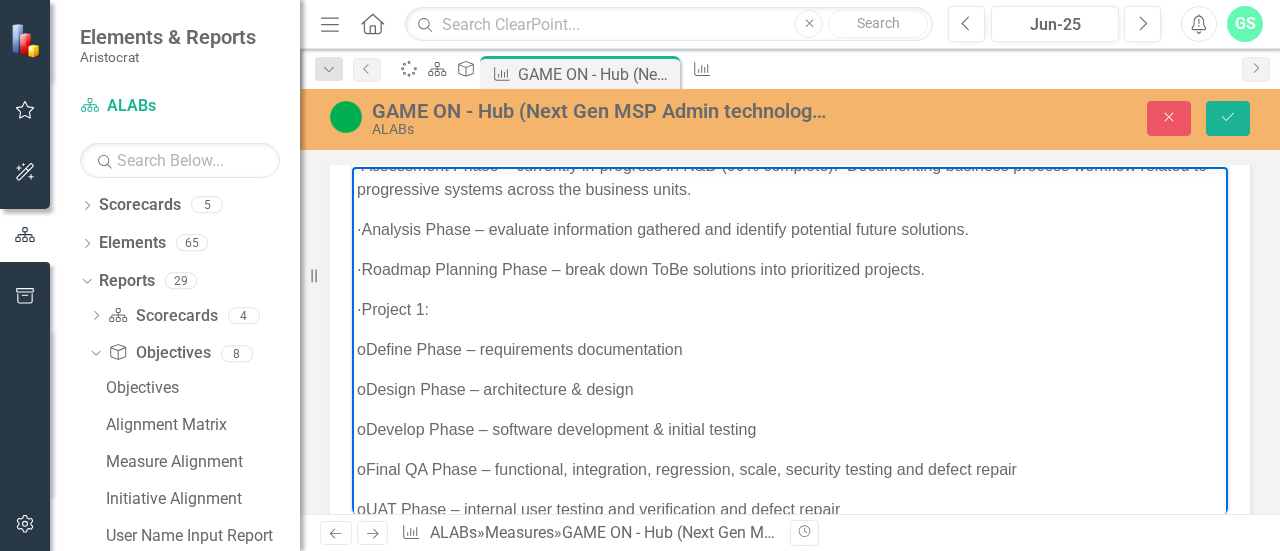 scroll, scrollTop: 144, scrollLeft: 0, axis: vertical 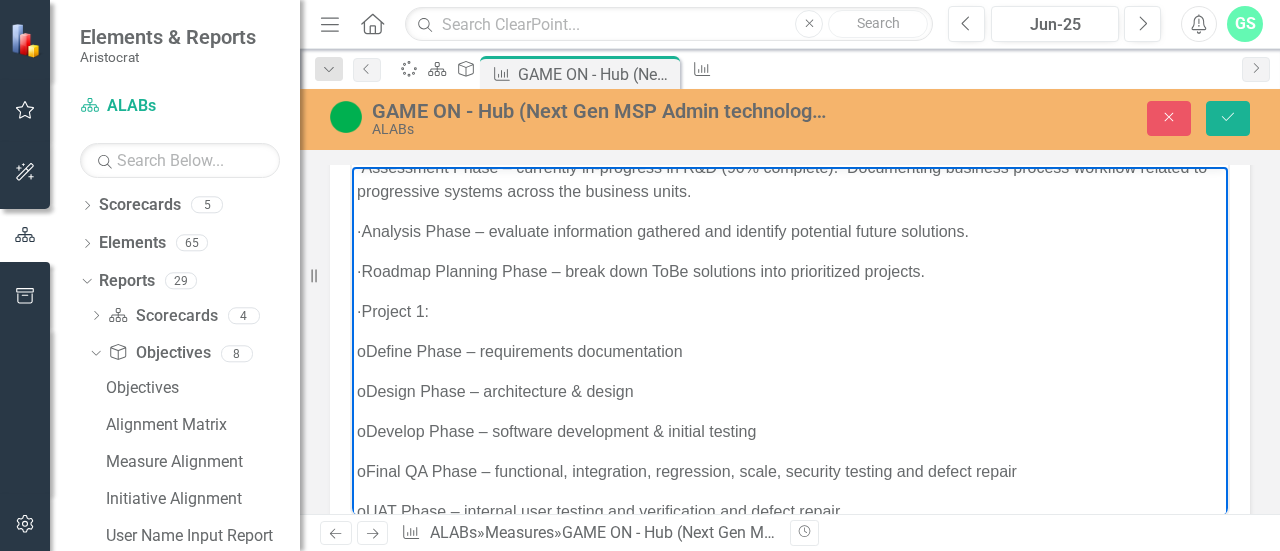 click on "·        Project 1:" at bounding box center (790, 311) 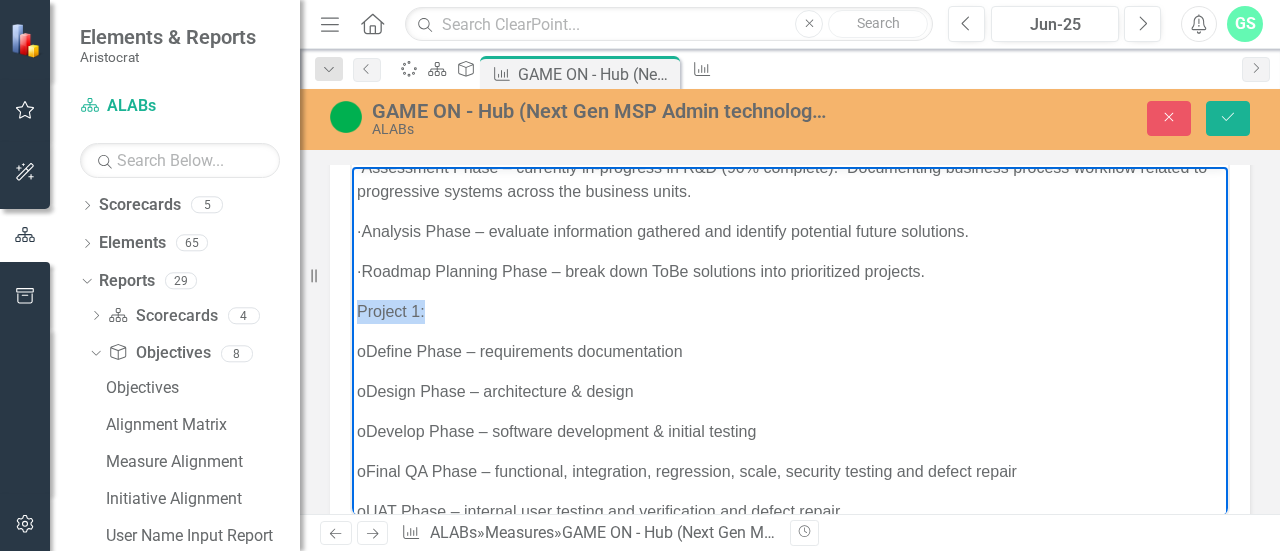 drag, startPoint x: 456, startPoint y: 308, endPoint x: 352, endPoint y: 306, distance: 104.019226 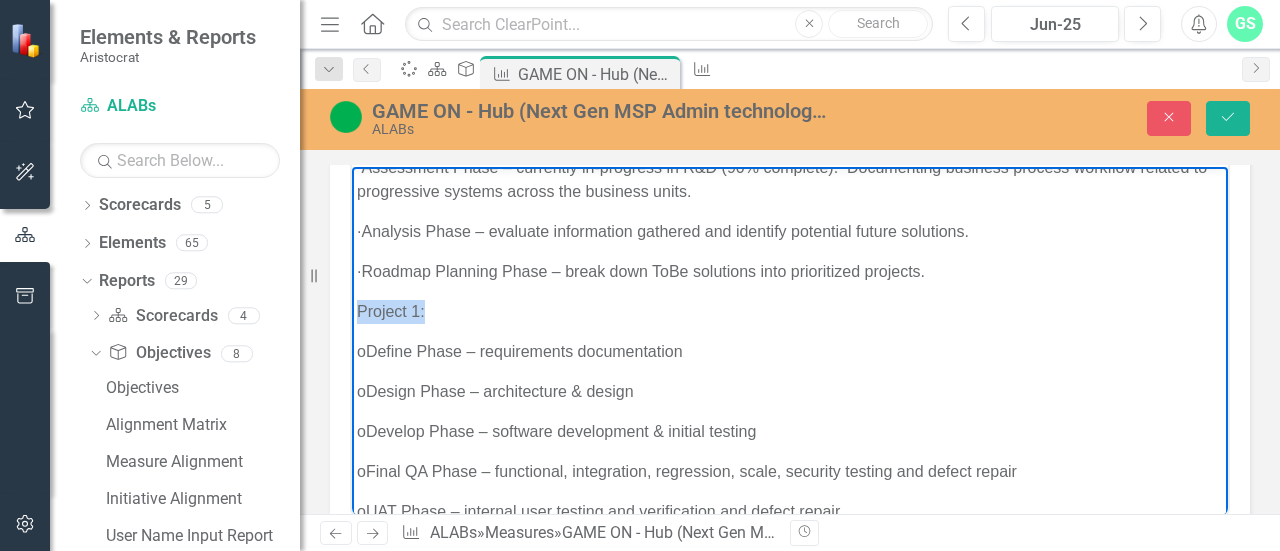 click on "DESCRIPTION:    This is also known as  Omni-Channel Progressive.  This is the information gathering, analysis and potential future roadmap of projects to transform the legacy native MSP (multi-site progressive) Admin software to meet current business needs and future opportunities.  Current planned process: ·        Assessment Phase – currently in-progress in R&D (90% complete).  Documenting business process workflow related to progressive systems across the business units. ·        Analysis Phase – evaluate information gathered and identify potential future solutions. ·        Roadmap Planning Phase – break down ToBe solutions into prioritized projects. Project 1: o    Define Phase – requirements documentation o    Design Phase – architecture & design o    Develop Phase – software development & initial testing o    Final QA Phase – functional, integration, regression, scale, security testing and defect repair o    o    Deploy Phase o    Maintain Phase :" at bounding box center (790, 403) 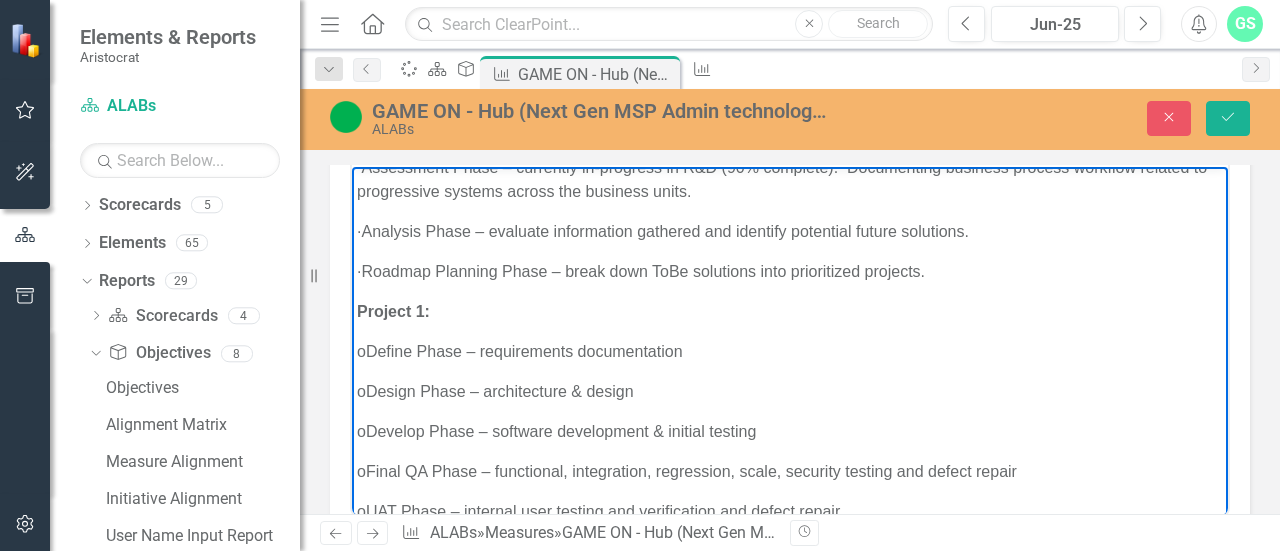 click on "Project 1:" at bounding box center (790, 311) 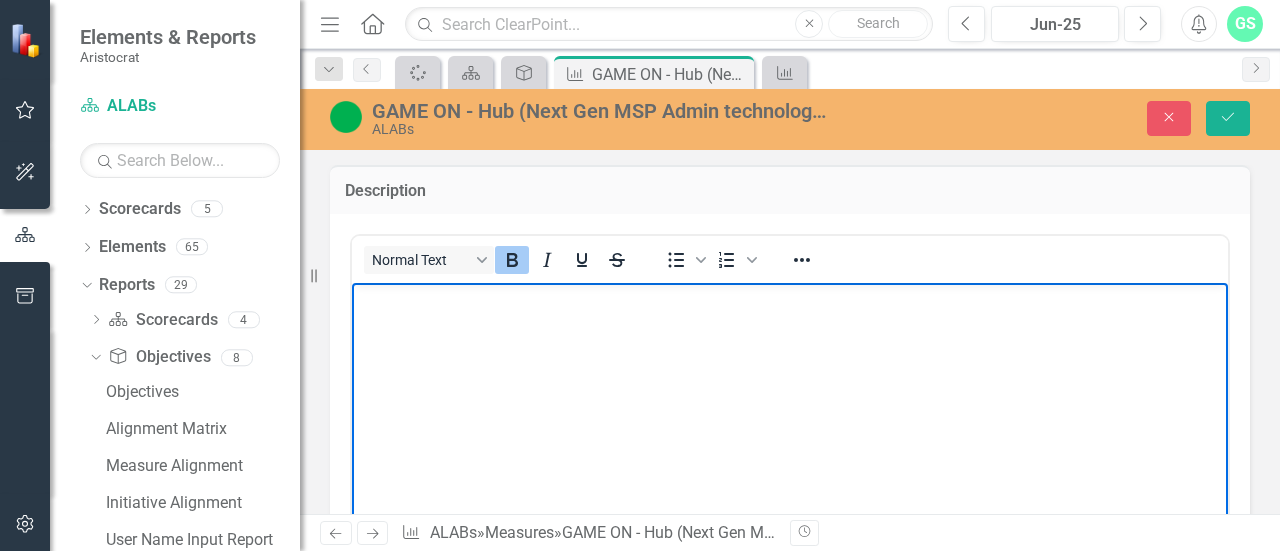 scroll, scrollTop: 0, scrollLeft: 0, axis: both 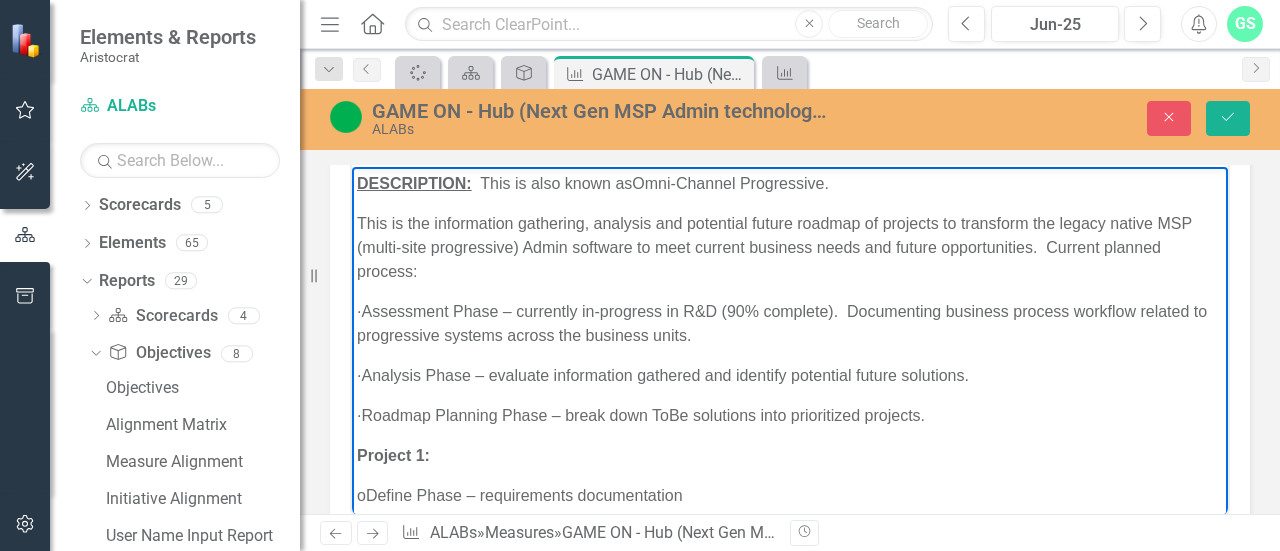 click on "DESCRIPTION:    This is also known as  Omni-Channel Progressive.  This is the information gathering, analysis and potential future roadmap of projects to transform the legacy native MSP (multi-site progressive) Admin software to meet current business needs and future opportunities.  Current planned process: ·        Assessment Phase – currently in-progress in R&D (90% complete).  Documenting business process workflow related to progressive systems across the business units. ·        Analysis Phase – evaluate information gathered and identify potential future solutions. ·        Roadmap Planning Phase – break down ToBe solutions into prioritized projects. Project 1: o    Define Phase – requirements documentation o    Design Phase – architecture & design o    Develop Phase – software development & initial testing o    Final QA Phase – functional, integration, regression, scale, security testing and defect repair o    o    Deploy Phase o    Maintain Phase :" at bounding box center (790, 547) 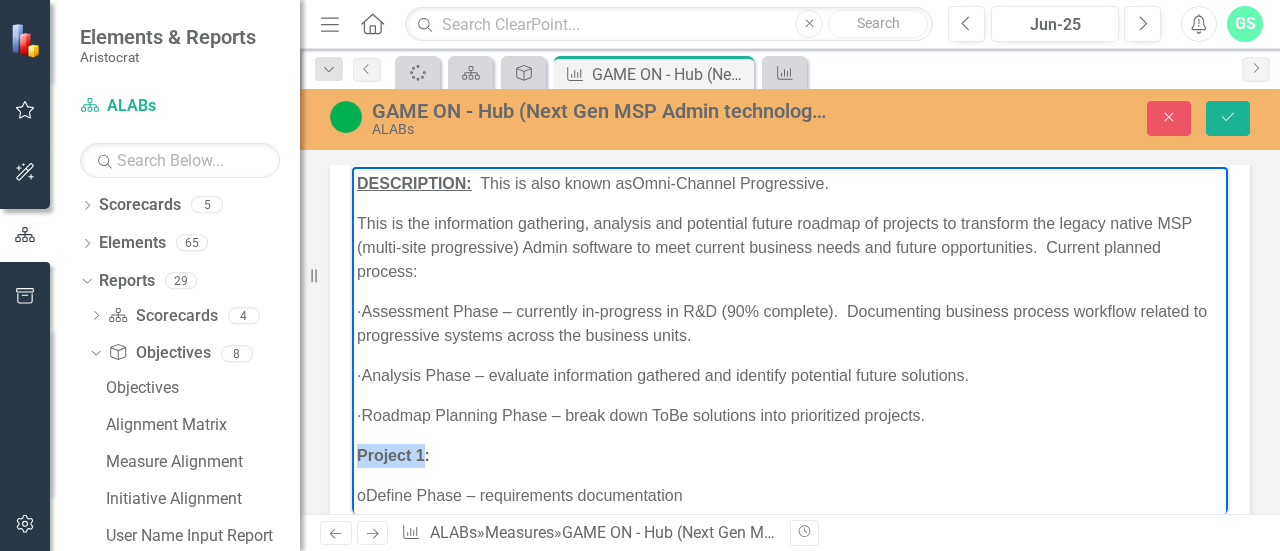 drag, startPoint x: 425, startPoint y: 455, endPoint x: 361, endPoint y: 453, distance: 64.03124 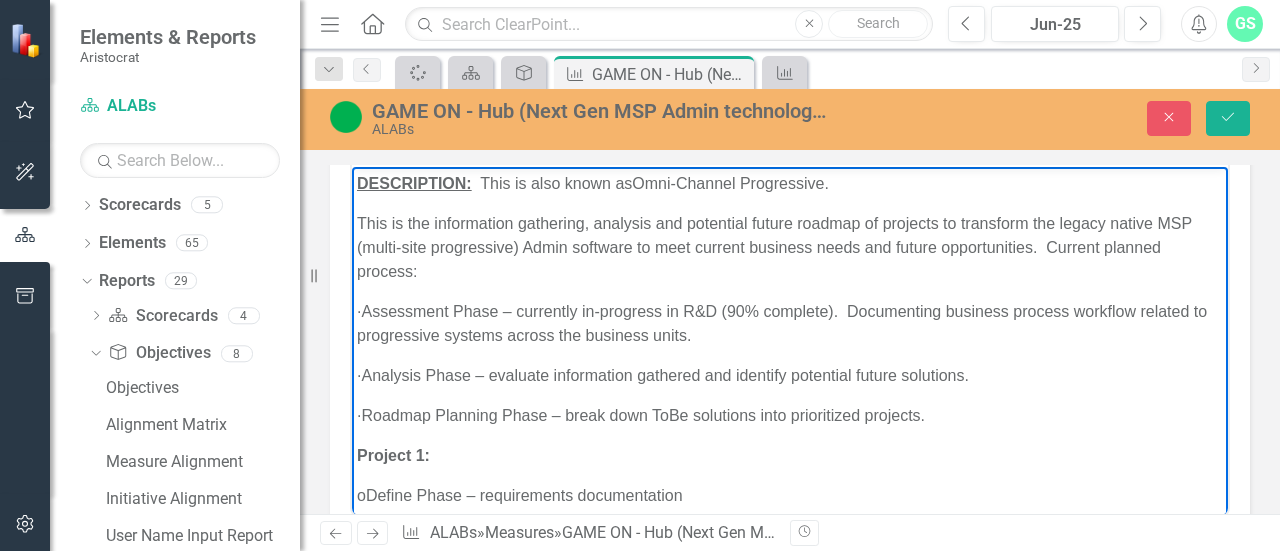 click on "Project 1:" at bounding box center (790, 455) 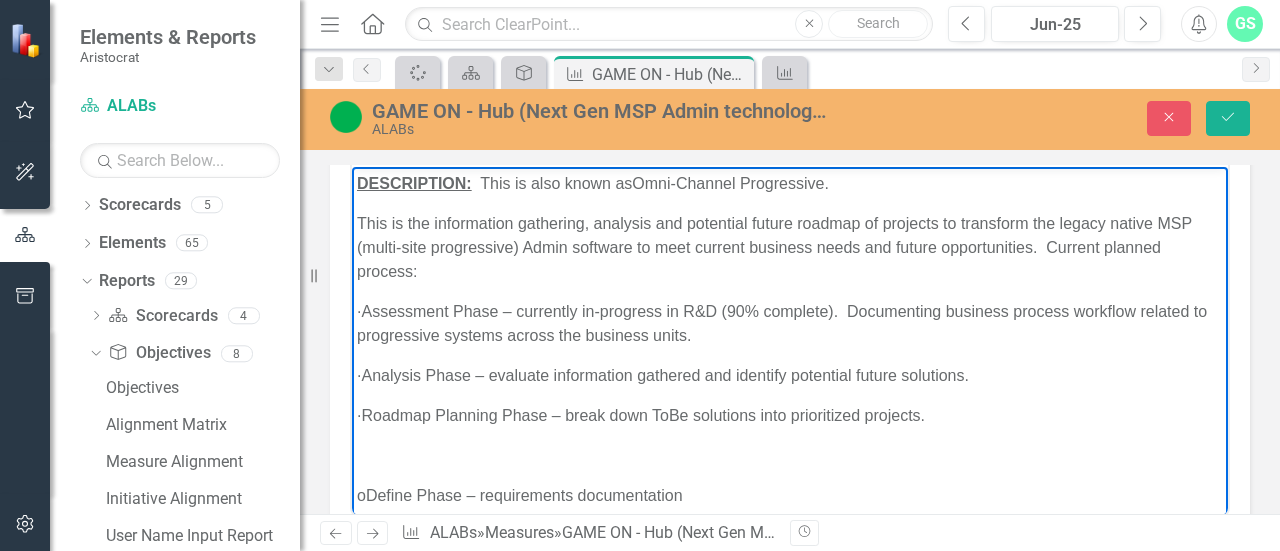 click on "DESCRIPTION:    This is also known as  Omni-Channel Progressive.  This is the information gathering, analysis and potential future roadmap of projects to transform the legacy native MSP (multi-site progressive) Admin software to meet current business needs and future opportunities.  Current planned process: ·        Assessment Phase – currently in-progress in R&D (90% complete).  Documenting business process workflow related to progressive systems across the business units. ·        Analysis Phase – evaluate information gathered and identify potential future solutions. ·        Roadmap Planning Phase – break down ToBe solutions into prioritized projects. o    Define Phase – requirements documentation o    Design Phase – architecture & design o    Develop Phase – software development & initial testing o    Final QA Phase – functional, integration, regression, scale, security testing and defect repair o    o    Deploy Phase o    Maintain Phase FORMULA :  :" at bounding box center [790, 547] 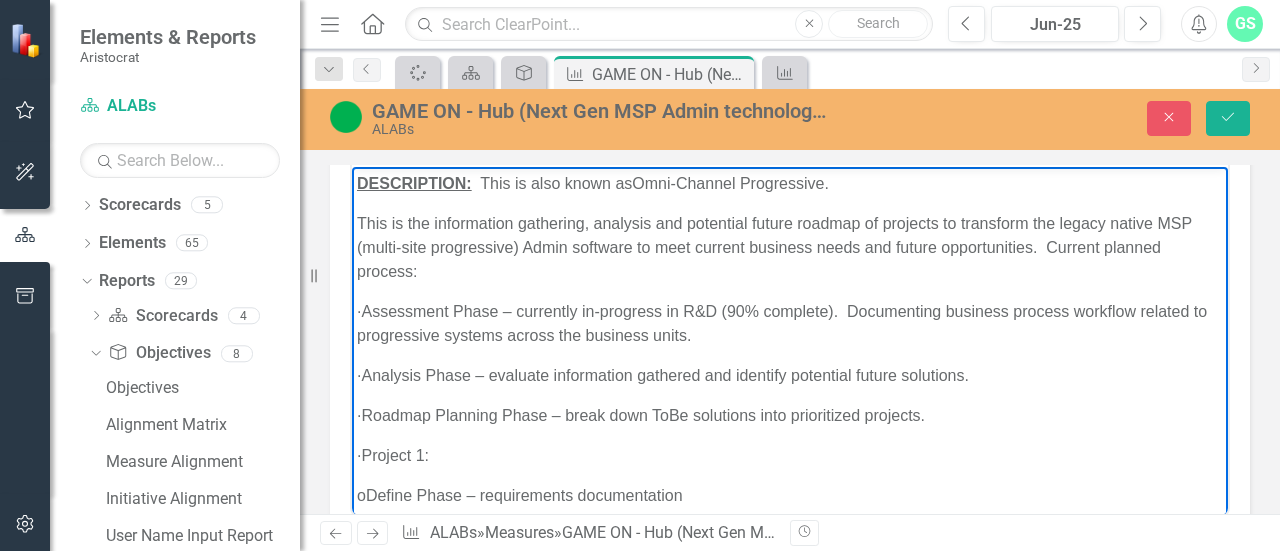 scroll, scrollTop: 400, scrollLeft: 0, axis: vertical 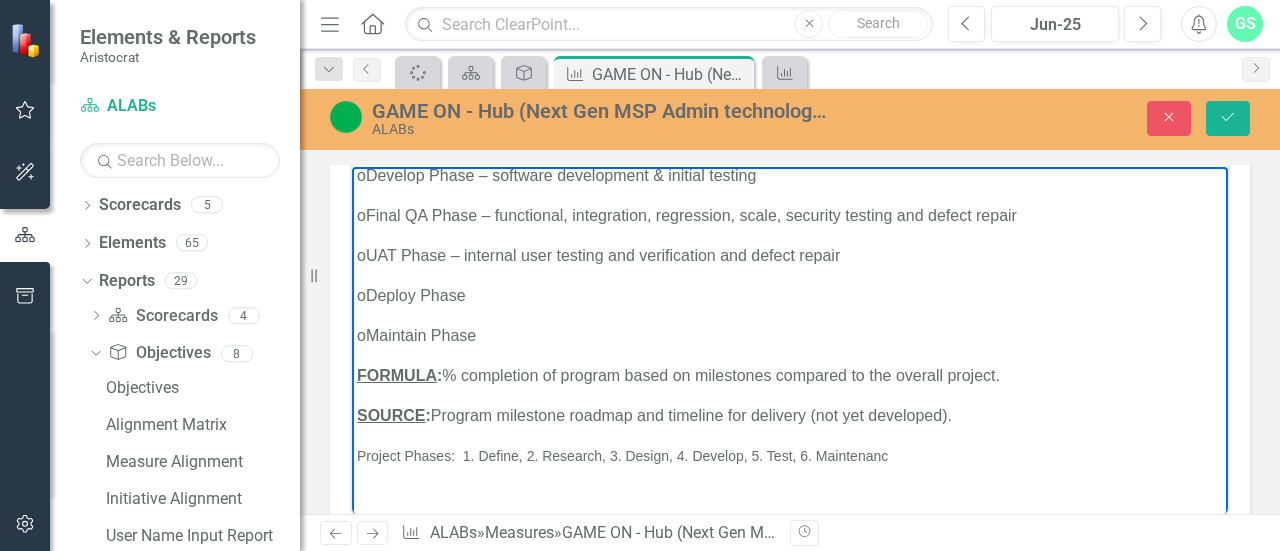 click on "DESCRIPTION:    This is also known as  Omni-Channel Progressive.  This is the information gathering, analysis and potential future roadmap of projects to transform the legacy native MSP (multi-site progressive) Admin software to meet current business needs and future opportunities.  Current planned process: ·        Assessment Phase – currently in-progress in R&D (90% complete).  Documenting business process workflow related to progressive systems across the business units. ·        Analysis Phase – evaluate information gathered and identify potential future solutions. ·        Roadmap Planning Phase – break down ToBe solutions into prioritized projects. ·        Project 1: o    Define Phase – requirements documentation o    Design Phase – architecture & design o    Develop Phase – software development & initial testing o    Final QA Phase – functional, integration, regression, scale, security testing and defect repair o    o    Deploy Phase o    :" at bounding box center (790, 147) 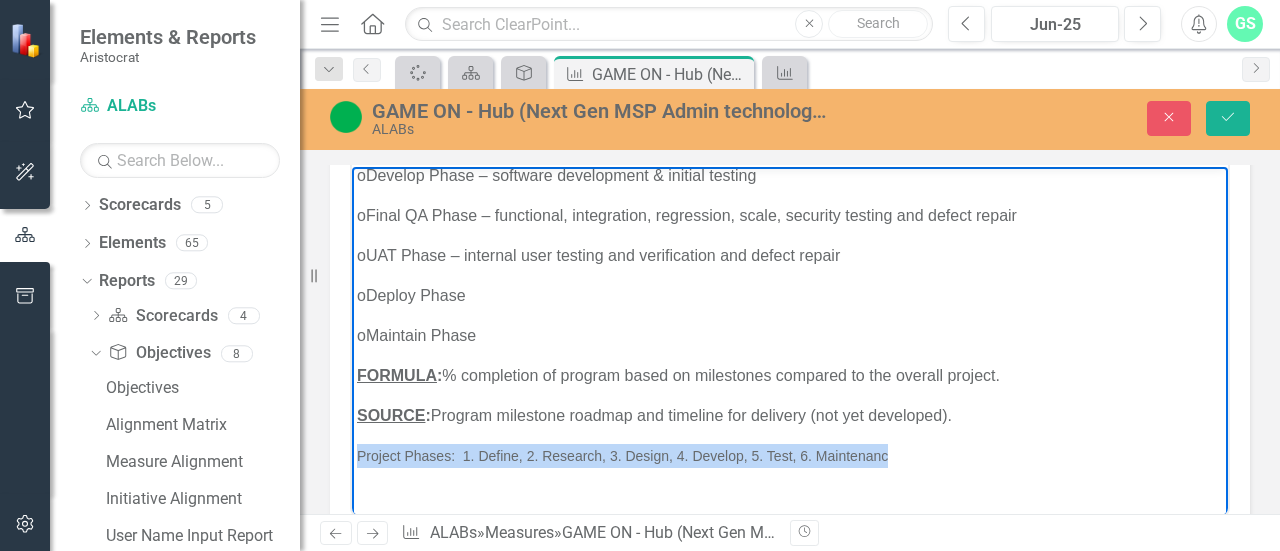 drag, startPoint x: 902, startPoint y: 455, endPoint x: 347, endPoint y: 456, distance: 555.0009 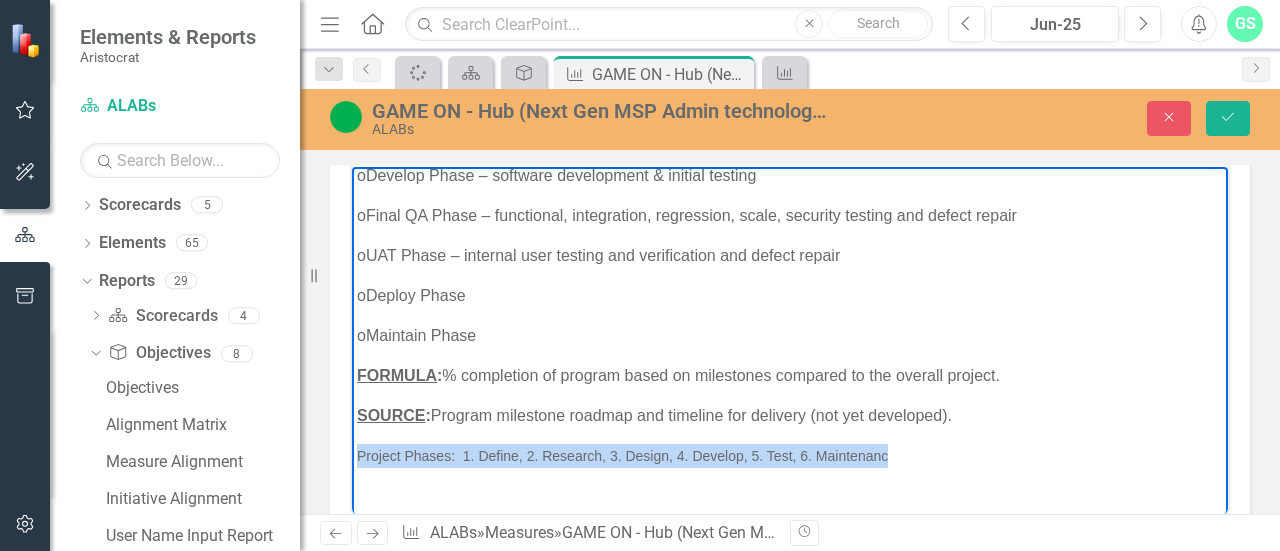 click on "DESCRIPTION:    This is also known as  Omni-Channel Progressive.  This is the information gathering, analysis and potential future roadmap of projects to transform the legacy native MSP (multi-site progressive) Admin software to meet current business needs and future opportunities.  Current planned process: ·        Assessment Phase – currently in-progress in R&D (90% complete).  Documenting business process workflow related to progressive systems across the business units. ·        Analysis Phase – evaluate information gathered and identify potential future solutions. ·        Roadmap Planning Phase – break down ToBe solutions into prioritized projects. ·        Project 1: o    Define Phase – requirements documentation o    Design Phase – architecture & design o    Develop Phase – software development & initial testing o    Final QA Phase – functional, integration, regression, scale, security testing and defect repair o    o    Deploy Phase o    :" at bounding box center [790, 147] 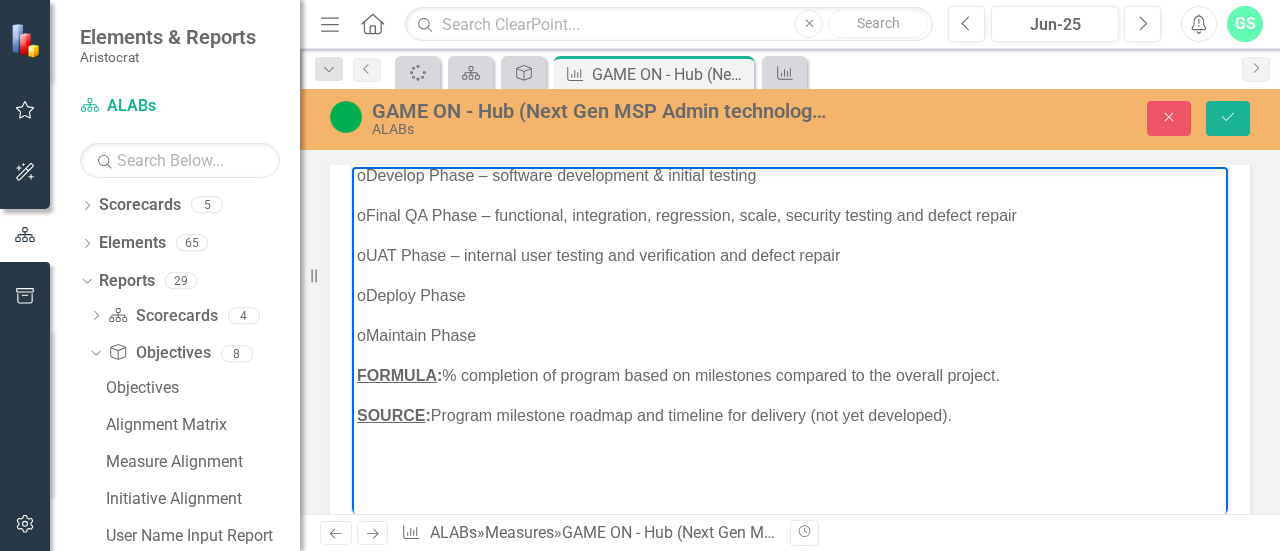 scroll, scrollTop: 372, scrollLeft: 0, axis: vertical 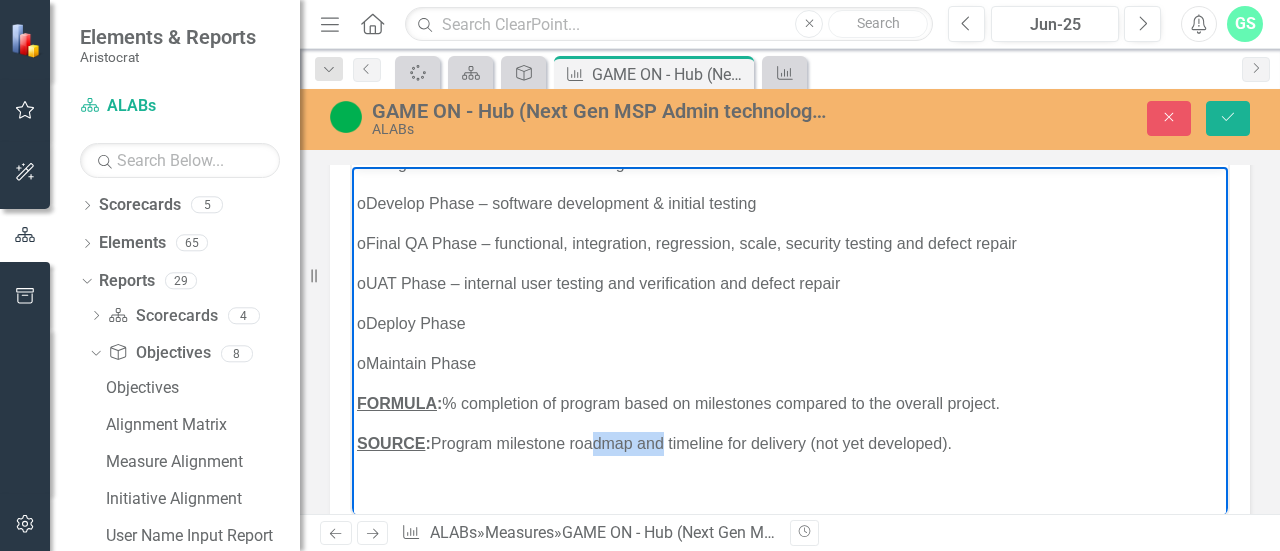 drag, startPoint x: 672, startPoint y: 442, endPoint x: 604, endPoint y: 439, distance: 68.06615 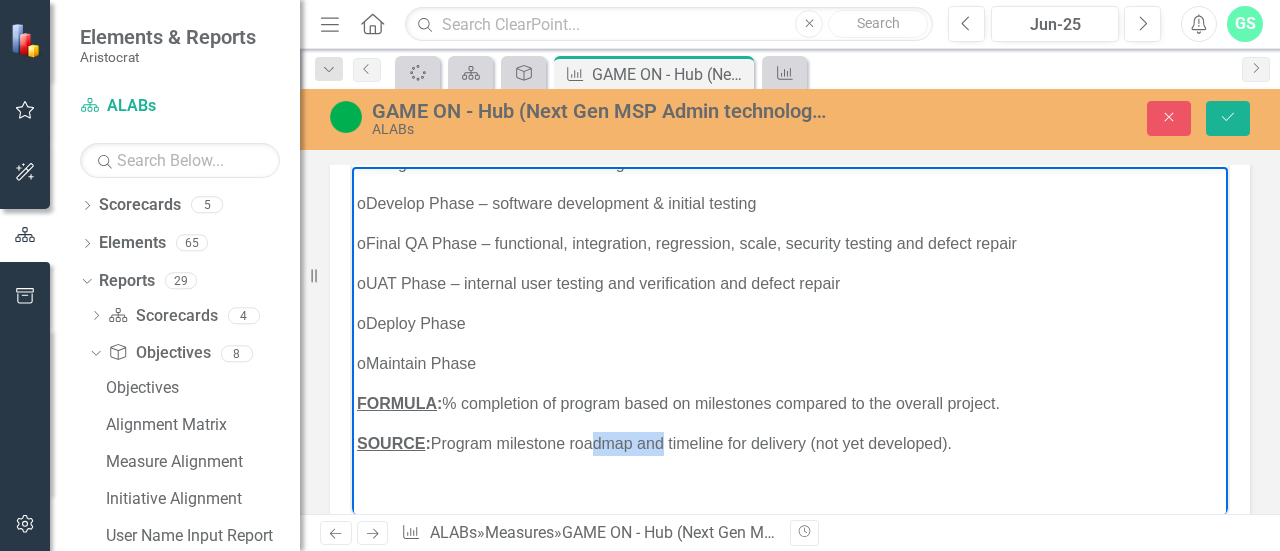 click on "SOURCE :   Program milestone roadmap and timeline for delivery (not yet developed)." at bounding box center [790, 443] 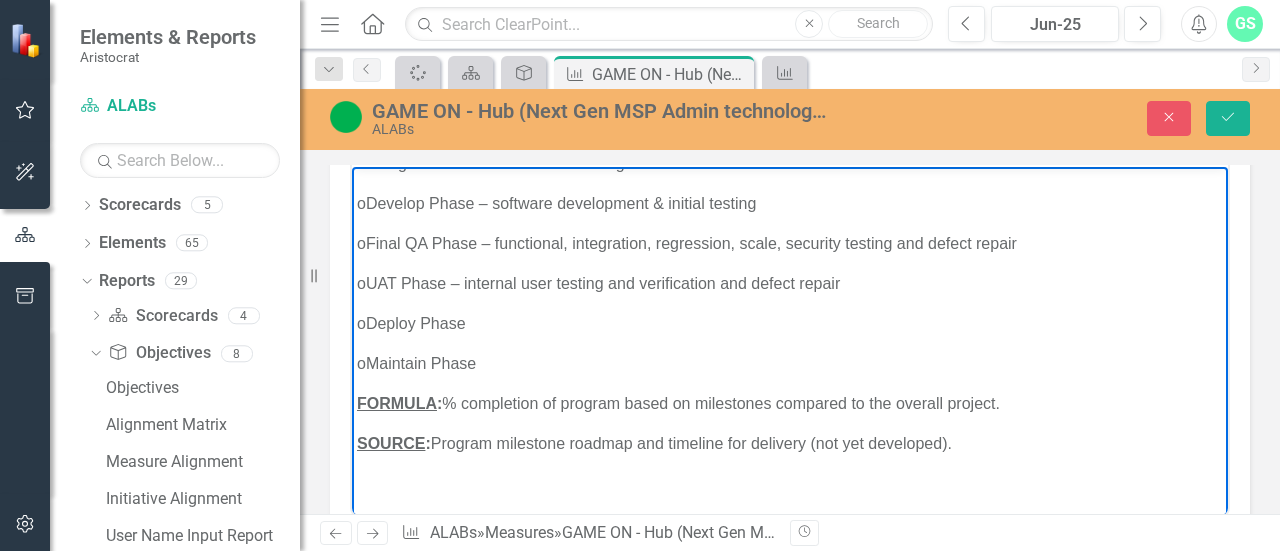 drag, startPoint x: 592, startPoint y: 454, endPoint x: 400, endPoint y: 447, distance: 192.12756 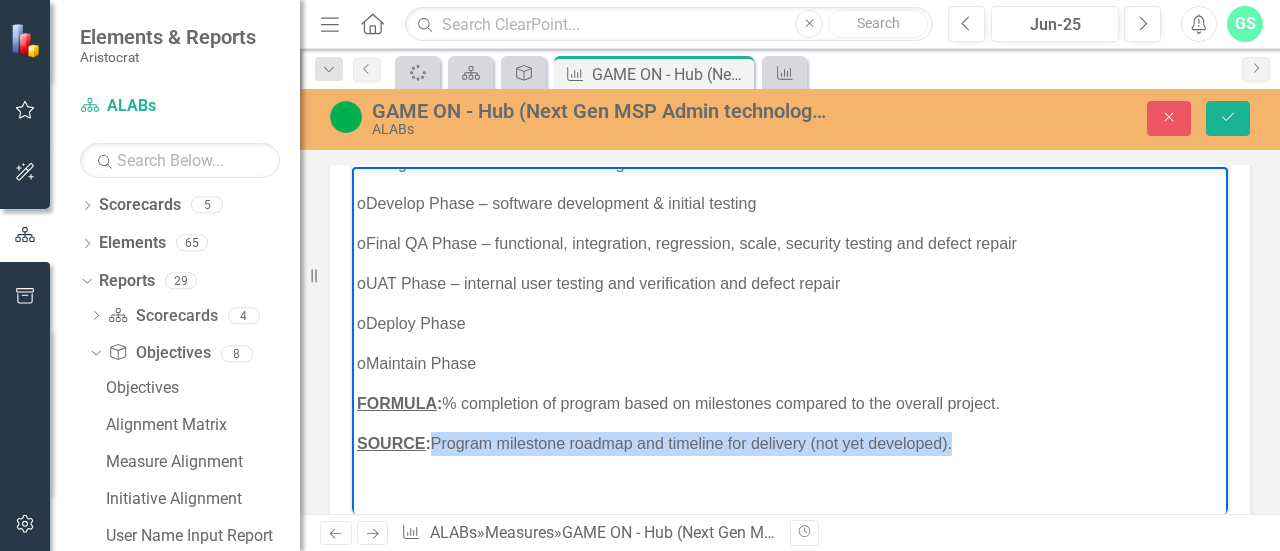 drag, startPoint x: 439, startPoint y: 439, endPoint x: 976, endPoint y: 439, distance: 537 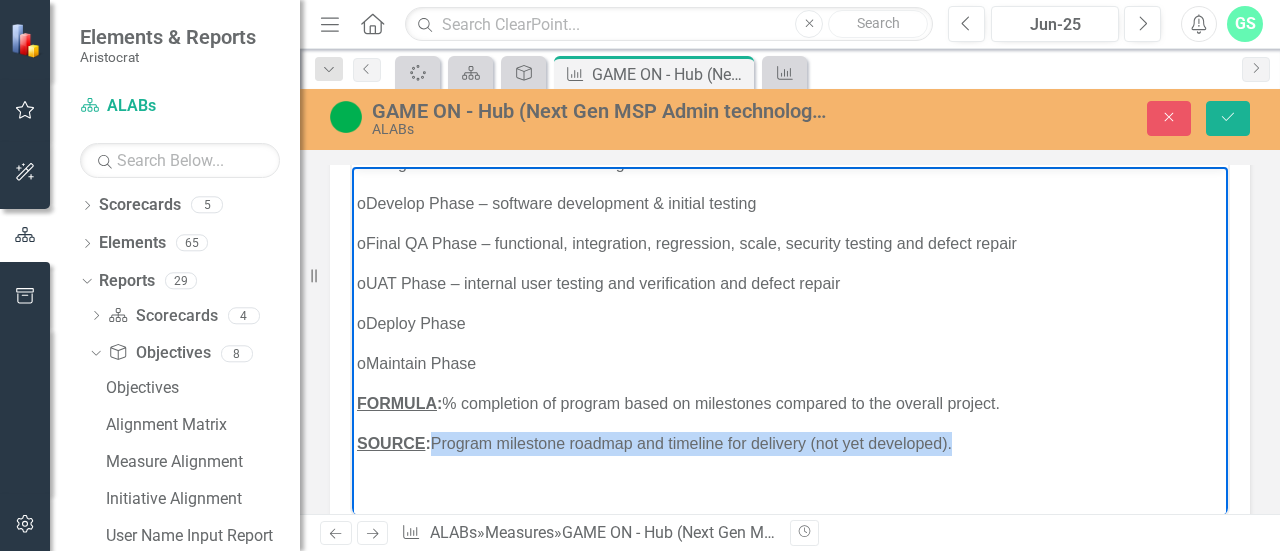 click on "SOURCE :   Program milestone roadmap and timeline for delivery (not yet developed)." at bounding box center [790, 443] 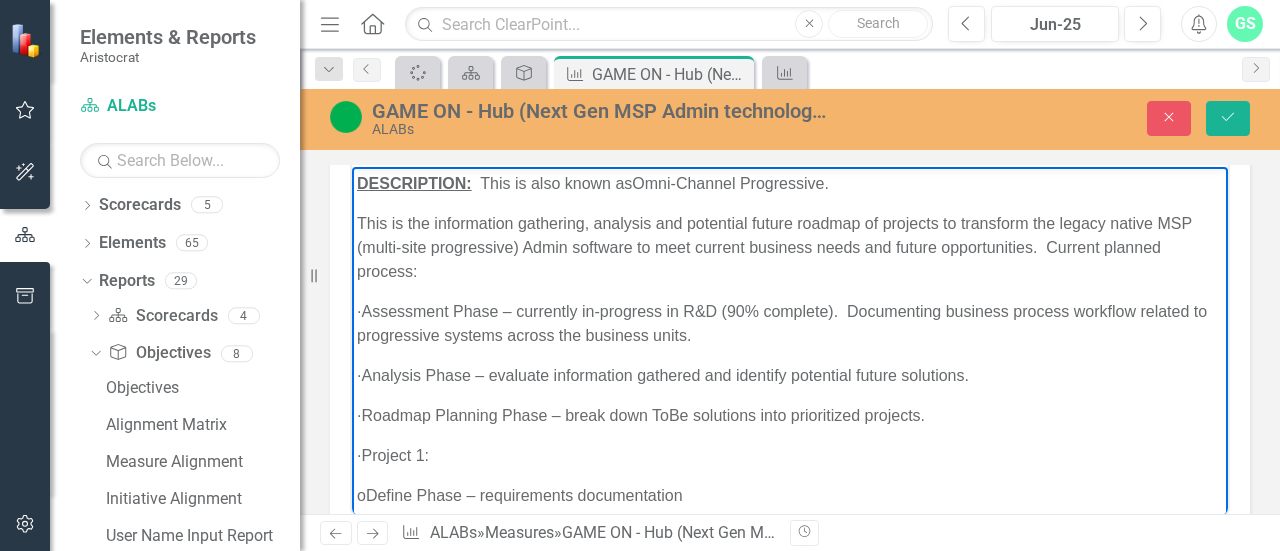 scroll, scrollTop: 0, scrollLeft: 0, axis: both 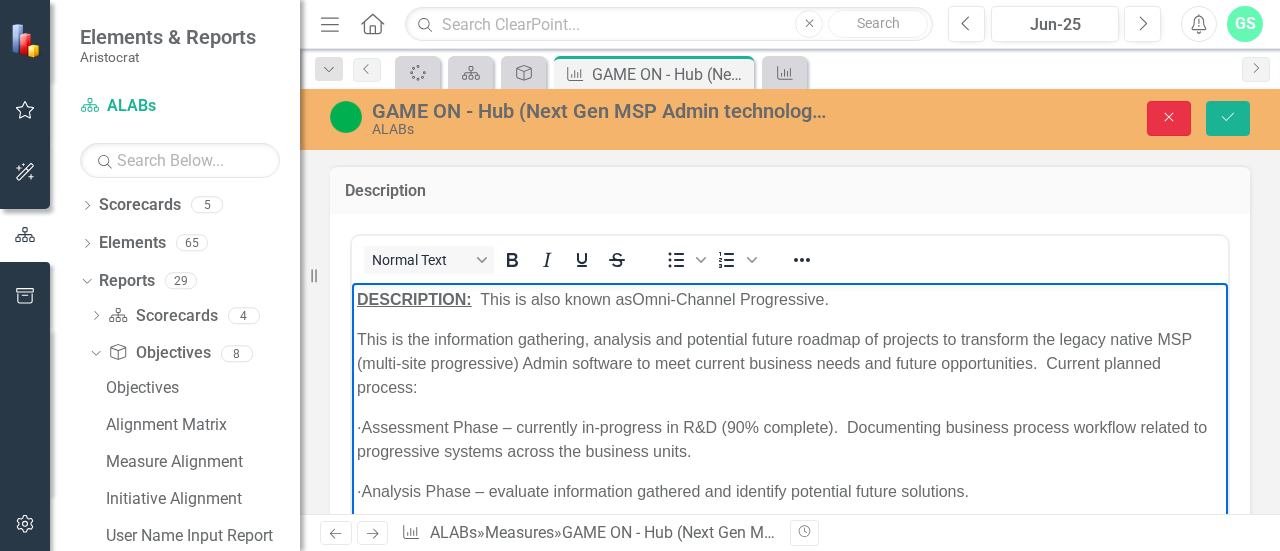 click on "Close" at bounding box center (1169, 118) 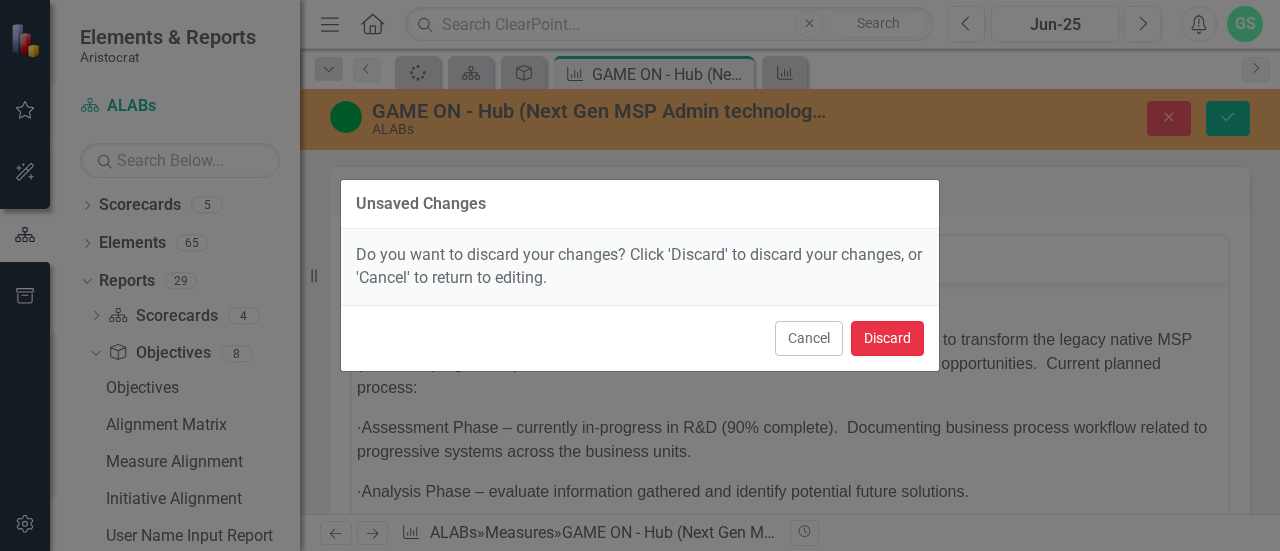 click on "Discard" at bounding box center (887, 338) 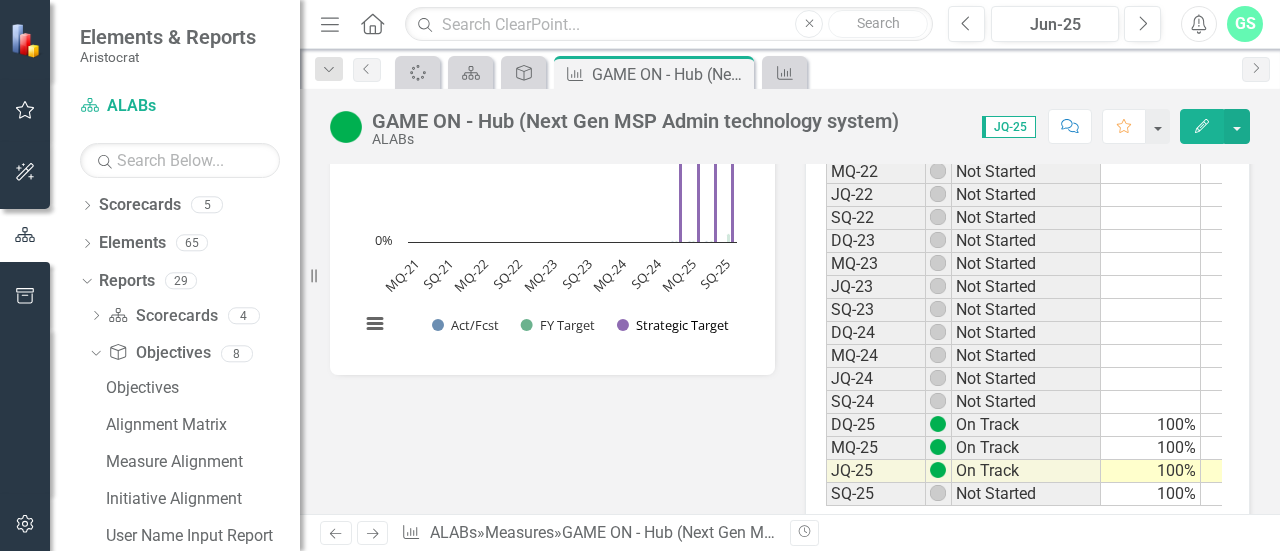 scroll, scrollTop: 400, scrollLeft: 0, axis: vertical 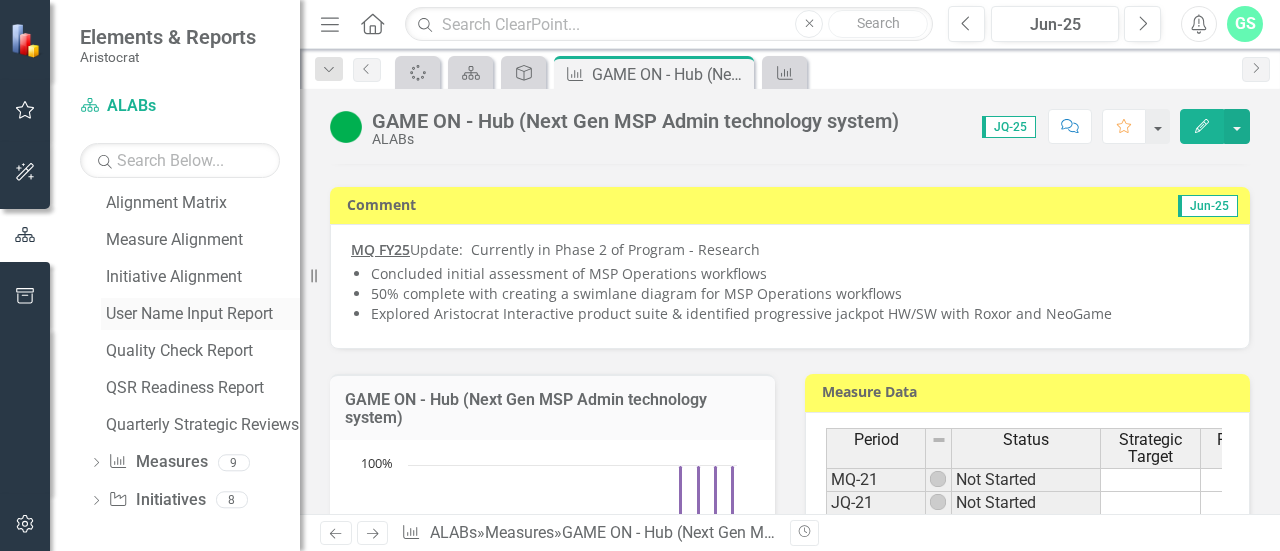 click on "User Name Input Report" at bounding box center (203, 314) 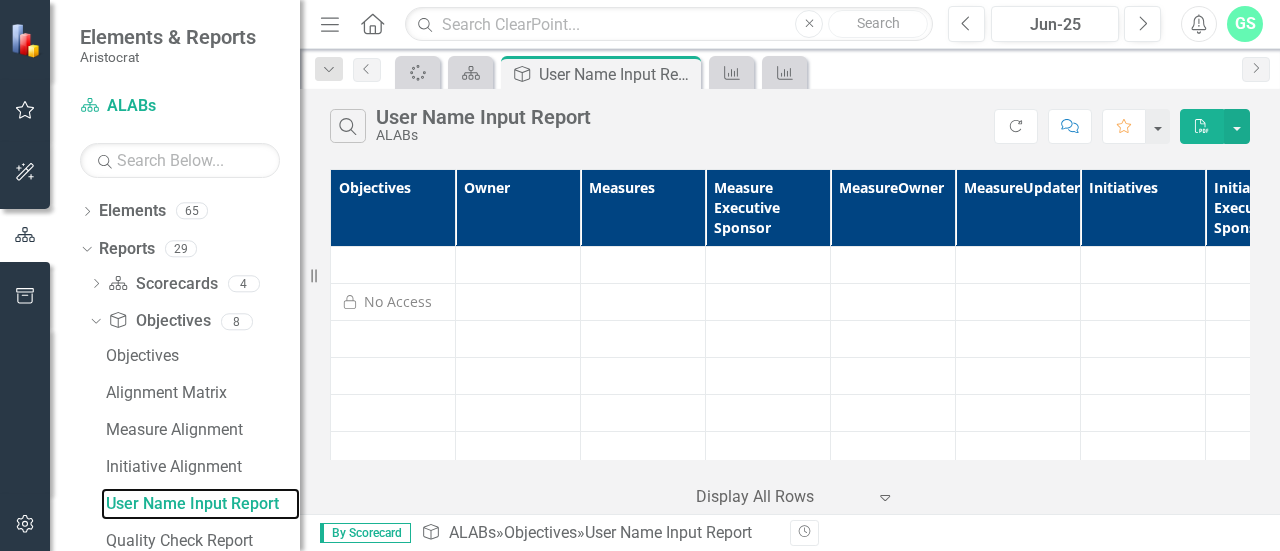 scroll, scrollTop: 4, scrollLeft: 0, axis: vertical 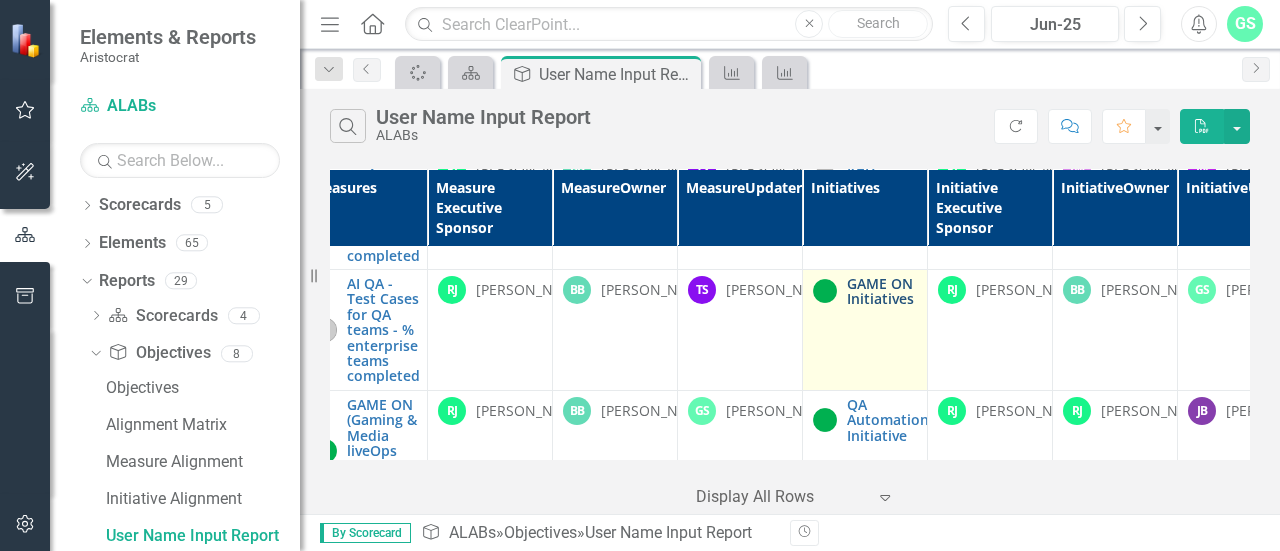 click on "GAME ON Initiatives" at bounding box center [882, 291] 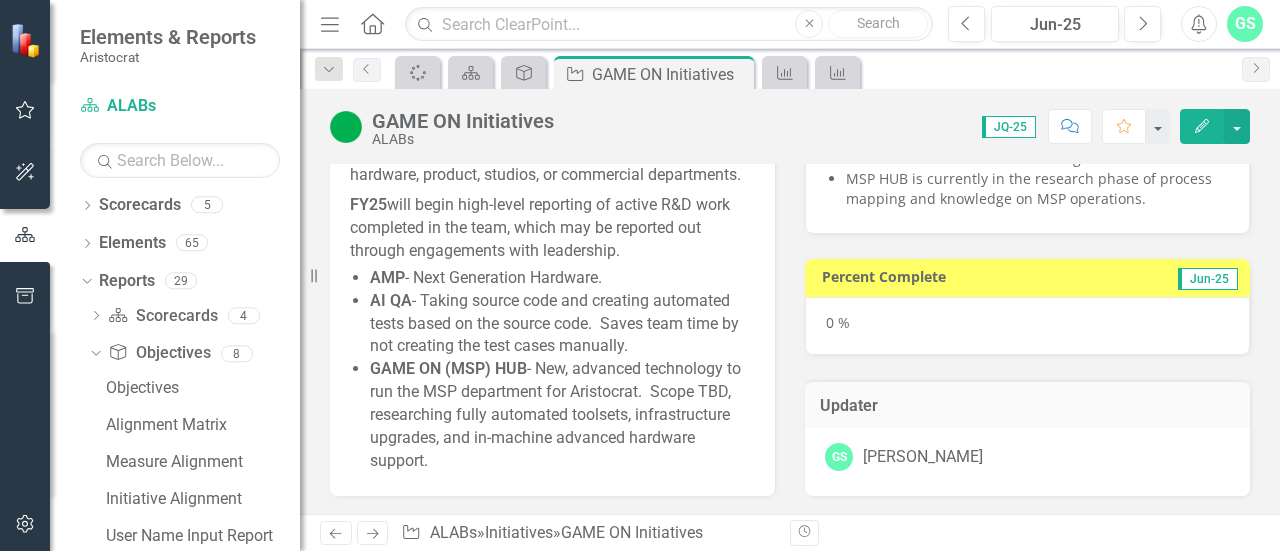 scroll, scrollTop: 229, scrollLeft: 0, axis: vertical 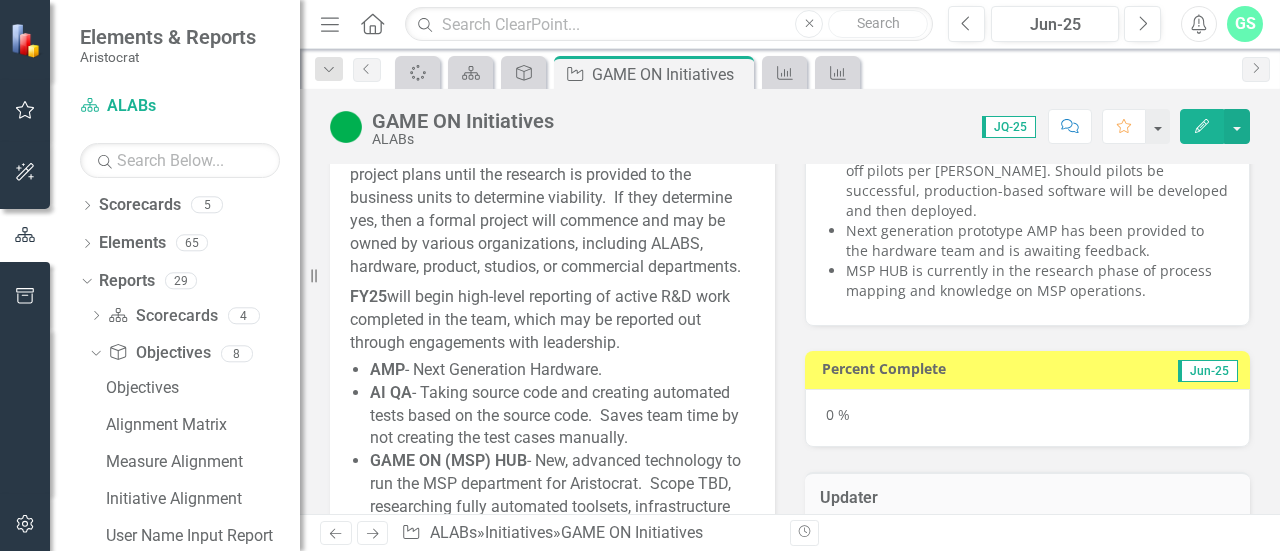 click on "AI QA  - Taking source code and creating automated tests based on the source code.  Saves team time by not creating the test cases manually." at bounding box center (562, 416) 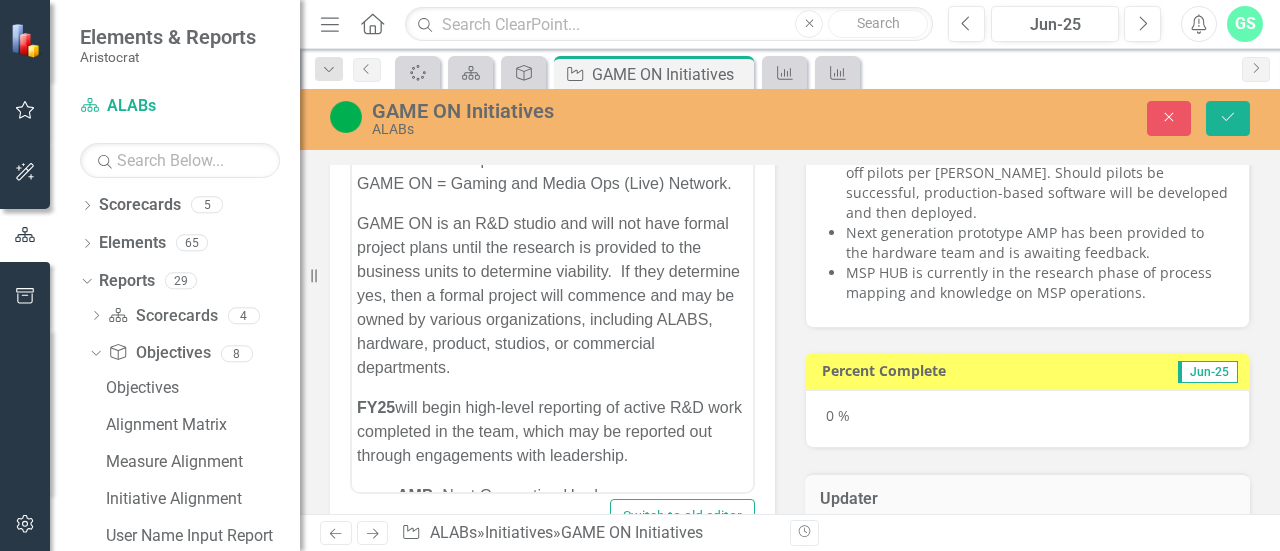 scroll, scrollTop: 0, scrollLeft: 0, axis: both 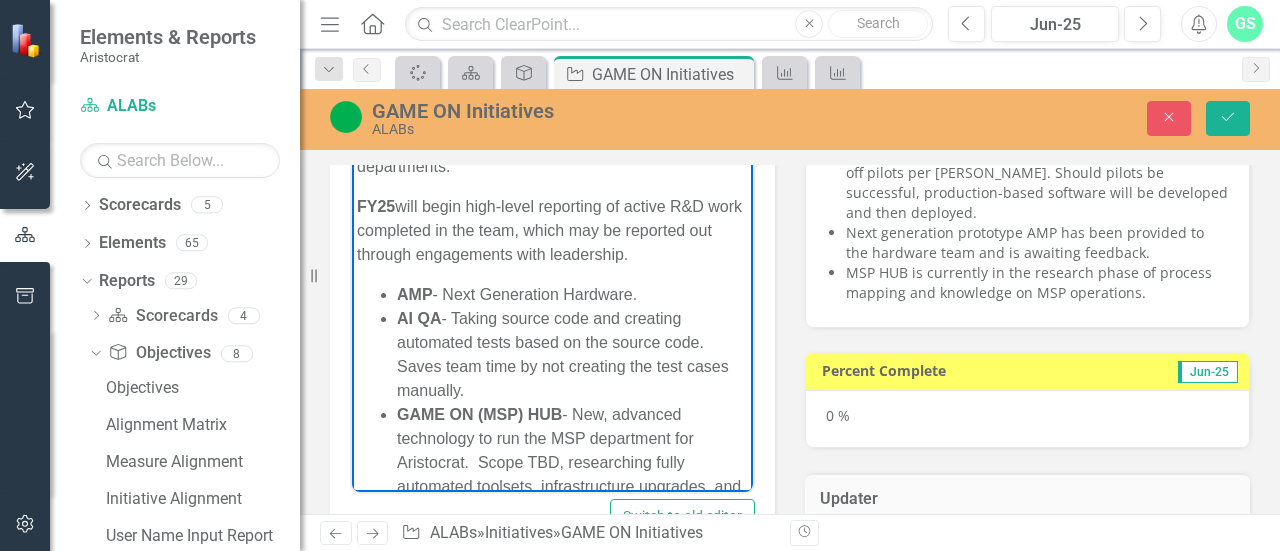 drag, startPoint x: 738, startPoint y: 277, endPoint x: 1107, endPoint y: 520, distance: 441.82574 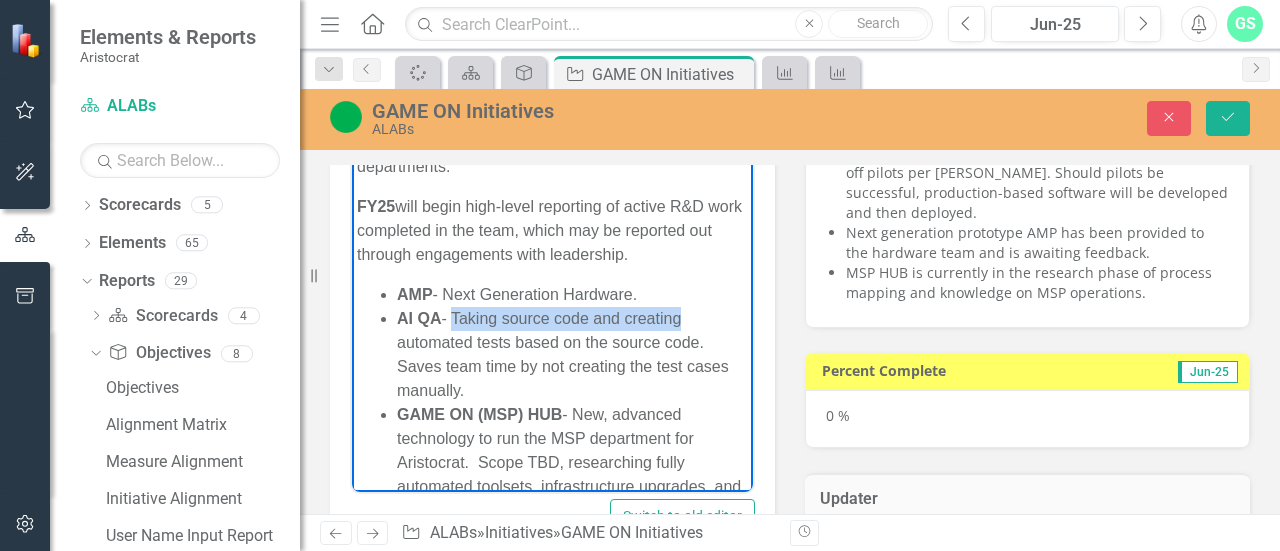 drag, startPoint x: 453, startPoint y: 342, endPoint x: 686, endPoint y: 343, distance: 233.00215 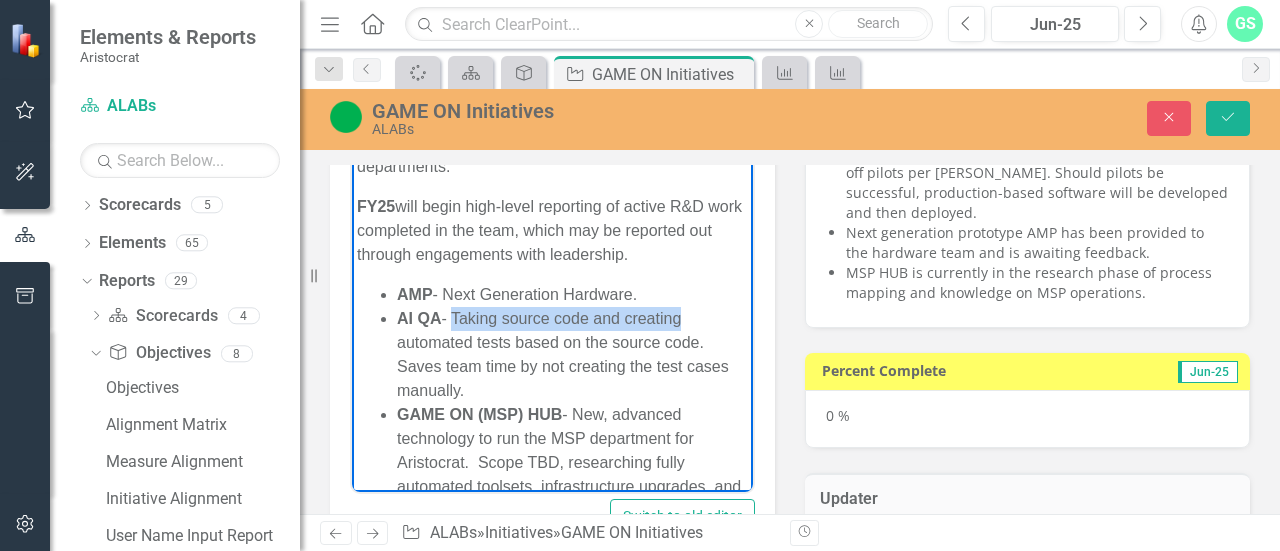 click on "AI QA  - Taking source code and creating automated tests based on the source code.  Saves team time by not creating the test cases manually." at bounding box center [572, 354] 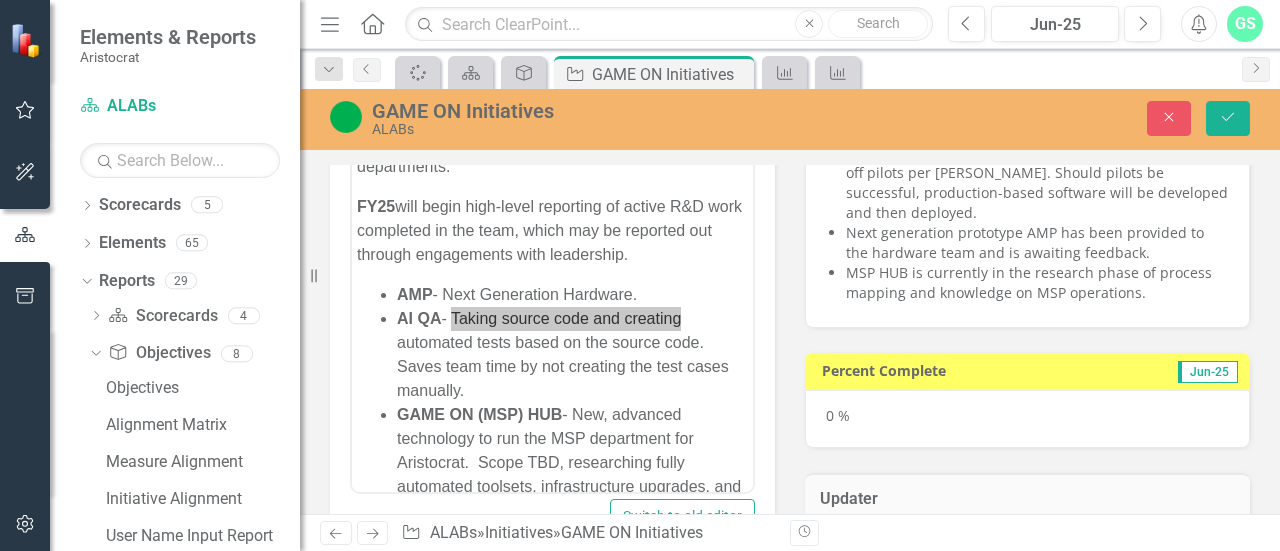 click on "Updater" at bounding box center (1027, 499) 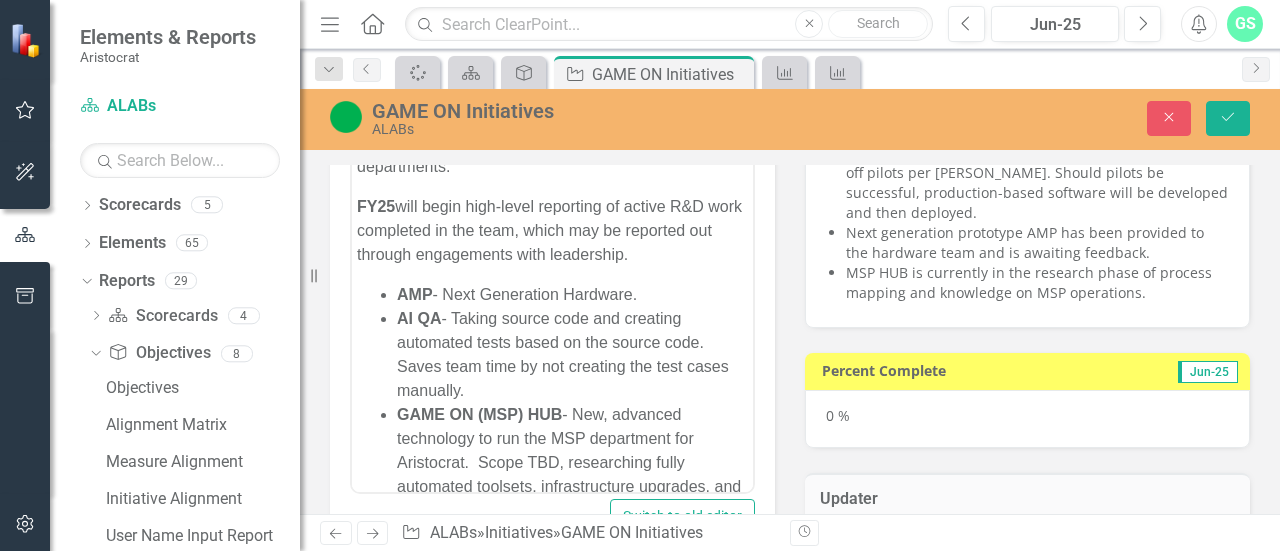 click on "AMP  - Next Generation Hardware." at bounding box center (572, 294) 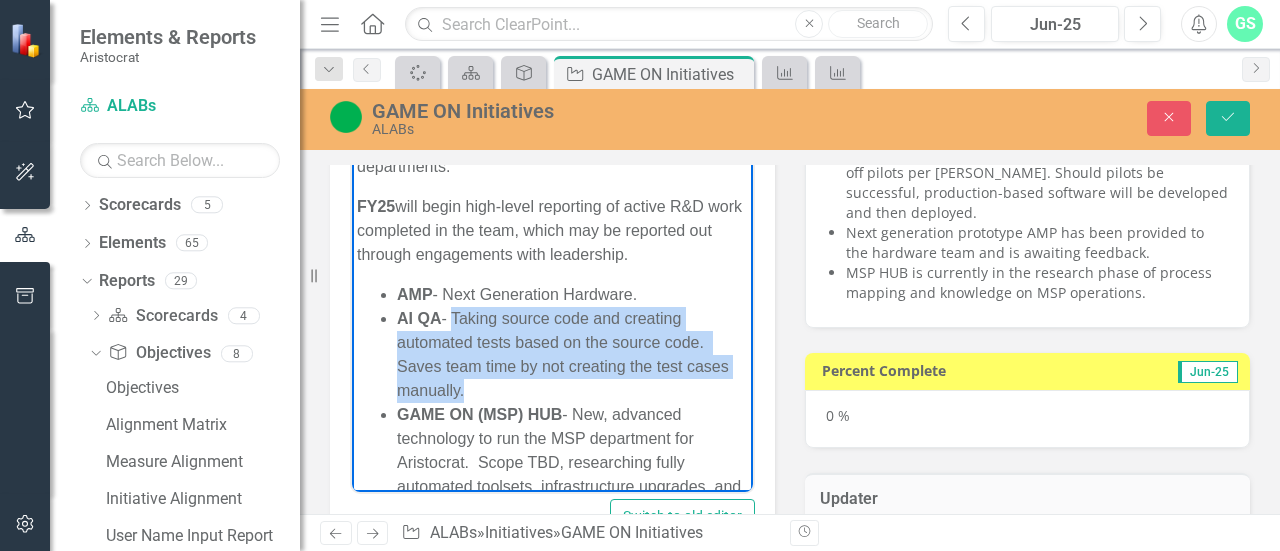 drag, startPoint x: 456, startPoint y: 340, endPoint x: 568, endPoint y: 399, distance: 126.58989 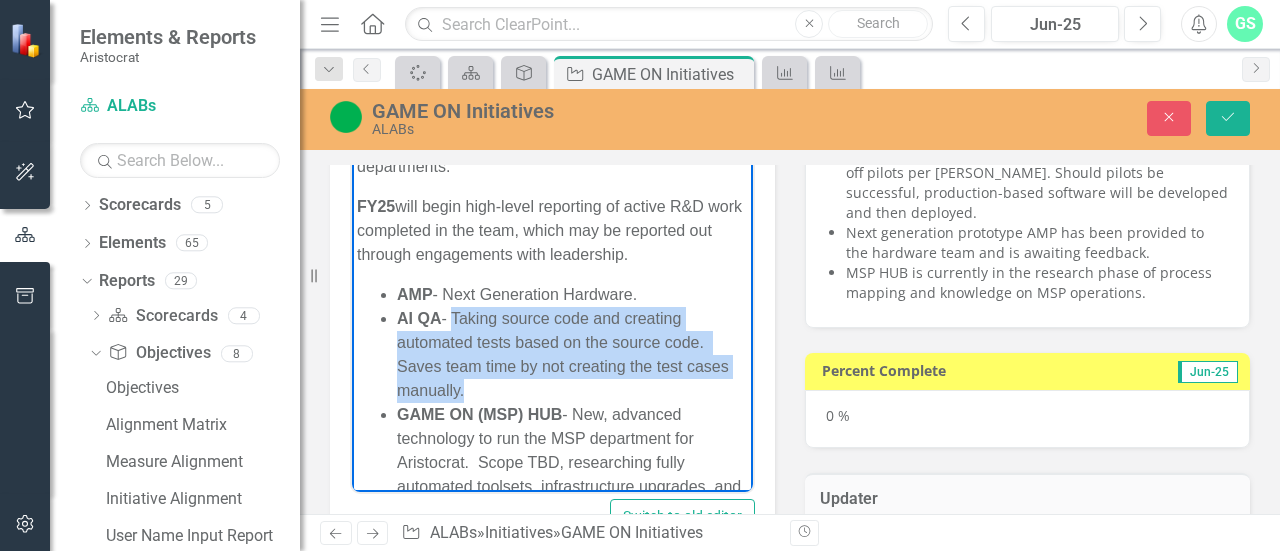 click on "AI QA  - Taking source code and creating automated tests based on the source code.  Saves team time by not creating the test cases manually." at bounding box center (572, 354) 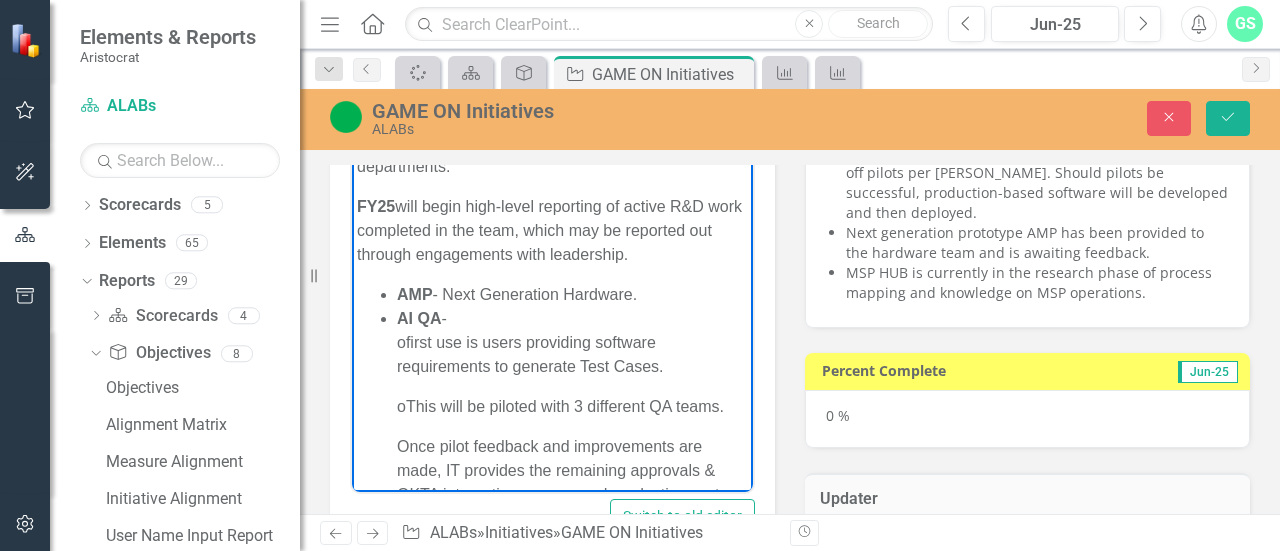 scroll, scrollTop: 312, scrollLeft: 0, axis: vertical 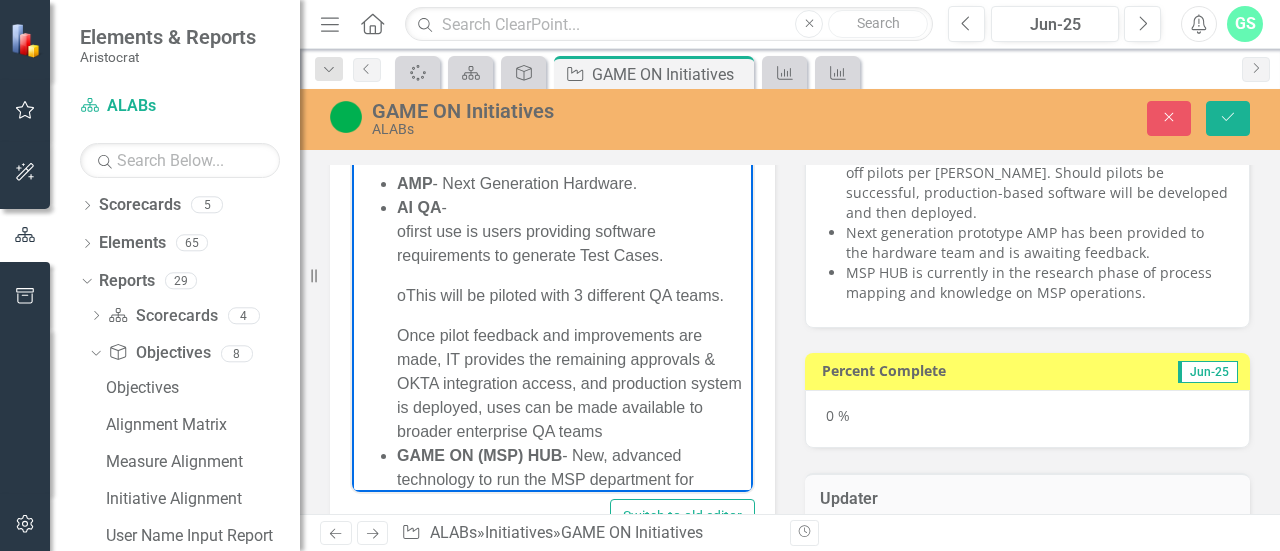 click on "o    This will be piloted with 3 different QA teams." at bounding box center (572, 295) 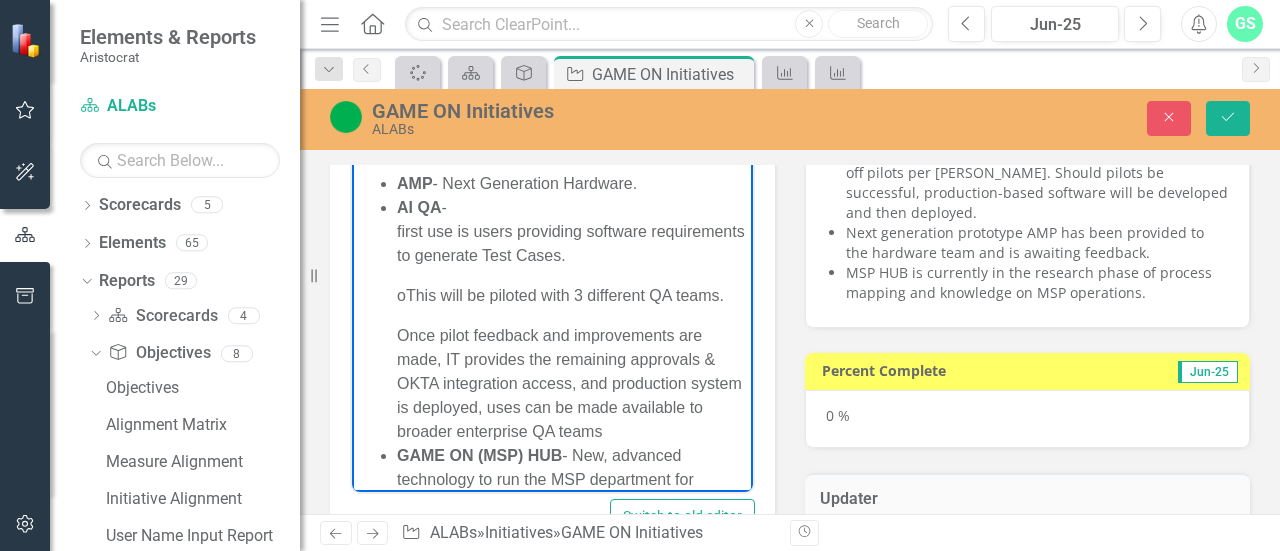 click on "first use is users providing software requirements to generate Test Cases." at bounding box center (572, 243) 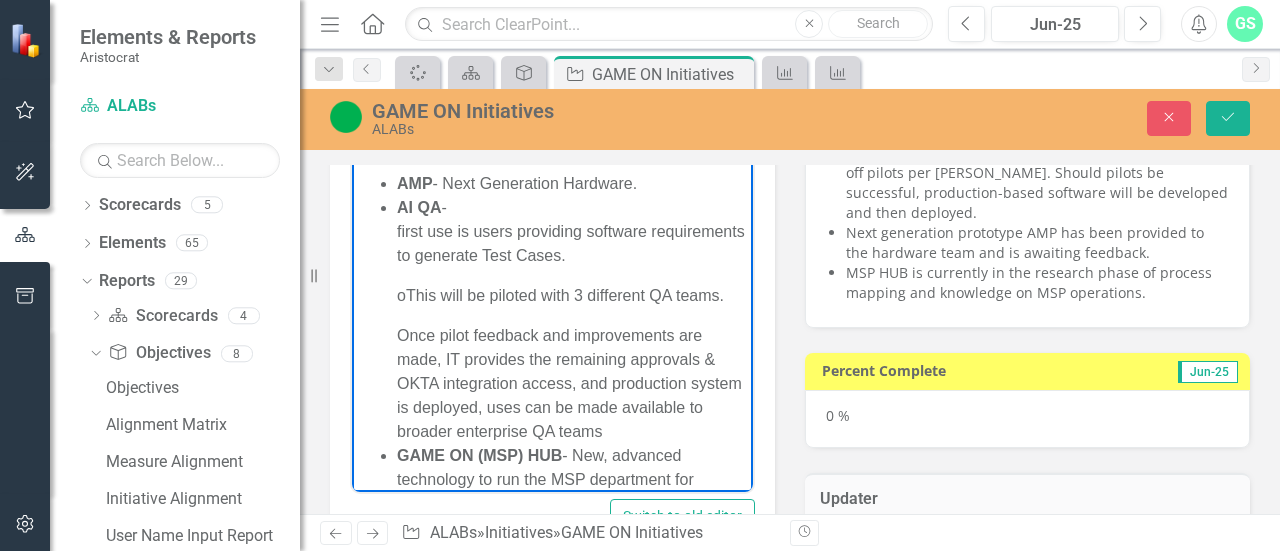 click on "first use is users providing software requirements to generate Test Cases." at bounding box center (572, 243) 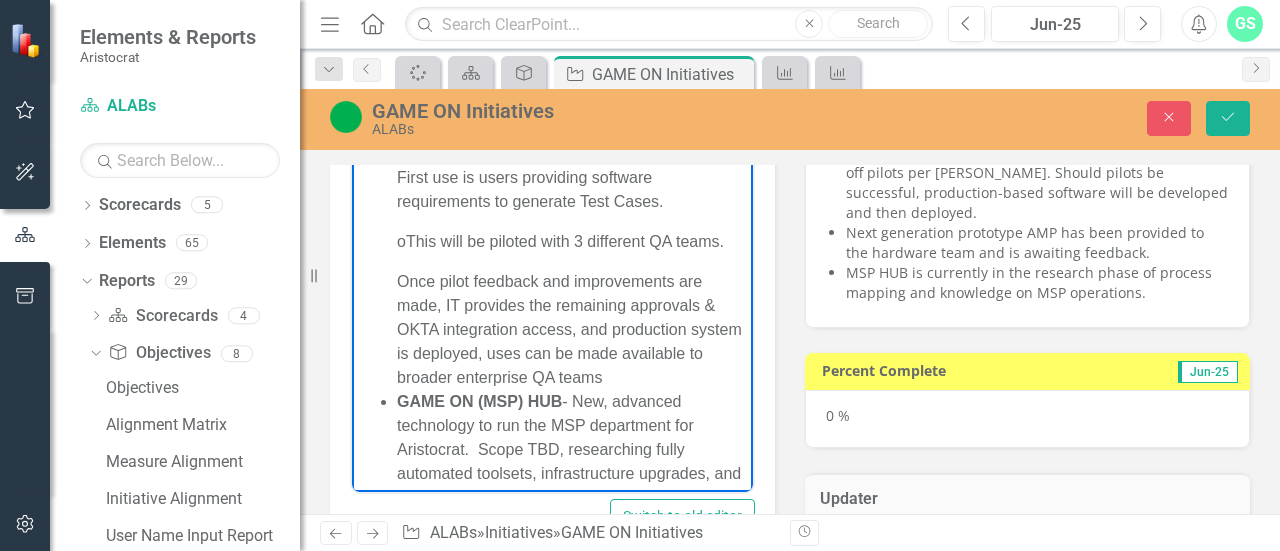scroll, scrollTop: 364, scrollLeft: 0, axis: vertical 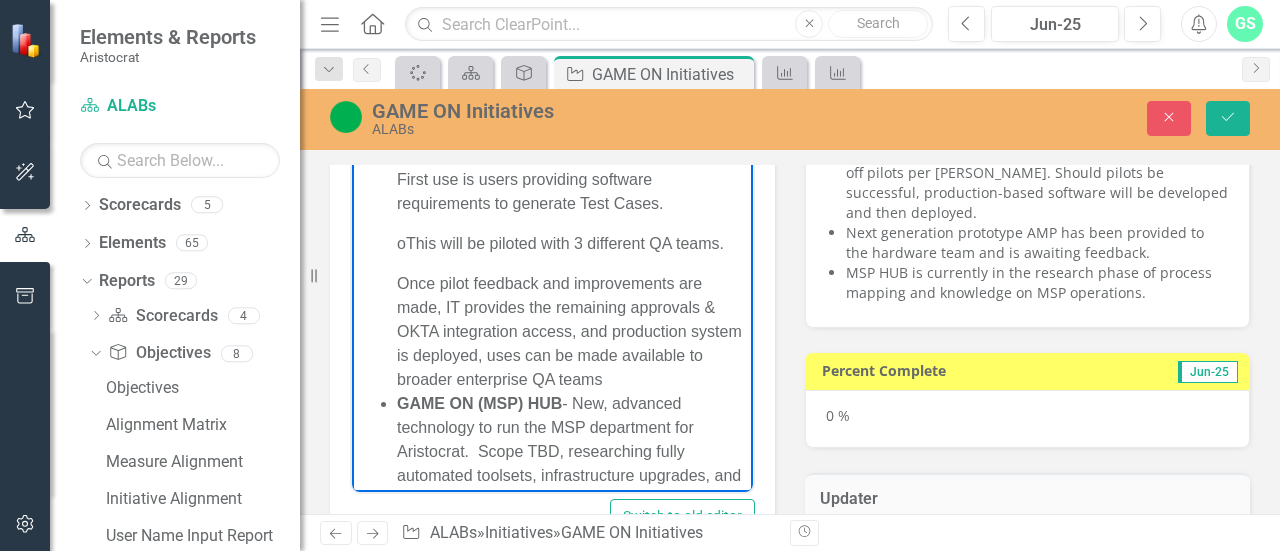 click on "AI QA  -  First use is users providing software requirements to generate Test Cases. o    This will be piloted with 3 different QA teams. Once pilot feedback and improvements are made, IT provides the remaining approvals & OKTA integration access, and production system is deployed, uses can be made available to broader enterprise QA teams" at bounding box center [572, 267] 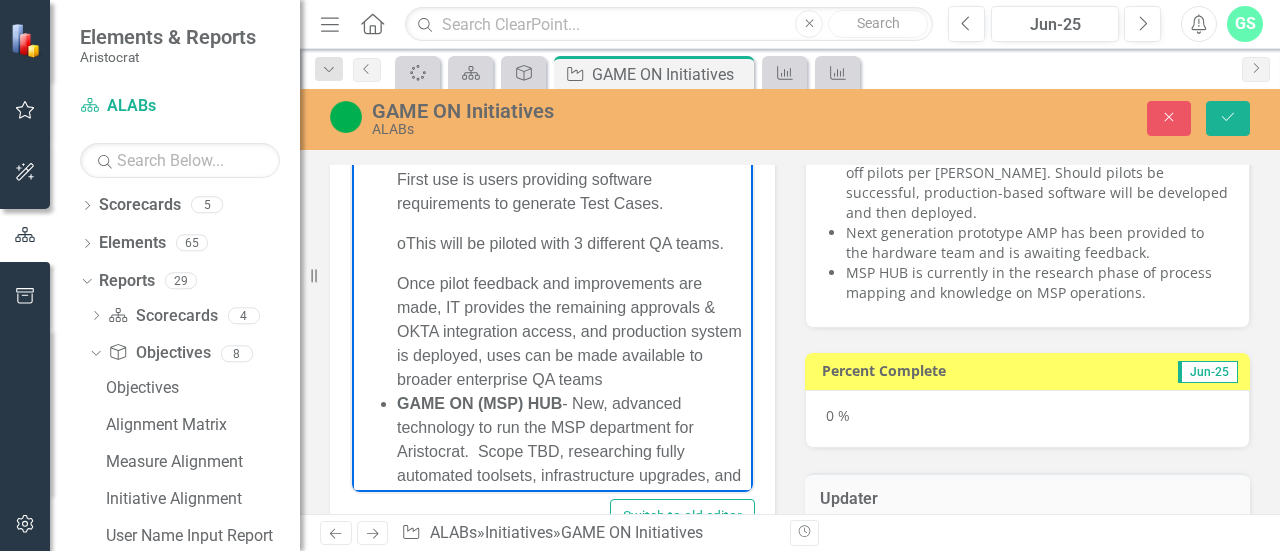 drag, startPoint x: 662, startPoint y: 233, endPoint x: 739, endPoint y: 246, distance: 78.08969 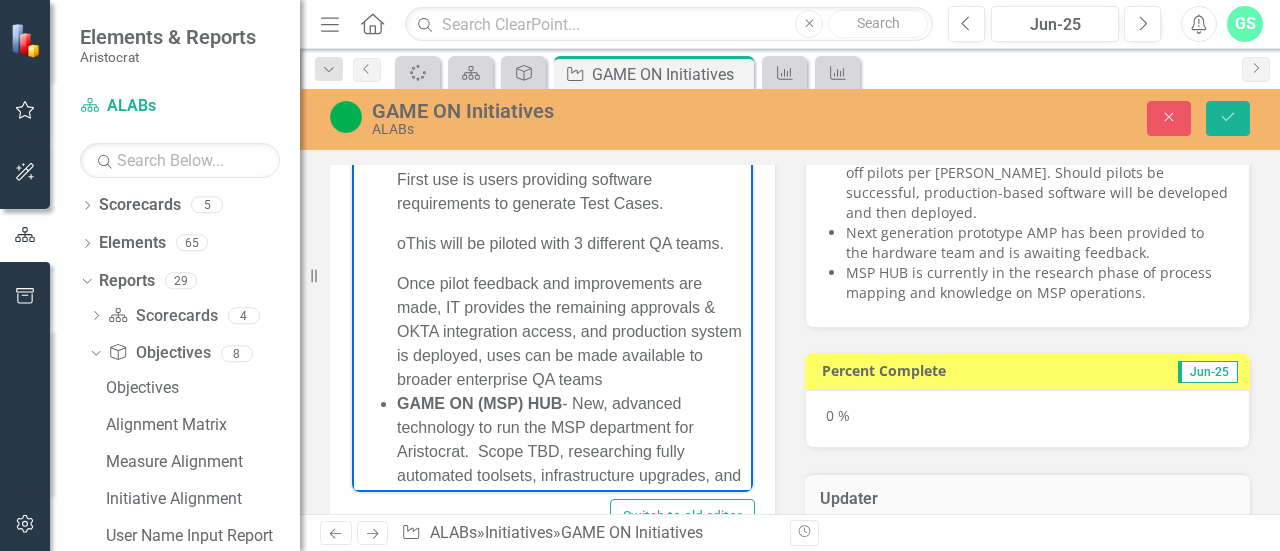 click on "First use is users providing software requirements to generate Test Cases." at bounding box center (572, 191) 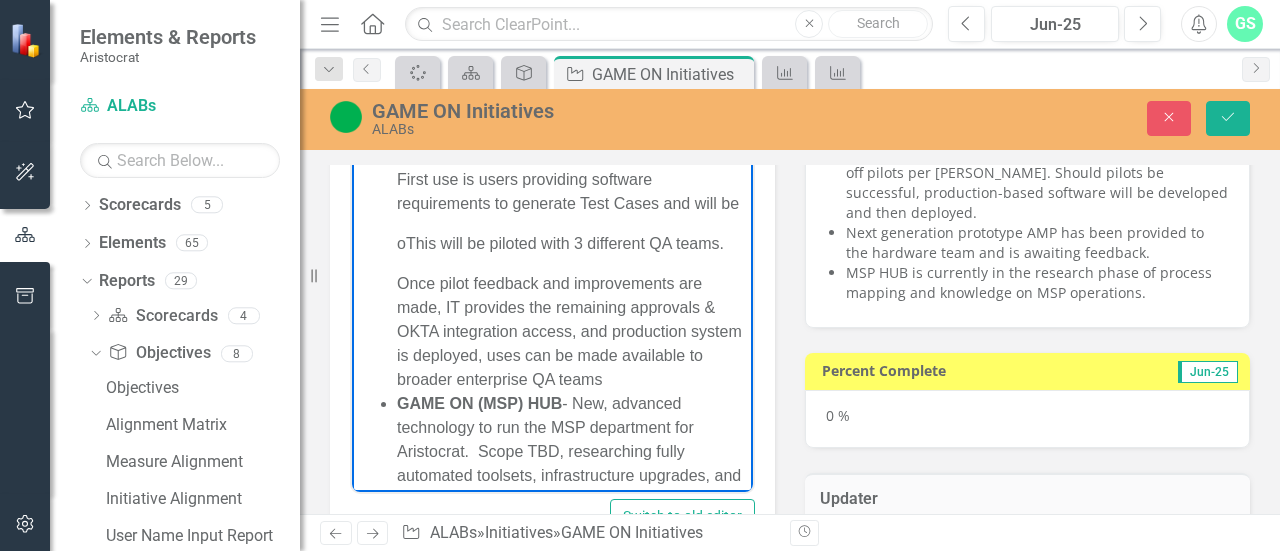 click on "o    This will be piloted with 3 different QA teams." at bounding box center (572, 243) 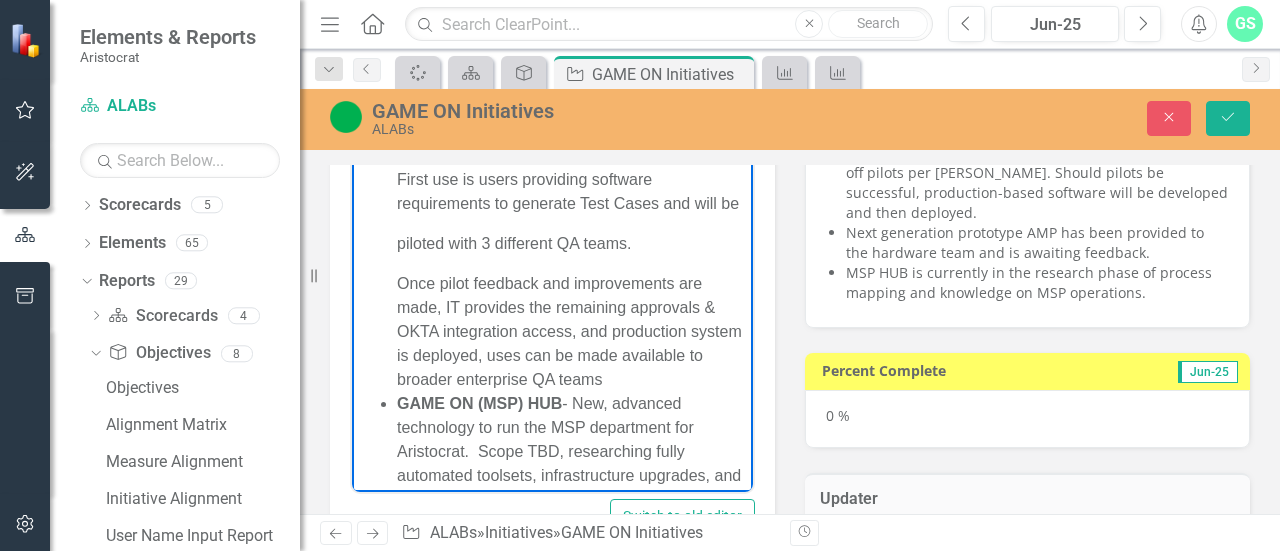 click on "piloted with 3 different QA teams." at bounding box center [572, 243] 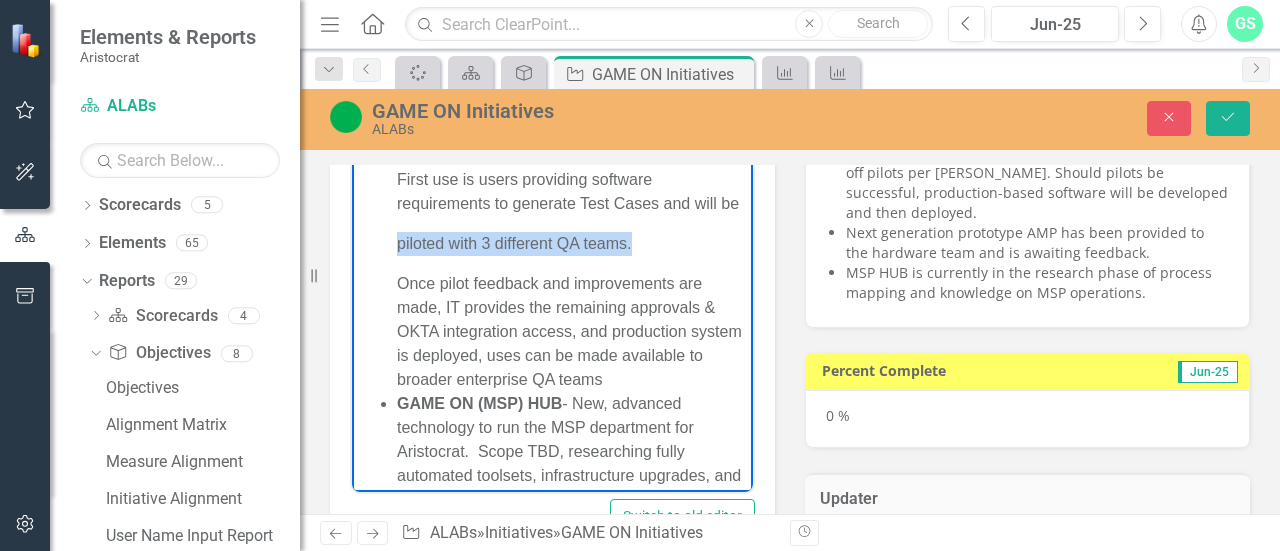 drag, startPoint x: 585, startPoint y: 291, endPoint x: 392, endPoint y: 302, distance: 193.31322 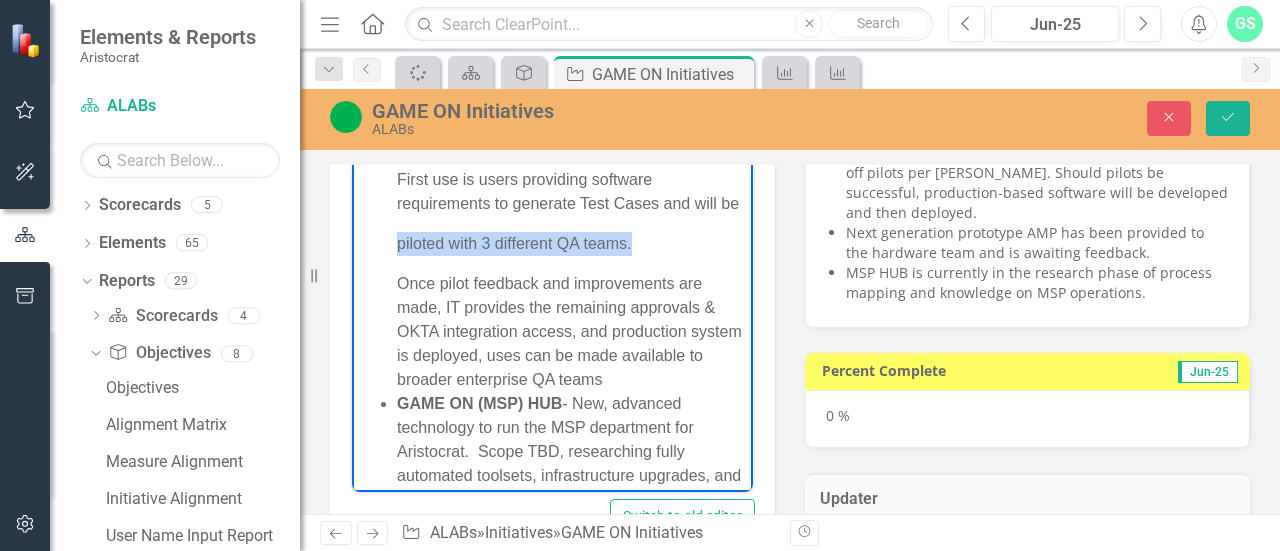 click on "AMP  - Next Generation Hardware. AI QA  -  First use is users providing software requirements to generate Test Cases and will be  piloted with 3 different QA teams. Once pilot feedback and improvements are made, IT provides the remaining approvals & OKTA integration access, and production system is deployed, uses can be made available to broader enterprise QA teams GAME ON (MSP) HUB  - New, advanced technology to run the MSP department for Aristocrat.  Scope TBD, researching fully automated toolsets, infrastructure upgrades, and in-machine advanced hardware support." at bounding box center [552, 315] 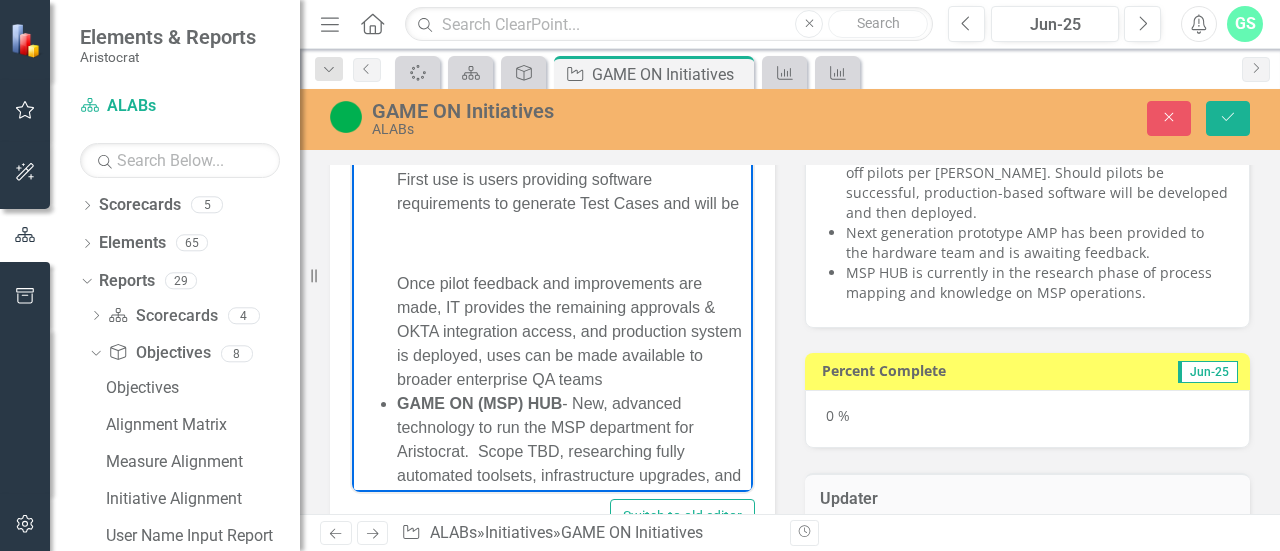 click on "First use is users providing software requirements to generate Test Cases and will be" at bounding box center (572, 191) 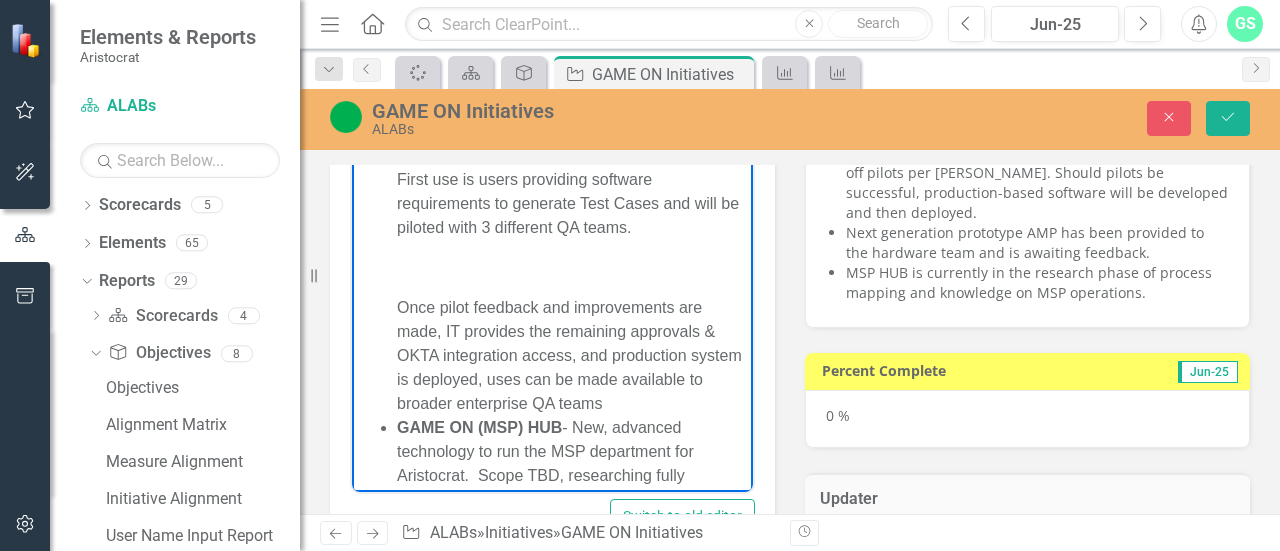 drag, startPoint x: 444, startPoint y: 287, endPoint x: 421, endPoint y: 295, distance: 24.351591 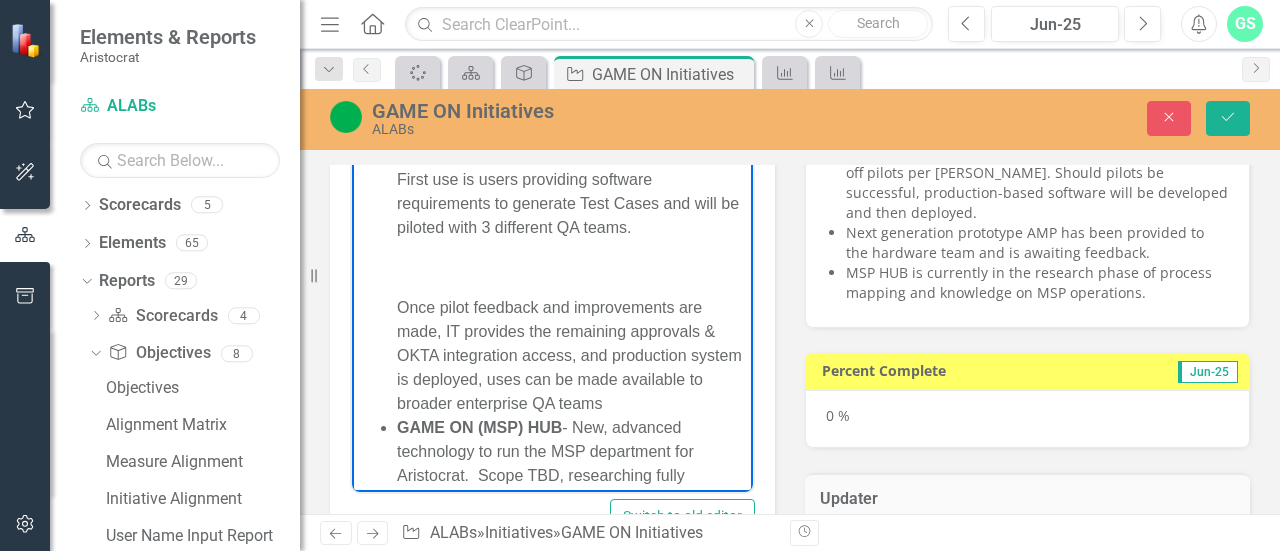 click on "AI QA  -  First use is users providing software requirements to generate Test Cases and will be piloted with 3 different QA teams. Once pilot feedback and improvements are made, IT provides the remaining approvals & OKTA integration access, and production system is deployed, uses can be made available to broader enterprise QA teams" at bounding box center (572, 279) 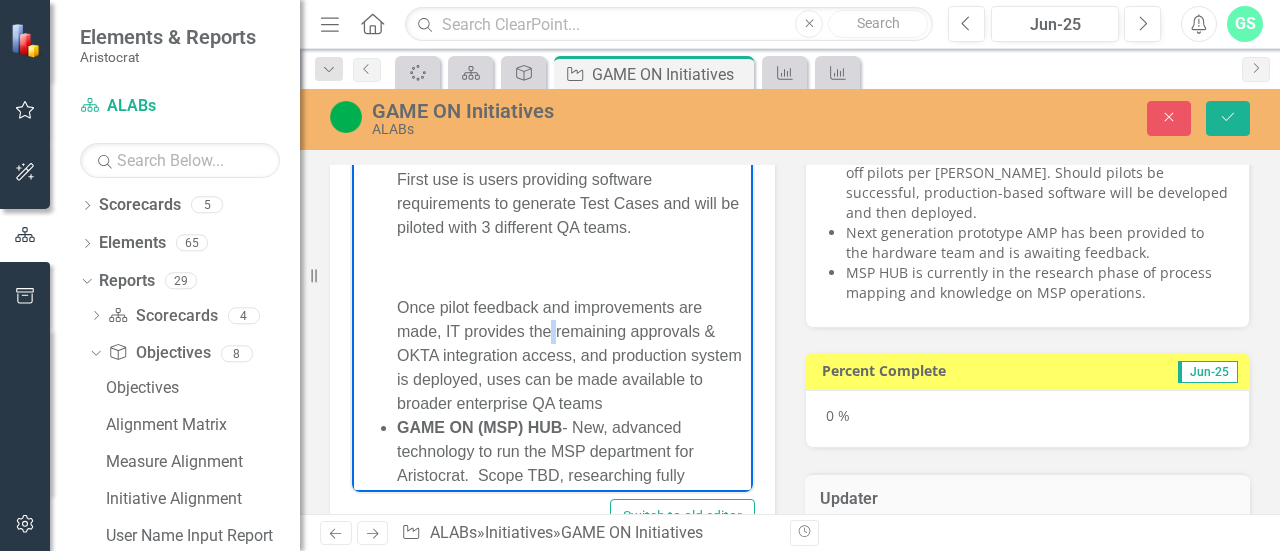 click on "AI QA  -  First use is users providing software requirements to generate Test Cases and will be piloted with 3 different QA teams. Once pilot feedback and improvements are made, IT provides the remaining approvals & OKTA integration access, and production system is deployed, uses can be made available to broader enterprise QA teams" at bounding box center [572, 279] 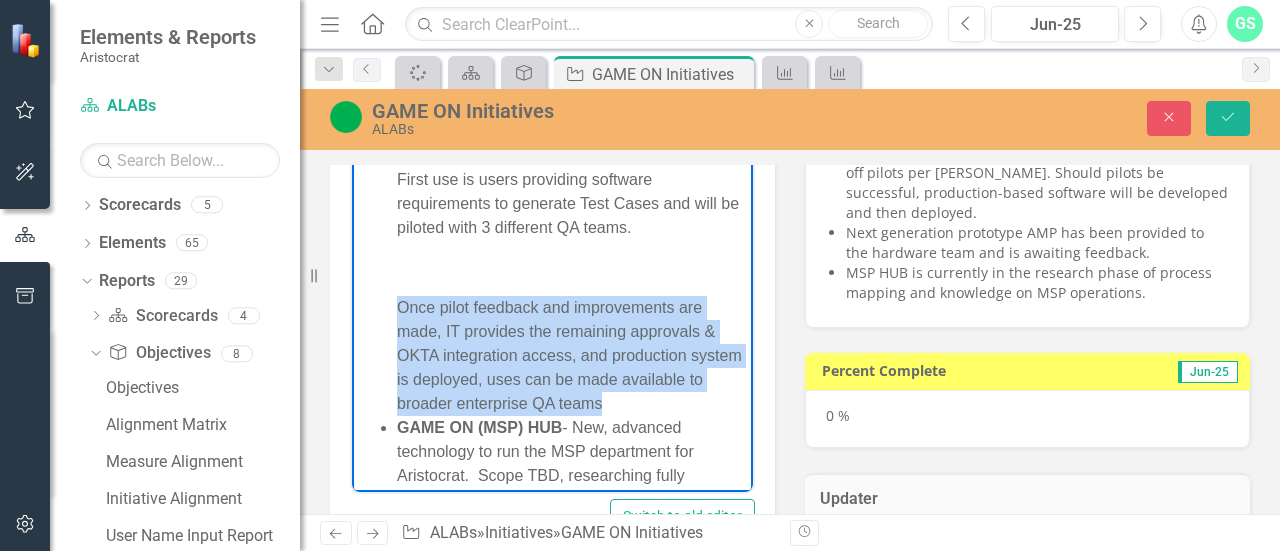 click on "AI QA  -  First use is users providing software requirements to generate Test Cases and will be piloted with 3 different QA teams. Once pilot feedback and improvements are made, IT provides the remaining approvals & OKTA integration access, and production system is deployed, uses can be made available to broader enterprise QA teams" at bounding box center [572, 279] 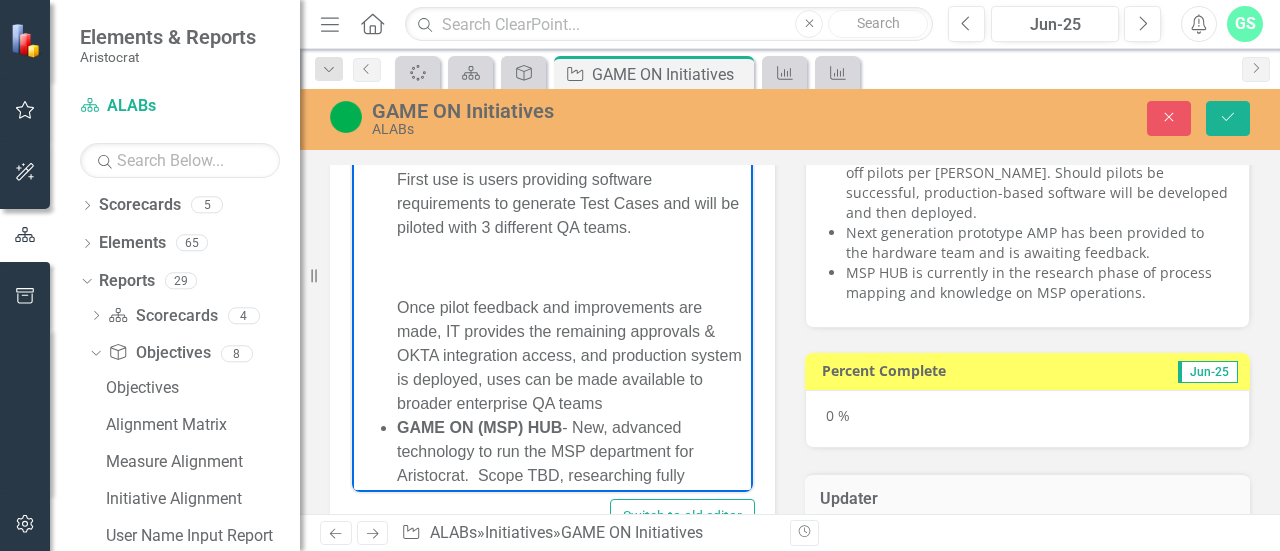 click on "AI QA  -  First use is users providing software requirements to generate Test Cases and will be piloted with 3 different QA teams. Once pilot feedback and improvements are made, IT provides the remaining approvals & OKTA integration access, and production system is deployed, uses can be made available to broader enterprise QA teams" at bounding box center [572, 279] 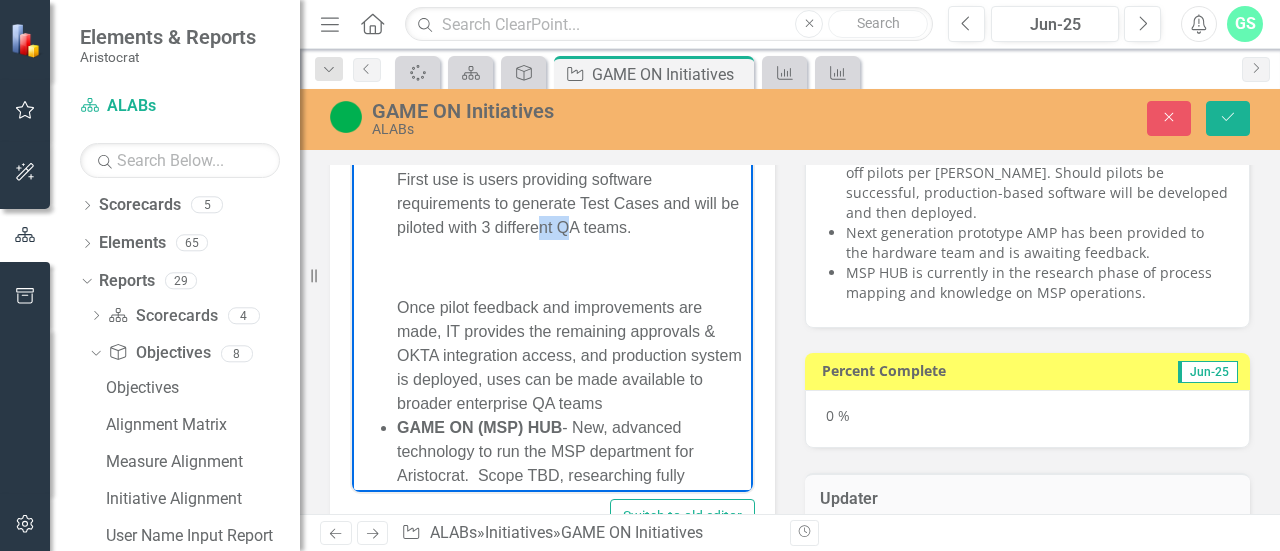 drag, startPoint x: 572, startPoint y: 262, endPoint x: 600, endPoint y: 260, distance: 28.071337 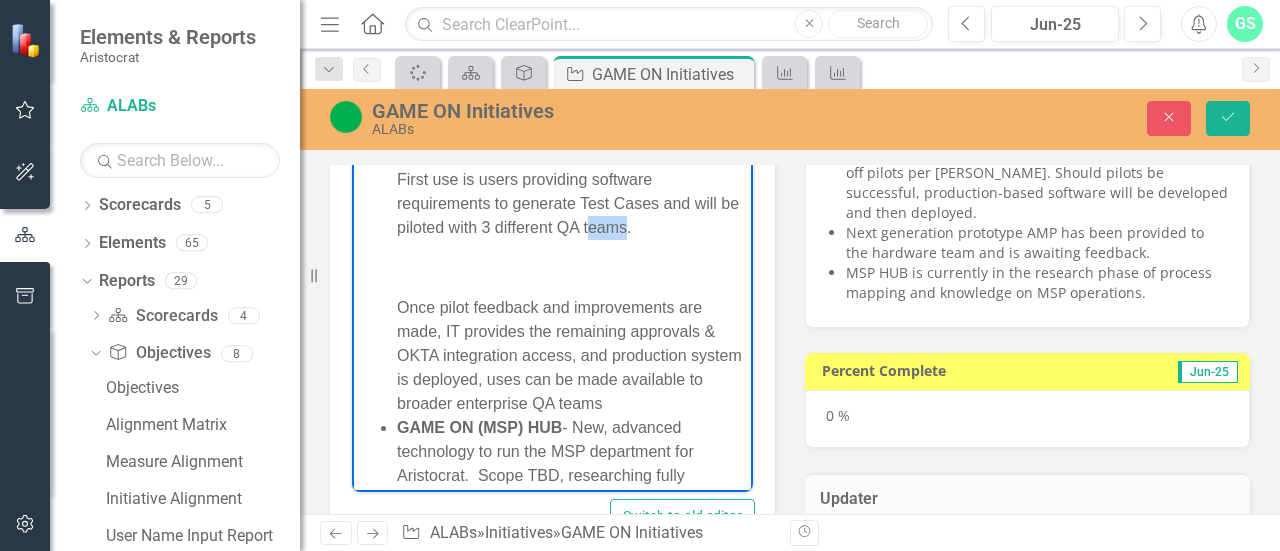click on "First use is users providing software requirements to generate Test Cases and will be piloted with 3 different QA teams." at bounding box center [572, 203] 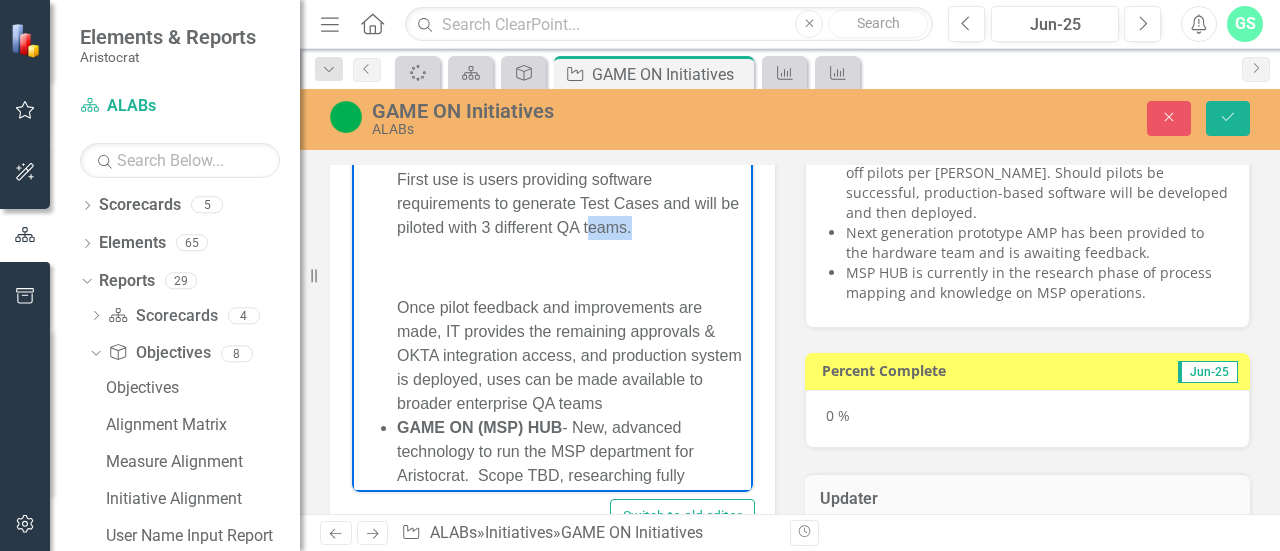 click on "First use is users providing software requirements to generate Test Cases and will be piloted with 3 different QA teams." at bounding box center [572, 203] 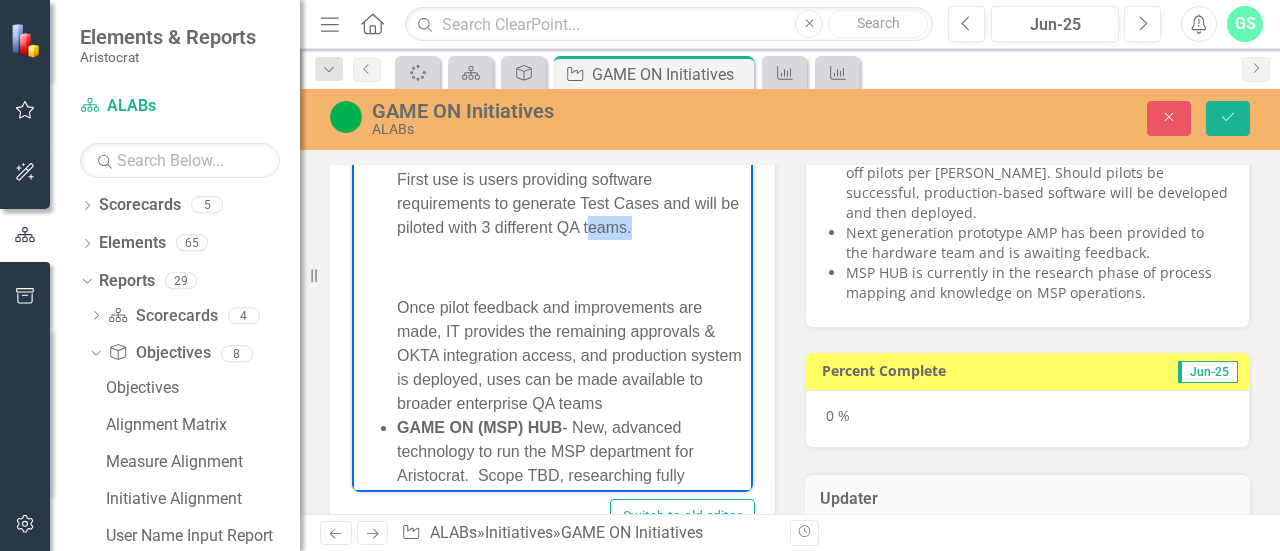 click on "First use is users providing software requirements to generate Test Cases and will be piloted with 3 different QA teams." at bounding box center (572, 203) 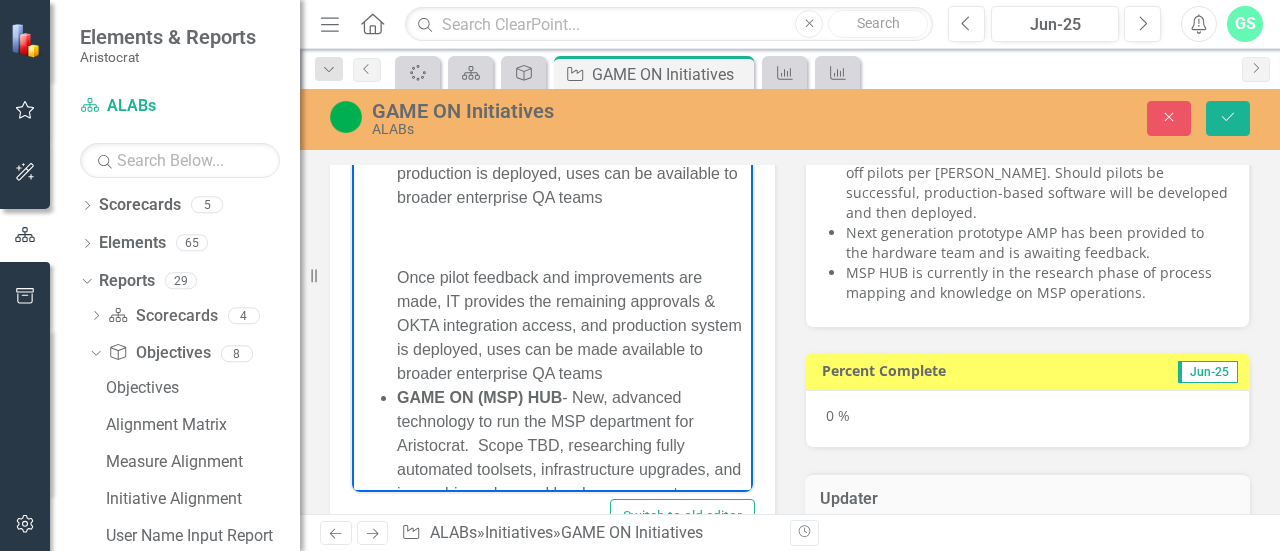 scroll, scrollTop: 457, scrollLeft: 0, axis: vertical 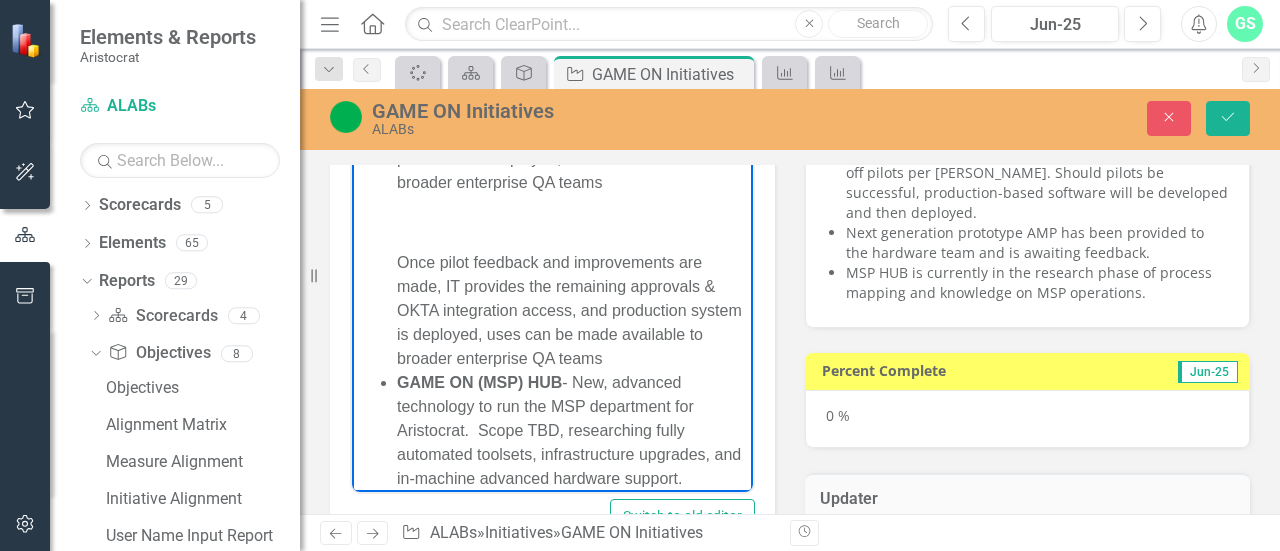 click on "AI QA  -  First use is users providing software requirements to generate Test Cases and will be piloted with 3 different QA teams. Once production is deployed, uses can be available to broader enterprise QA teams Once pilot feedback and improvements are made, IT provides the remaining approvals & OKTA integration access, and production system is deployed, uses can be made available to broader enterprise QA teams" at bounding box center [572, 210] 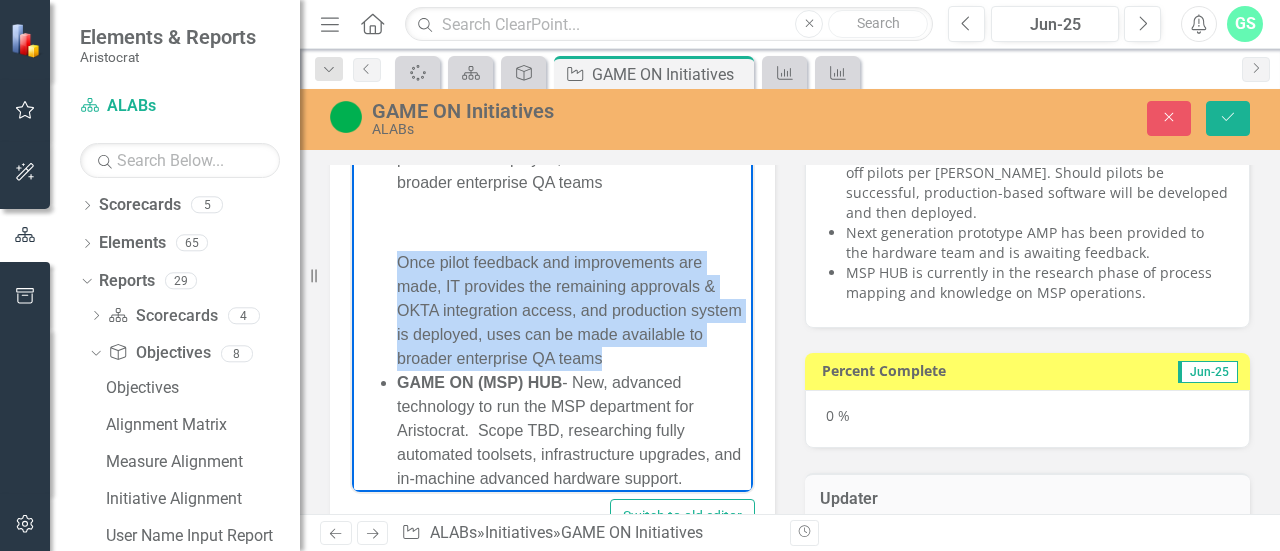 drag, startPoint x: 697, startPoint y: 381, endPoint x: 390, endPoint y: 277, distance: 324.13733 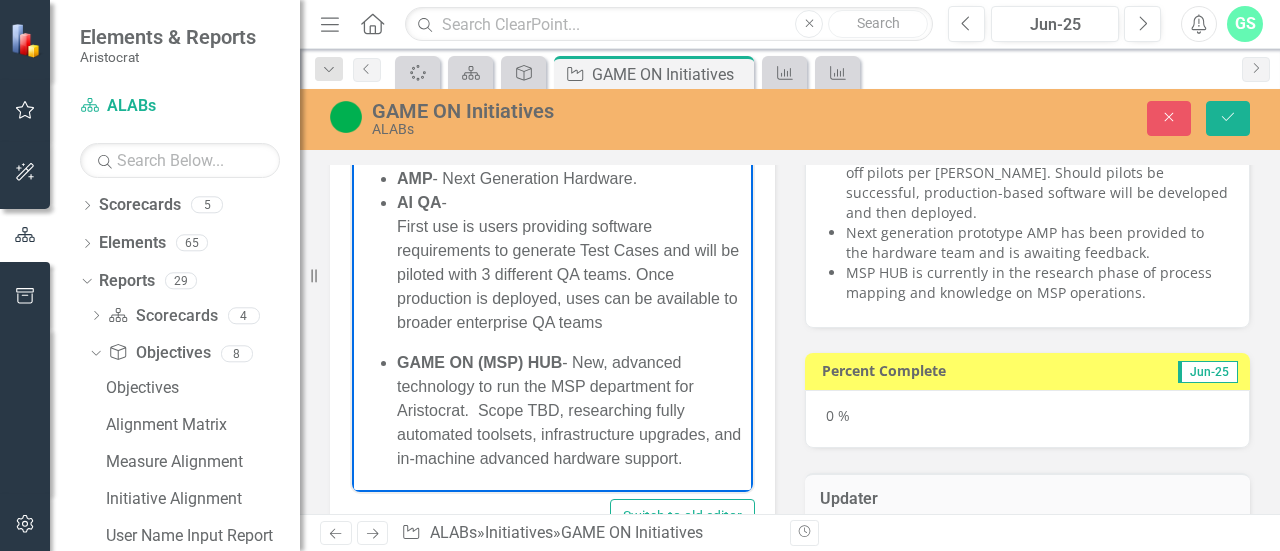 scroll, scrollTop: 340, scrollLeft: 0, axis: vertical 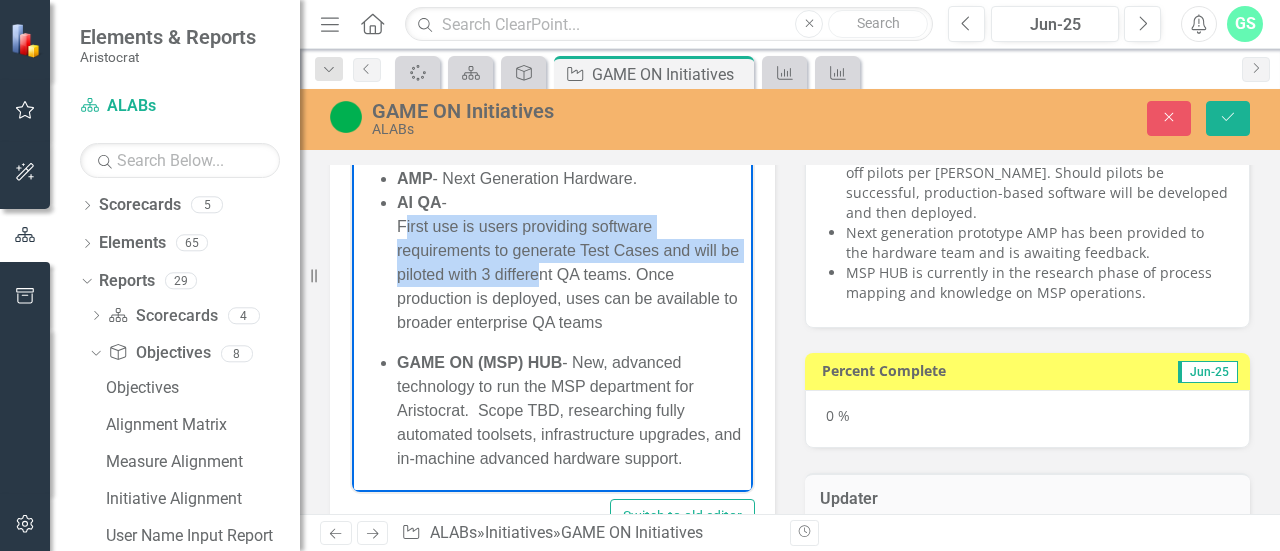 drag, startPoint x: 402, startPoint y: 231, endPoint x: 558, endPoint y: 270, distance: 160.80112 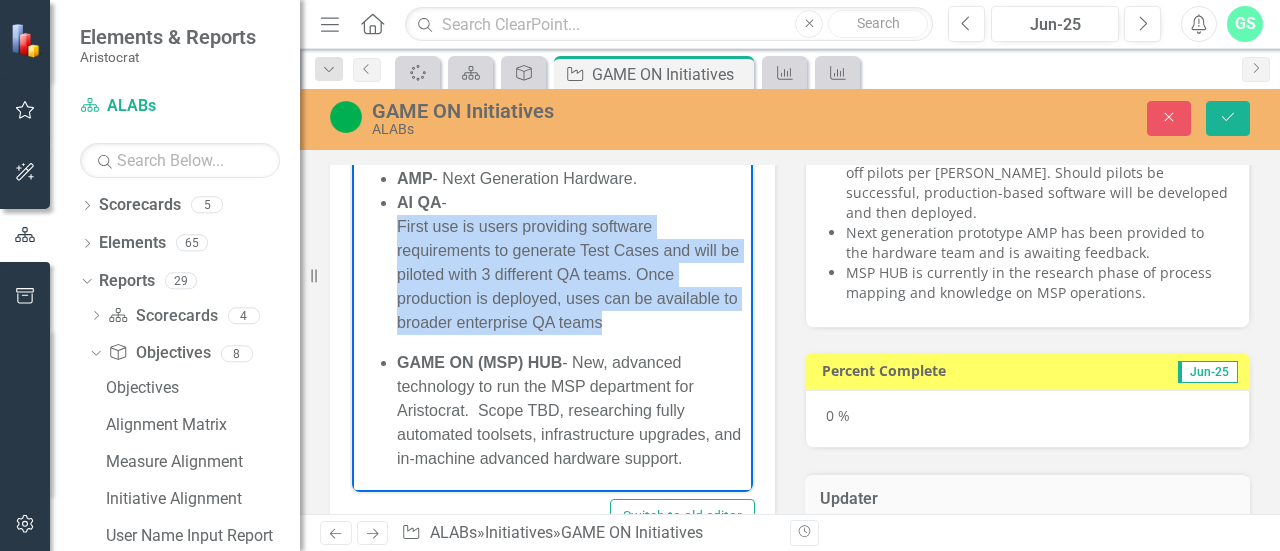 drag, startPoint x: 631, startPoint y: 319, endPoint x: 382, endPoint y: 238, distance: 261.84348 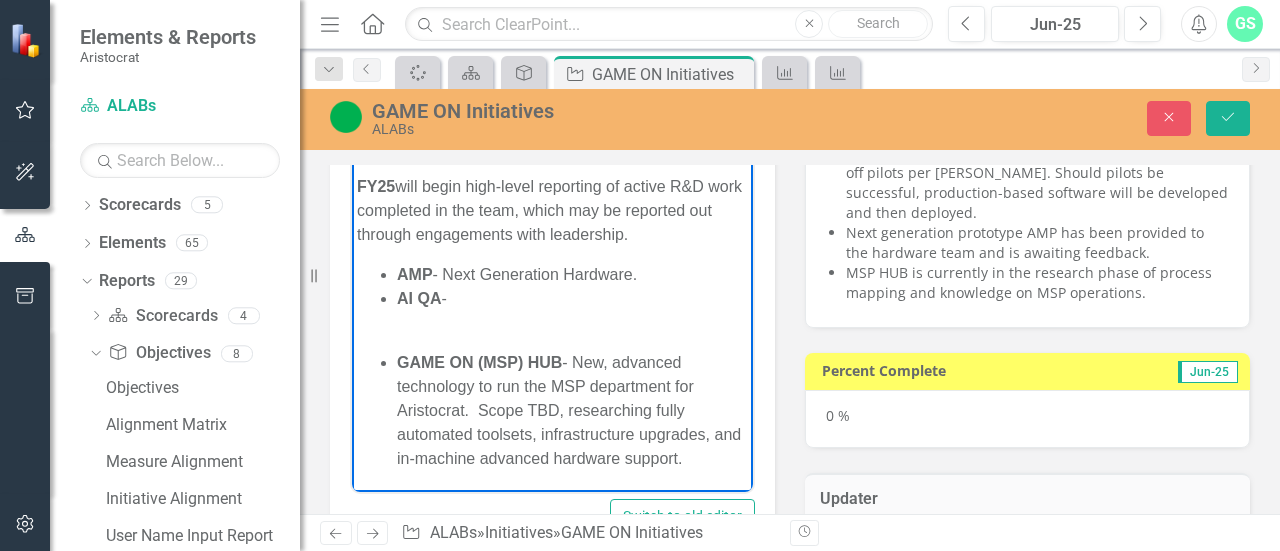 scroll, scrollTop: 244, scrollLeft: 0, axis: vertical 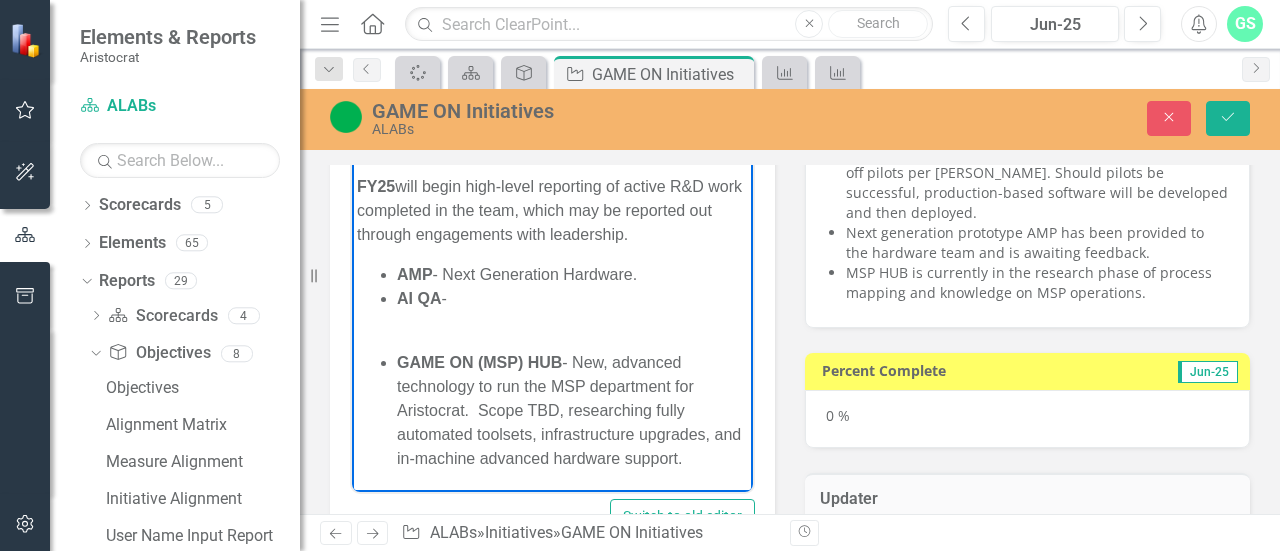 click on "AI QA  -" at bounding box center (572, 310) 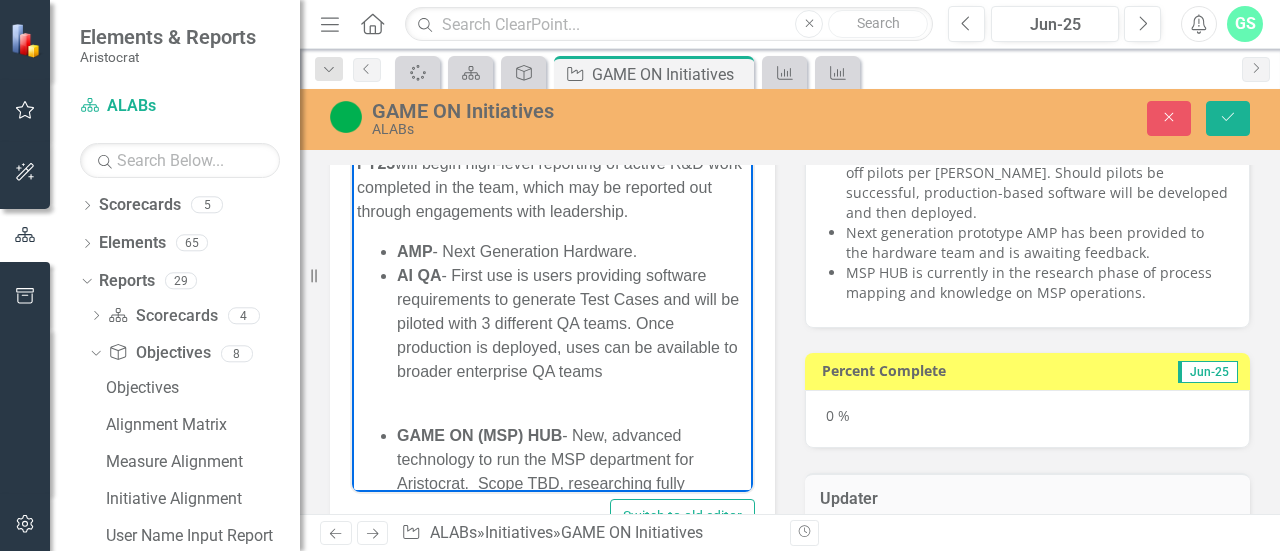 scroll, scrollTop: 340, scrollLeft: 0, axis: vertical 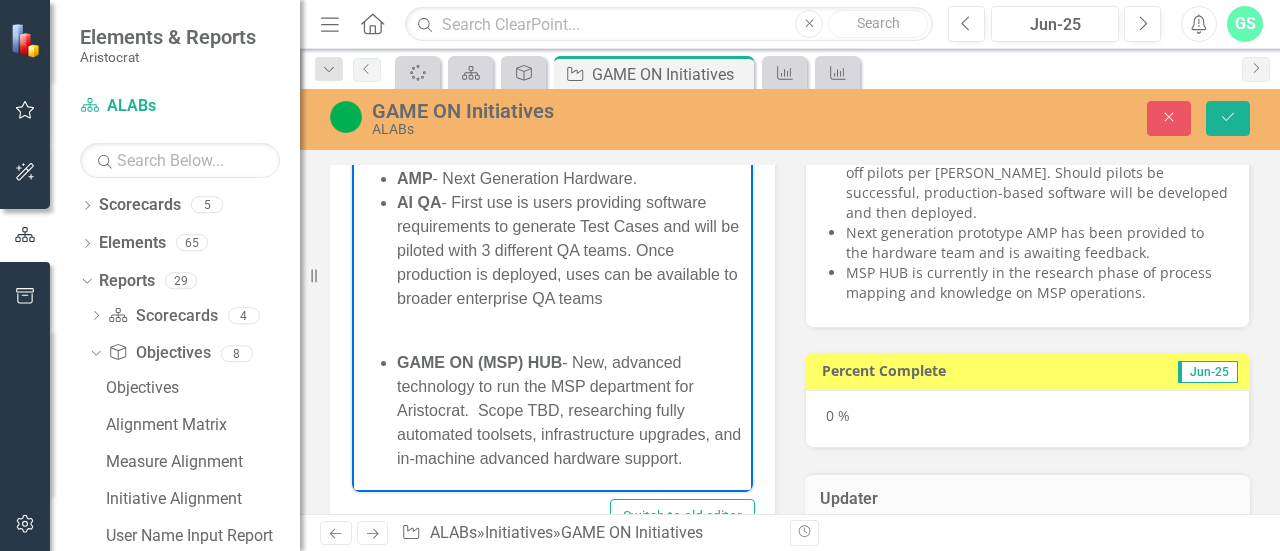 click at bounding box center [572, 322] 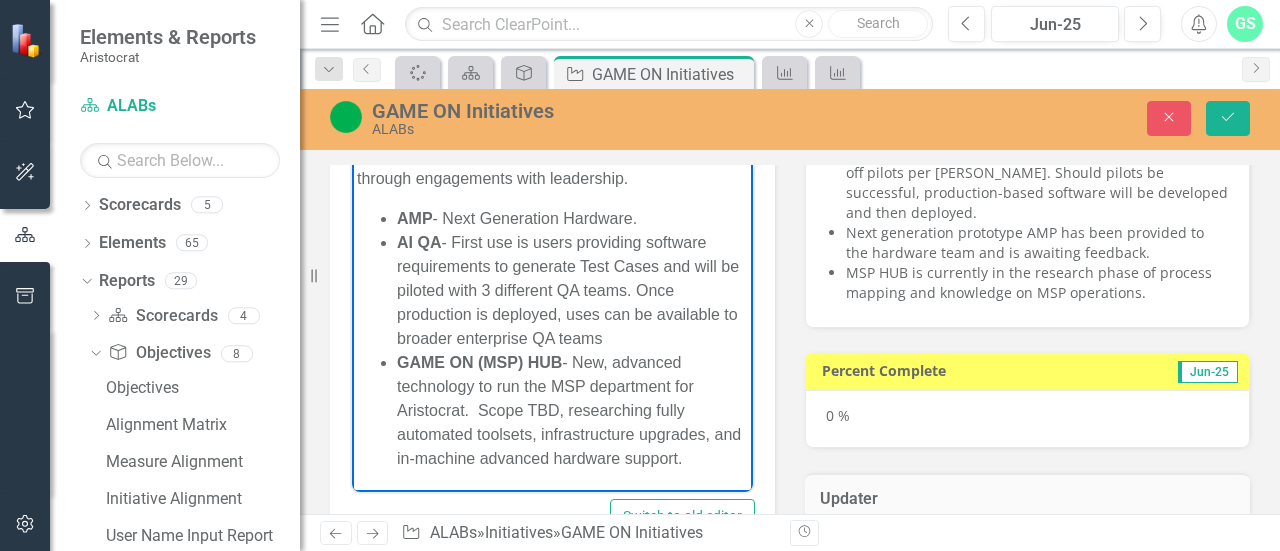 scroll, scrollTop: 300, scrollLeft: 0, axis: vertical 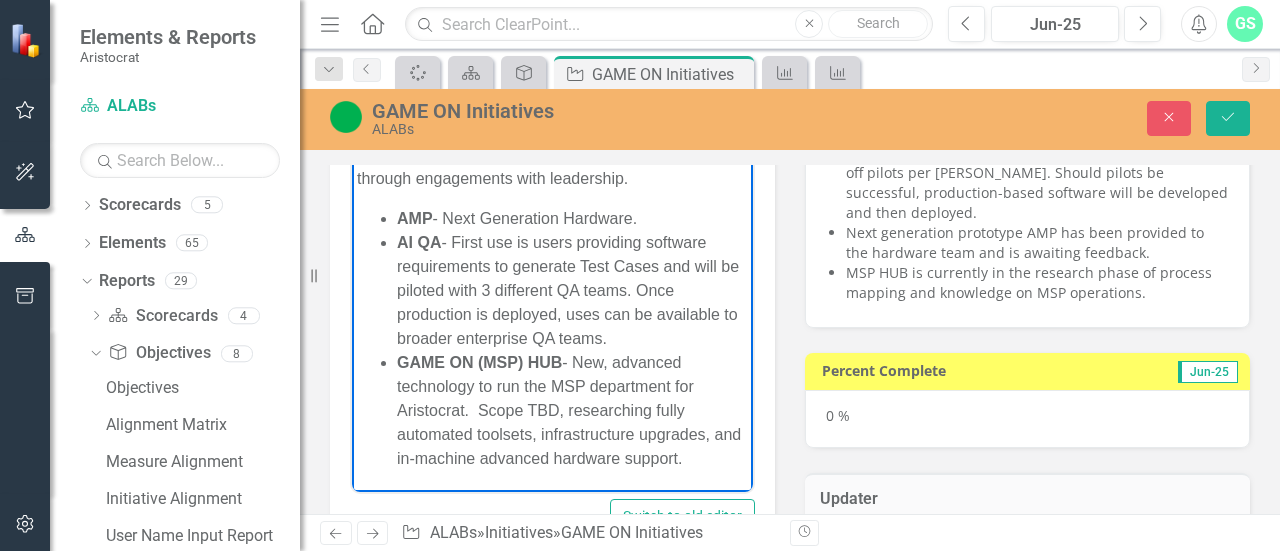 click on "GAME ON (MSP) HUB  - New, advanced technology to run the MSP department for Aristocrat.  Scope TBD, researching fully automated toolsets, infrastructure upgrades, and in-machine advanced hardware support." at bounding box center [572, 410] 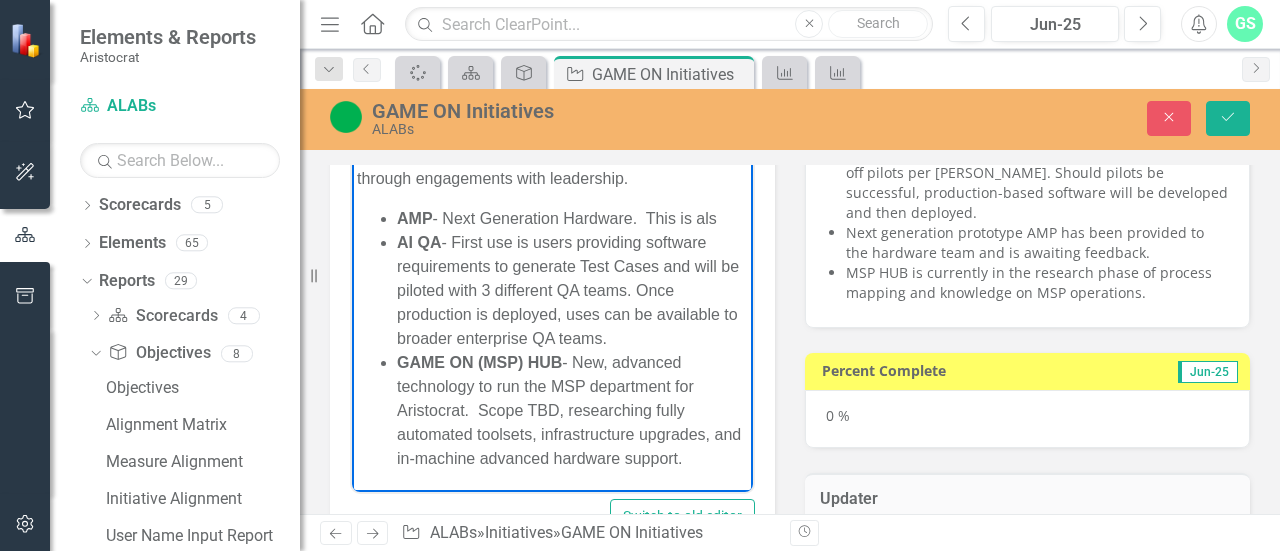 scroll, scrollTop: 324, scrollLeft: 0, axis: vertical 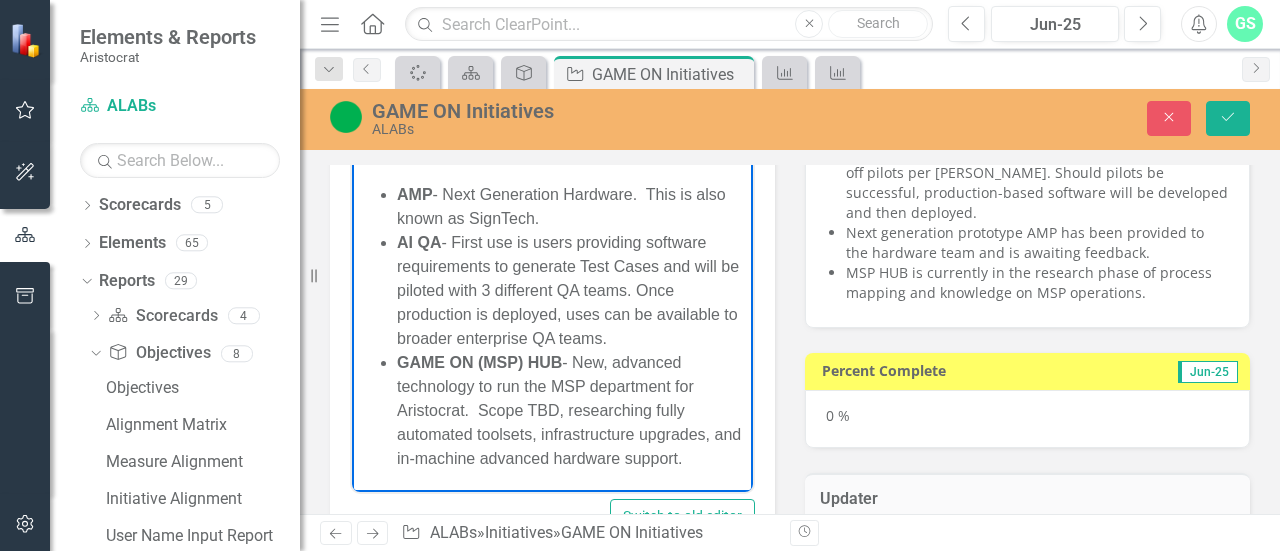 drag, startPoint x: 500, startPoint y: 217, endPoint x: 590, endPoint y: 238, distance: 92.417534 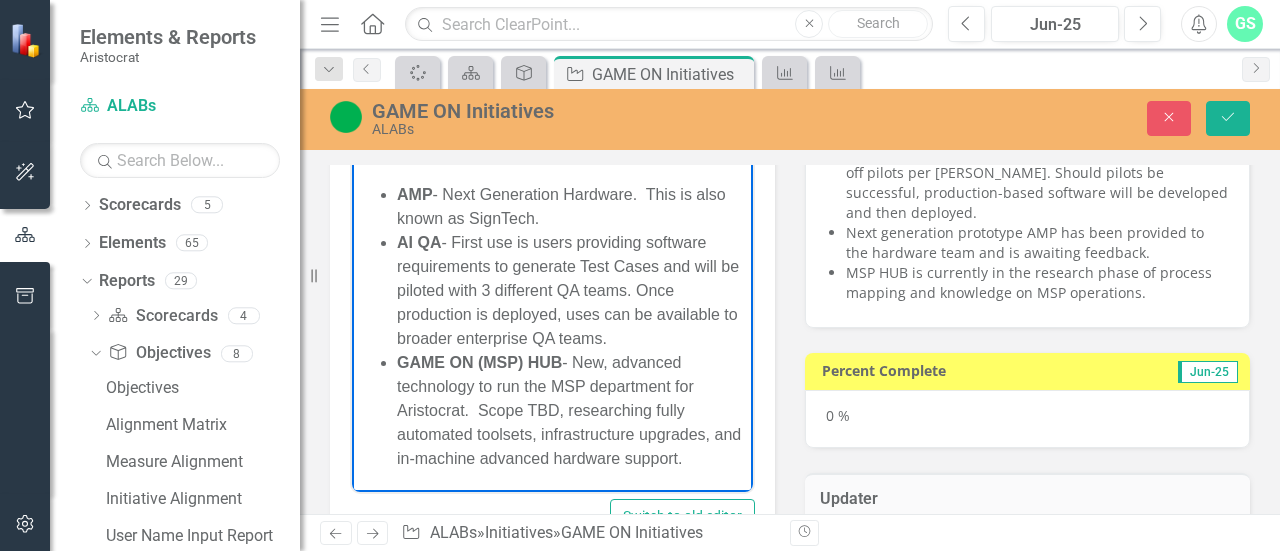click on "AMP  - Next Generation Hardware.  This is also known as SignTech." at bounding box center (572, 206) 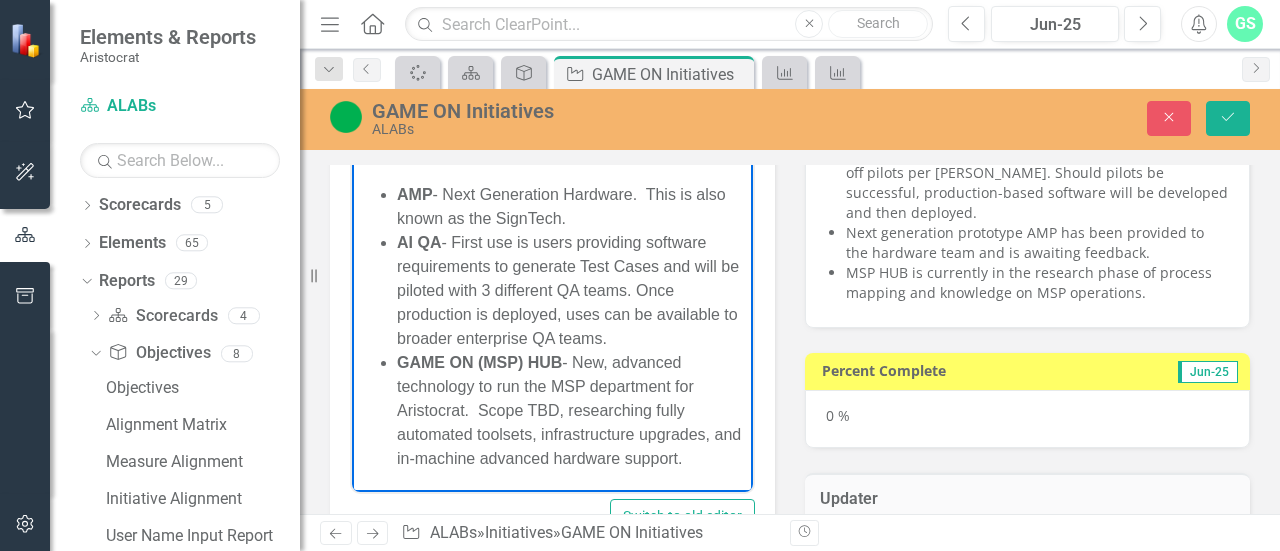 click on "AMP  - Next Generation Hardware.  This is also known as the SignTech." at bounding box center [572, 206] 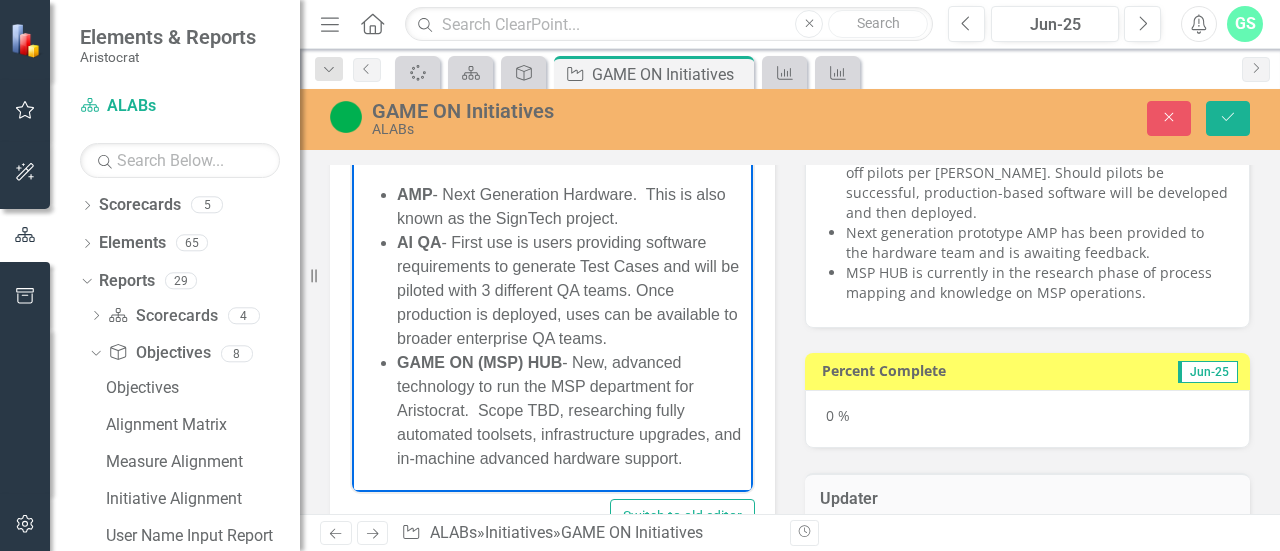 click on "Percent Complete Jun-25 0 %" at bounding box center (1027, 388) 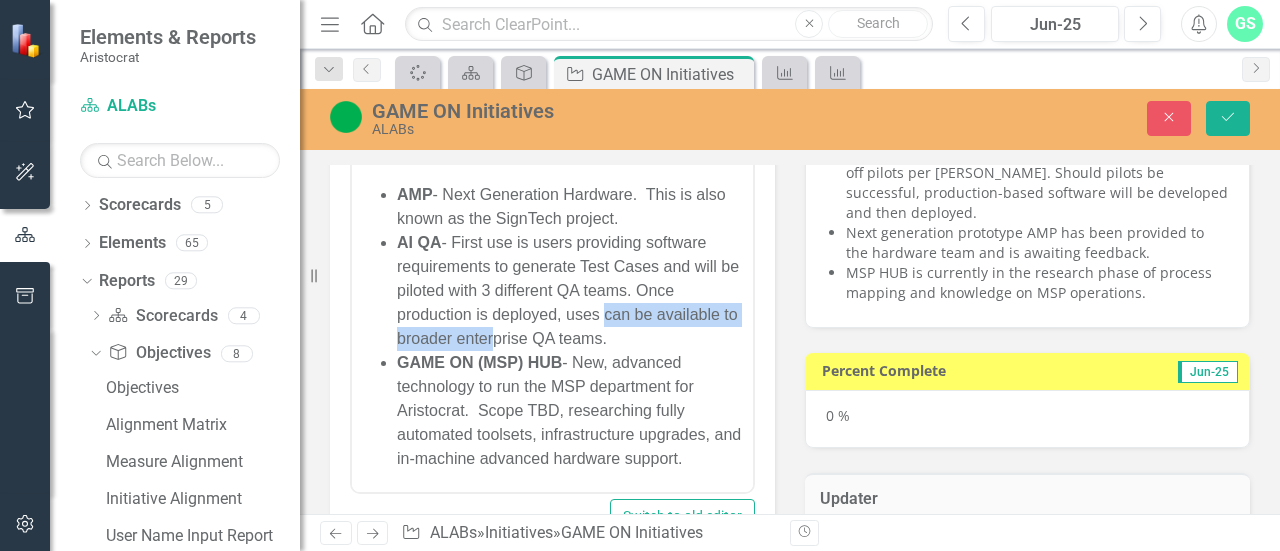 drag, startPoint x: 517, startPoint y: 335, endPoint x: 506, endPoint y: 322, distance: 17.029387 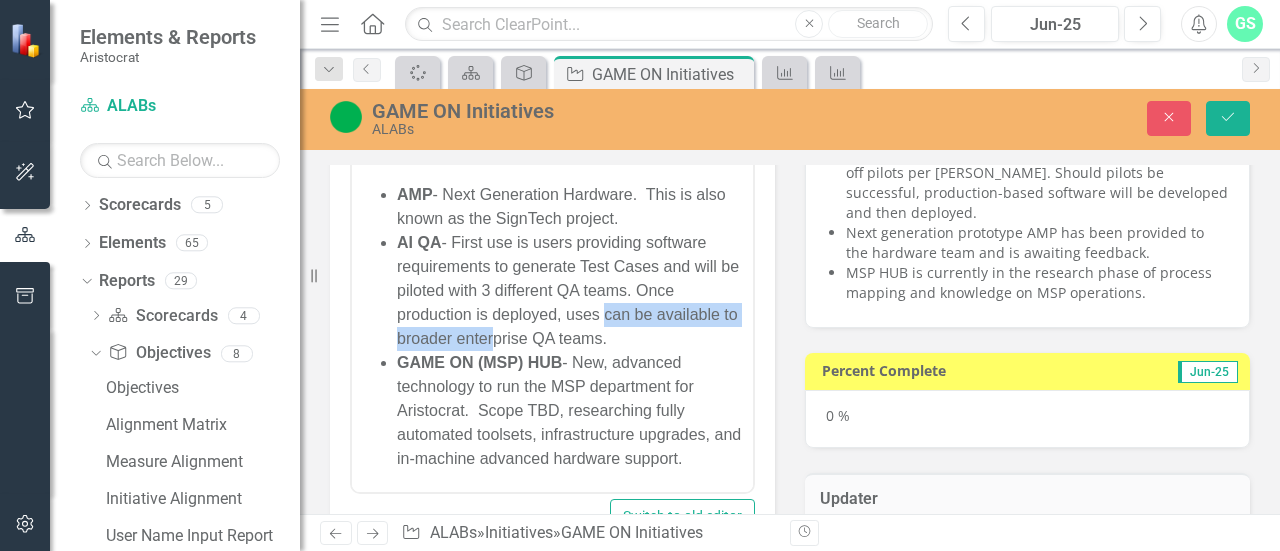 click on "AI QA  - First use is users providing software requirements to generate Test Cases and will be piloted with 3 different QA teams. Once production is deployed, uses can be available to broader enterprise QA teams." at bounding box center [572, 290] 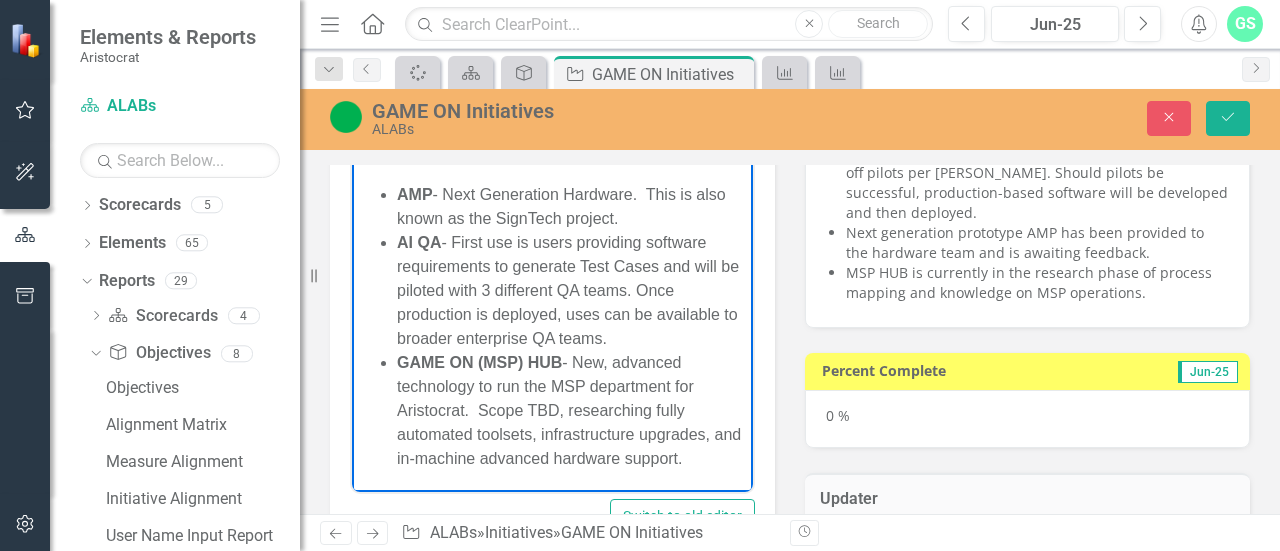 click on "AI QA  - First use is users providing software requirements to generate Test Cases and will be piloted with 3 different QA teams. Once production is deployed, uses can be available to broader enterprise QA teams." at bounding box center (572, 290) 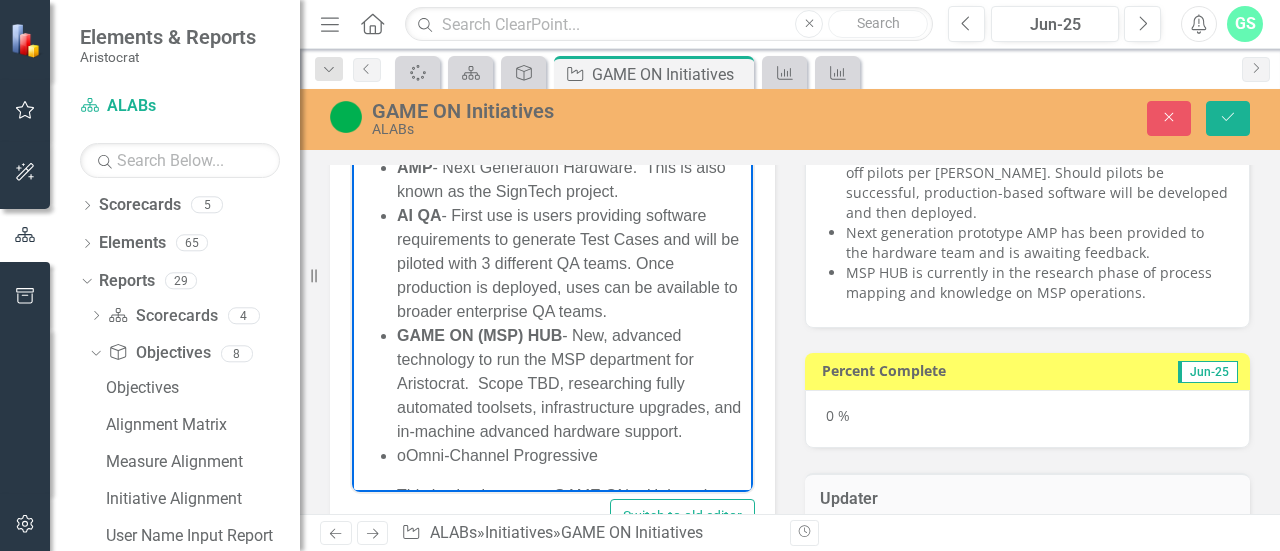 scroll, scrollTop: 388, scrollLeft: 0, axis: vertical 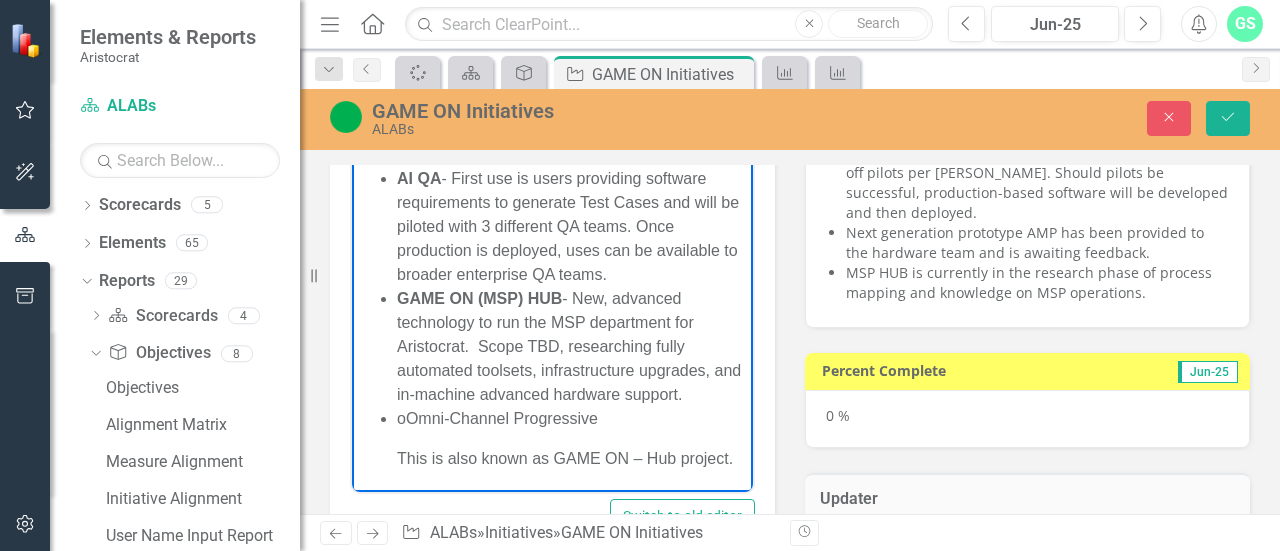 click on "o    Omni-Channel Progressive" at bounding box center (572, 418) 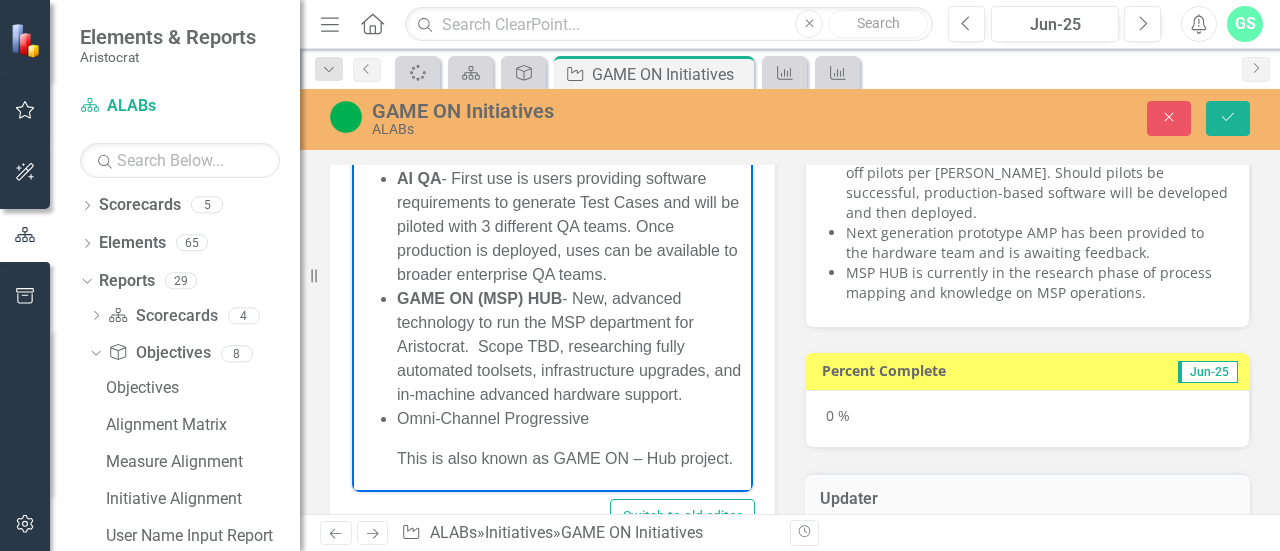 click on "Omni-Channel Progressive This is also known as GAME ON – Hub project." at bounding box center (572, 438) 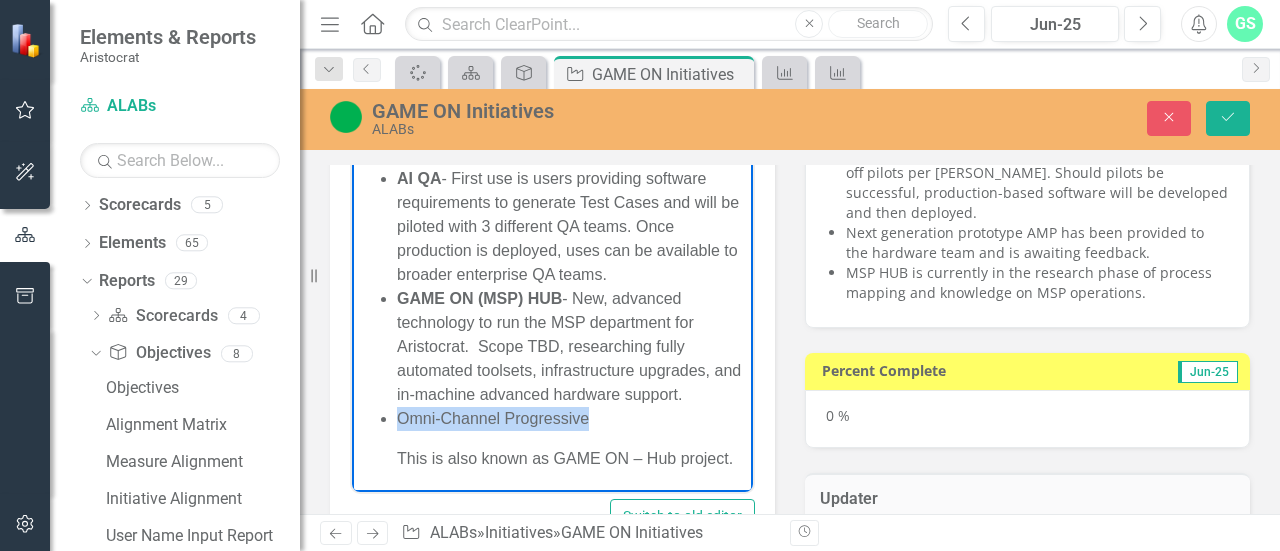 drag, startPoint x: 614, startPoint y: 423, endPoint x: 398, endPoint y: 427, distance: 216.03703 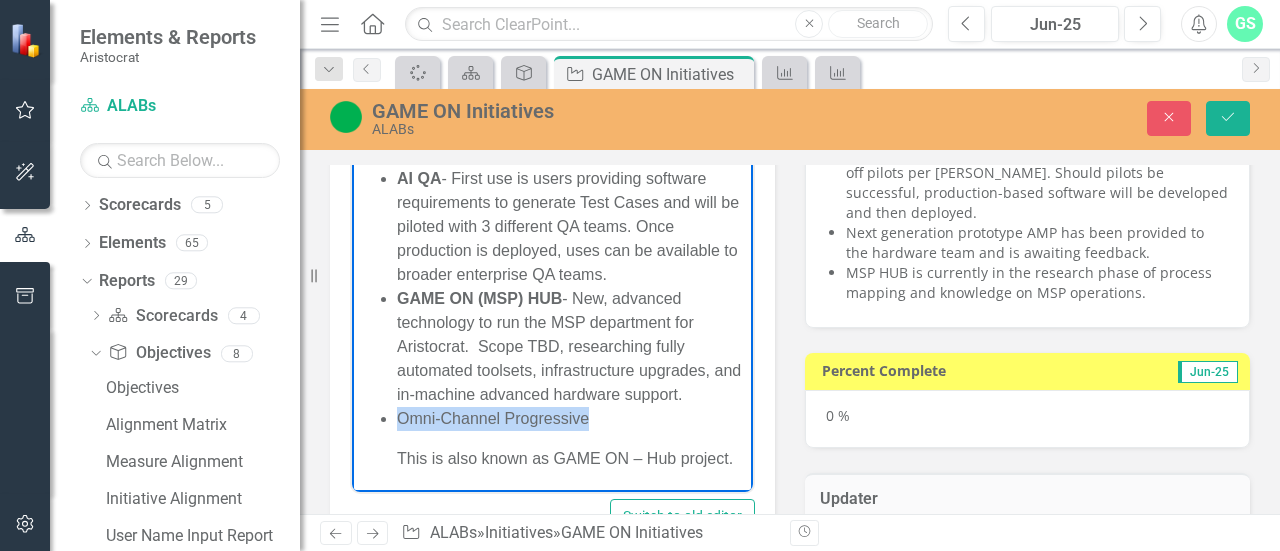 click on "Omni-Channel Progressive" at bounding box center (572, 418) 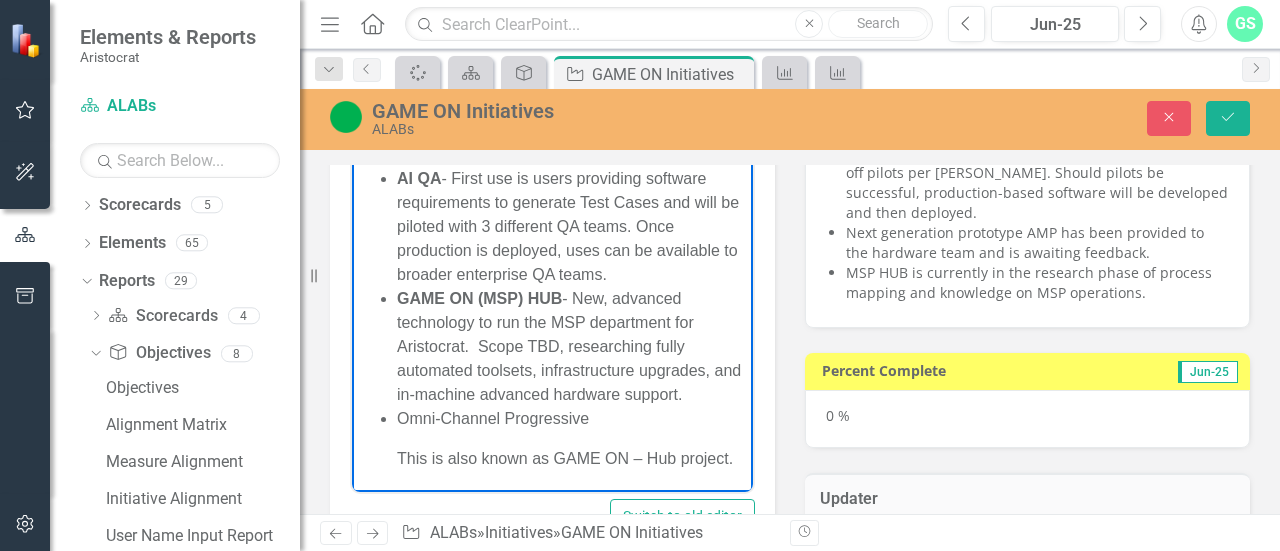 drag, startPoint x: 578, startPoint y: 297, endPoint x: 595, endPoint y: 304, distance: 18.384777 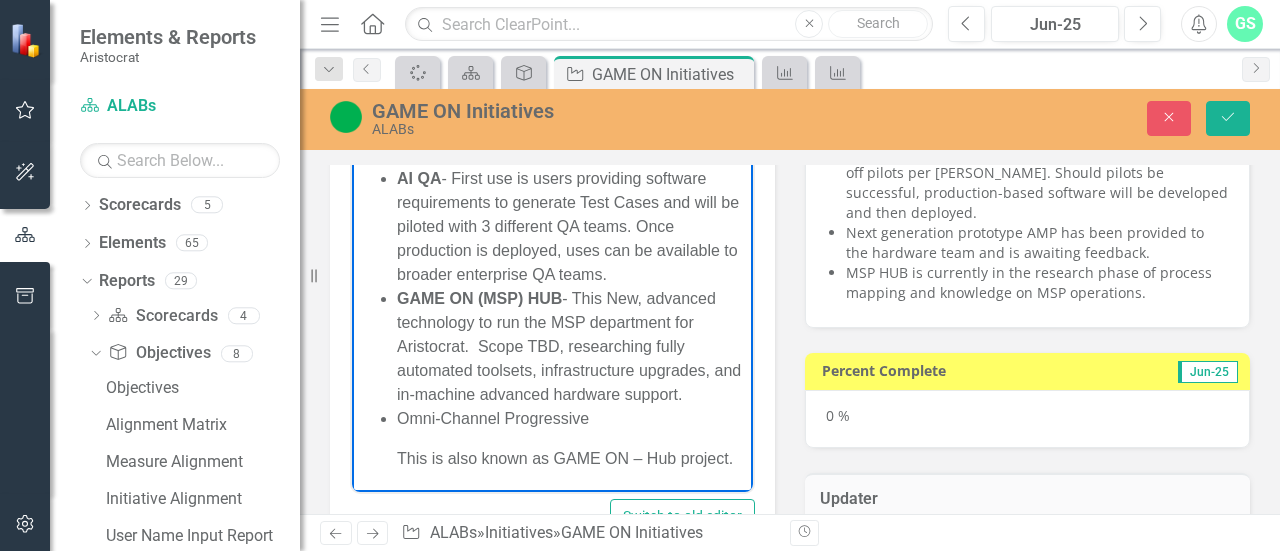 click on "Omni-Channel Progressive This is also known as GAME ON – Hub project." at bounding box center (572, 438) 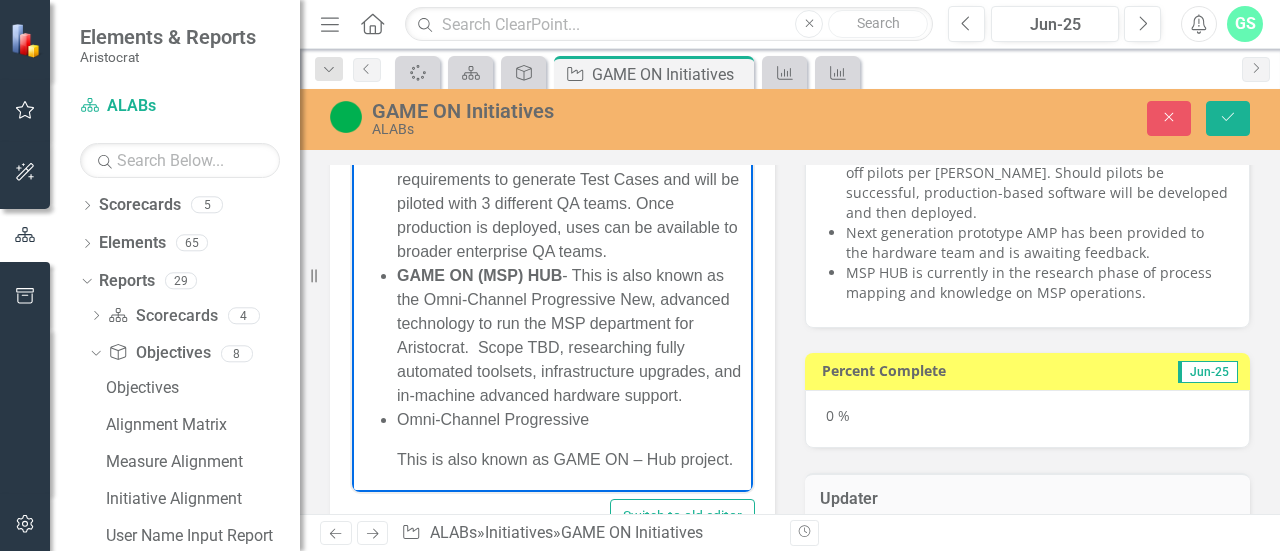 click on "GAME ON (MSP) HUB  - This is also known as the Omni-Channel Progressive New, advanced technology to run the MSP department for Aristocrat.  Scope TBD, researching fully automated toolsets, infrastructure upgrades, and in-machine advanced hardware support." at bounding box center (572, 335) 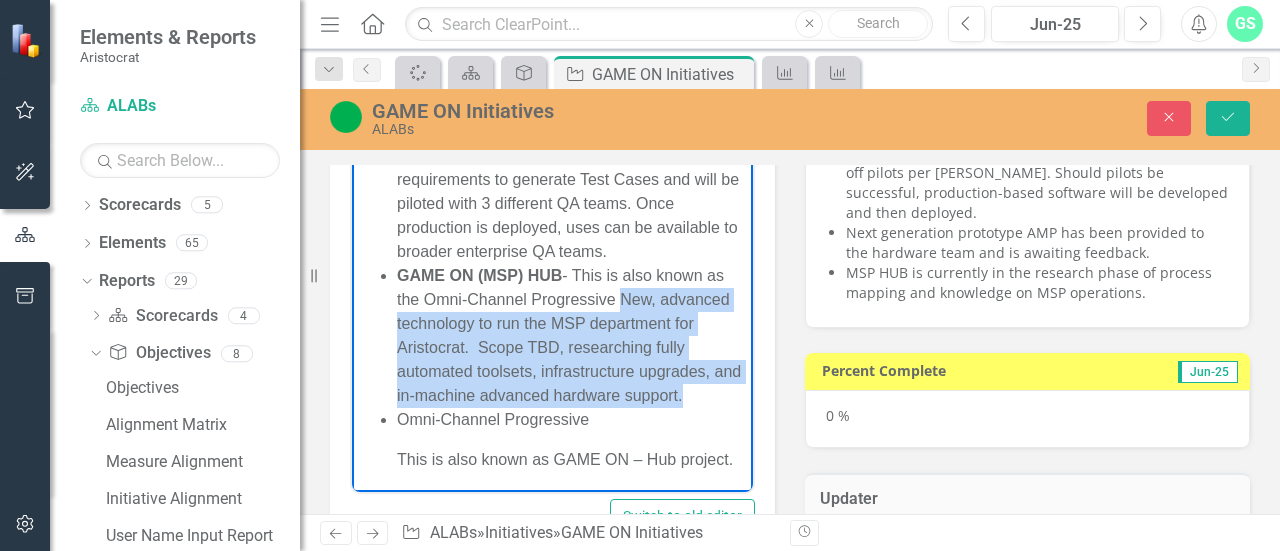 drag, startPoint x: 642, startPoint y: 319, endPoint x: 661, endPoint y: 432, distance: 114.58621 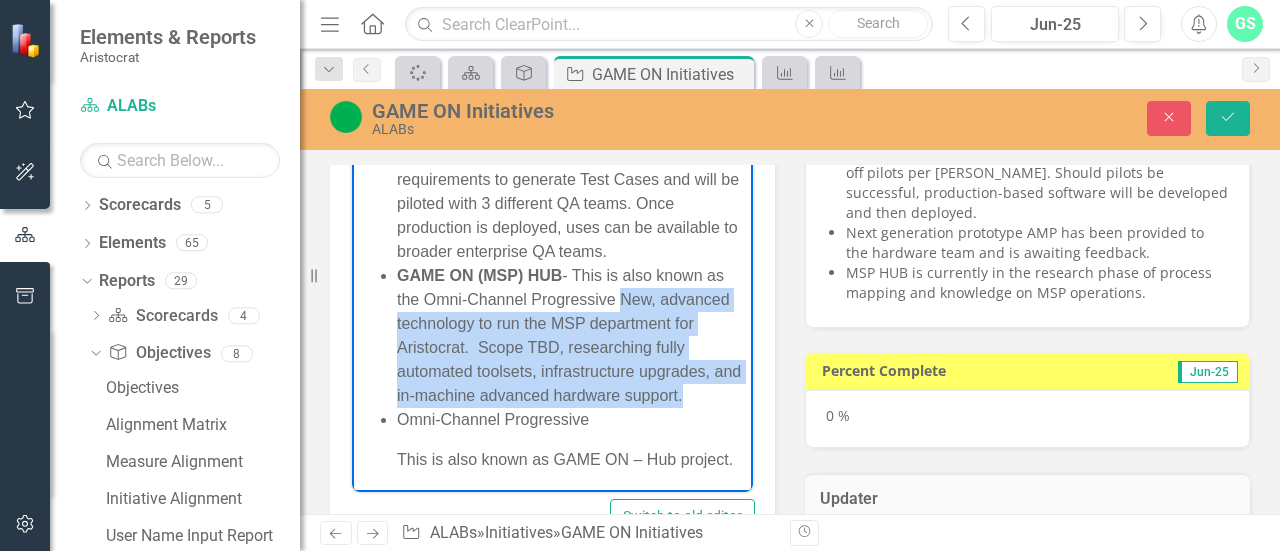 click on "GAME ON (MSP) HUB  - This is also known as the Omni-Channel Progressive New, advanced technology to run the MSP department for Aristocrat.  Scope TBD, researching fully automated toolsets, infrastructure upgrades, and in-machine advanced hardware support." at bounding box center [572, 335] 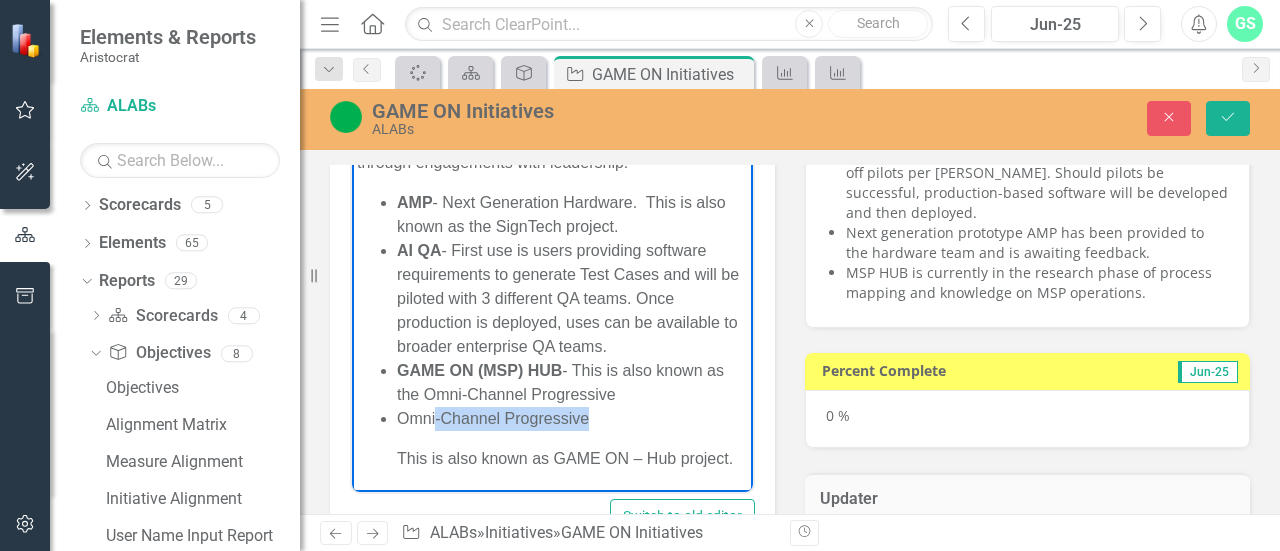 drag, startPoint x: 596, startPoint y: 401, endPoint x: 435, endPoint y: 401, distance: 161 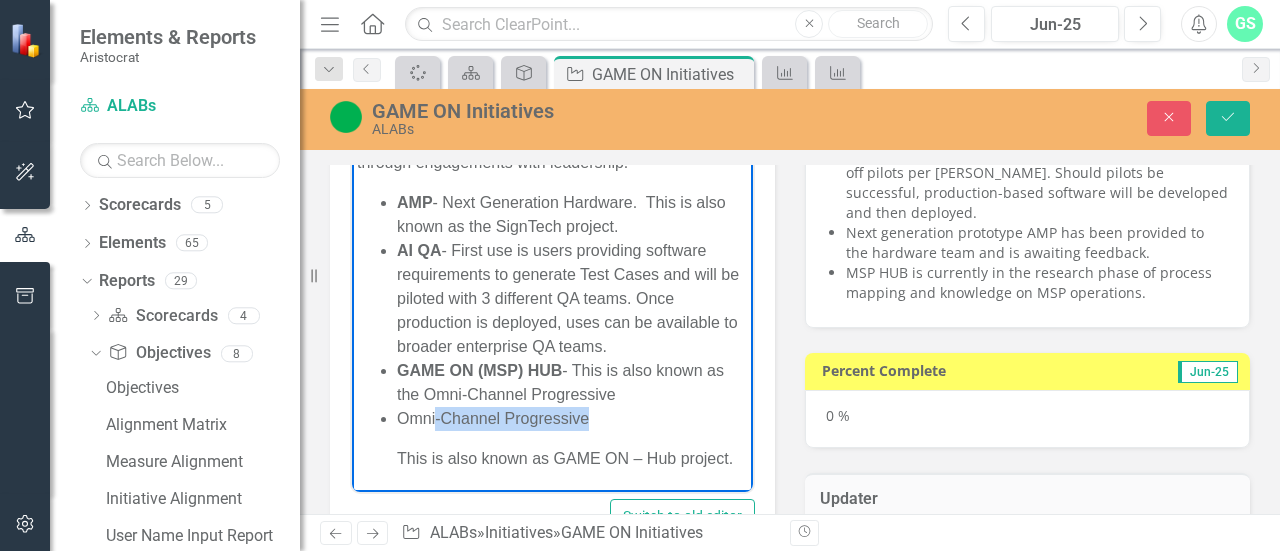 click on "Omni-Channel Progressive" at bounding box center (572, 418) 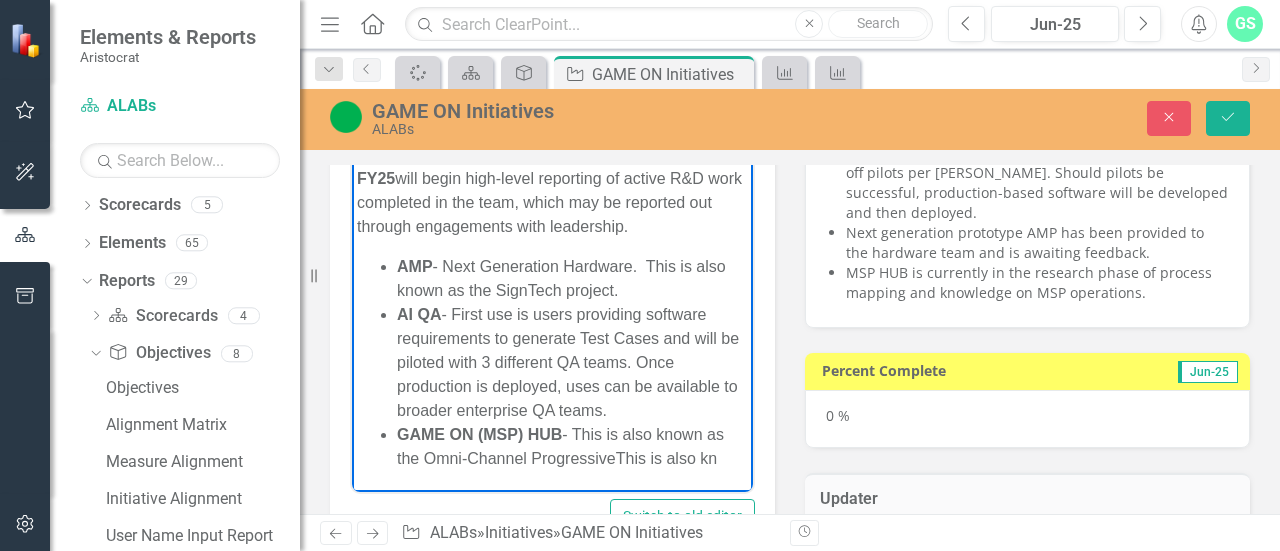 scroll, scrollTop: 252, scrollLeft: 0, axis: vertical 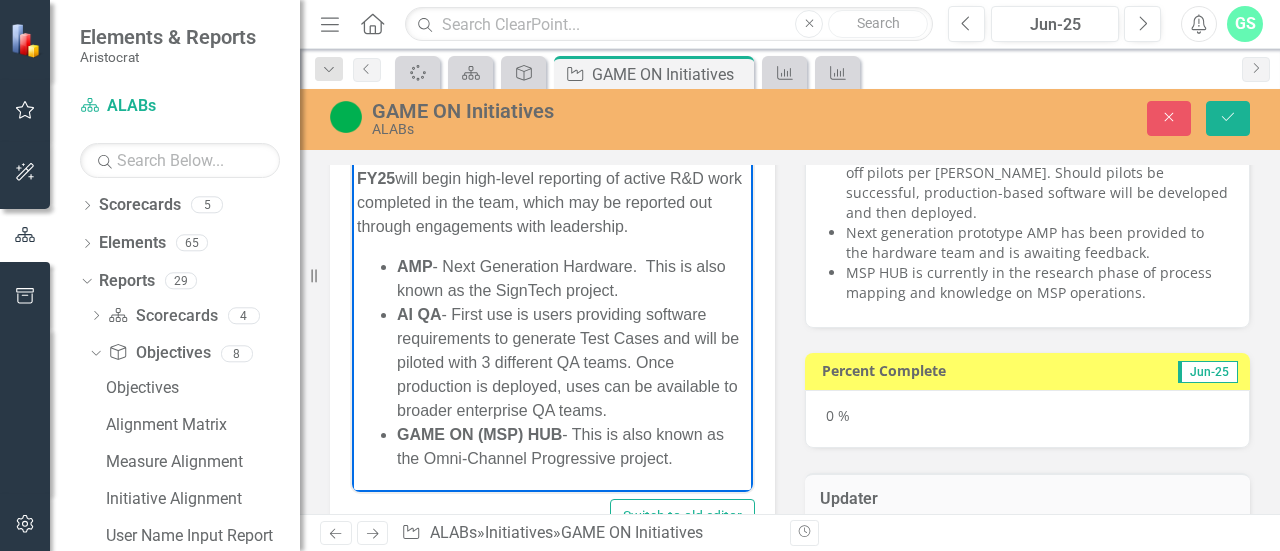 click on "AI QA  - First use is users providing software requirements to generate Test Cases and will be piloted with 3 different QA teams. Once production is deployed, uses can be available to broader enterprise QA teams." at bounding box center (572, 362) 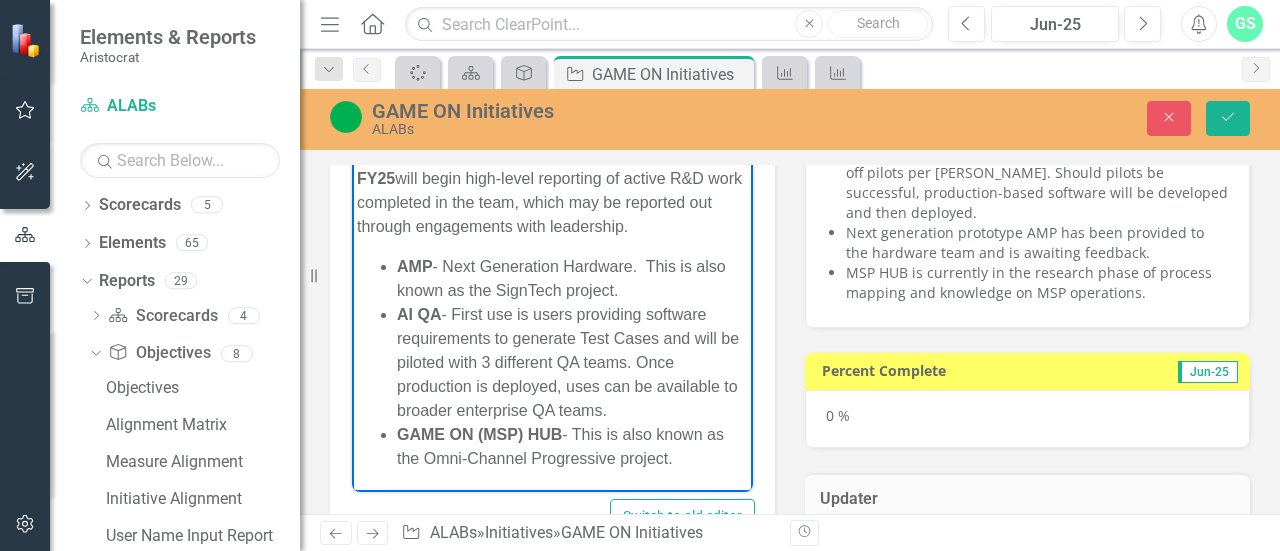 scroll, scrollTop: 340, scrollLeft: 0, axis: vertical 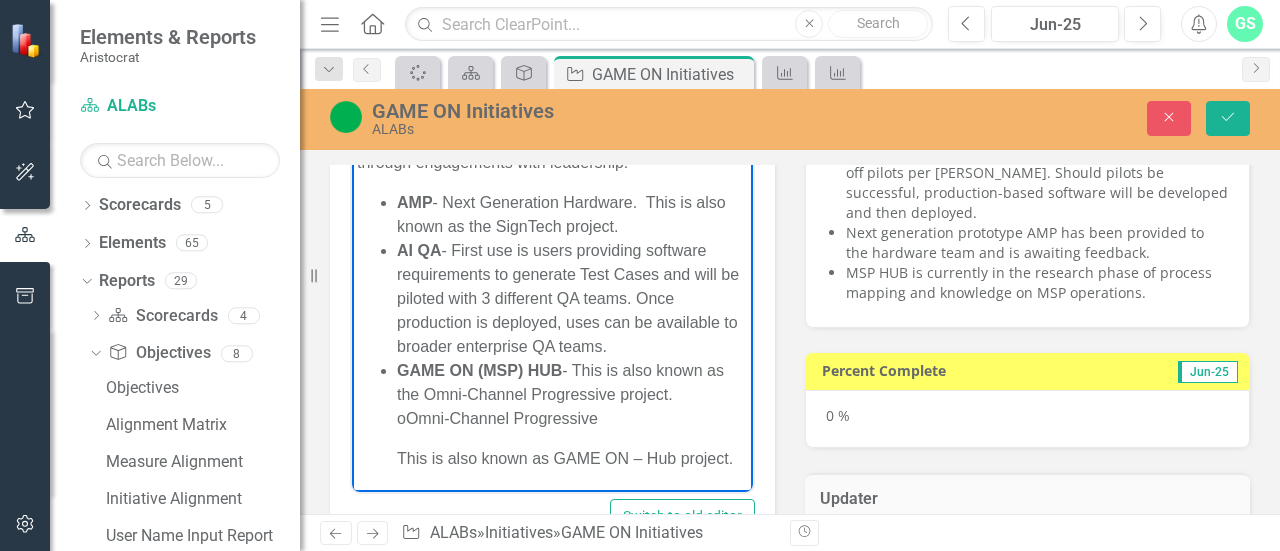 click on "GAME ON (MSP) HUB  - This is also known as the Omni-Channel Progressive project.   o    Omni-Channel Progressive This is also known as GAME ON – Hub project." at bounding box center (572, 414) 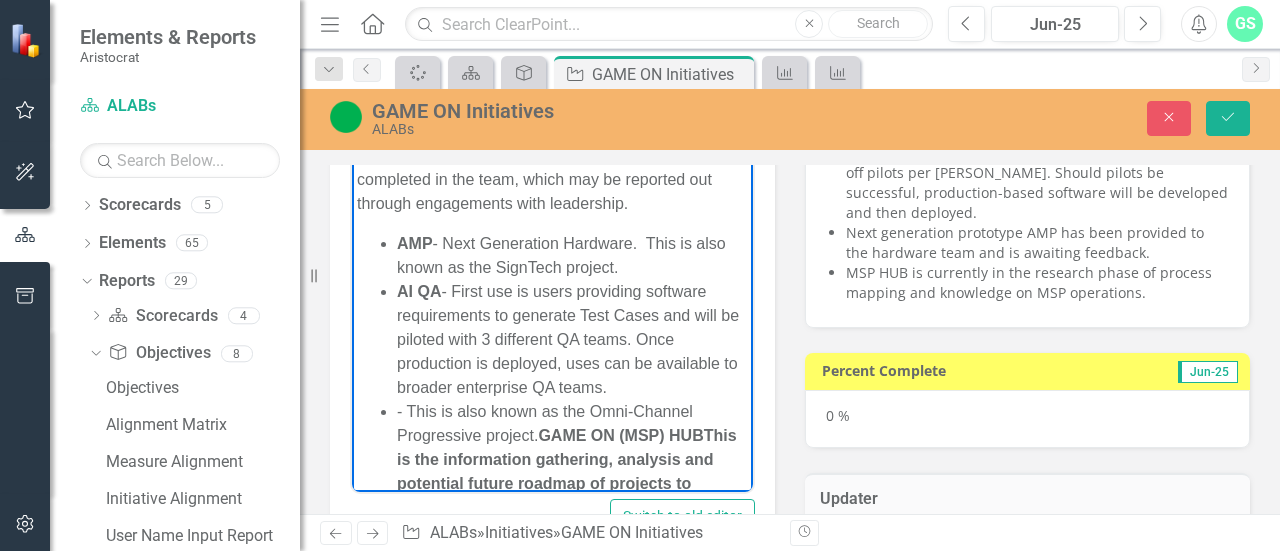 scroll, scrollTop: 388, scrollLeft: 0, axis: vertical 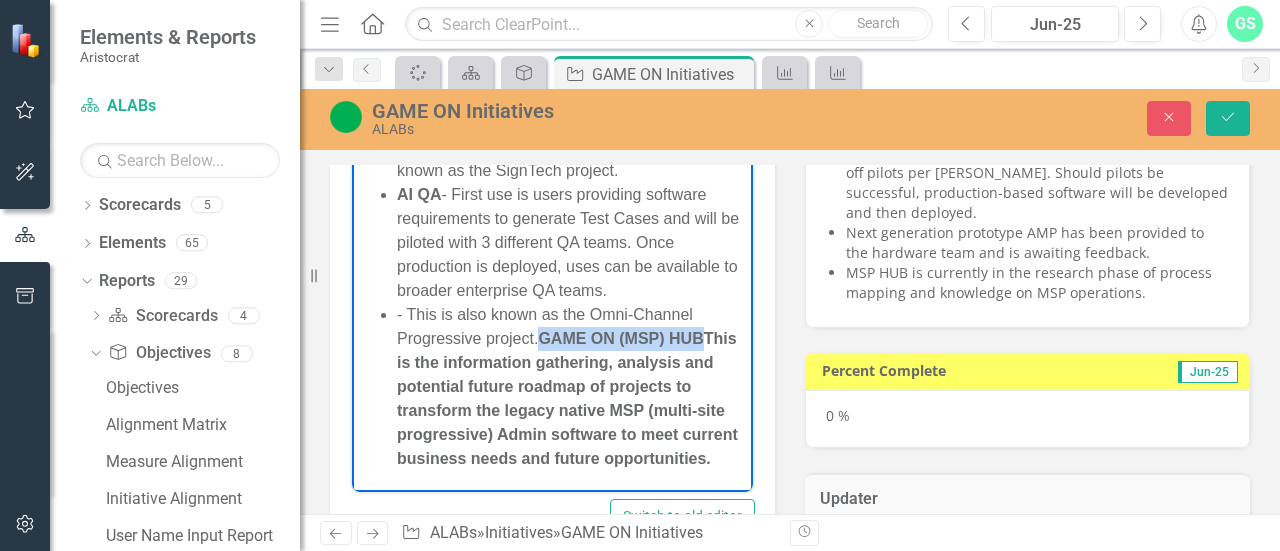 drag, startPoint x: 562, startPoint y: 323, endPoint x: 430, endPoint y: 353, distance: 135.36617 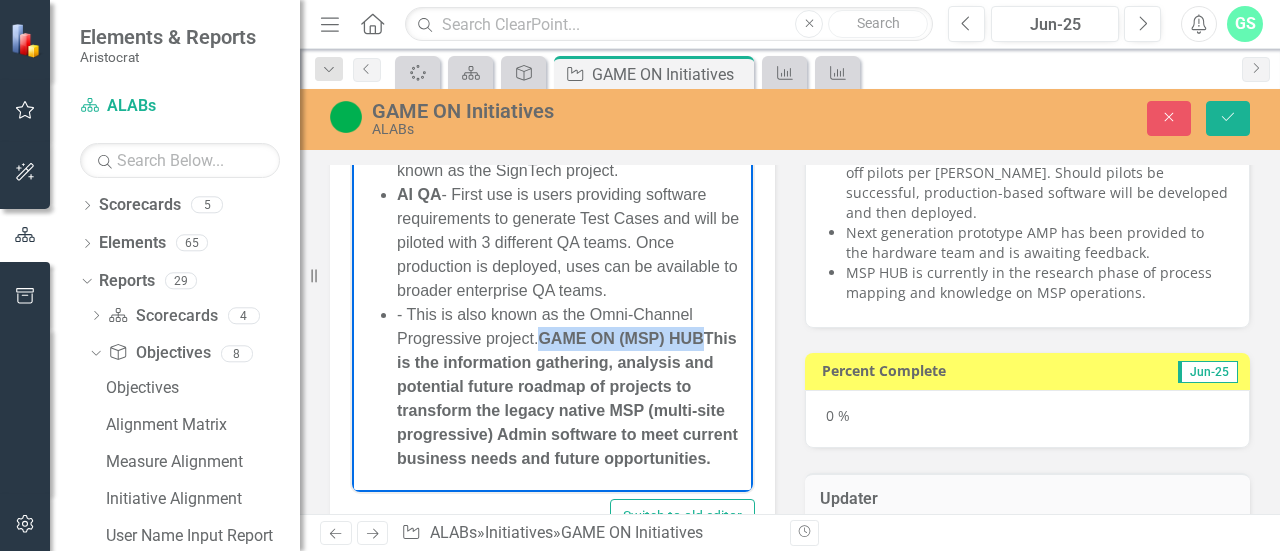click on "GAME ON (MSP) HUBThis is the information gathering, analysis and potential future roadmap of projects to transform the legacy native MSP (multi-site progressive) Admin software to meet current business needs and future opportunities." at bounding box center [567, 397] 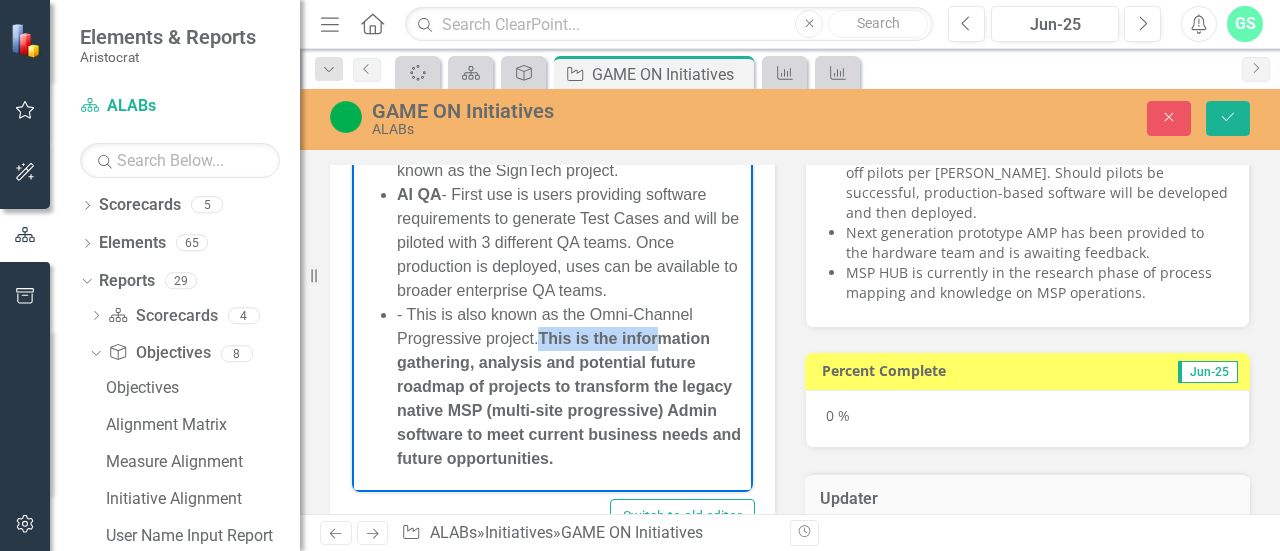 scroll, scrollTop: 372, scrollLeft: 0, axis: vertical 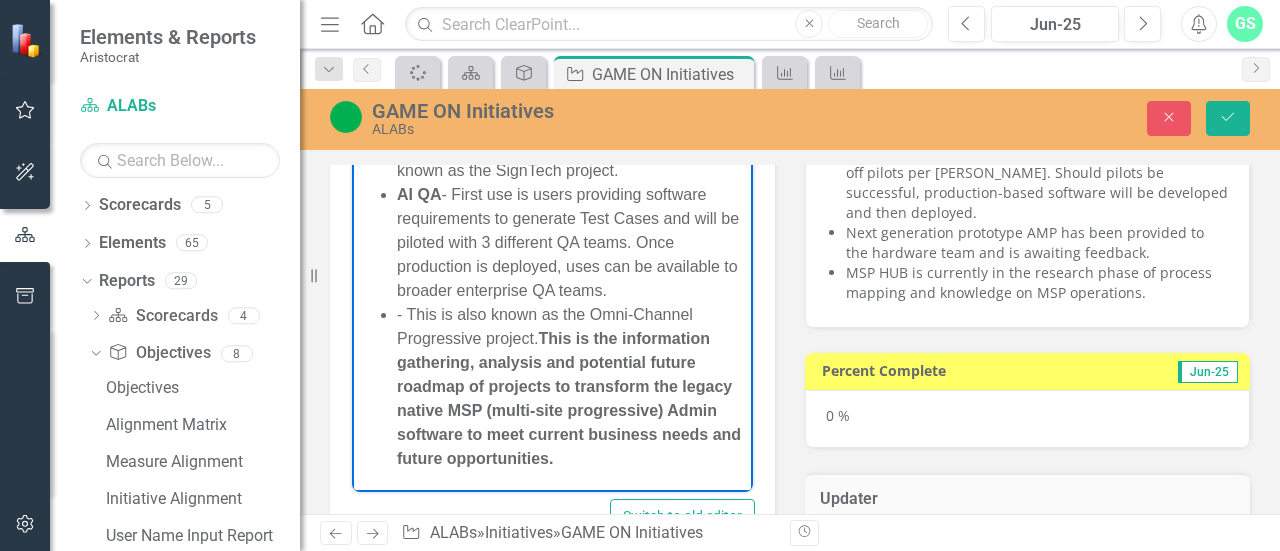 click on "- This is also known as the Omni-Channel Progressive project.   This is the information gathering, analysis and potential future roadmap of projects to transform the legacy native MSP (multi-site progressive) Admin software to meet current business needs and future opportunities." at bounding box center (572, 386) 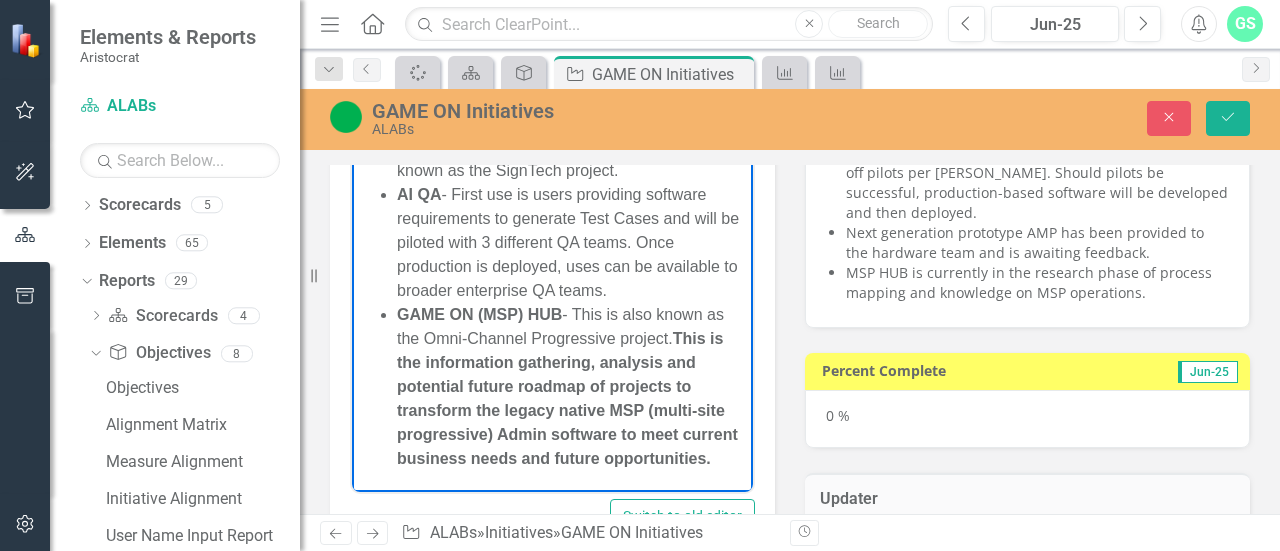 click on "This is the information gathering, analysis and potential future roadmap of projects to transform the legacy native MSP (multi-site progressive) Admin software to meet current business needs and future opportunities." at bounding box center (567, 397) 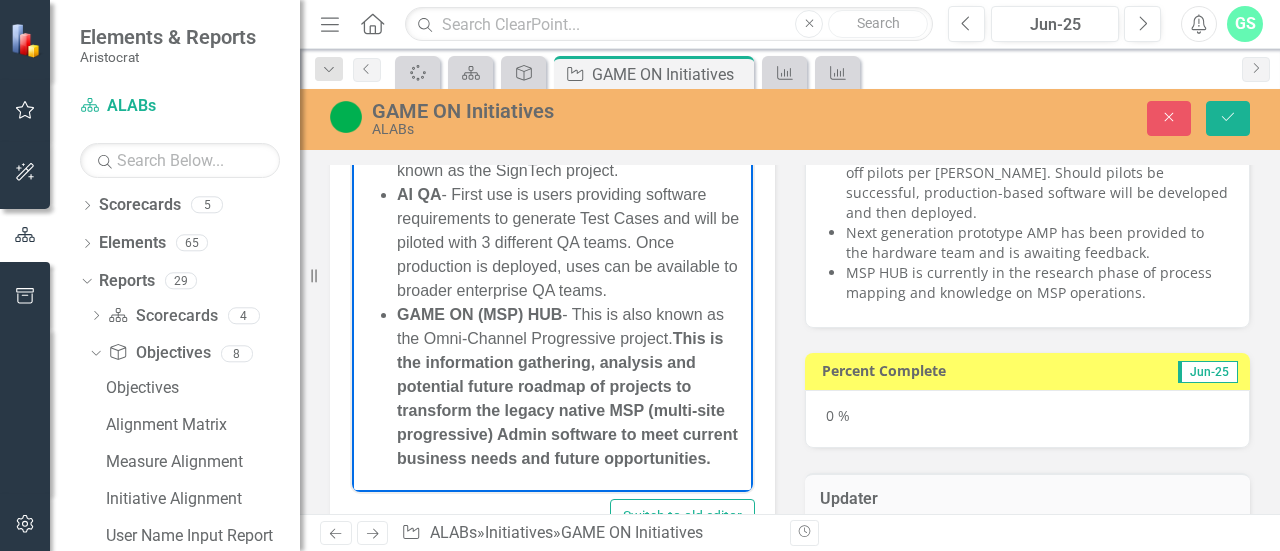 click on "This is the information gathering, analysis and potential future roadmap of projects to transform the legacy native MSP (multi-site progressive) Admin software to meet current business needs and future opportunities." at bounding box center (567, 397) 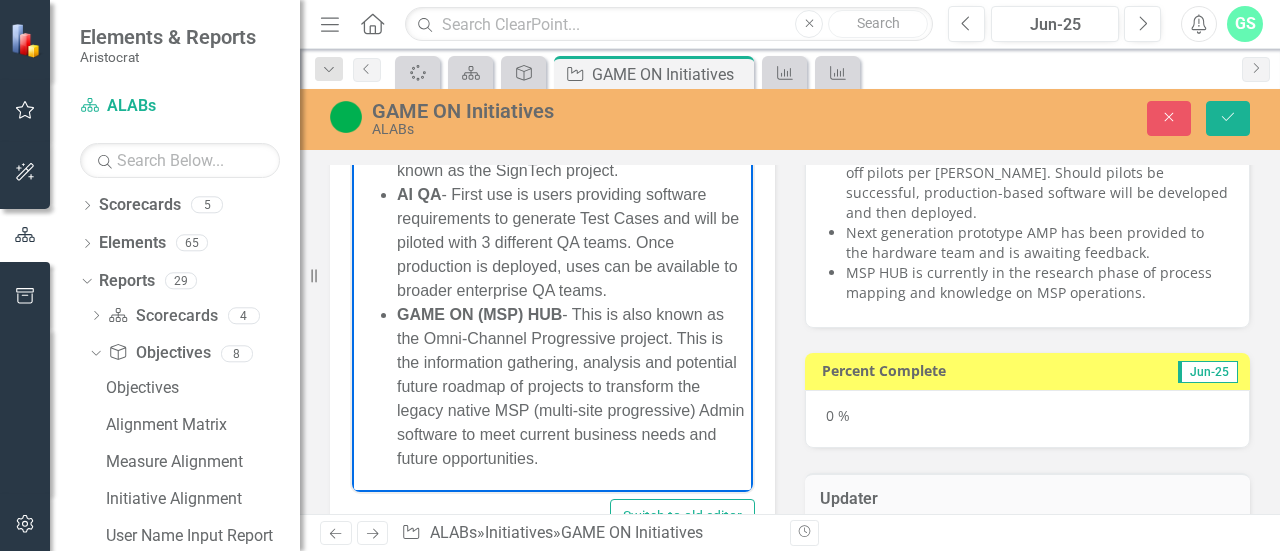 click on "GAME ON (MSP) HUB  - This is also known as the Omni-Channel Progressive project. This is the information gathering, analysis and potential future roadmap of projects to transform the legacy native MSP (multi-site progressive) Admin software to meet current business needs and future opportunities." at bounding box center (572, 386) 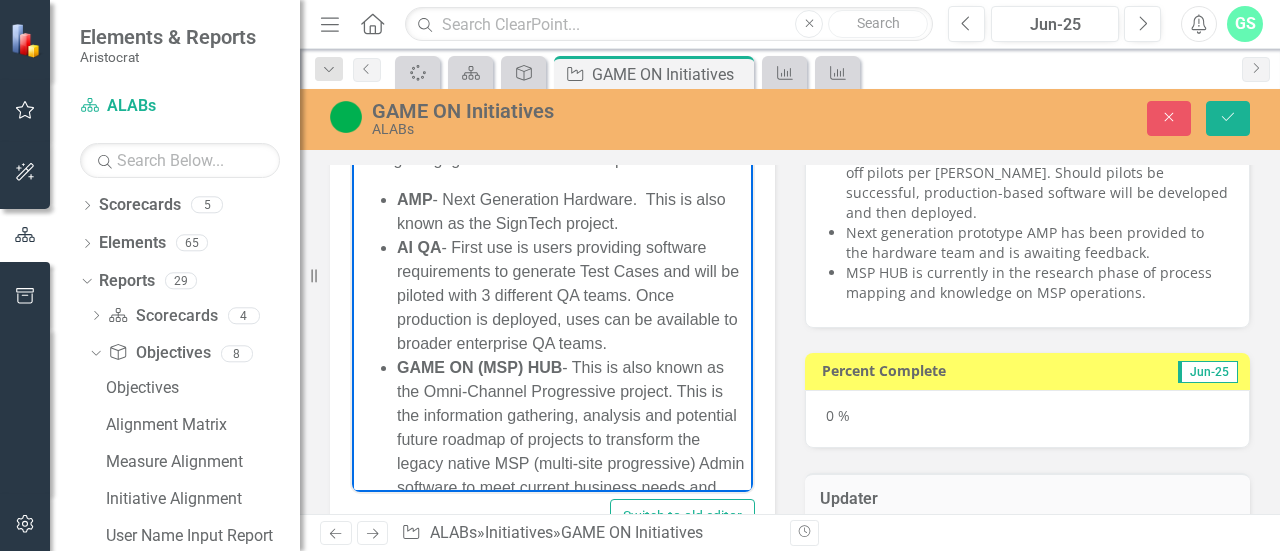 scroll, scrollTop: 298, scrollLeft: 0, axis: vertical 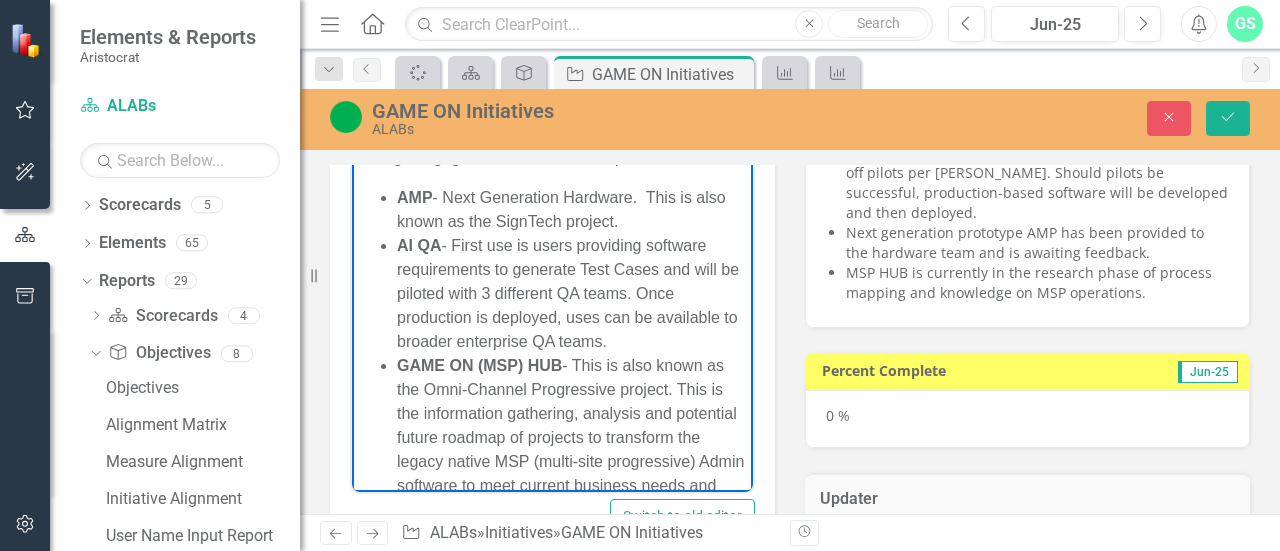 click on "AI QA  - First use is users providing software requirements to generate Test Cases and will be piloted with 3 different QA teams. Once production is deployed, uses can be available to broader enterprise QA teams." at bounding box center [572, 293] 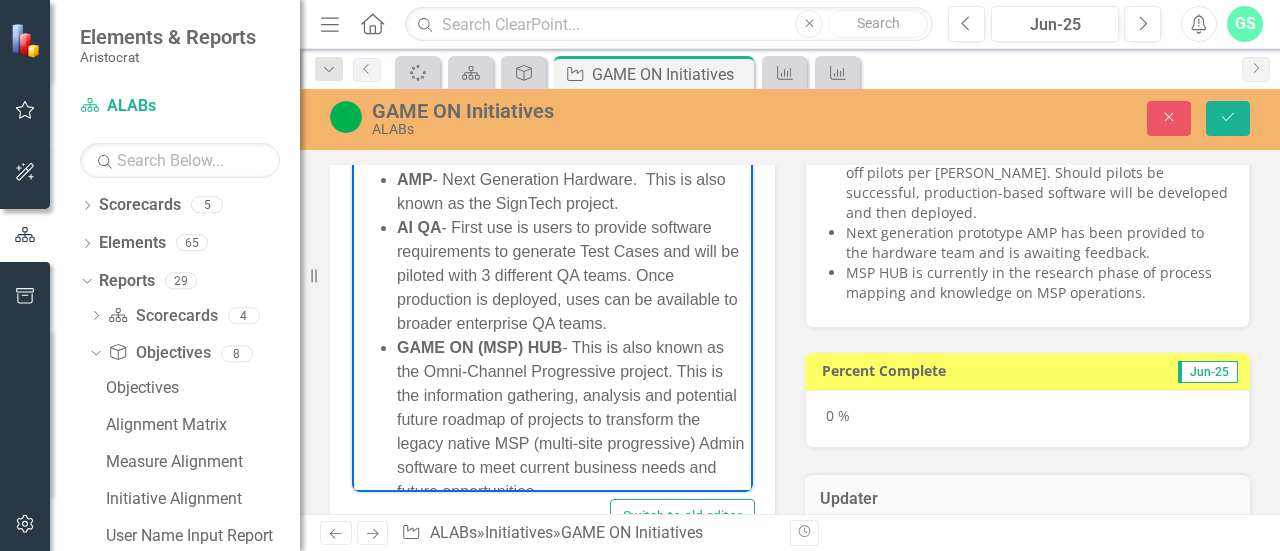 scroll, scrollTop: 396, scrollLeft: 0, axis: vertical 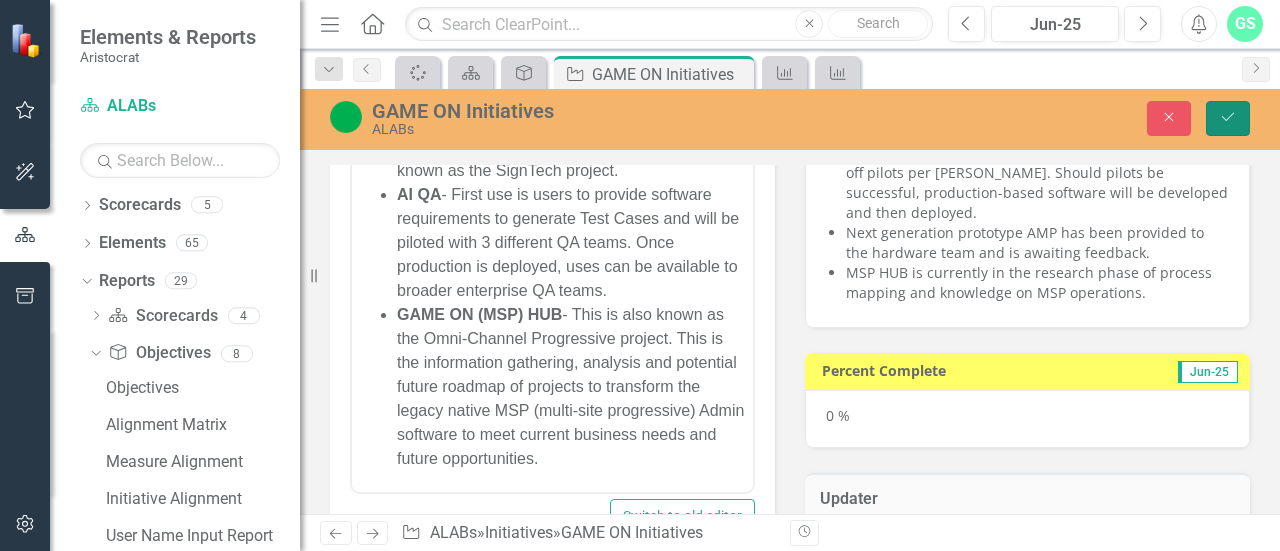 click on "Save" at bounding box center (1228, 118) 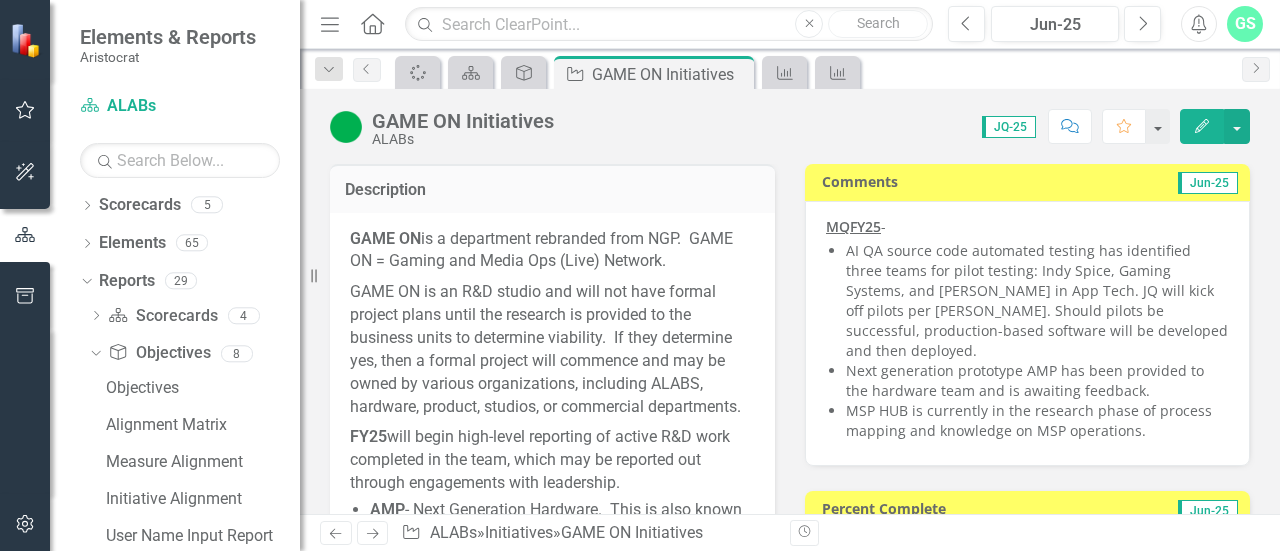 drag, startPoint x: 1131, startPoint y: 411, endPoint x: 837, endPoint y: 303, distance: 313.2092 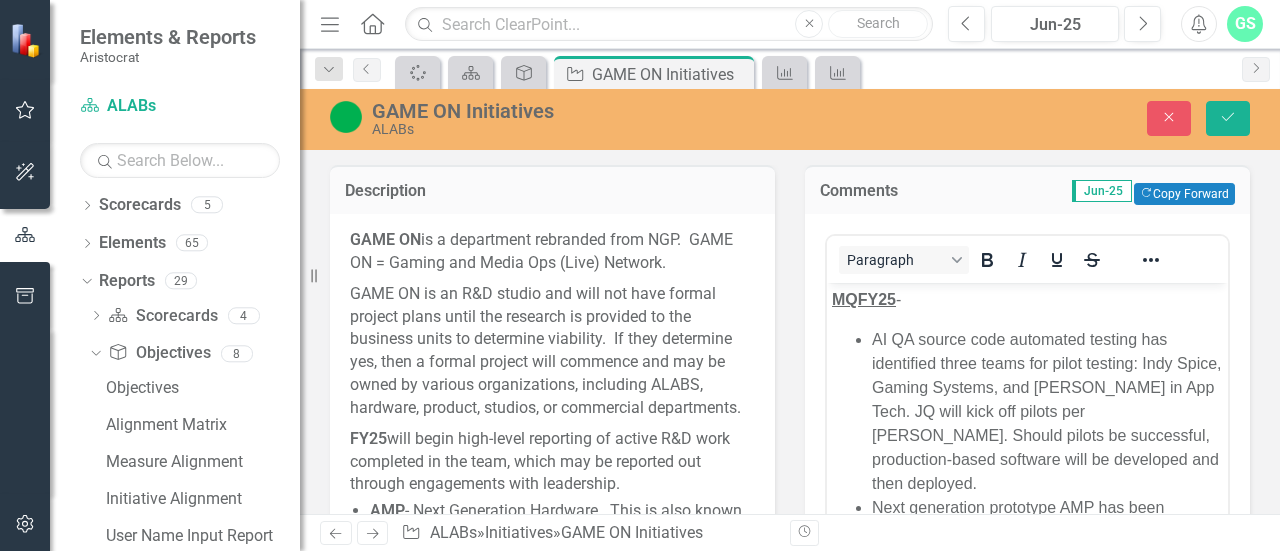 scroll, scrollTop: 0, scrollLeft: 0, axis: both 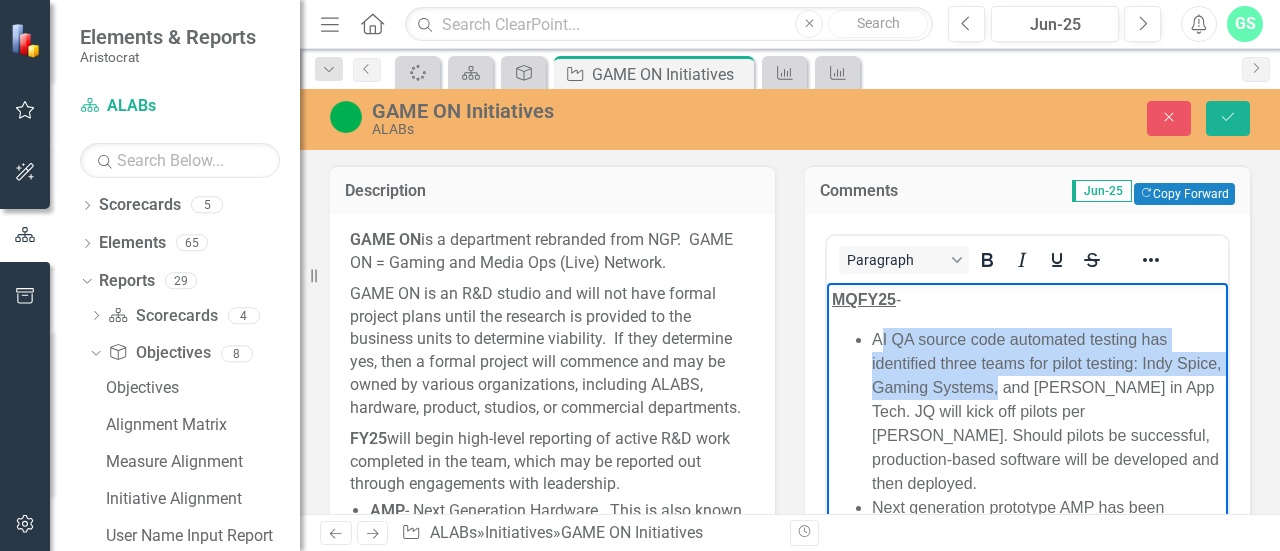 drag, startPoint x: 878, startPoint y: 338, endPoint x: 1046, endPoint y: 397, distance: 178.05898 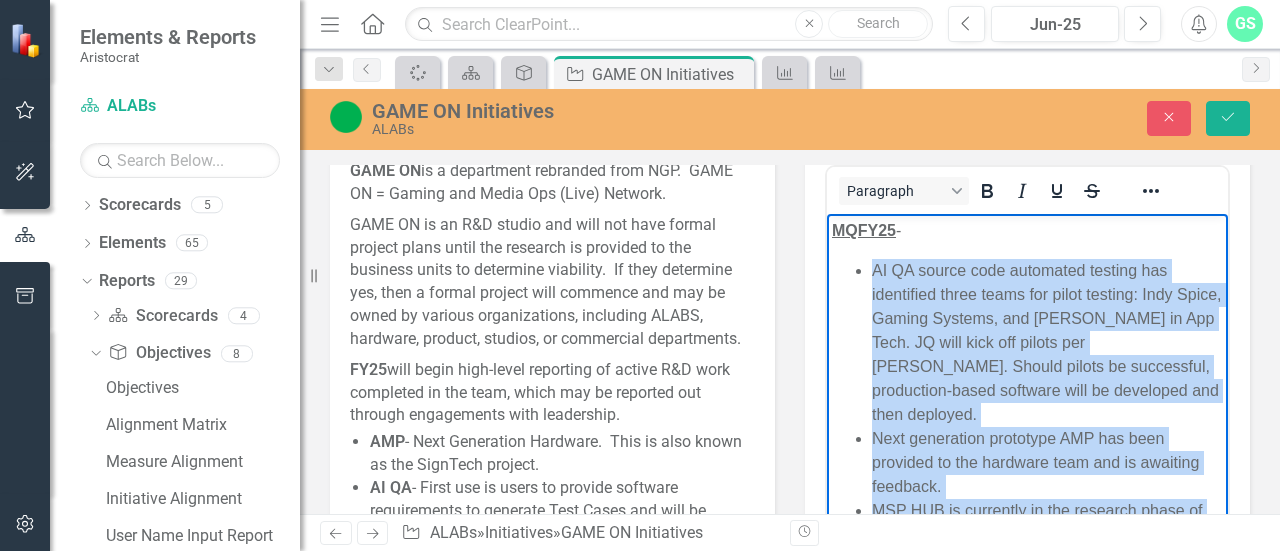 scroll, scrollTop: 180, scrollLeft: 0, axis: vertical 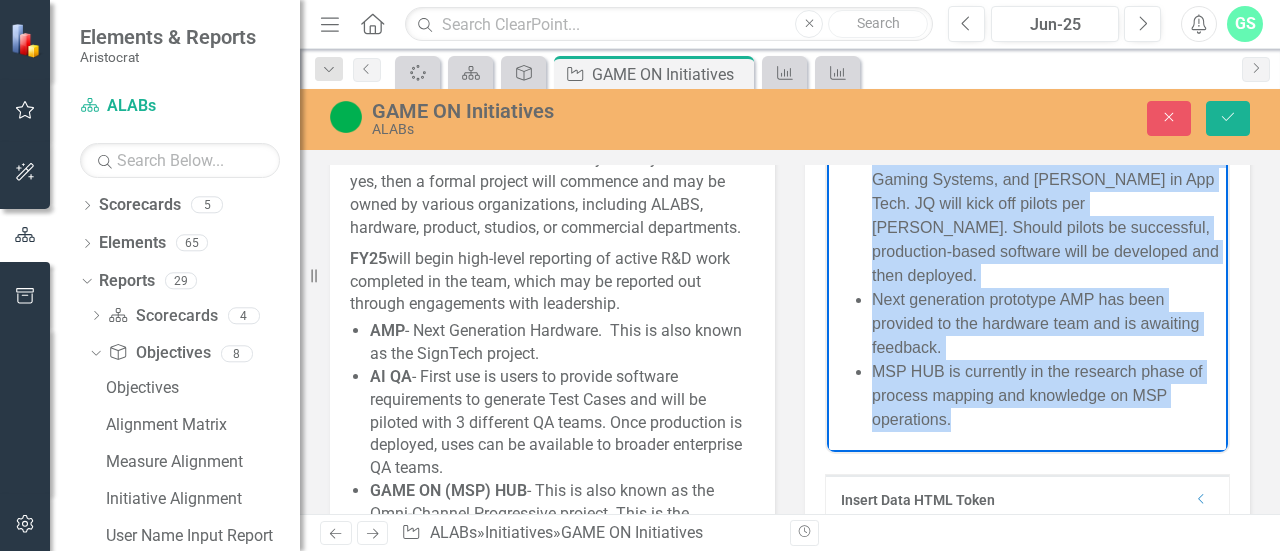 drag, startPoint x: 871, startPoint y: 160, endPoint x: 984, endPoint y: 407, distance: 271.62106 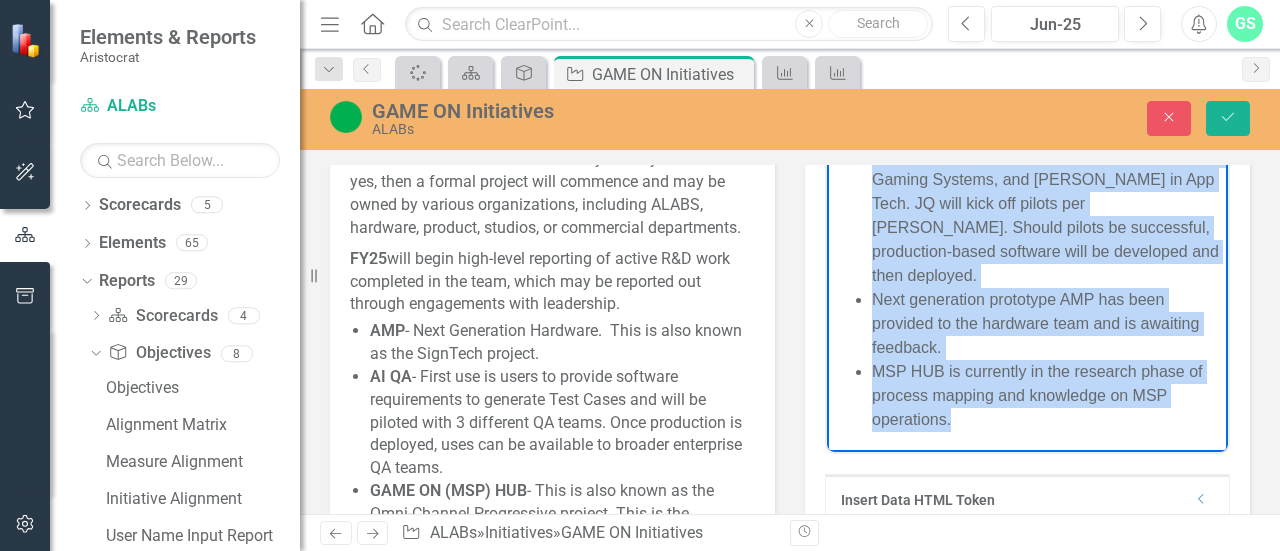 click on "AI QA source code automated testing has identified three teams for pilot testing: Indy Spice, Gaming Systems, and Chris Pate in App Tech. JQ will kick off pilots per Brett Butler. Should pilots be successful, production-based software will be developed and then deployed. Next generation prototype AMP has been provided to the hardware team and is awaiting feedback. MSP HUB is currently in the research phase of process mapping and knowledge on MSP operations." at bounding box center [1027, 275] 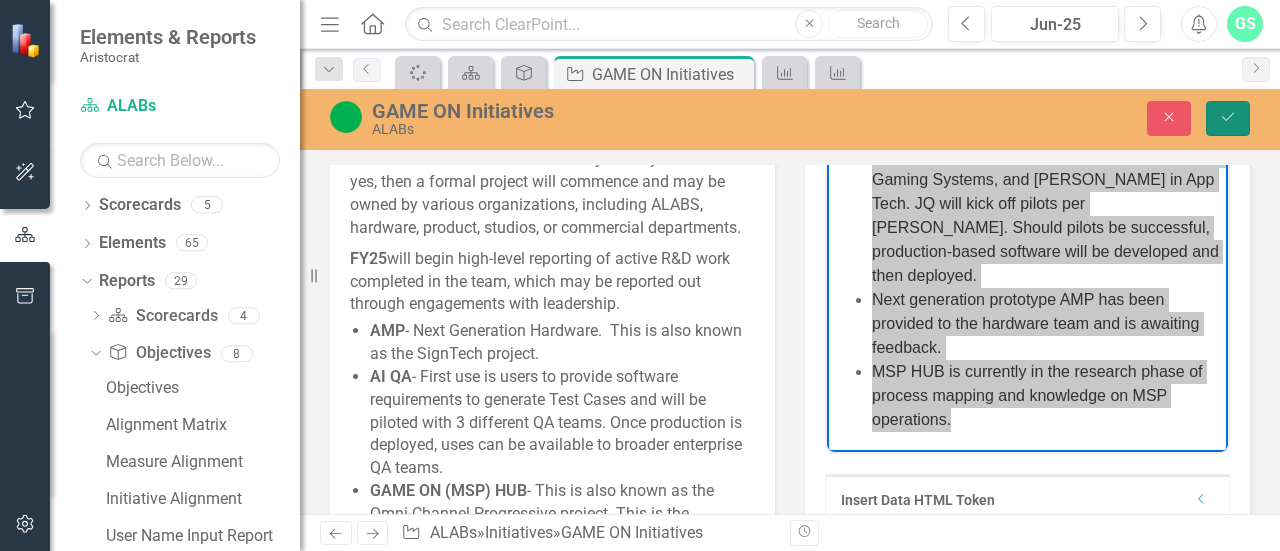 click on "Save" 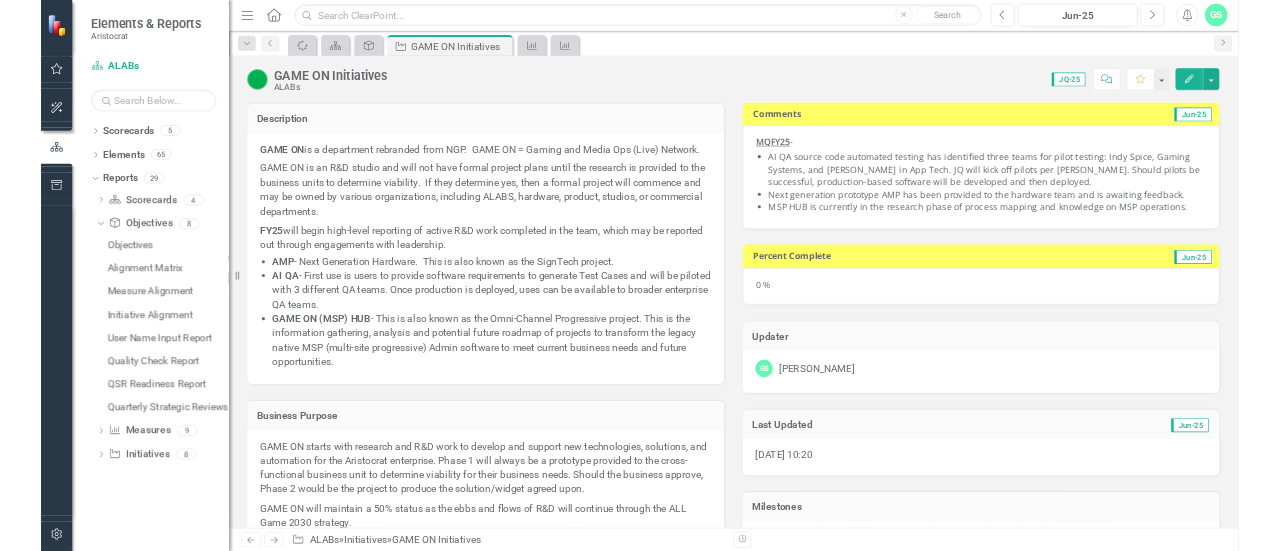 scroll, scrollTop: 0, scrollLeft: 0, axis: both 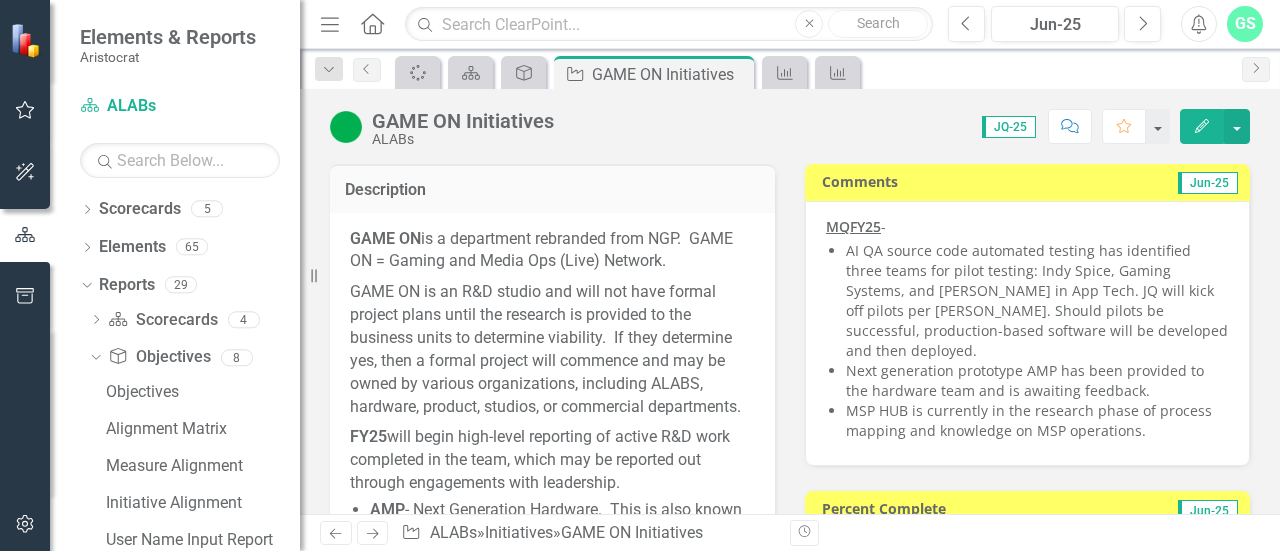drag, startPoint x: 974, startPoint y: 283, endPoint x: 983, endPoint y: 289, distance: 10.816654 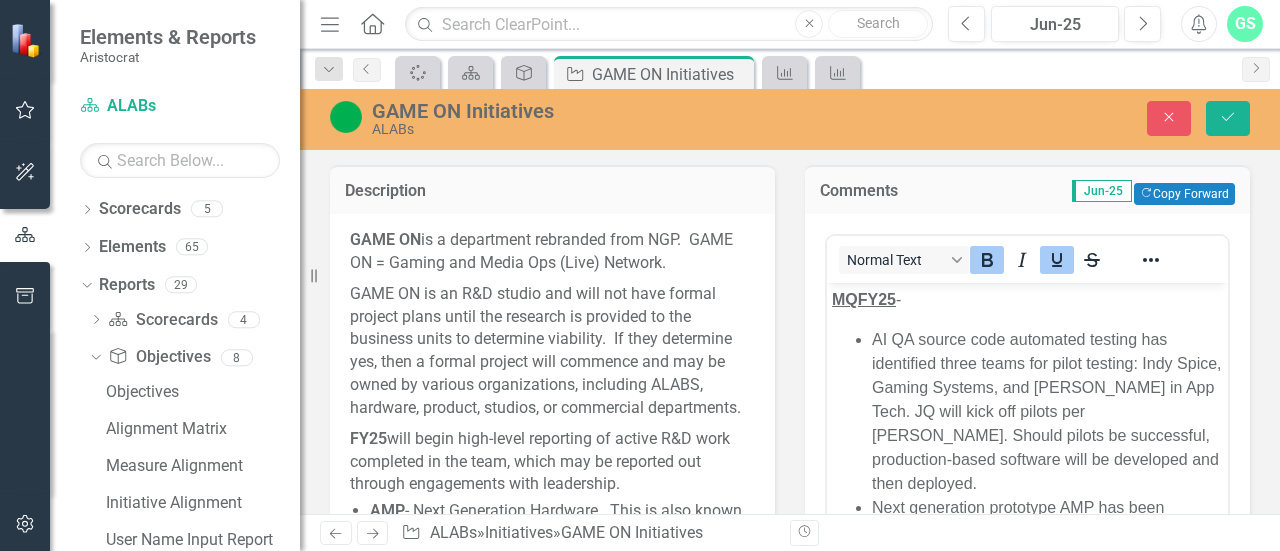 scroll, scrollTop: 28, scrollLeft: 0, axis: vertical 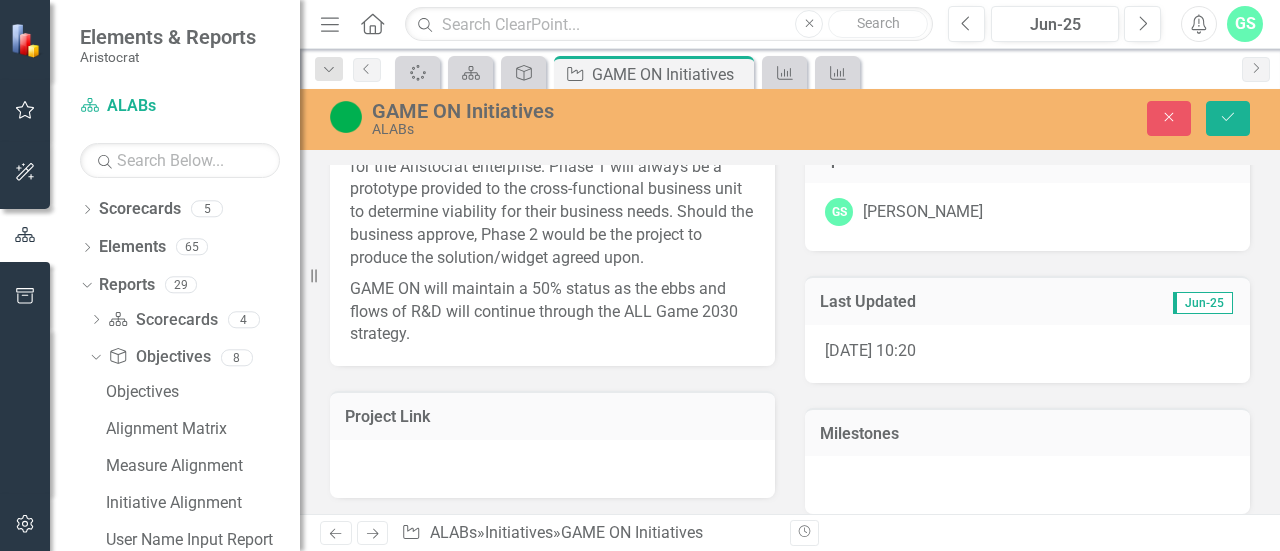 click on "GAME ON will maintain a 50% status as the ebbs and flows of R&D will continue through the ALL Game 2030 strategy." at bounding box center (552, 310) 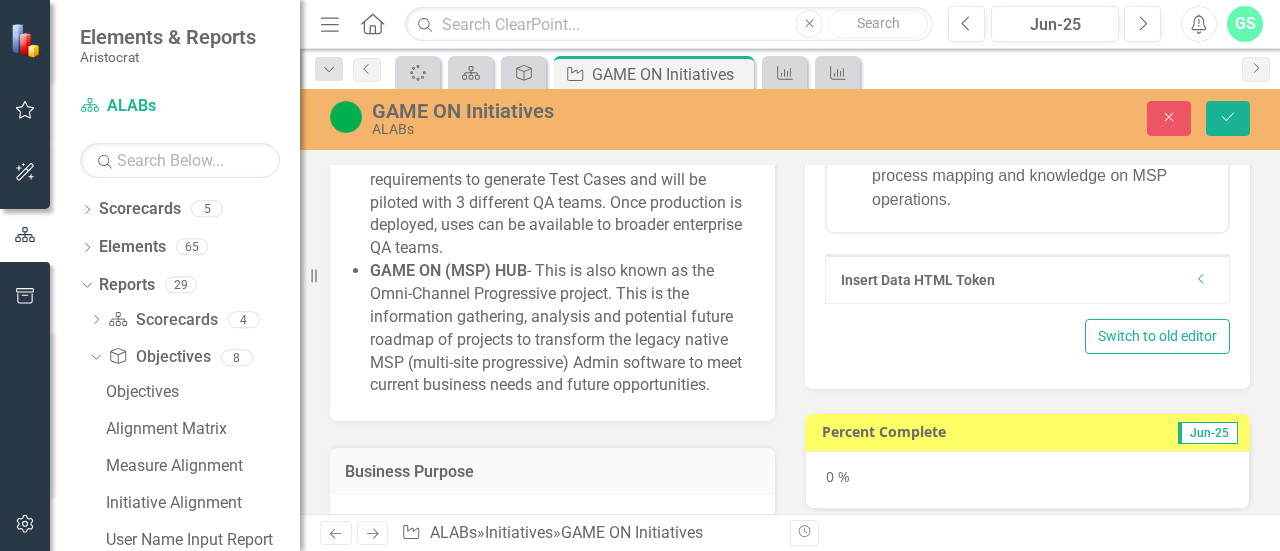 scroll, scrollTop: 800, scrollLeft: 0, axis: vertical 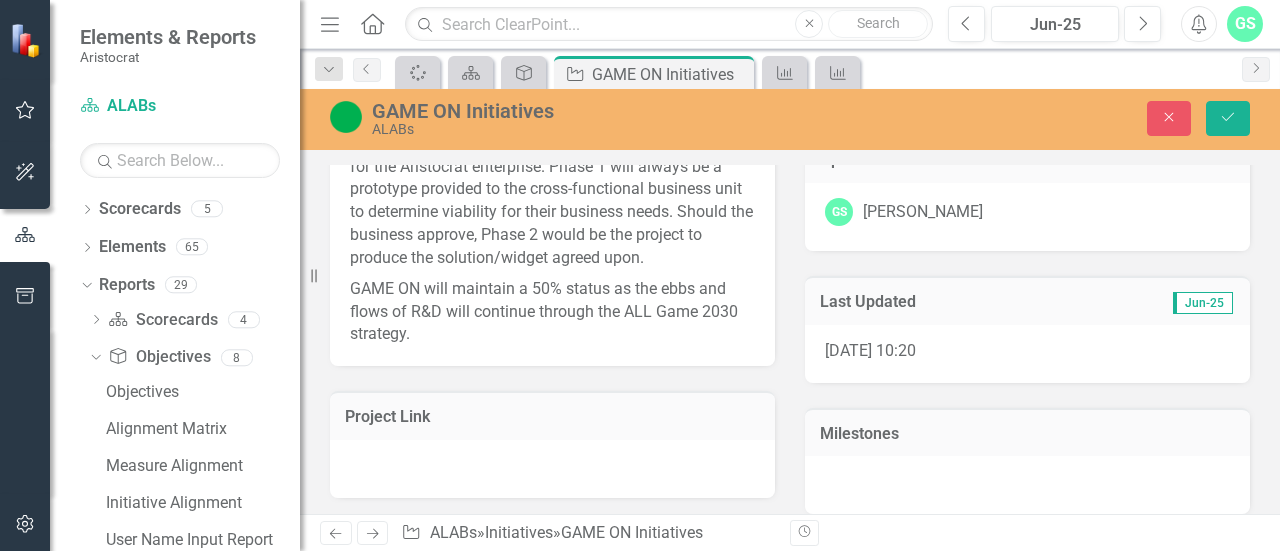 click on "GAME ON will maintain a 50% status as the ebbs and flows of R&D will continue through the ALL Game 2030 strategy." at bounding box center [552, 310] 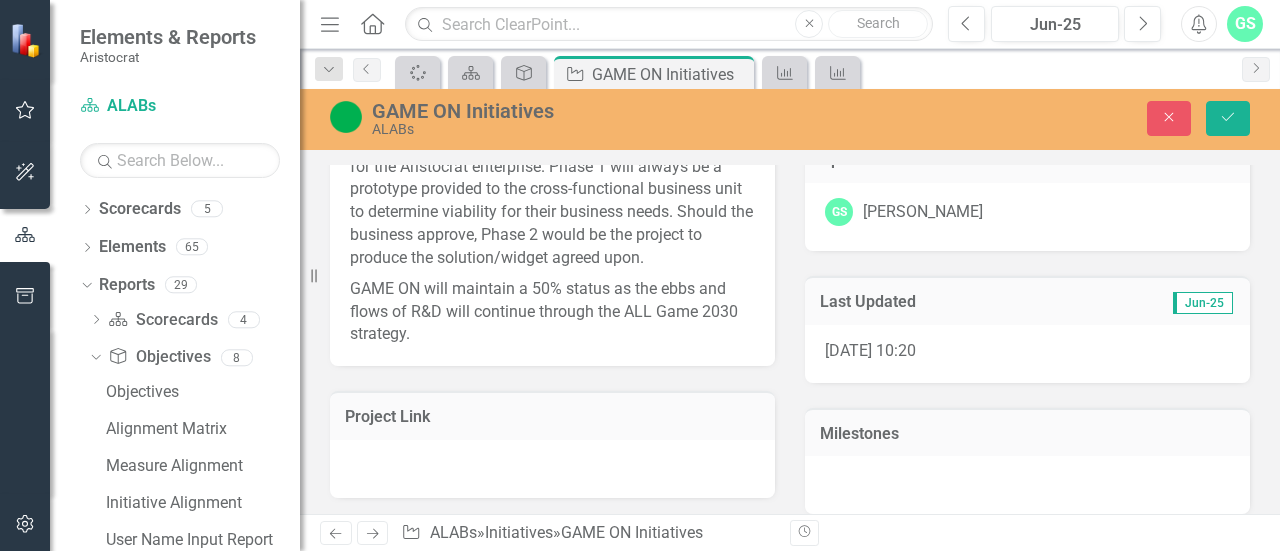 scroll, scrollTop: 400, scrollLeft: 0, axis: vertical 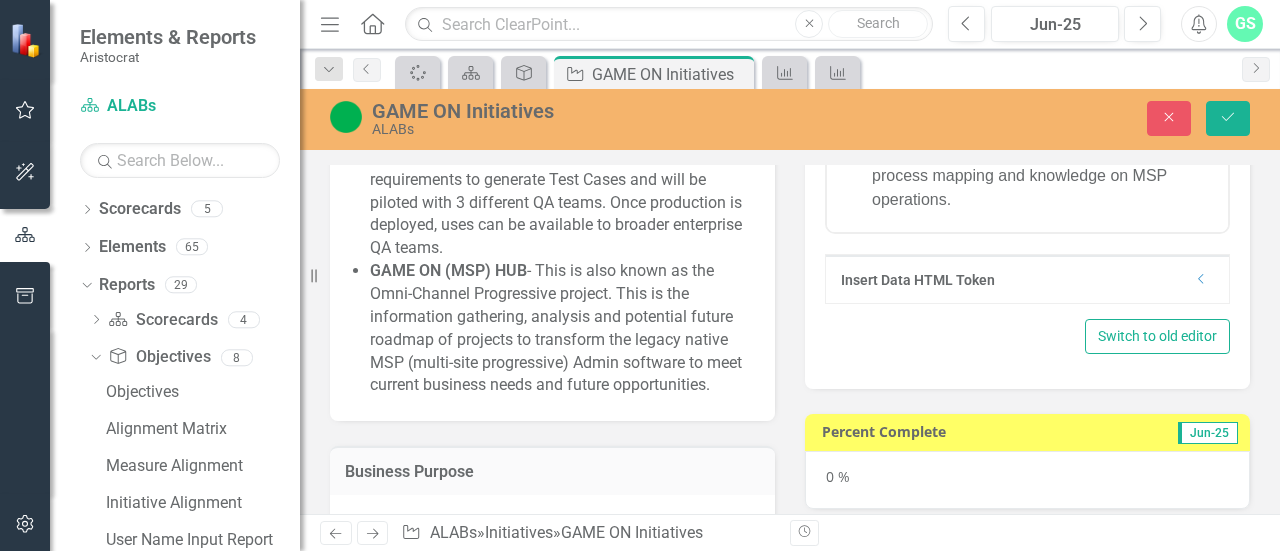 click on "0 %" at bounding box center (1027, 480) 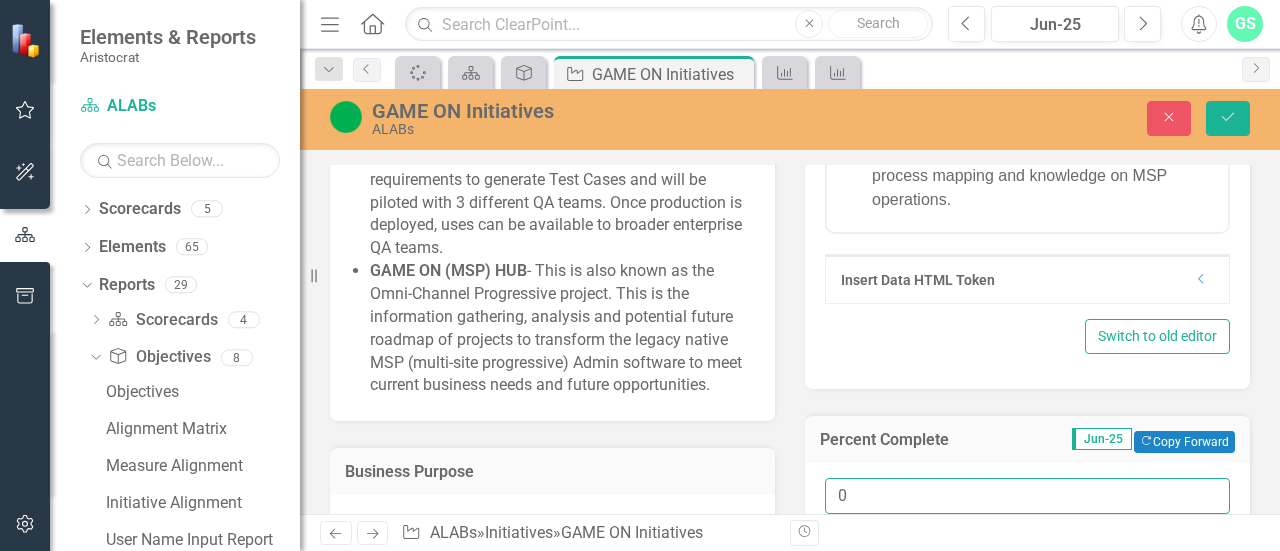 click on "0" at bounding box center [1027, 496] 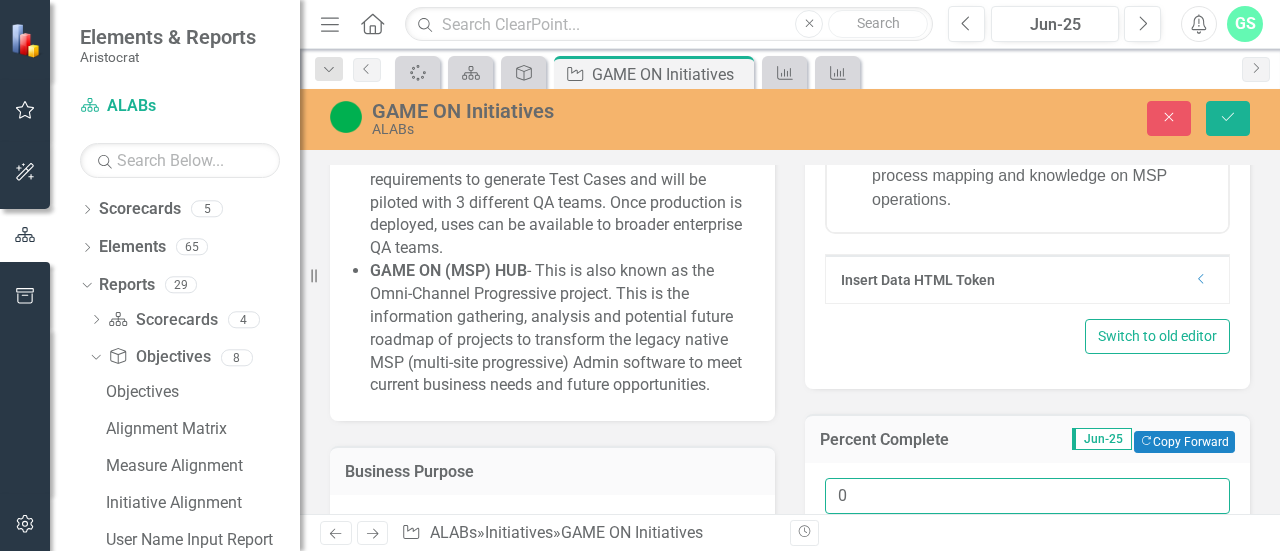 click on "0" at bounding box center (1027, 496) 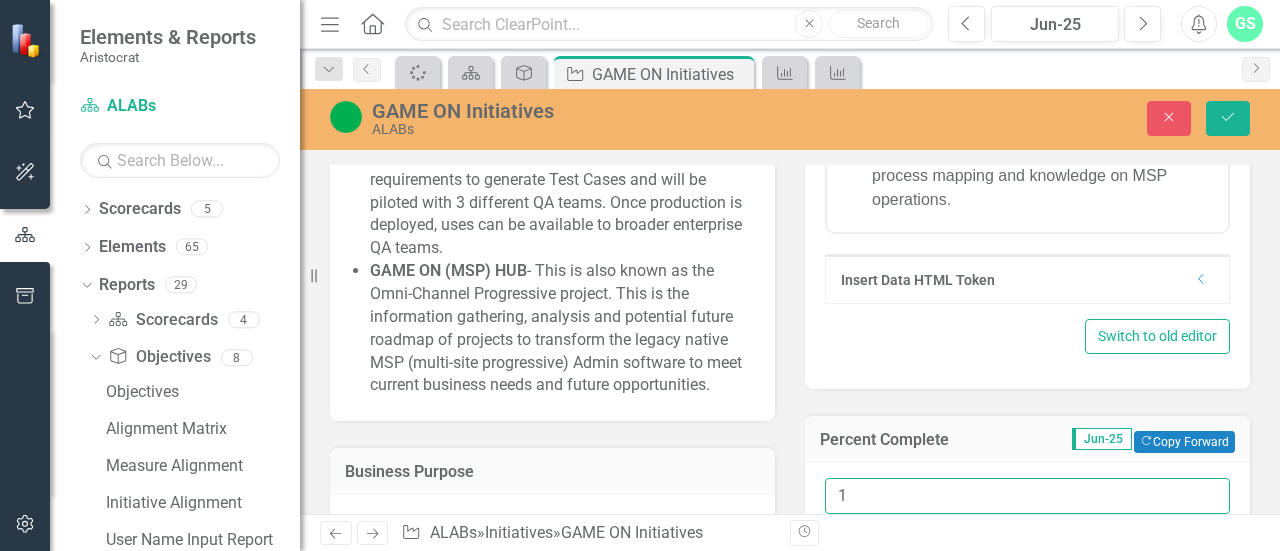 click on "1" at bounding box center (1027, 496) 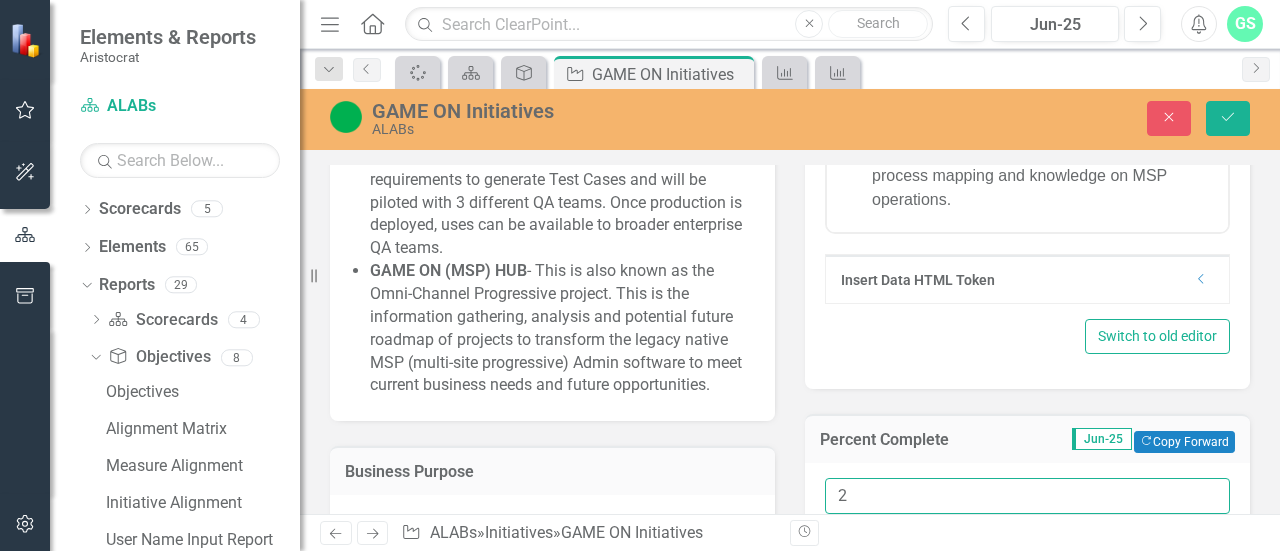 click on "2" at bounding box center [1027, 496] 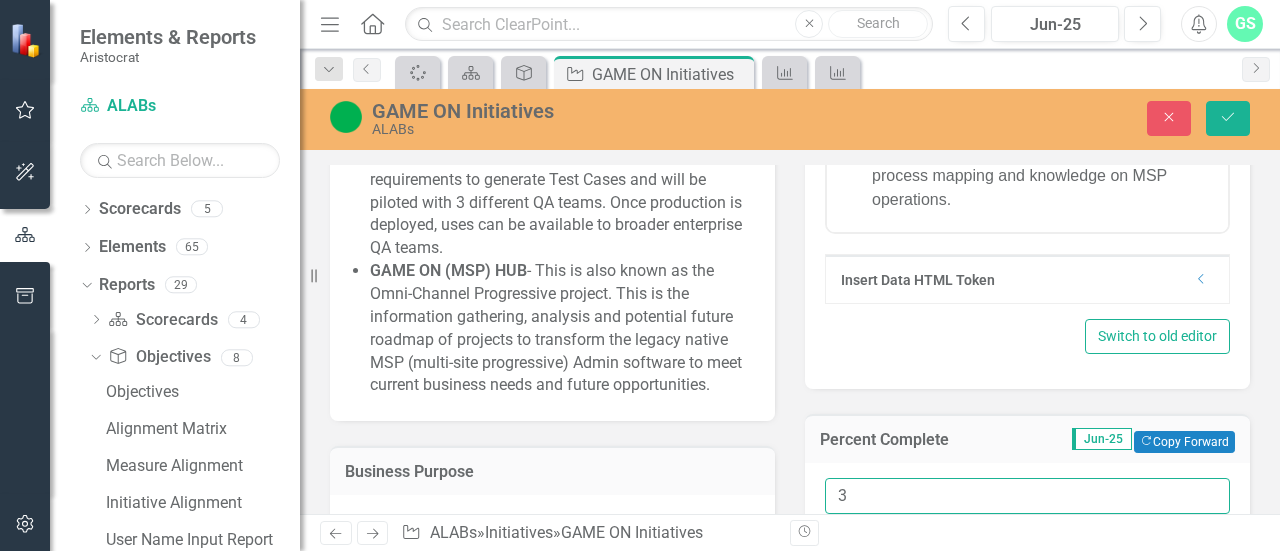 click on "3" at bounding box center [1027, 496] 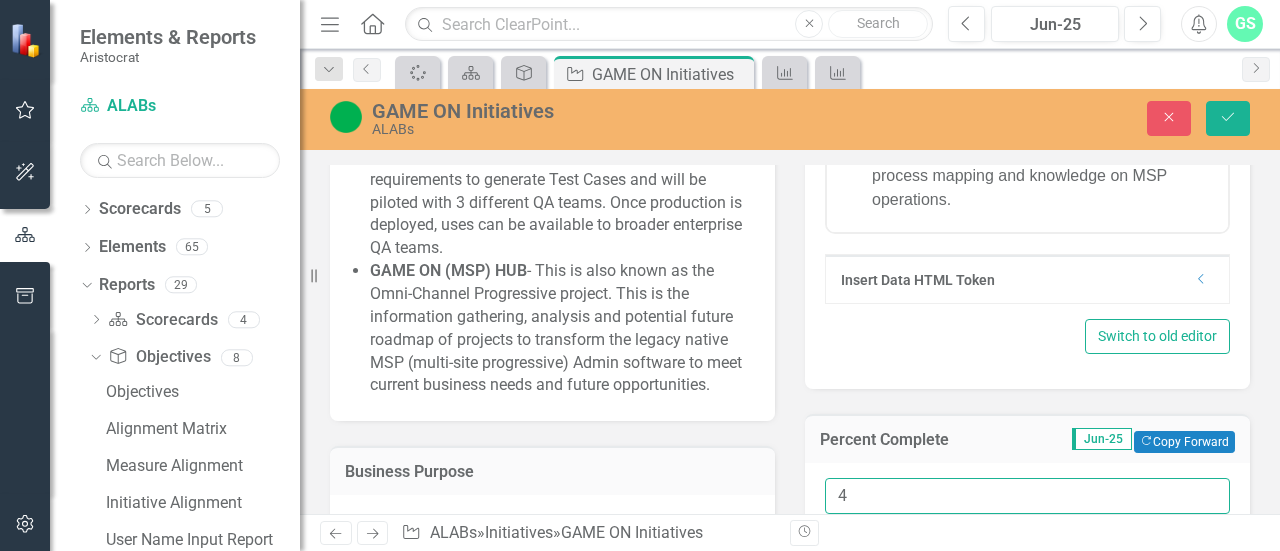 click on "4" at bounding box center (1027, 496) 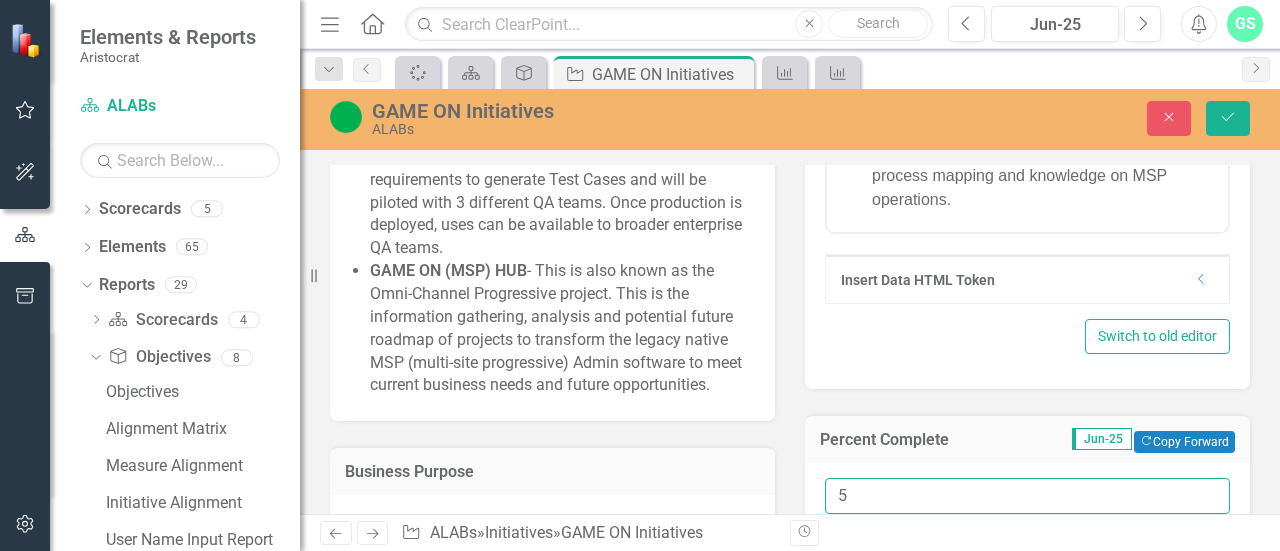 click on "5" at bounding box center (1027, 496) 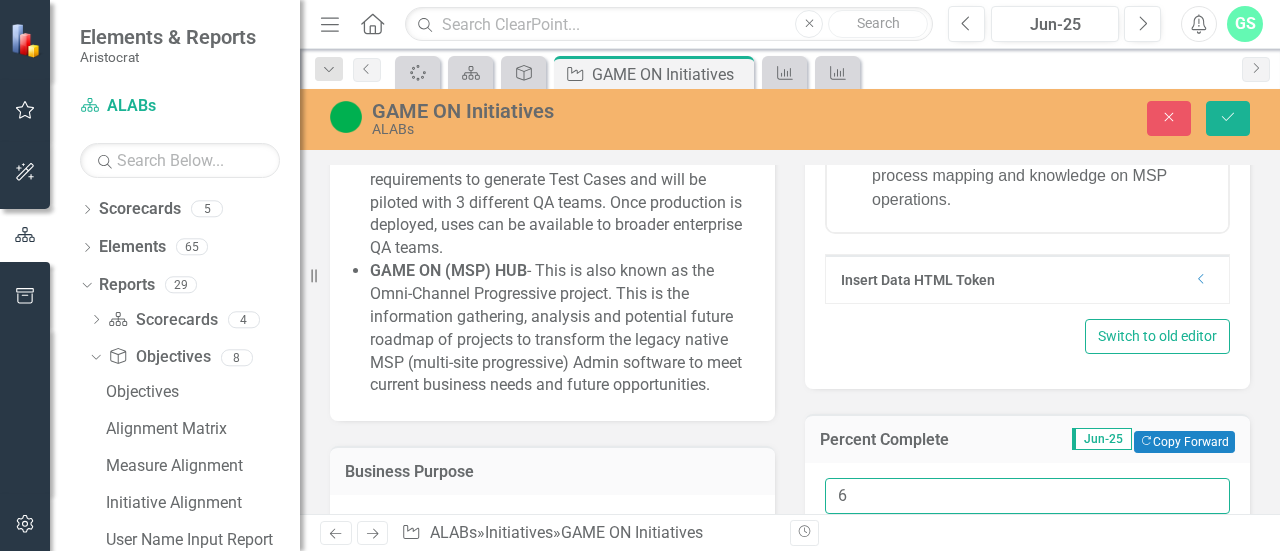 click on "6" at bounding box center (1027, 496) 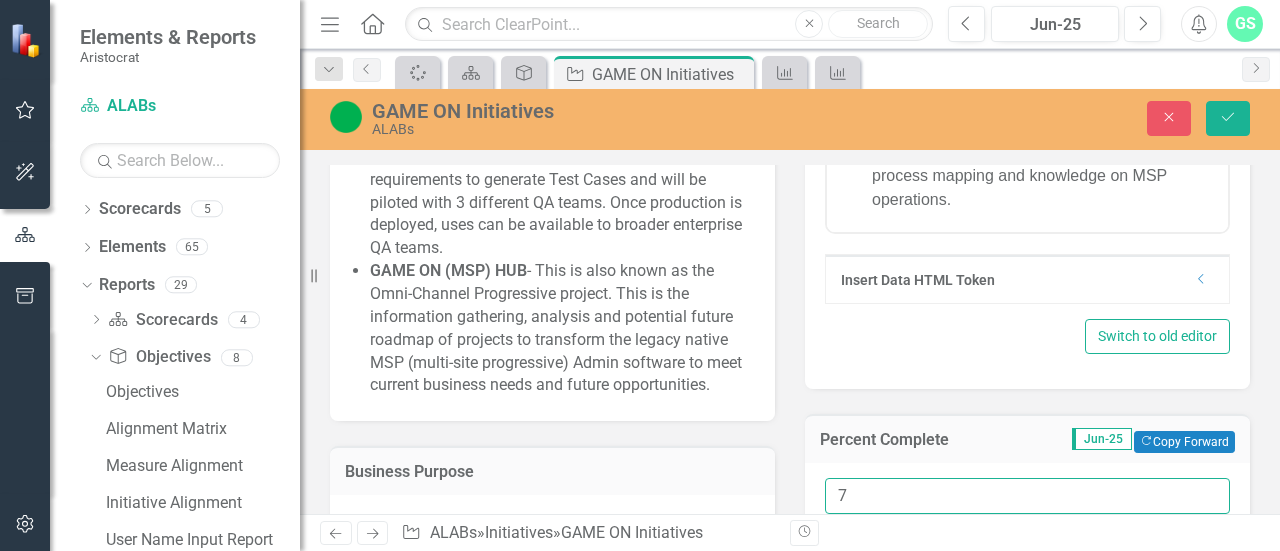 click on "7" at bounding box center [1027, 496] 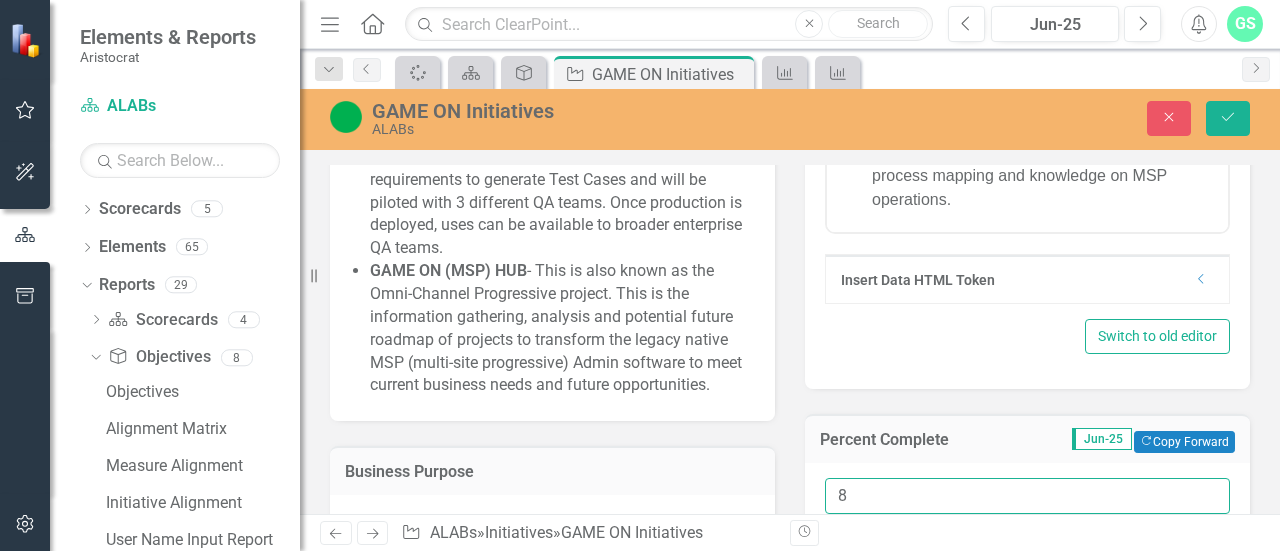 click on "8" at bounding box center (1027, 496) 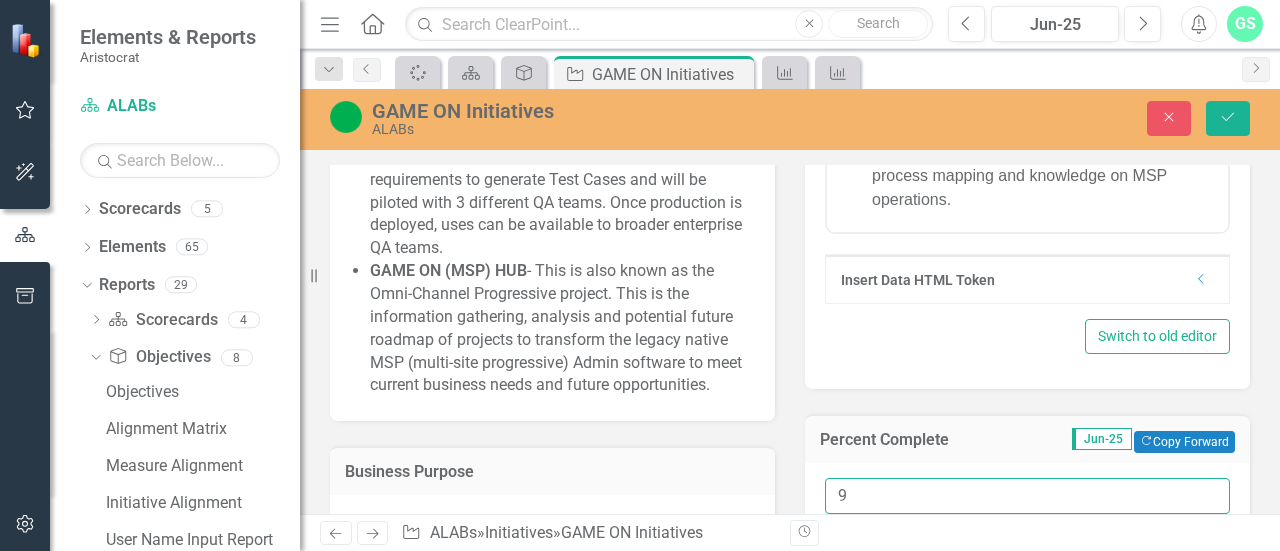click on "9" at bounding box center (1027, 496) 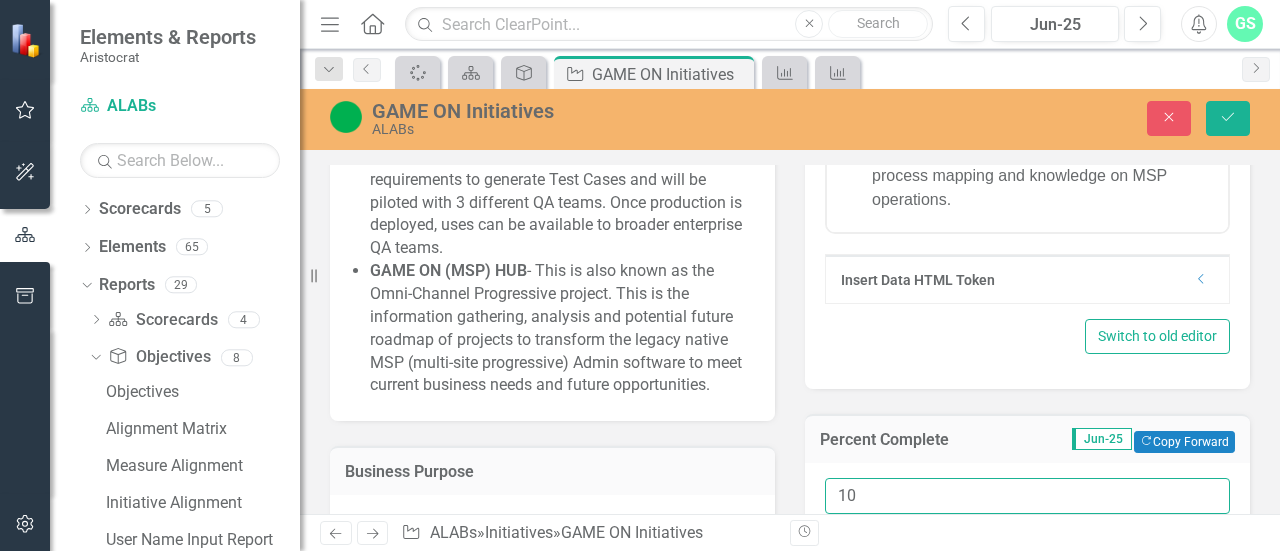 click on "10" at bounding box center [1027, 496] 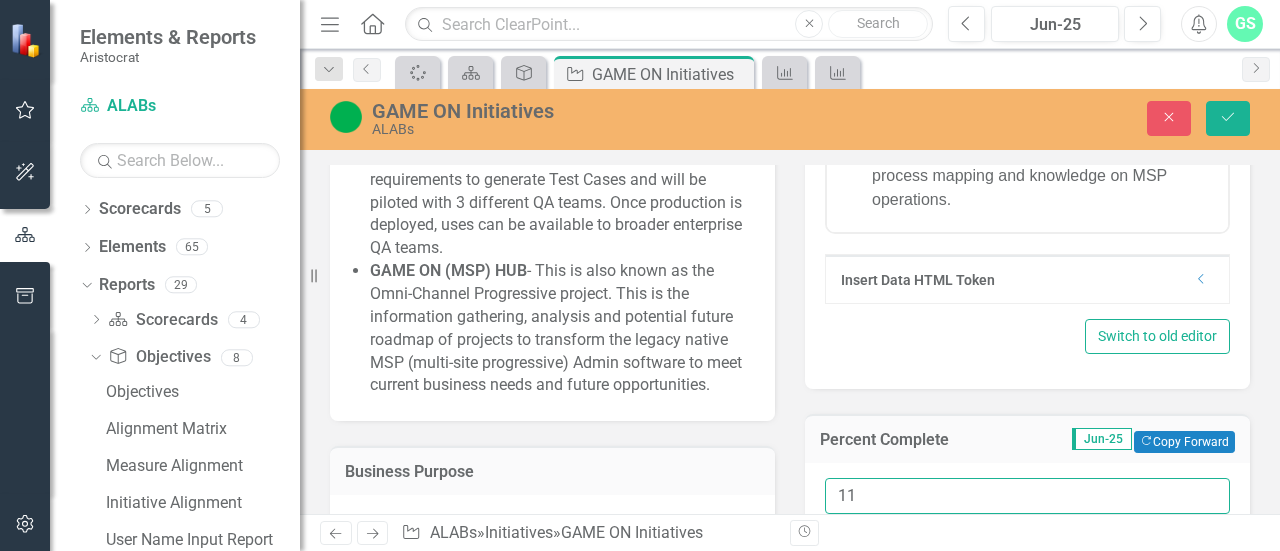 click on "11" at bounding box center (1027, 496) 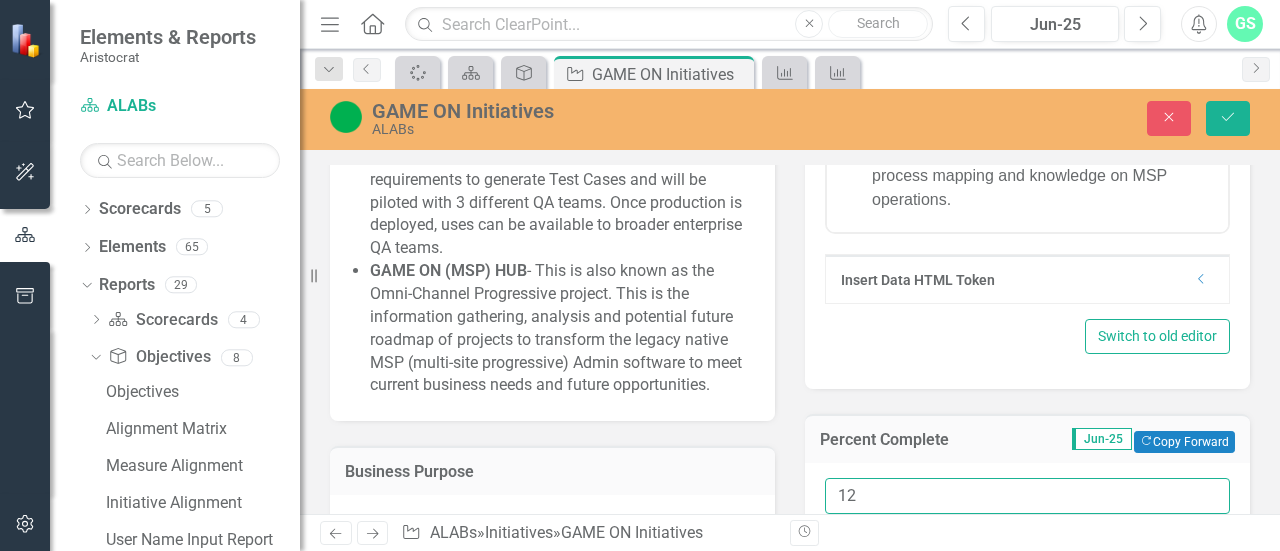 click on "12" at bounding box center (1027, 496) 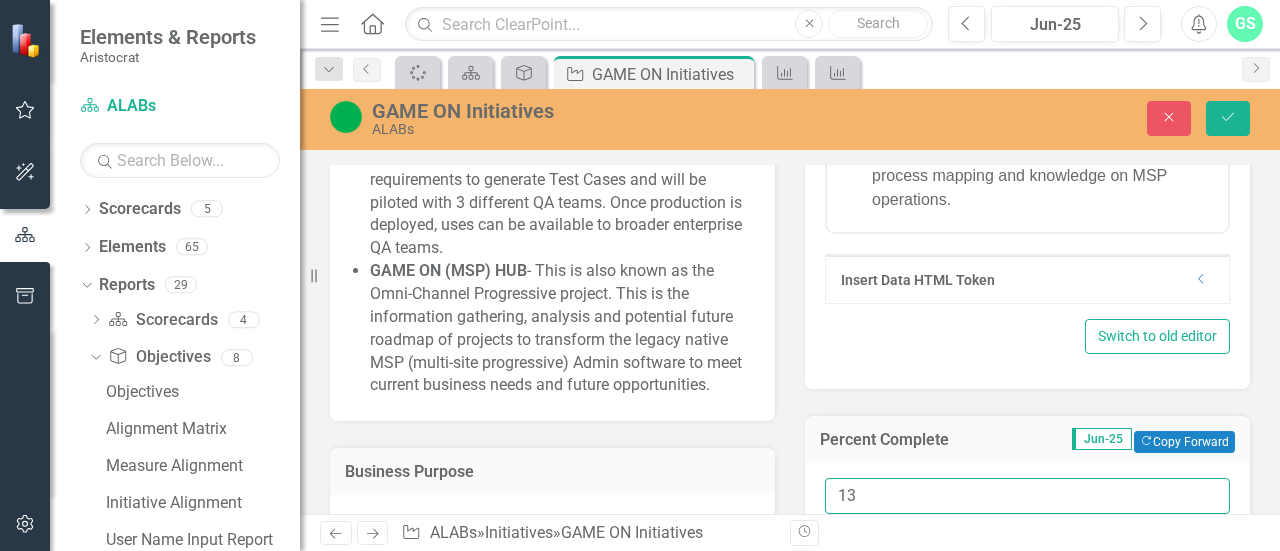 click on "13" at bounding box center (1027, 496) 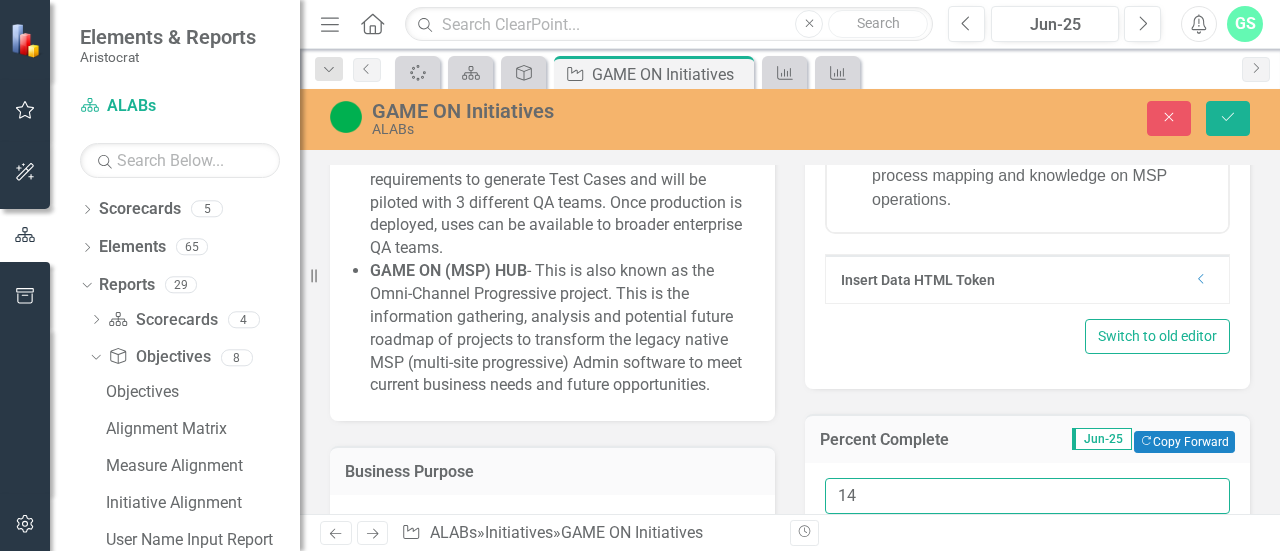 click on "14" at bounding box center (1027, 496) 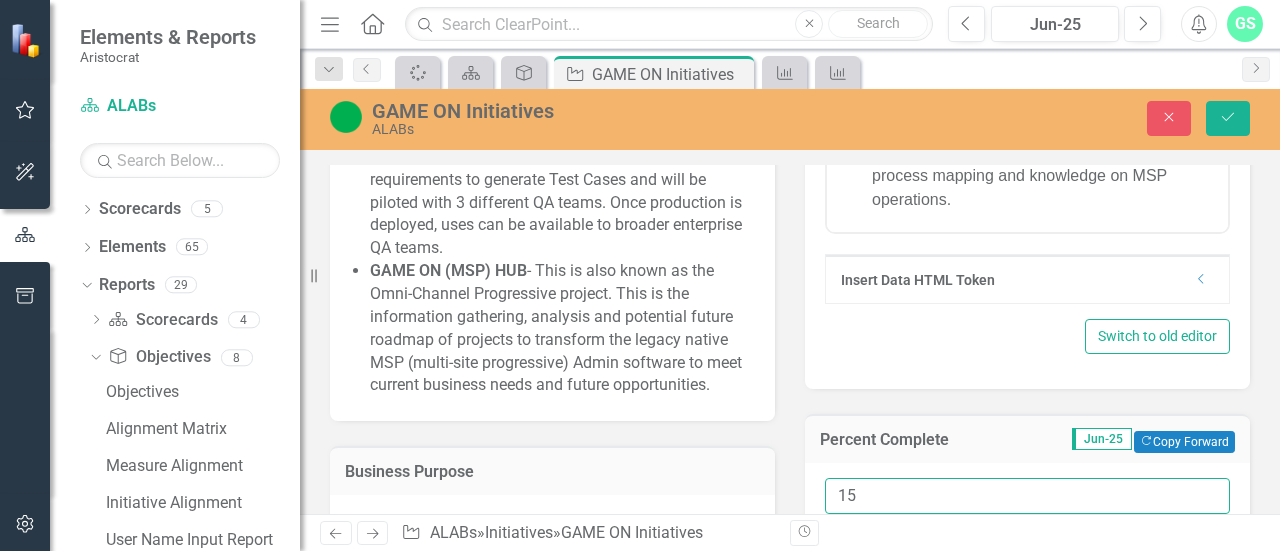 click on "15" at bounding box center [1027, 496] 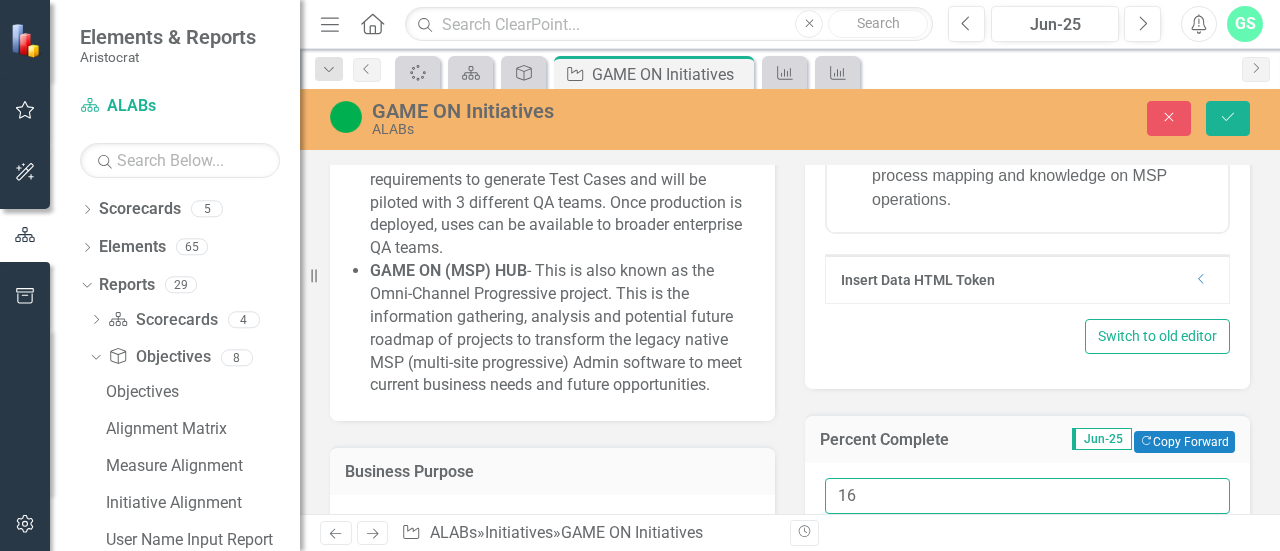 click on "16" at bounding box center [1027, 496] 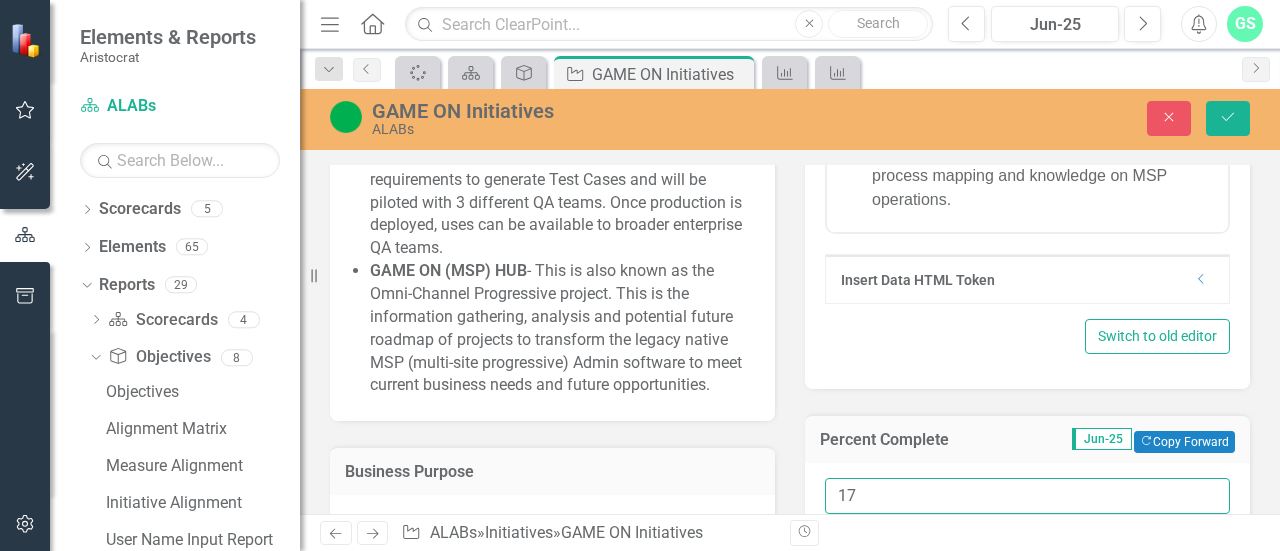 click on "17" at bounding box center [1027, 496] 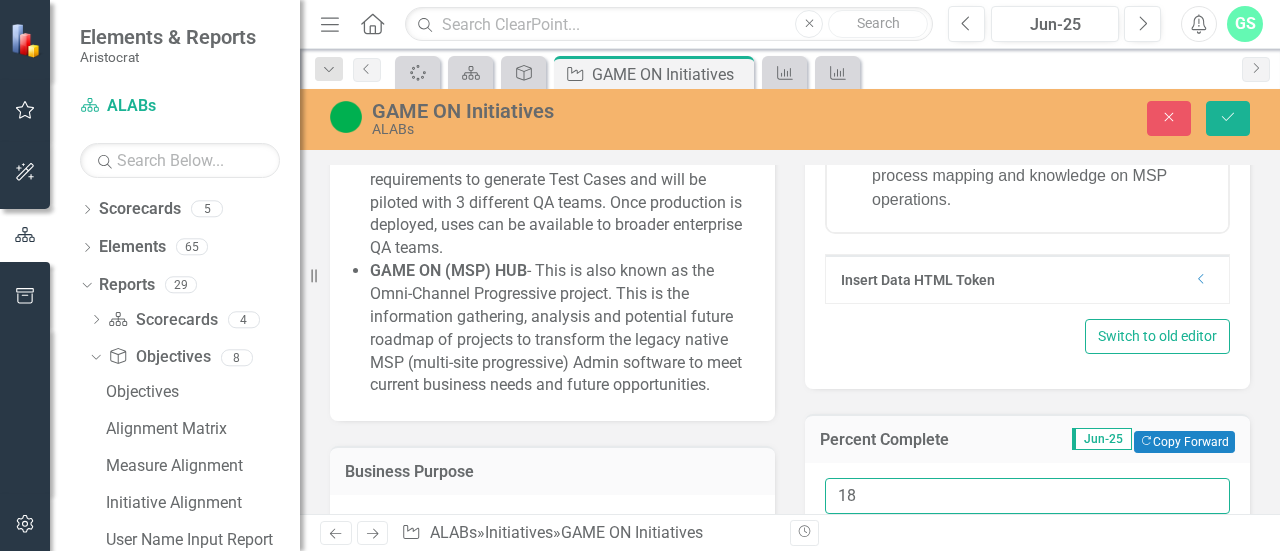 click on "18" at bounding box center [1027, 496] 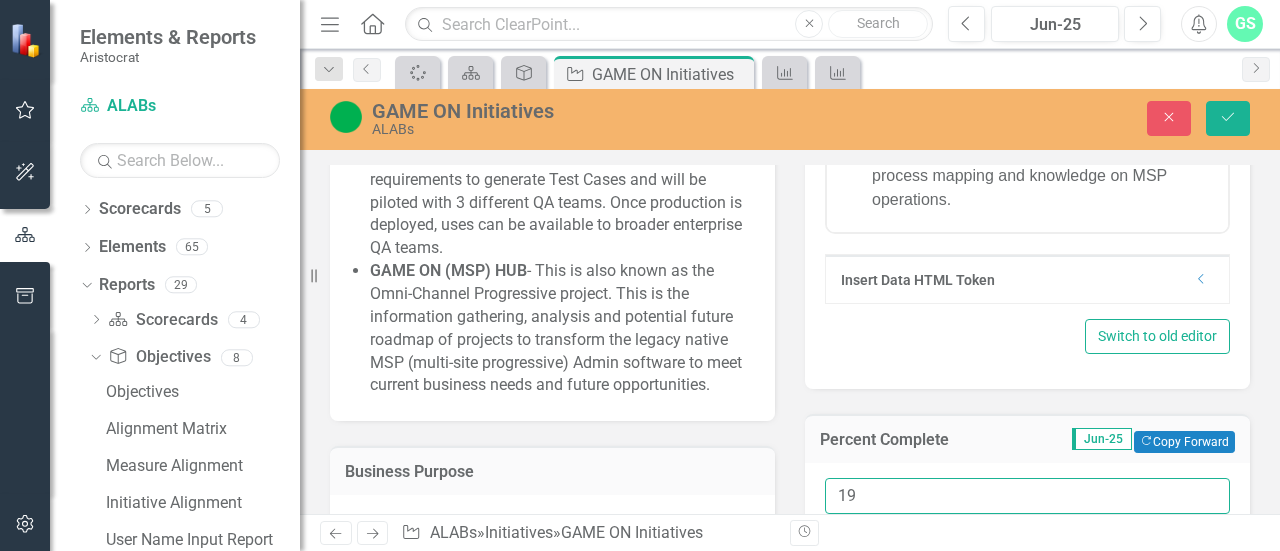 click on "19" at bounding box center (1027, 496) 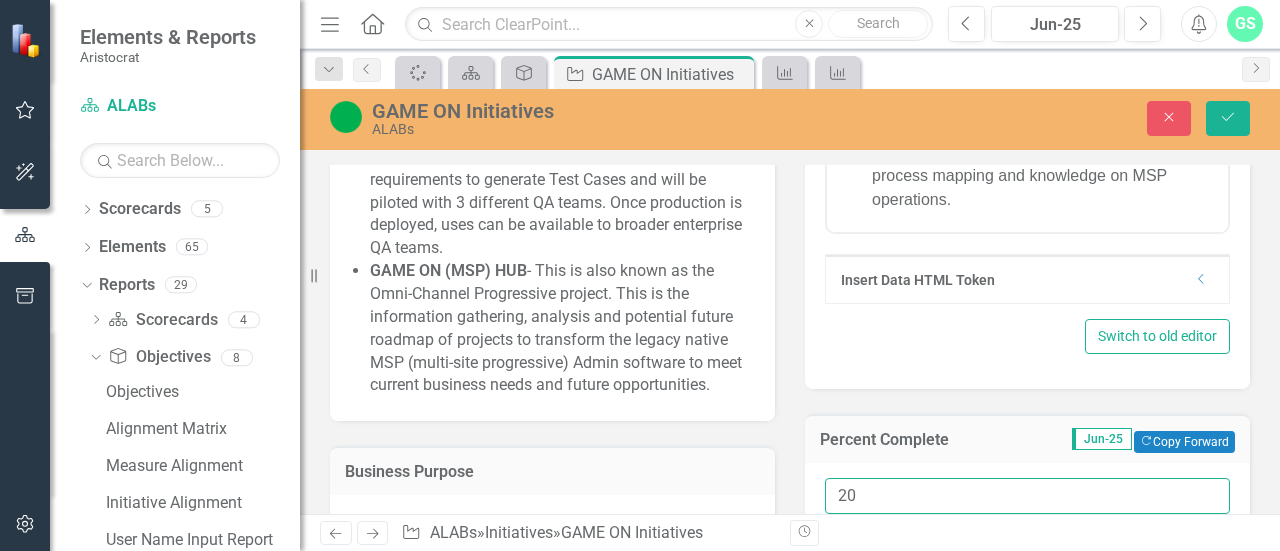 click on "20" at bounding box center [1027, 496] 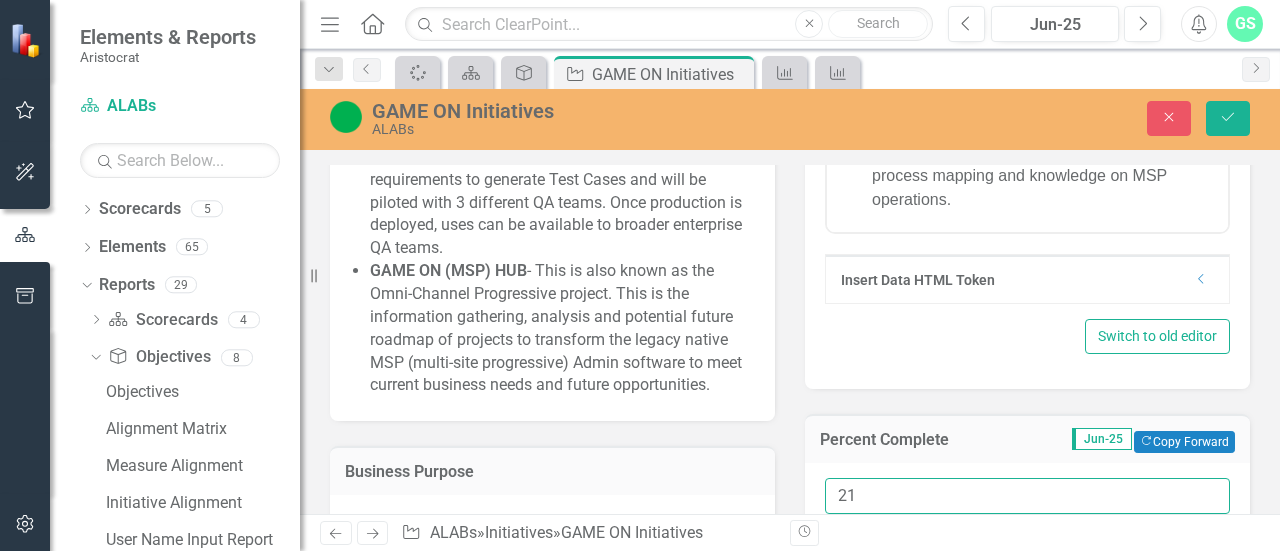 click on "21" at bounding box center (1027, 496) 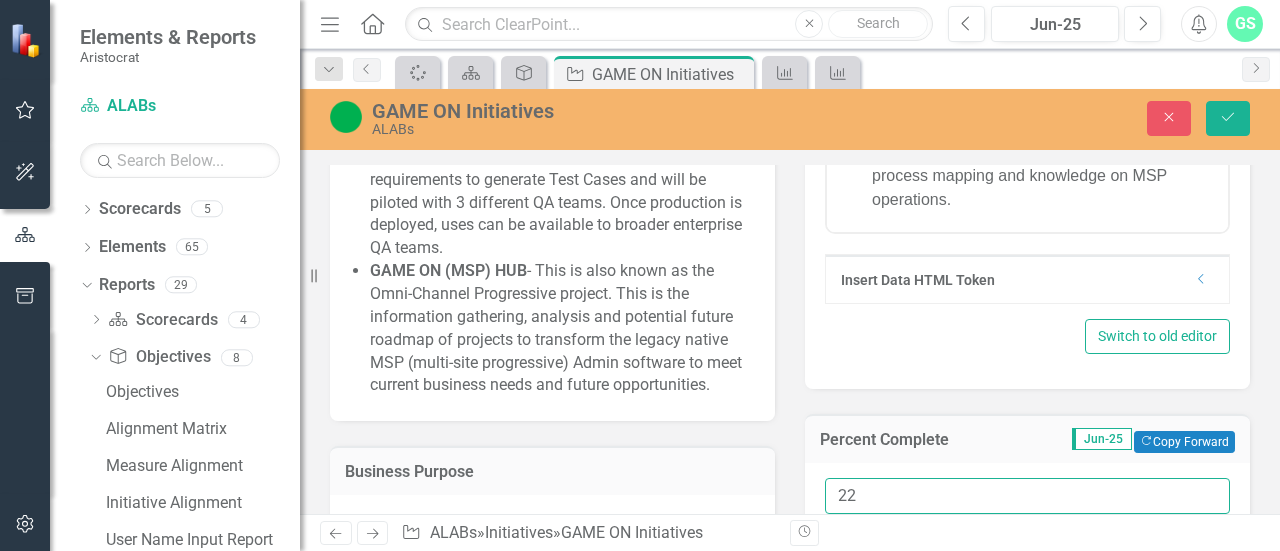 click on "22" at bounding box center [1027, 496] 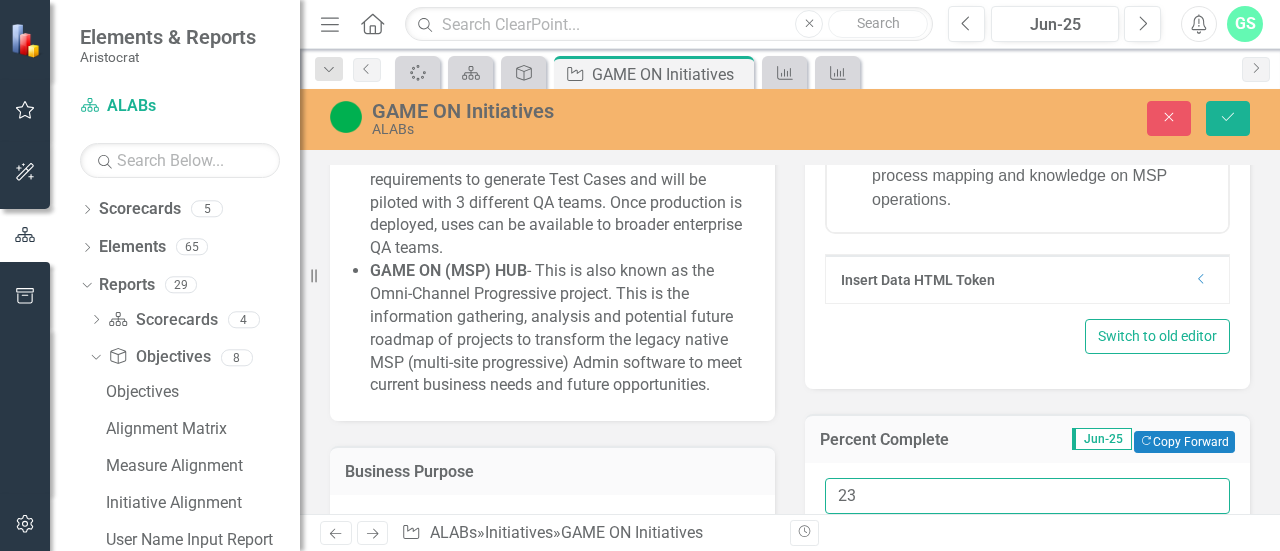 click on "23" at bounding box center [1027, 496] 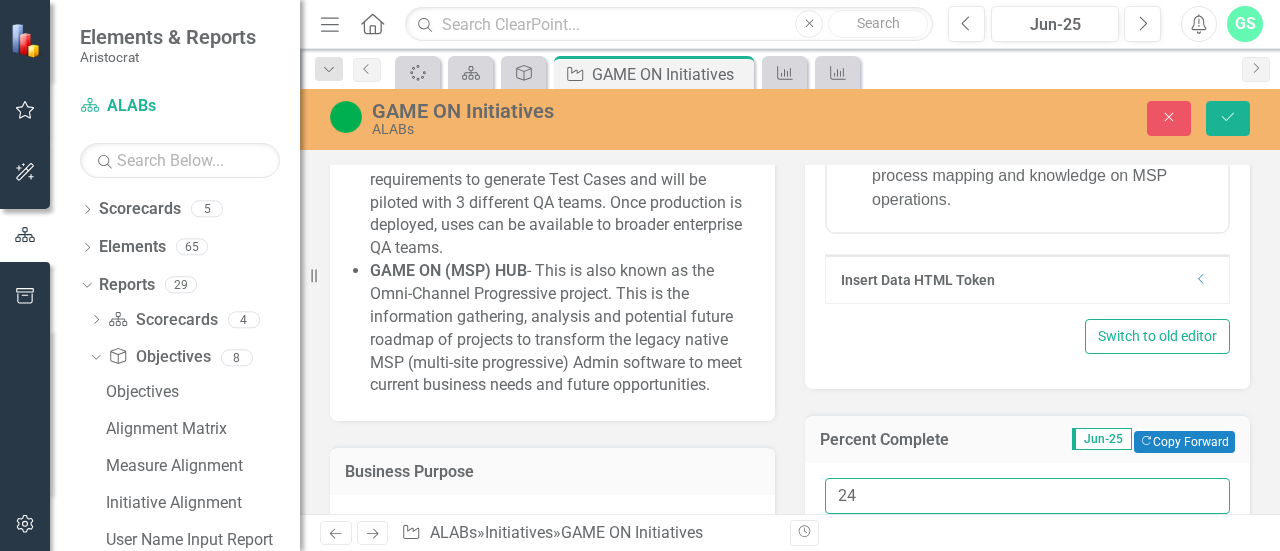 click on "24" at bounding box center (1027, 496) 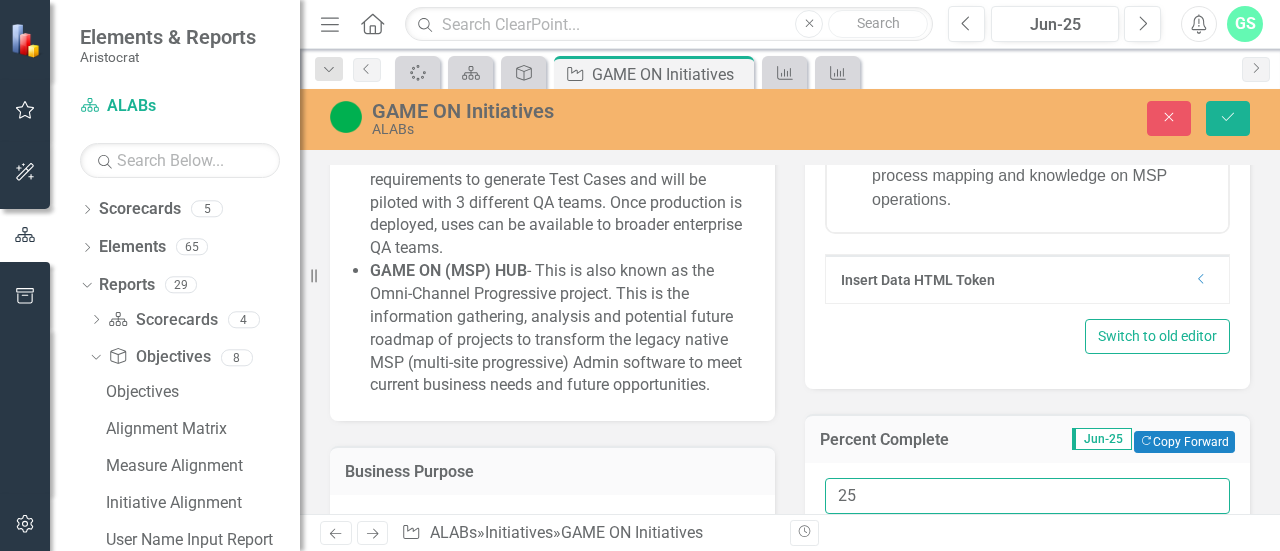 click on "25" at bounding box center [1027, 496] 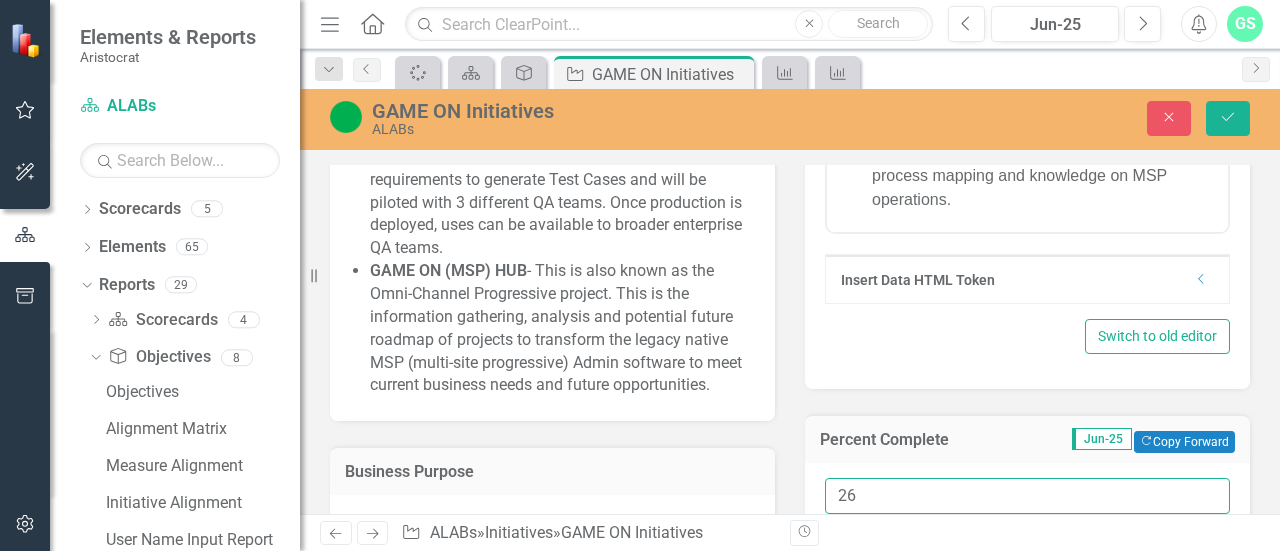 click on "26" at bounding box center [1027, 496] 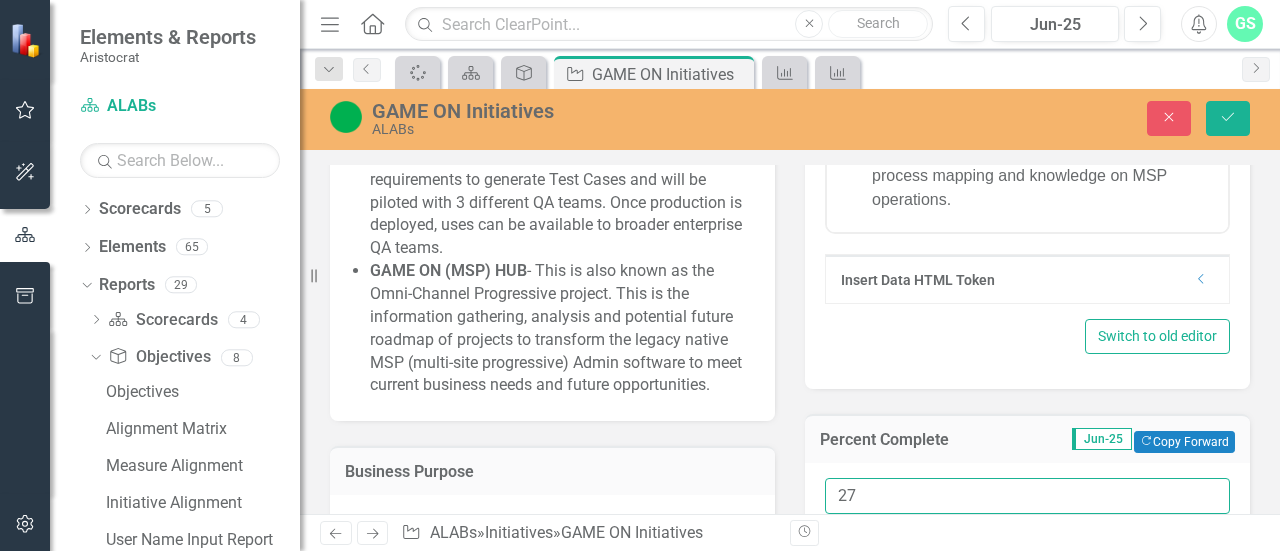 click on "27" at bounding box center [1027, 496] 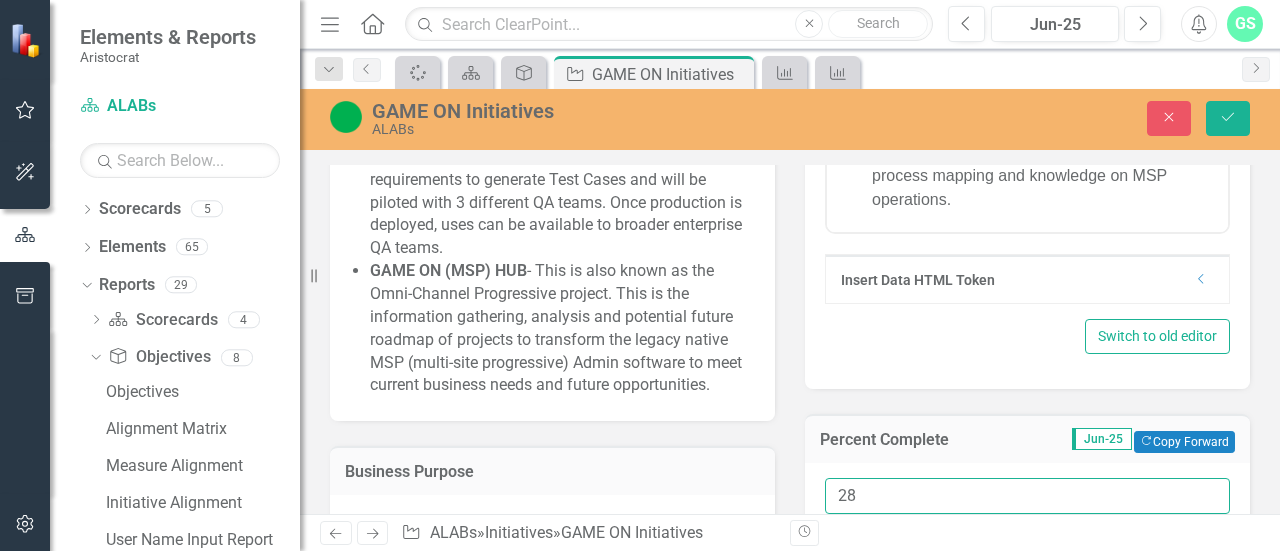 click on "28" at bounding box center [1027, 496] 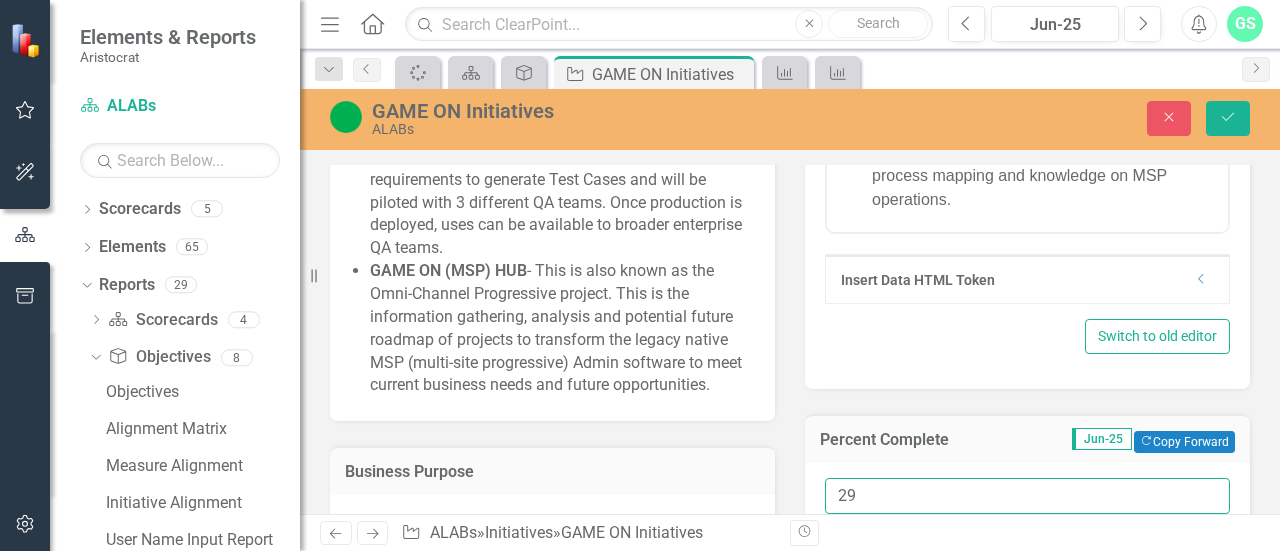 click on "29" at bounding box center [1027, 496] 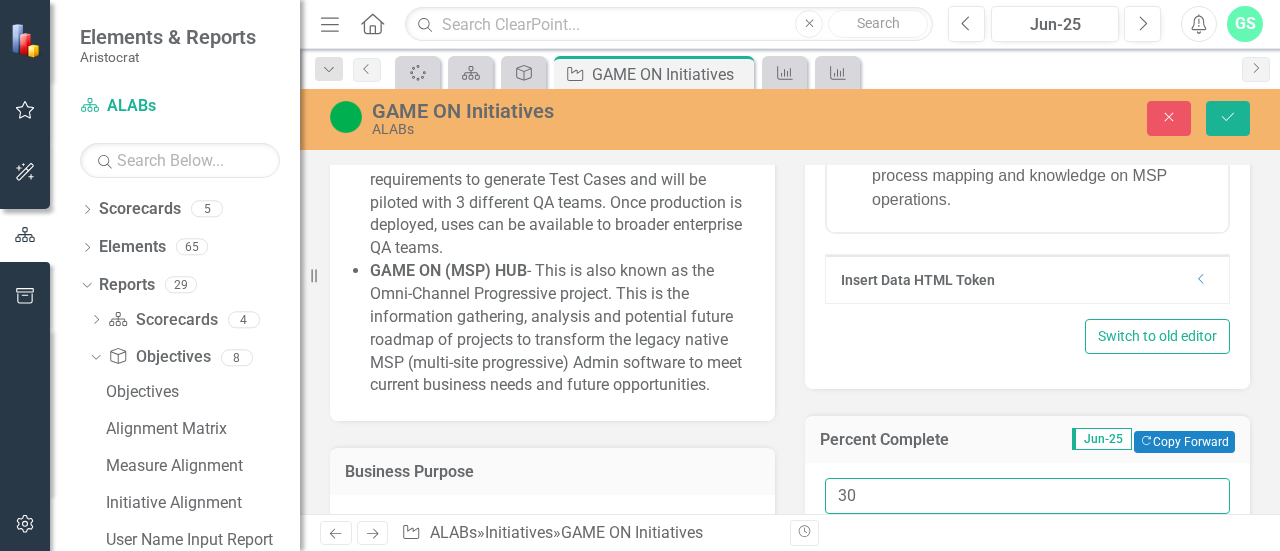 click on "30" at bounding box center (1027, 496) 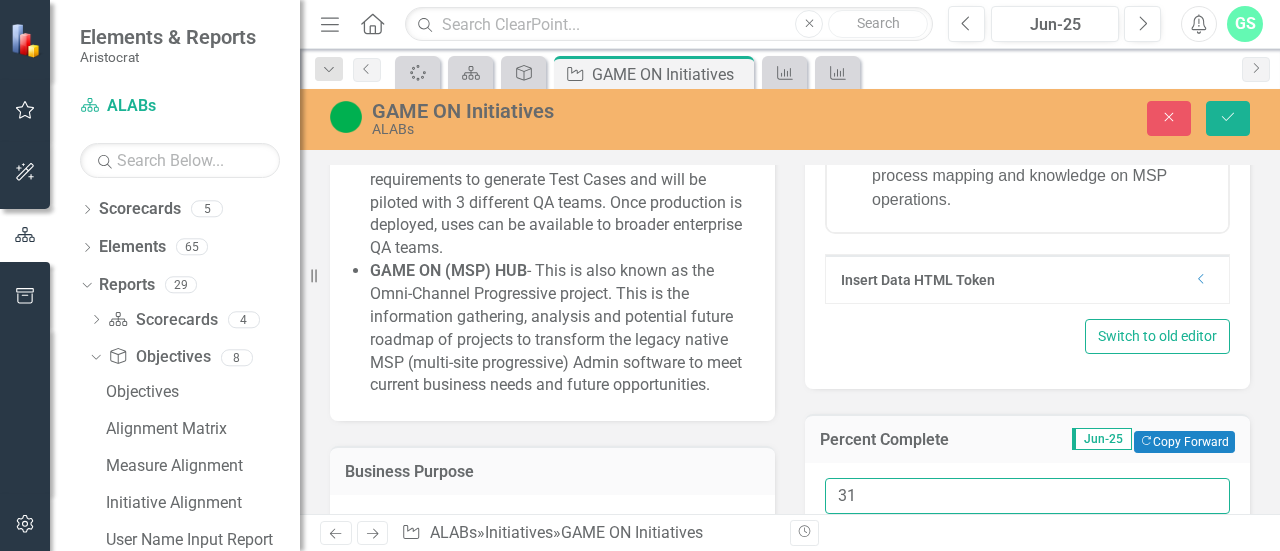 click on "31" at bounding box center [1027, 496] 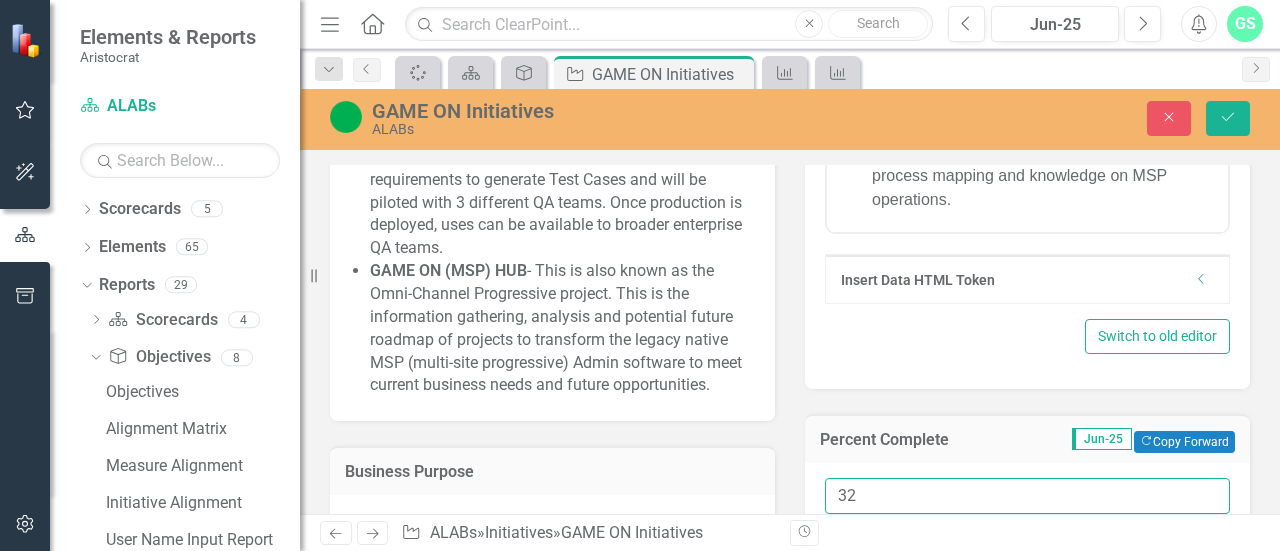click on "32" at bounding box center [1027, 496] 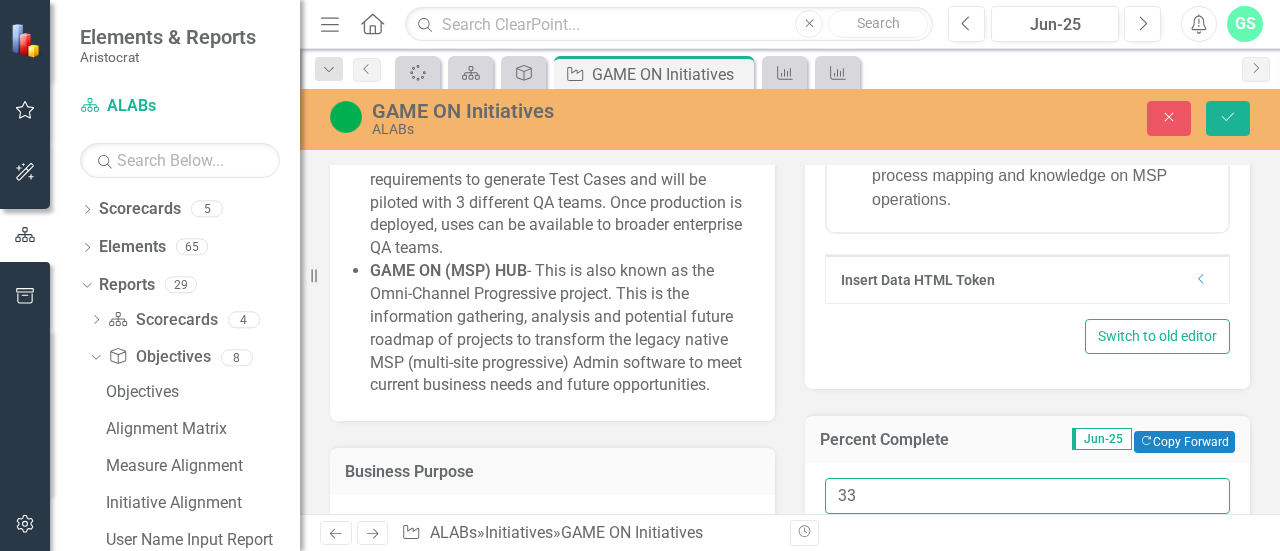 click on "33" at bounding box center [1027, 496] 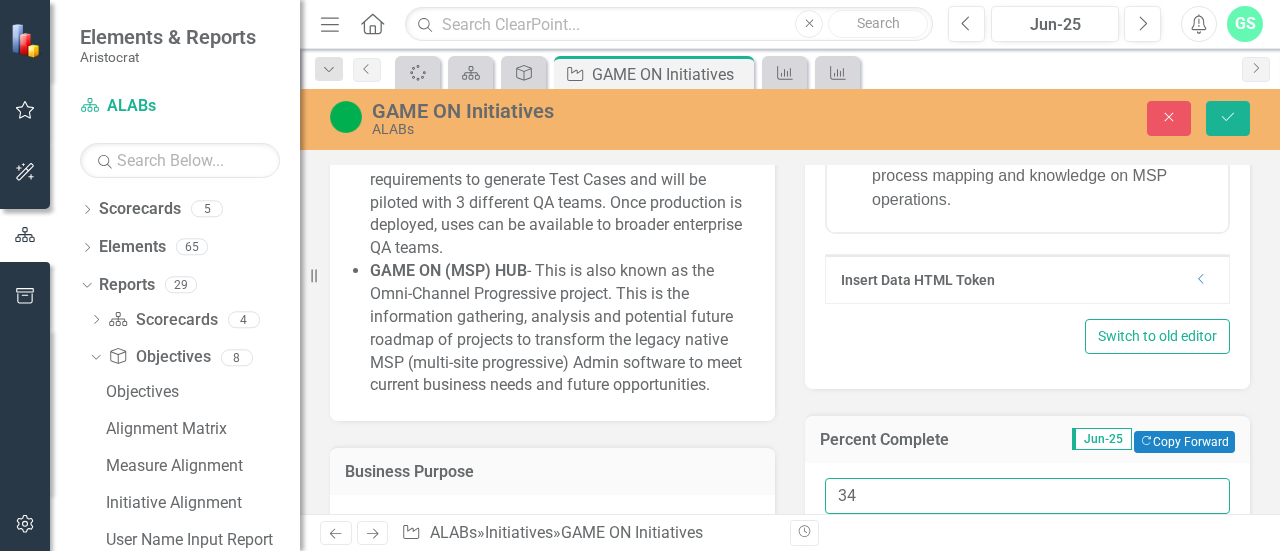 click on "34" at bounding box center [1027, 496] 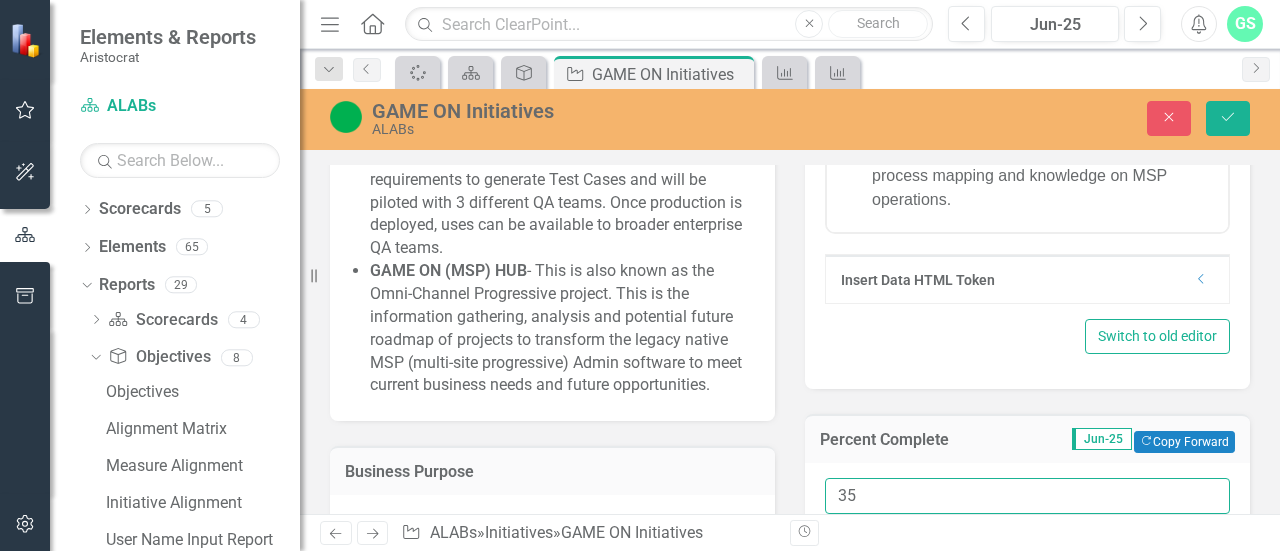 click on "35" at bounding box center [1027, 496] 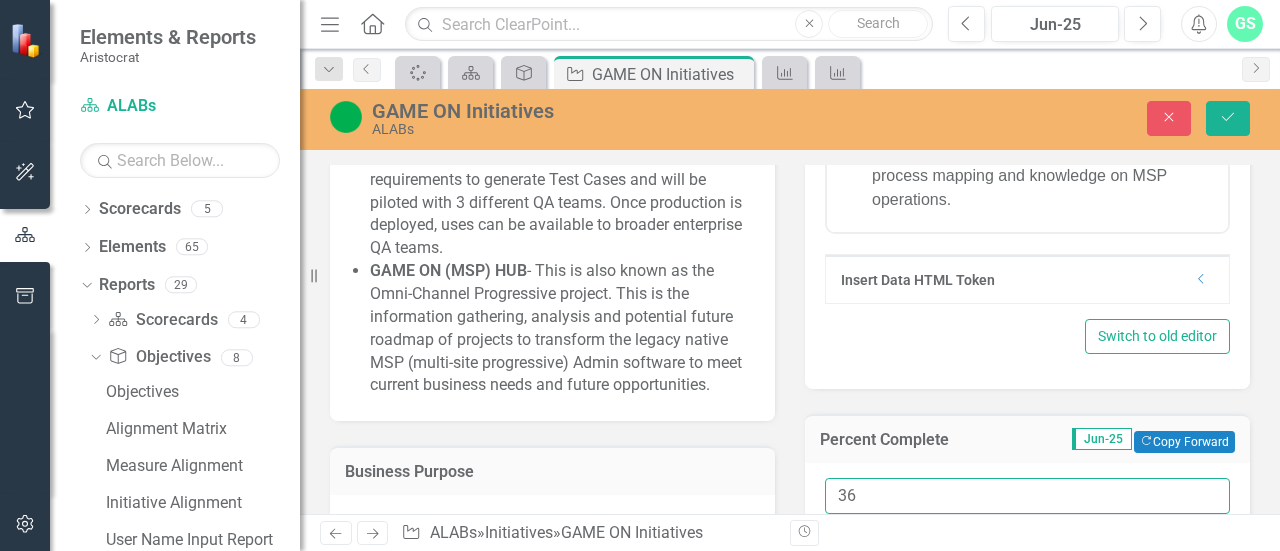 click on "36" at bounding box center [1027, 496] 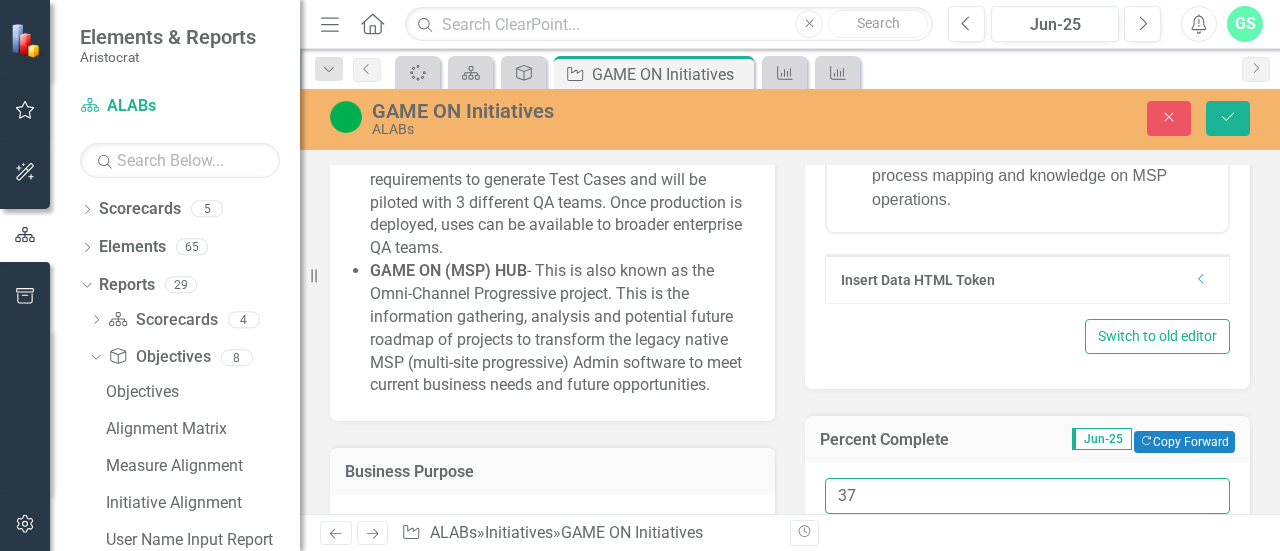 click on "37" at bounding box center [1027, 496] 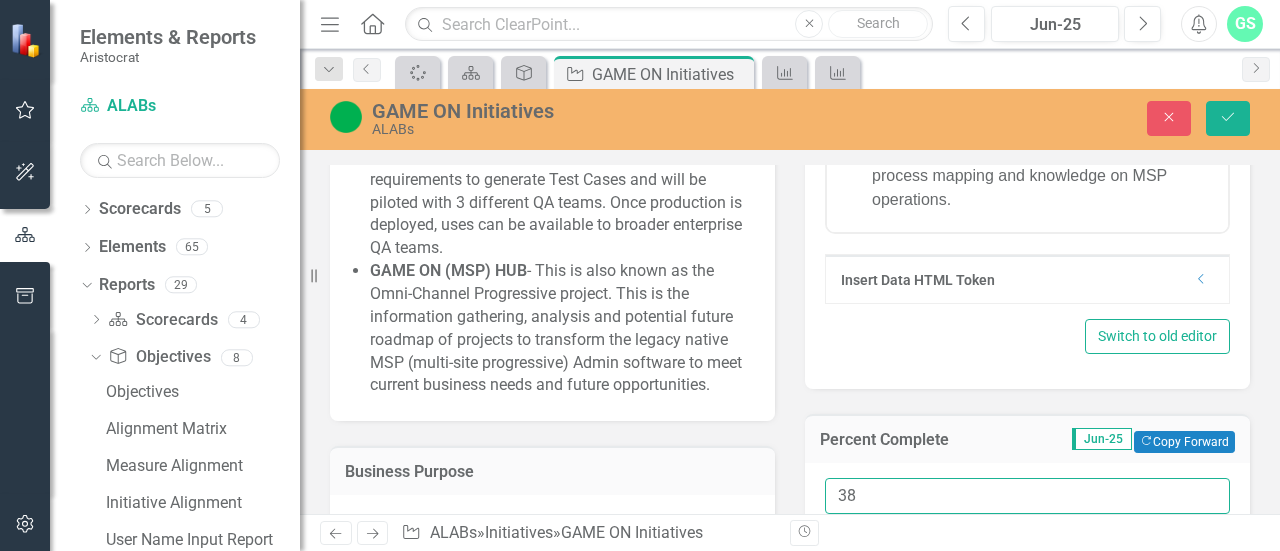 click on "38" at bounding box center [1027, 496] 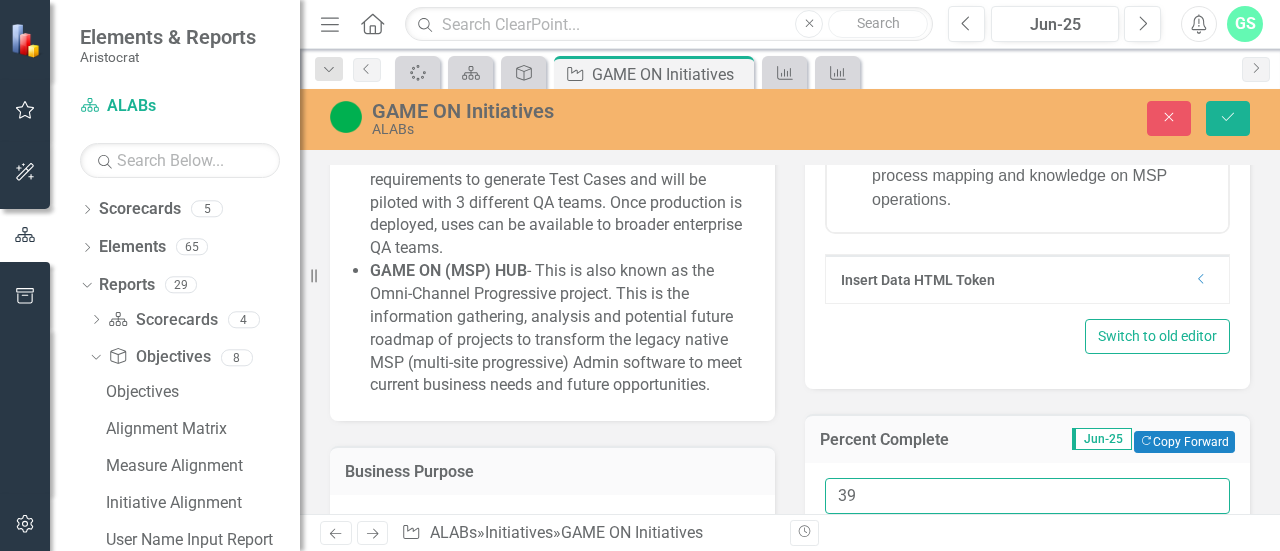 click on "39" at bounding box center [1027, 496] 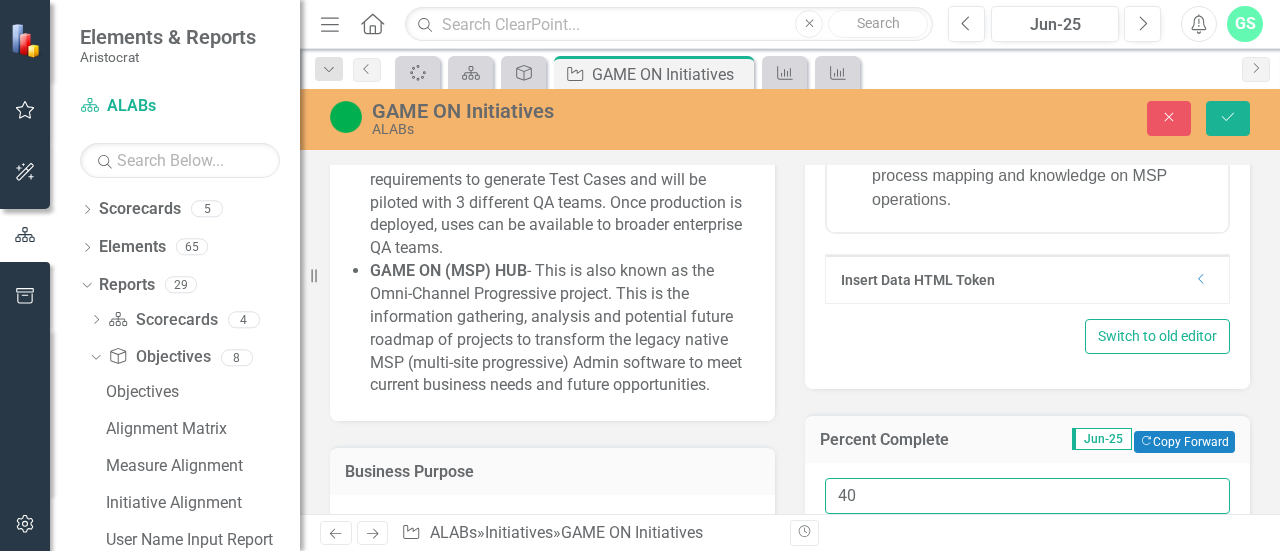 click on "40" at bounding box center [1027, 496] 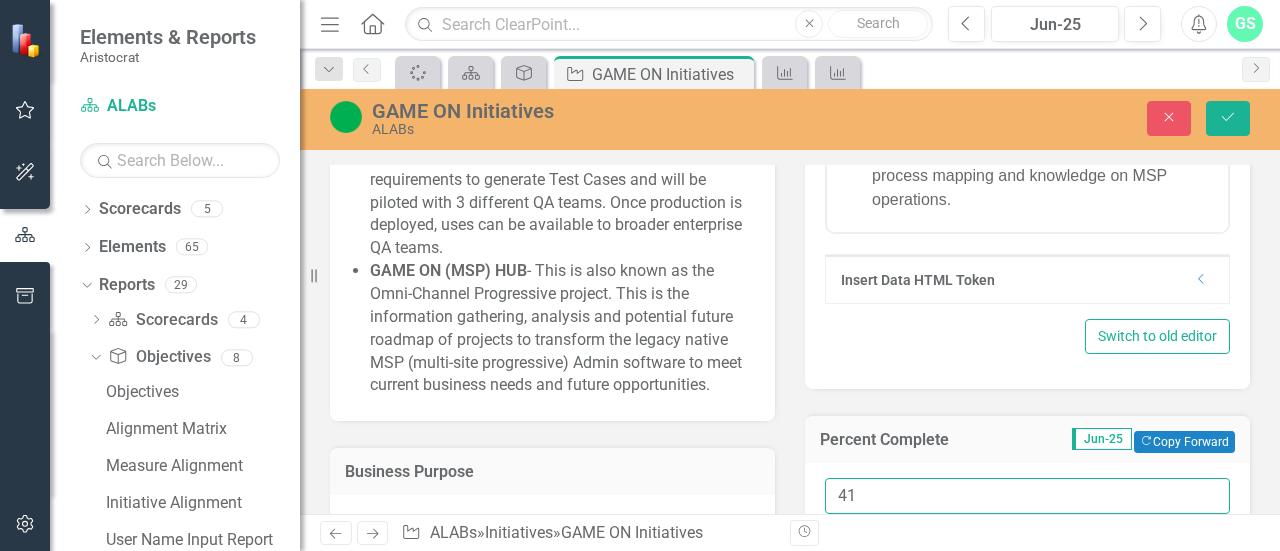 click on "41" at bounding box center (1027, 496) 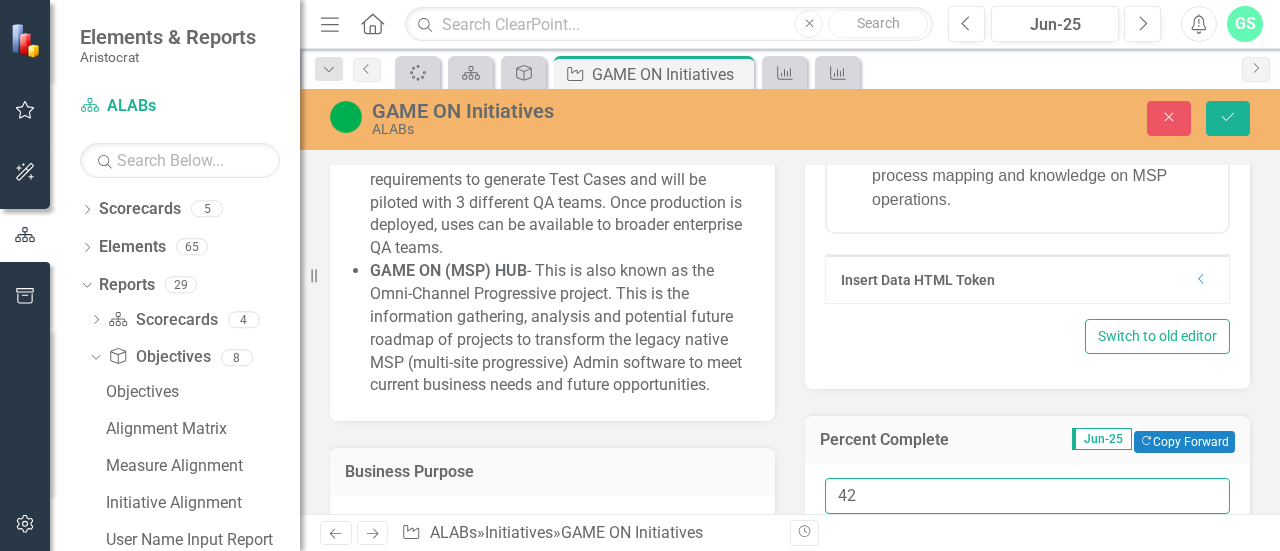 click on "42" at bounding box center [1027, 496] 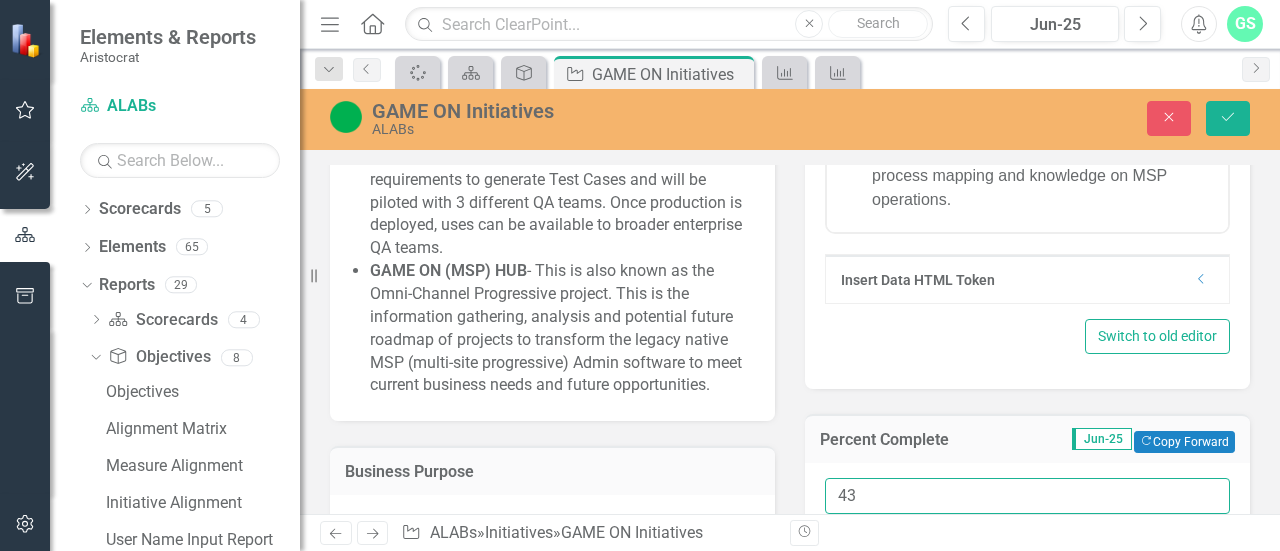 click on "43" at bounding box center (1027, 496) 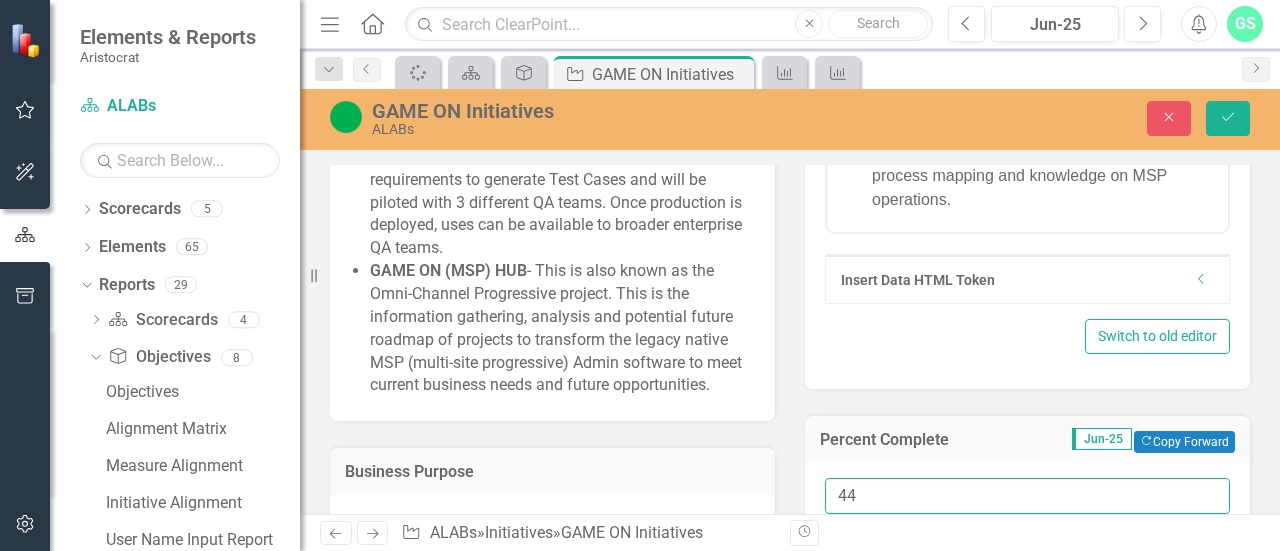 click on "44" at bounding box center [1027, 496] 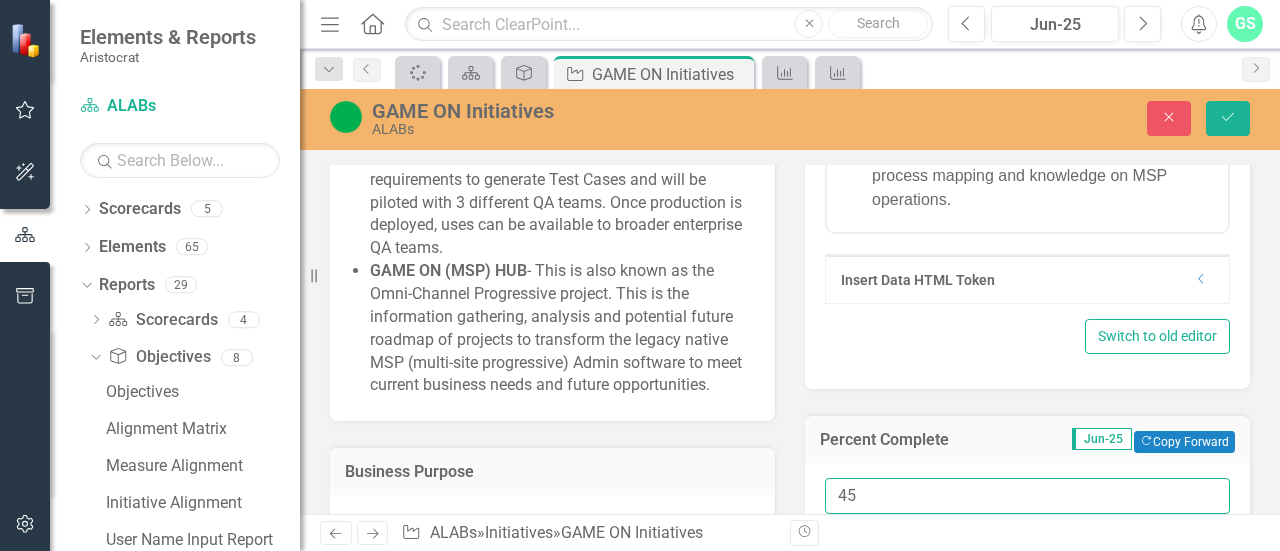 click on "45" at bounding box center (1027, 496) 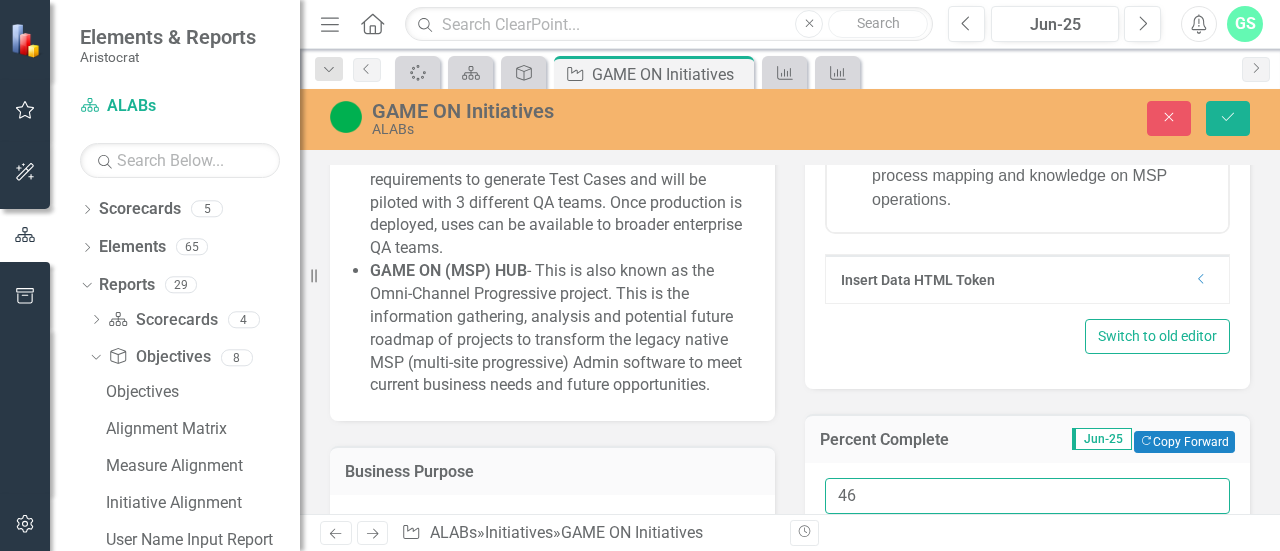 click on "46" at bounding box center [1027, 496] 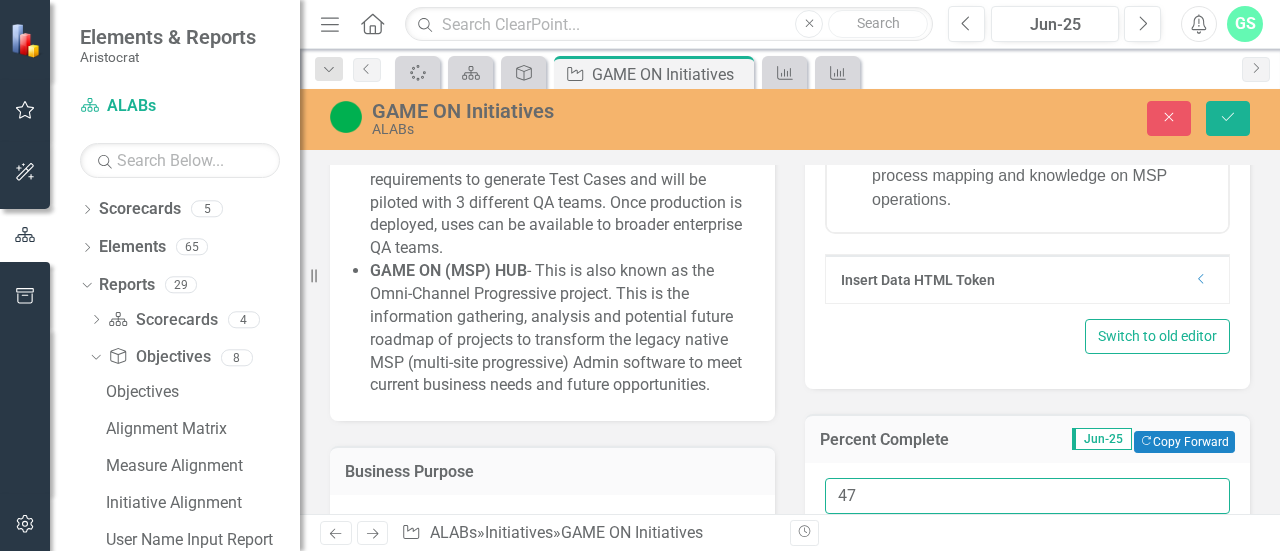 click on "47" at bounding box center (1027, 496) 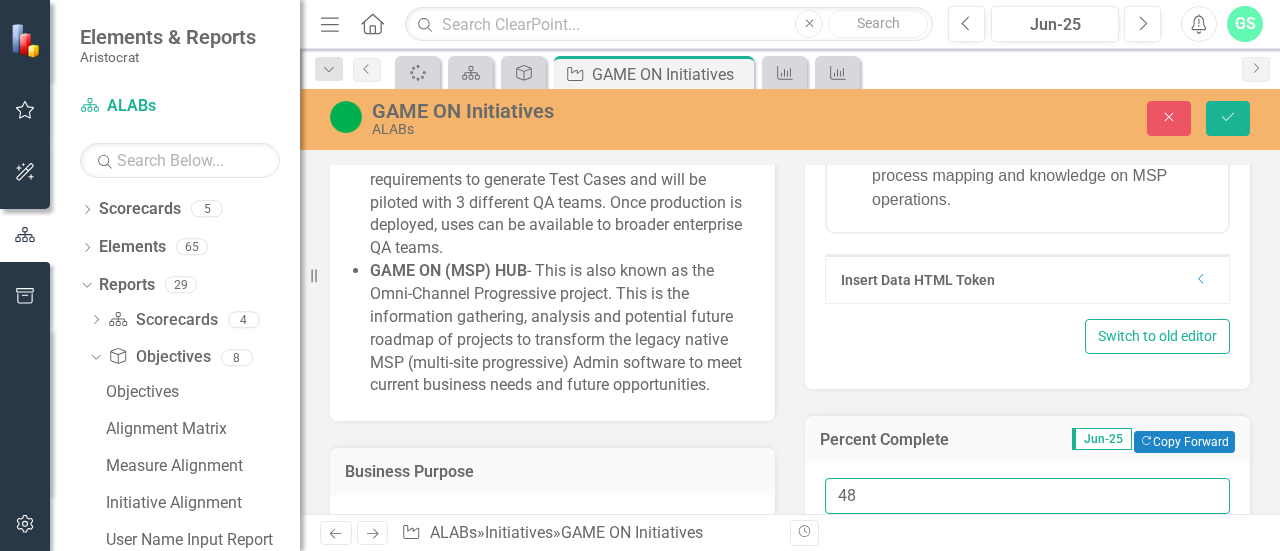 click on "48" at bounding box center (1027, 496) 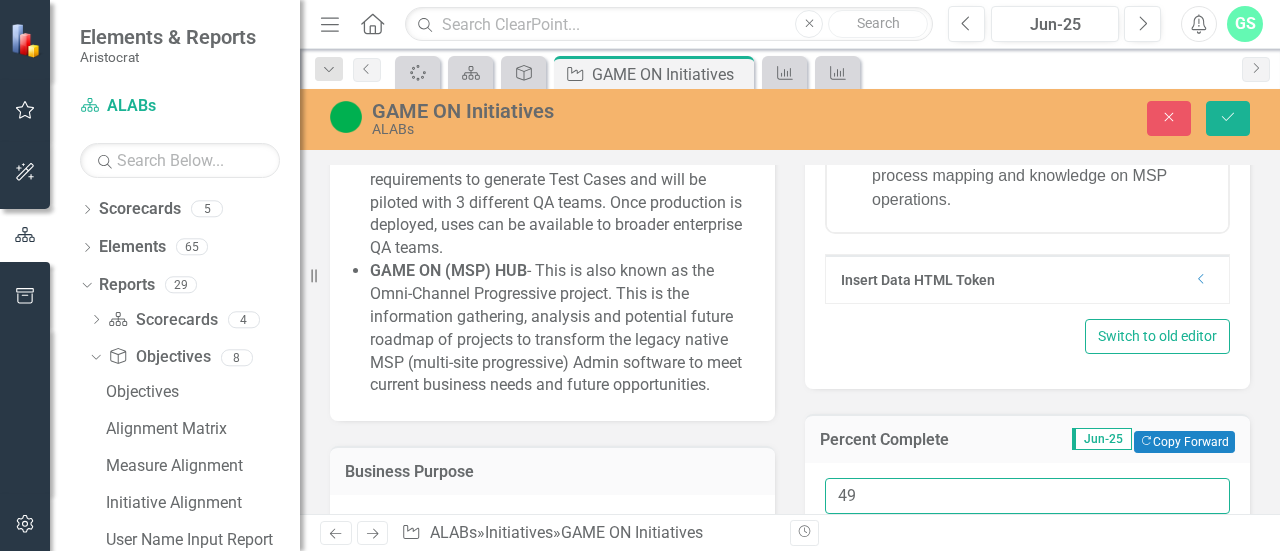 click on "49" at bounding box center (1027, 496) 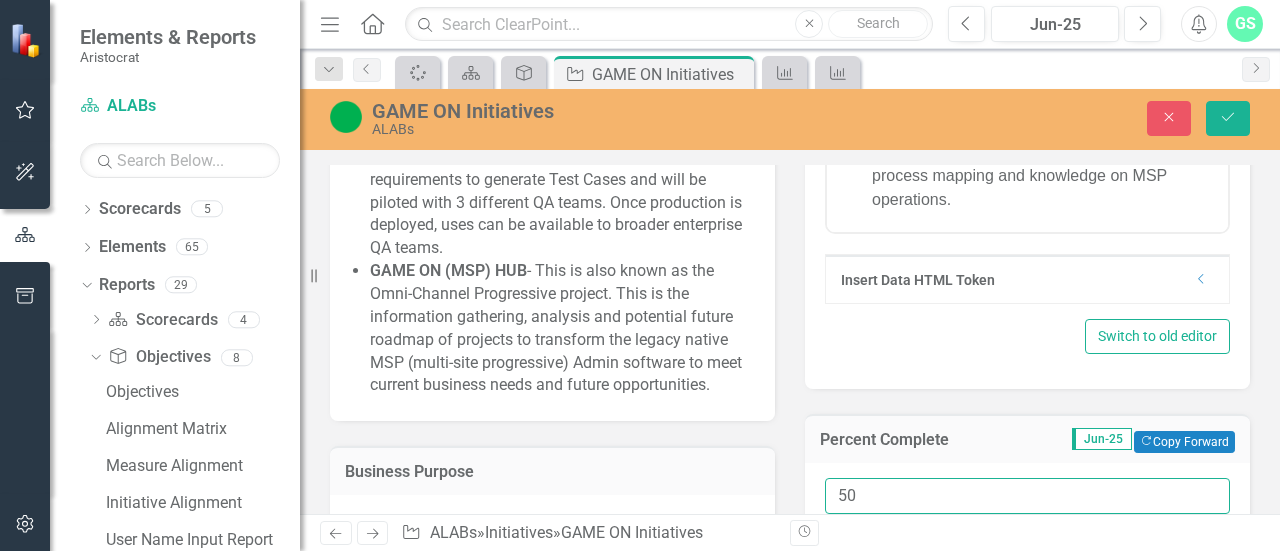 click on "50" at bounding box center (1027, 496) 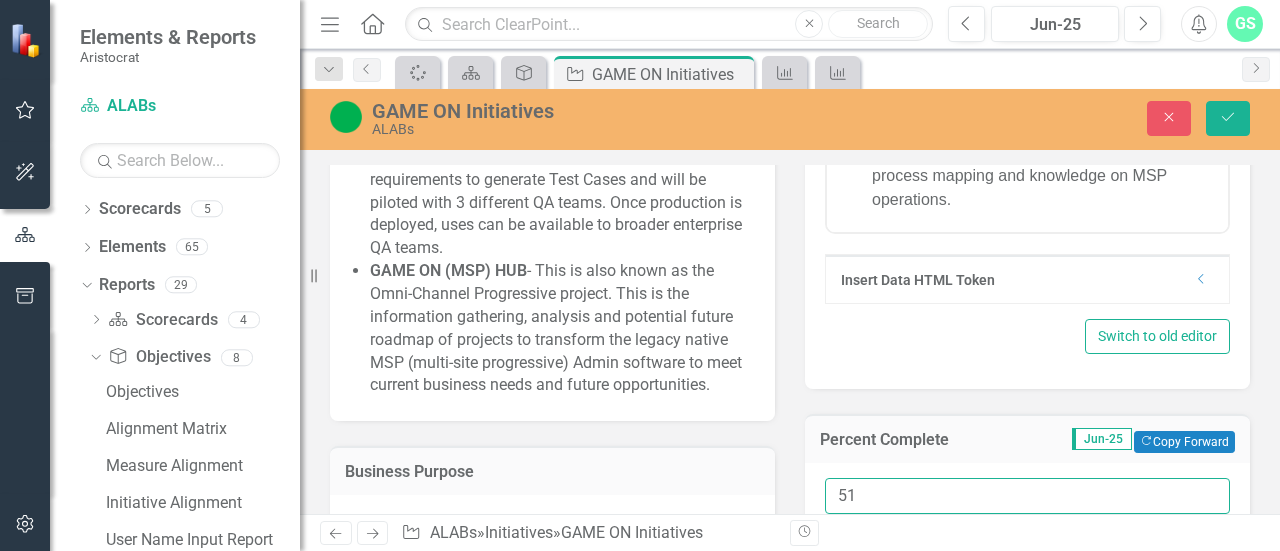 click on "51" at bounding box center [1027, 496] 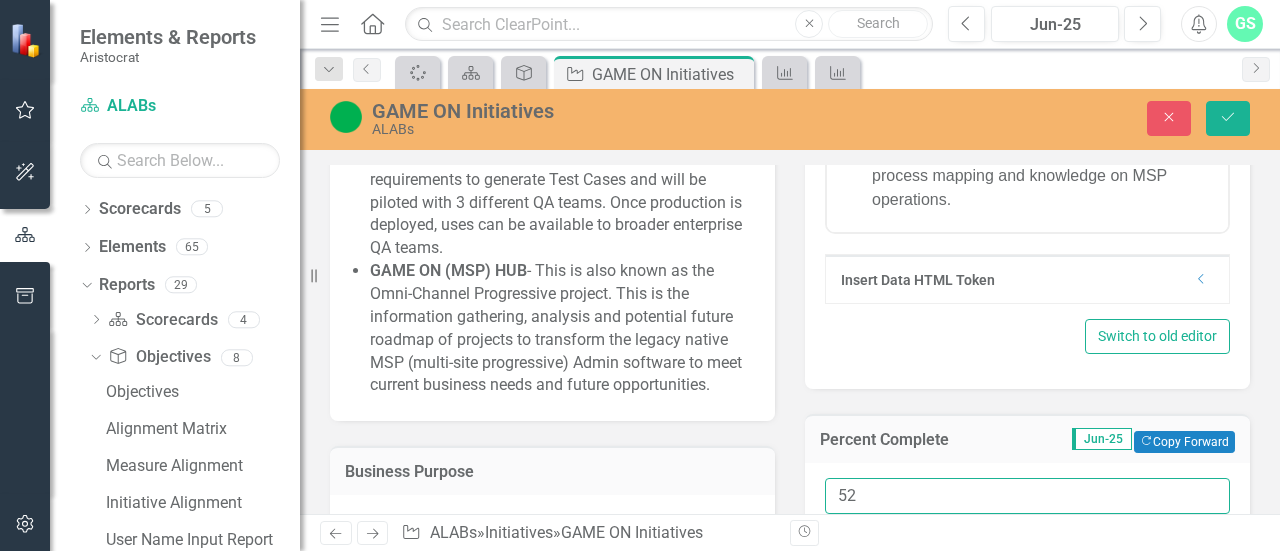 click on "52" at bounding box center (1027, 496) 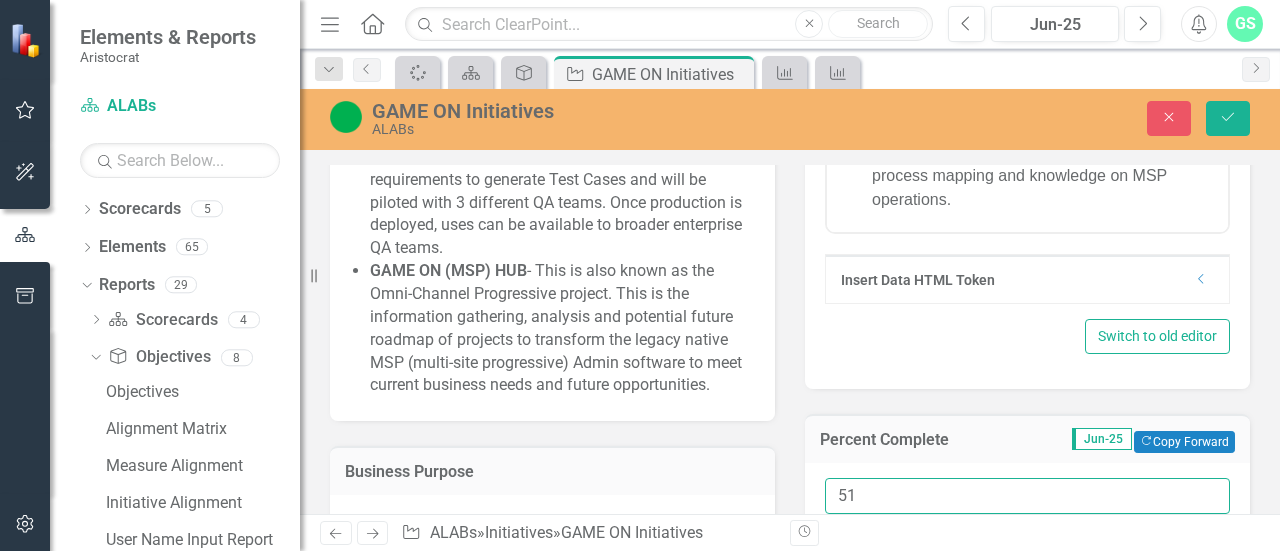 click on "51" at bounding box center (1027, 496) 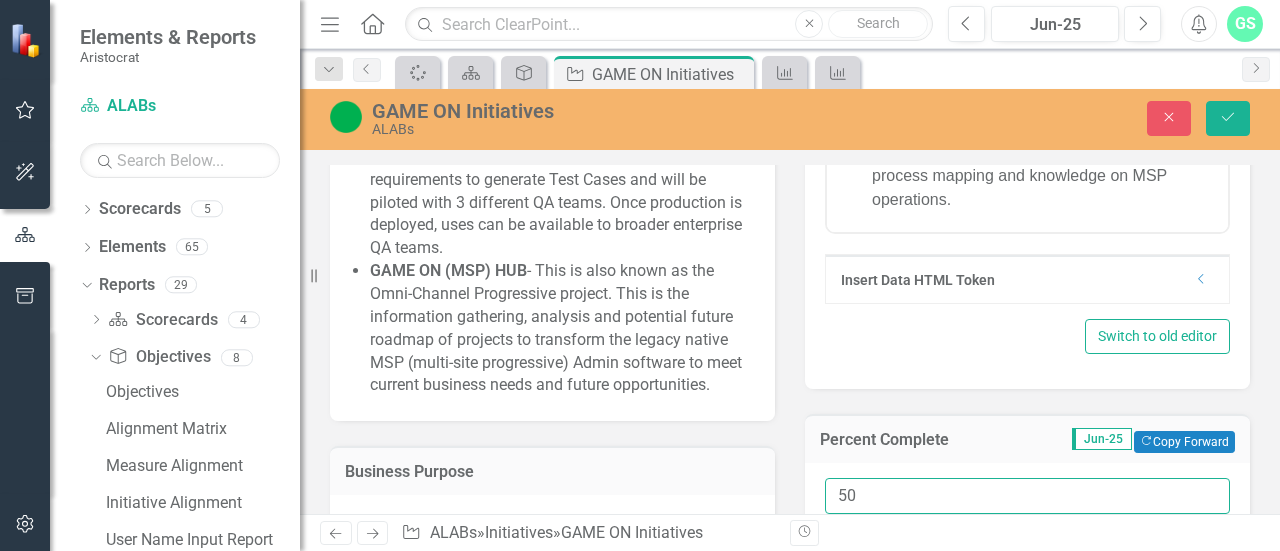 type on "50" 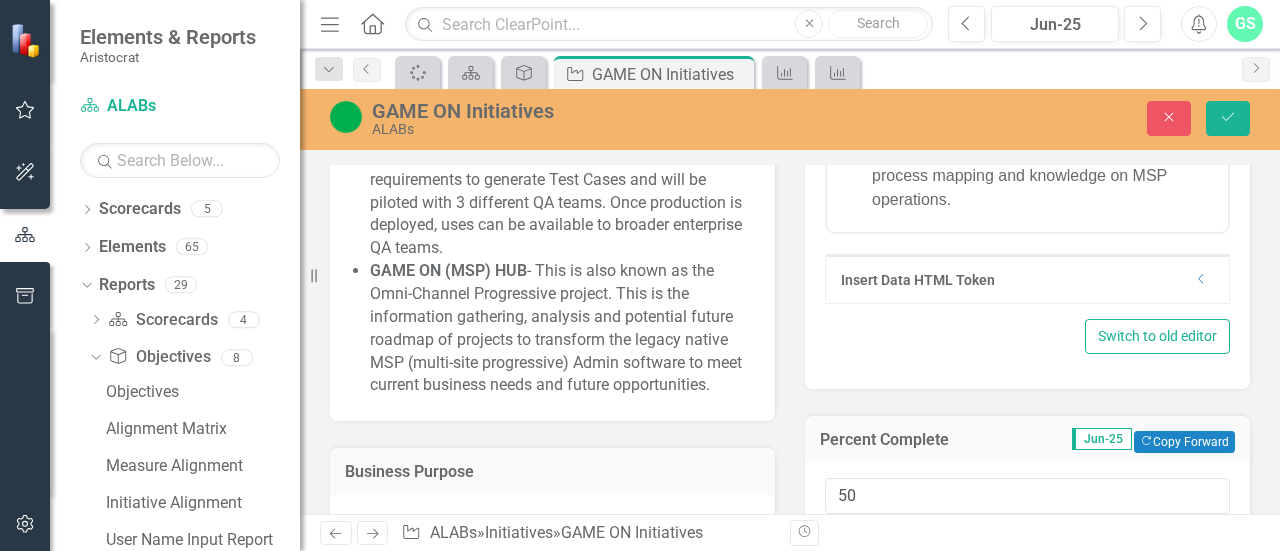 click on "50" at bounding box center (1027, 506) 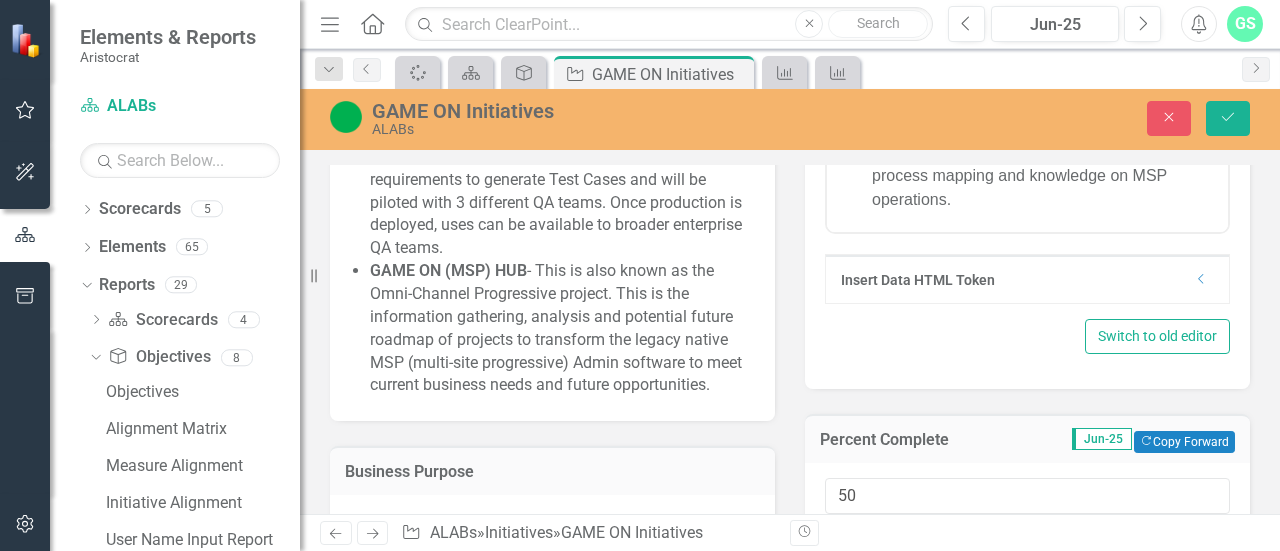 scroll, scrollTop: 0, scrollLeft: 0, axis: both 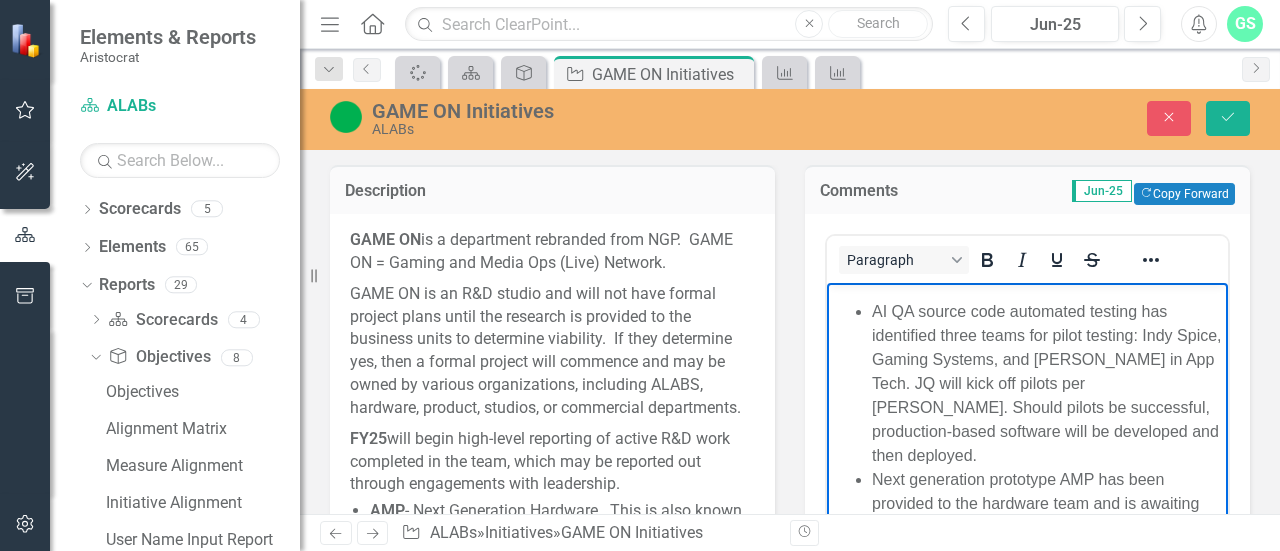 click on "AI QA source code automated testing has identified three teams for pilot testing: Indy Spice, Gaming Systems, and Chris Pate in App Tech. JQ will kick off pilots per Brett Butler. Should pilots be successful, production-based software will be developed and then deployed." at bounding box center (1047, 383) 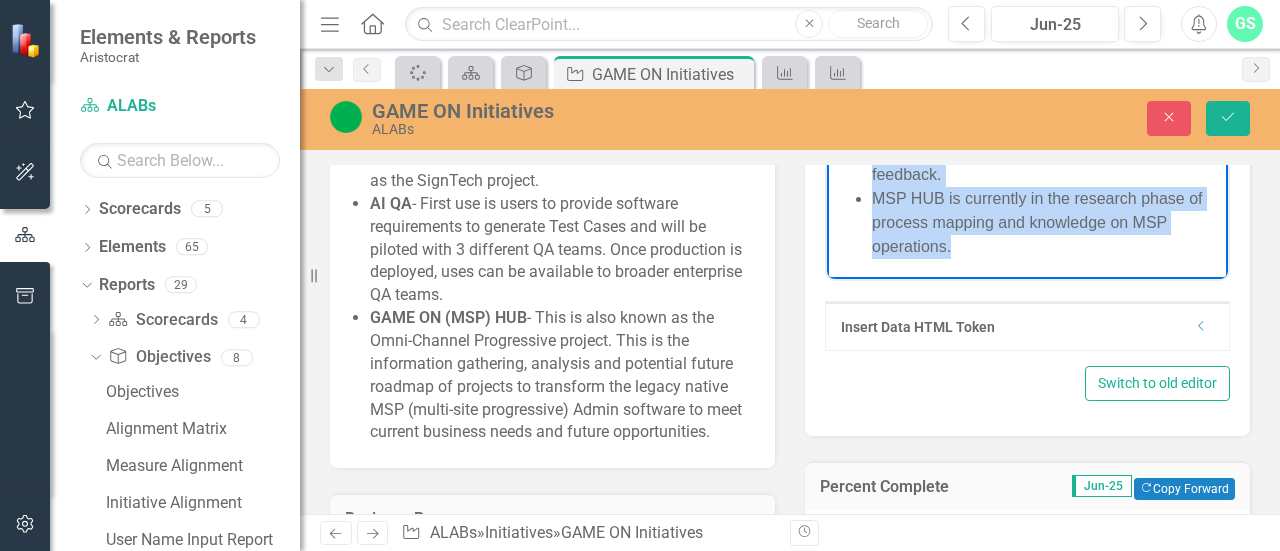 scroll, scrollTop: 965, scrollLeft: 0, axis: vertical 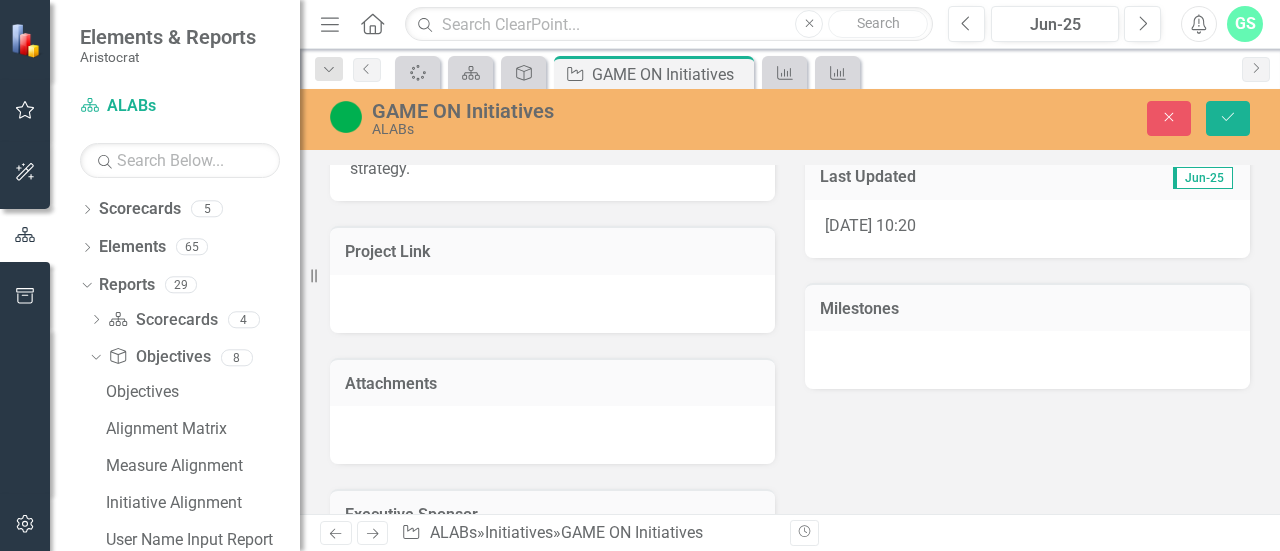 drag, startPoint x: 874, startPoint y: -651, endPoint x: 1000, endPoint y: 283, distance: 942.46063 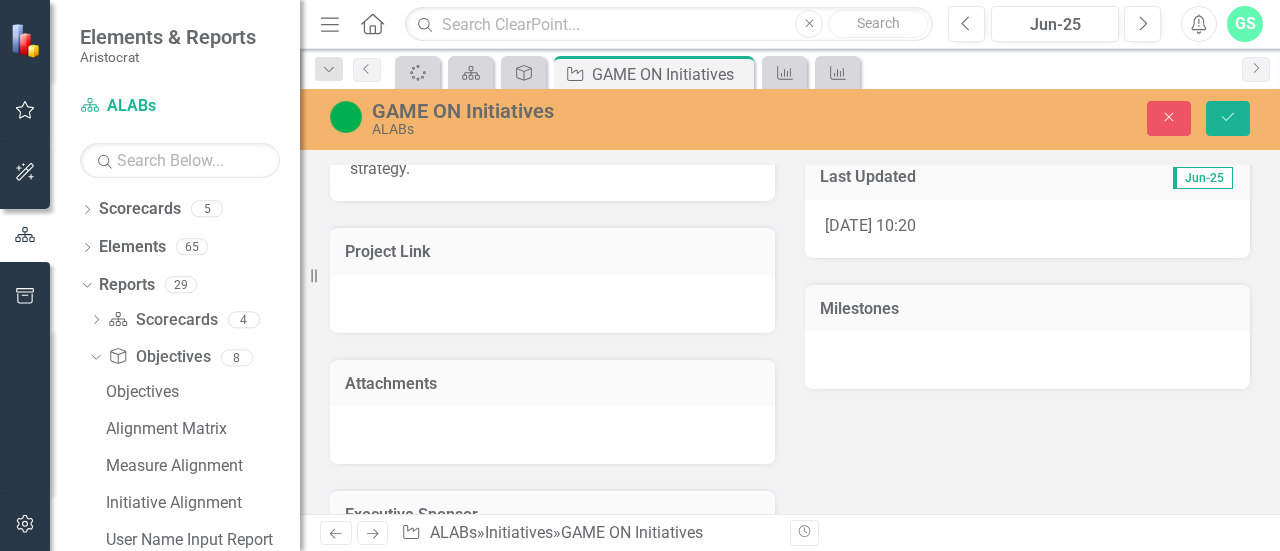 click on "MQFY25  - AI QA source code automated testing has identified three teams for pilot testing: Indy Spice, Gaming Systems, and Chris Pate in App Tech. JQ will kick off pilots per Brett Butler. Should pilots be successful, production-based software will be developed and then deployed. Next generation prototype AMP has been provided to the hardware team and is awaiting feedback. MSP HUB is currently in the research phase of process mapping and knowledge on MSP operations." at bounding box center (1027, -521) 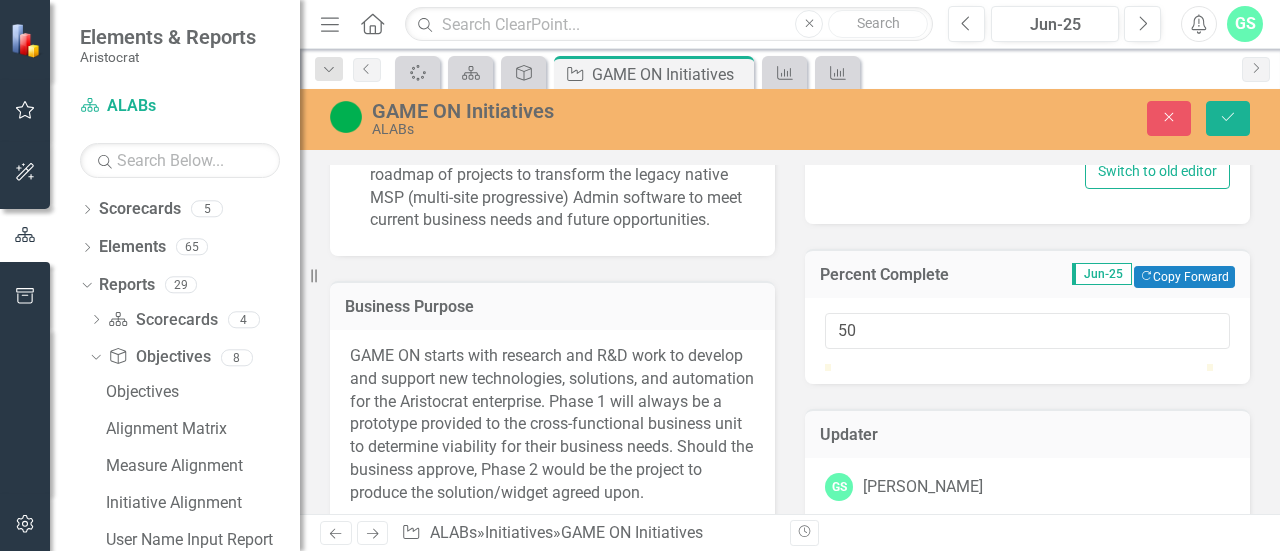 scroll, scrollTop: 165, scrollLeft: 0, axis: vertical 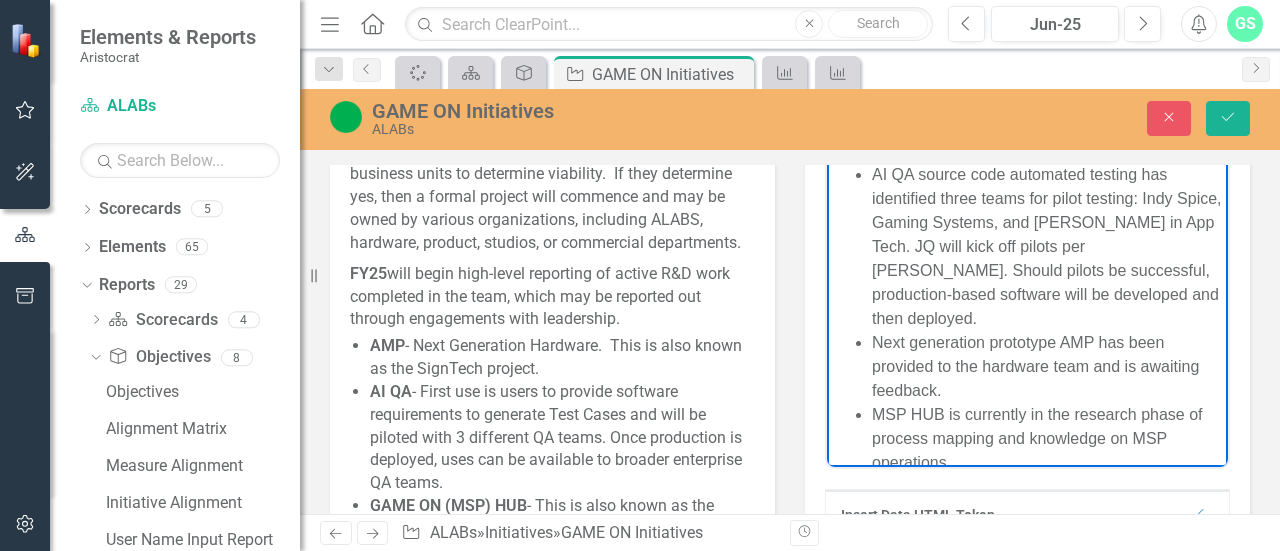 click on "AI QA source code automated testing has identified three teams for pilot testing: Indy Spice, Gaming Systems, and Chris Pate in App Tech. JQ will kick off pilots per Brett Butler. Should pilots be successful, production-based software will be developed and then deployed." at bounding box center [1047, 246] 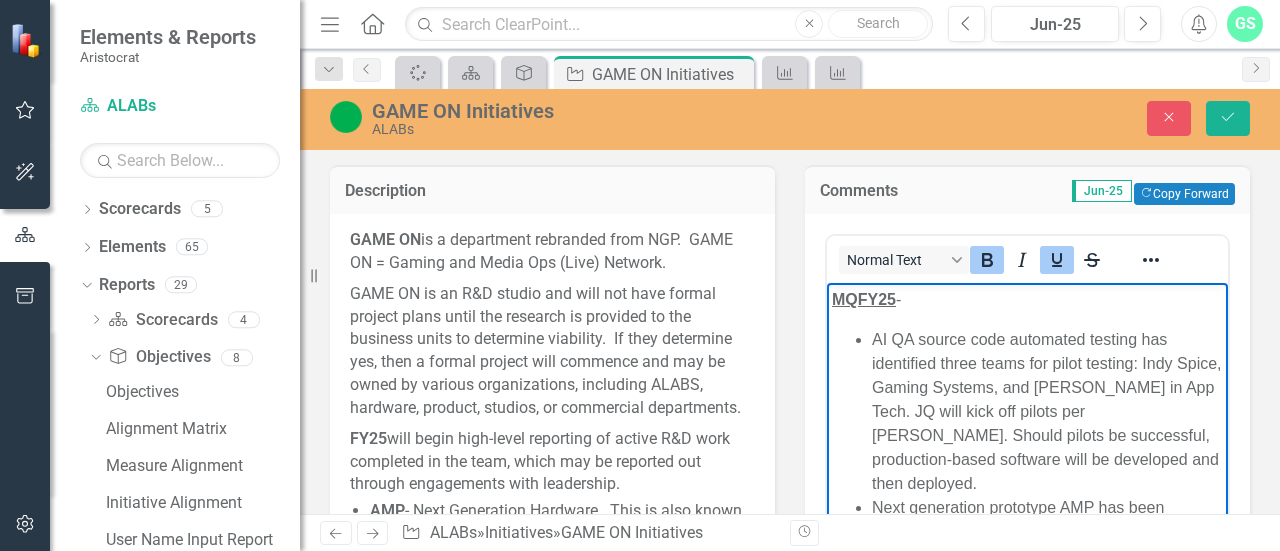 drag, startPoint x: 850, startPoint y: 299, endPoint x: 869, endPoint y: 303, distance: 19.416489 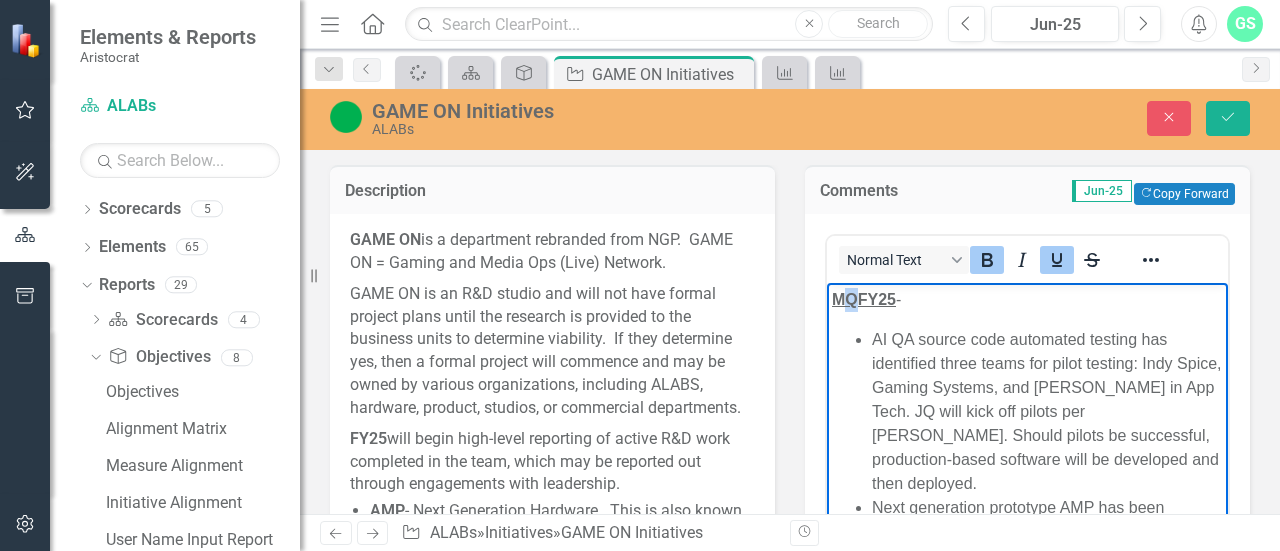 click on "MQFY25" at bounding box center (864, 298) 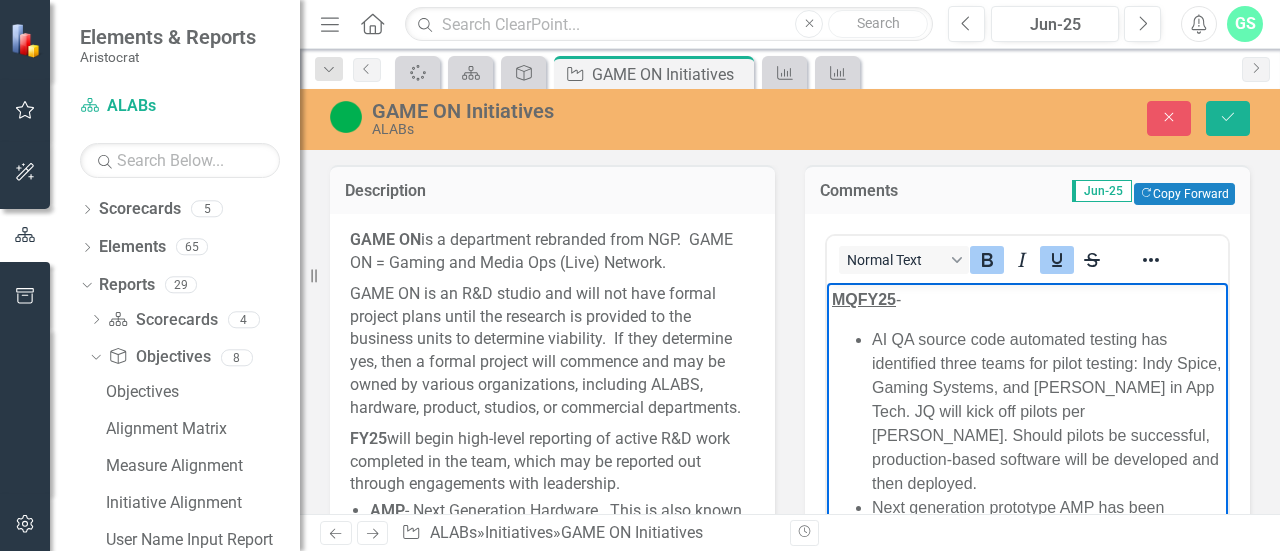 click on "AI QA source code automated testing has identified three teams for pilot testing: Indy Spice, Gaming Systems, and Chris Pate in App Tech. JQ will kick off pilots per Brett Butler. Should pilots be successful, production-based software will be developed and then deployed. Next generation prototype AMP has been provided to the hardware team and is awaiting feedback. MSP HUB is currently in the research phase of process mapping and knowledge on MSP operations." at bounding box center [1027, 495] 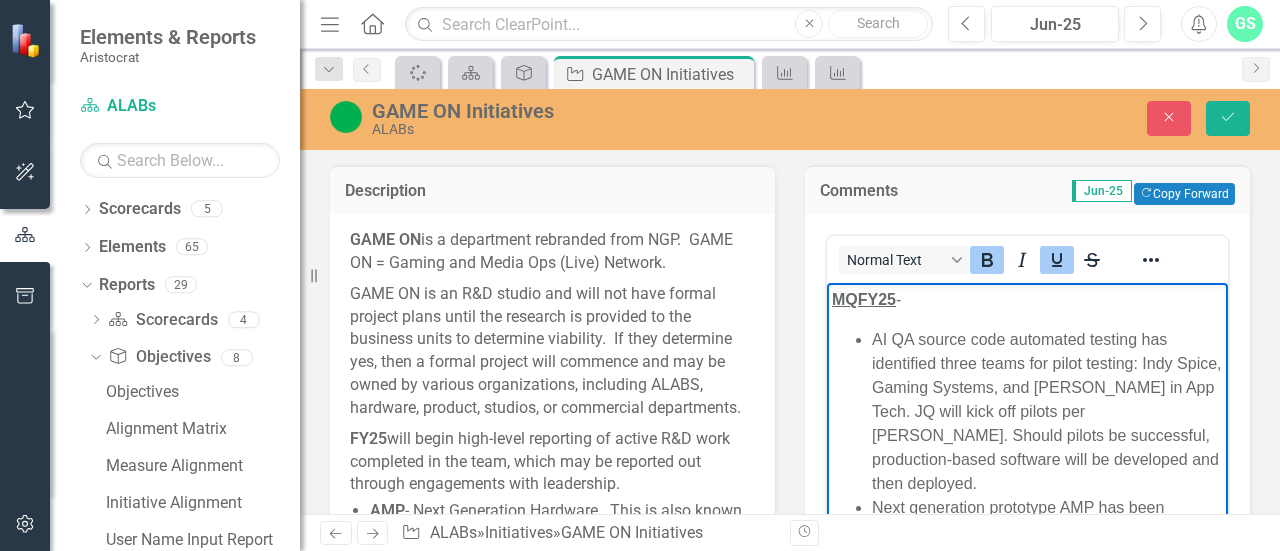 type 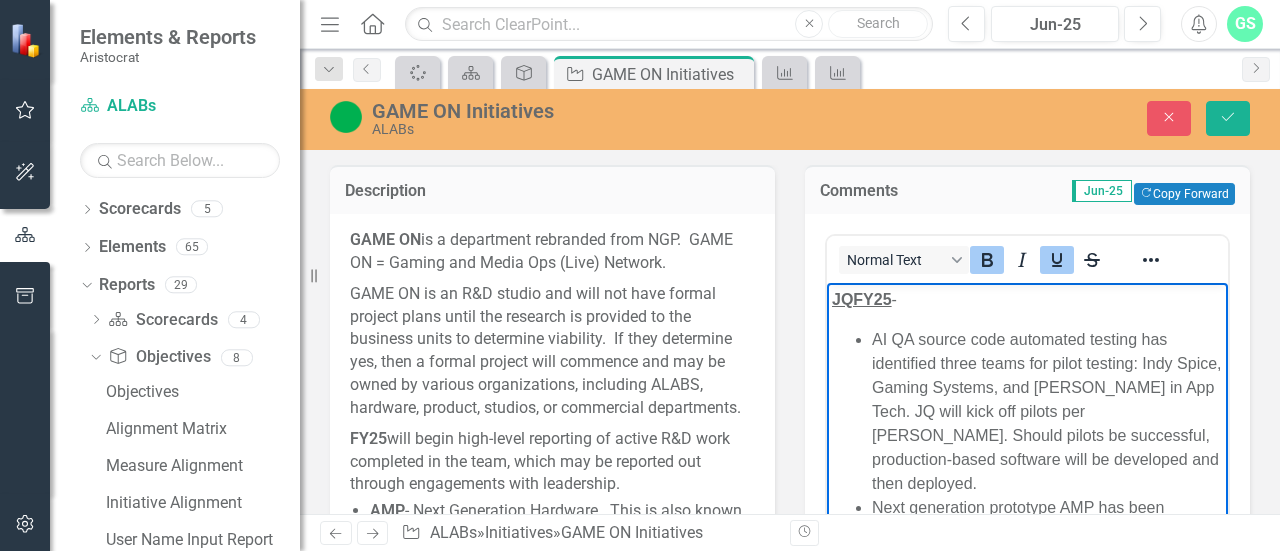 click on "AI QA source code automated testing has identified three teams for pilot testing: Indy Spice, Gaming Systems, and Chris Pate in App Tech. JQ will kick off pilots per Brett Butler. Should pilots be successful, production-based software will be developed and then deployed." at bounding box center (1047, 411) 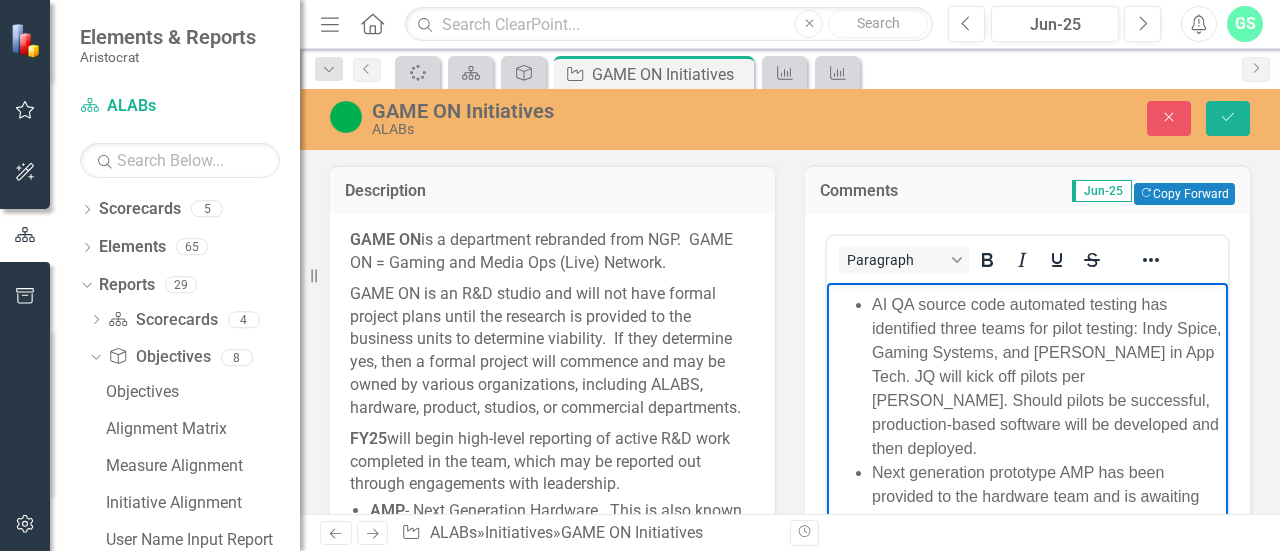 scroll, scrollTop: 52, scrollLeft: 0, axis: vertical 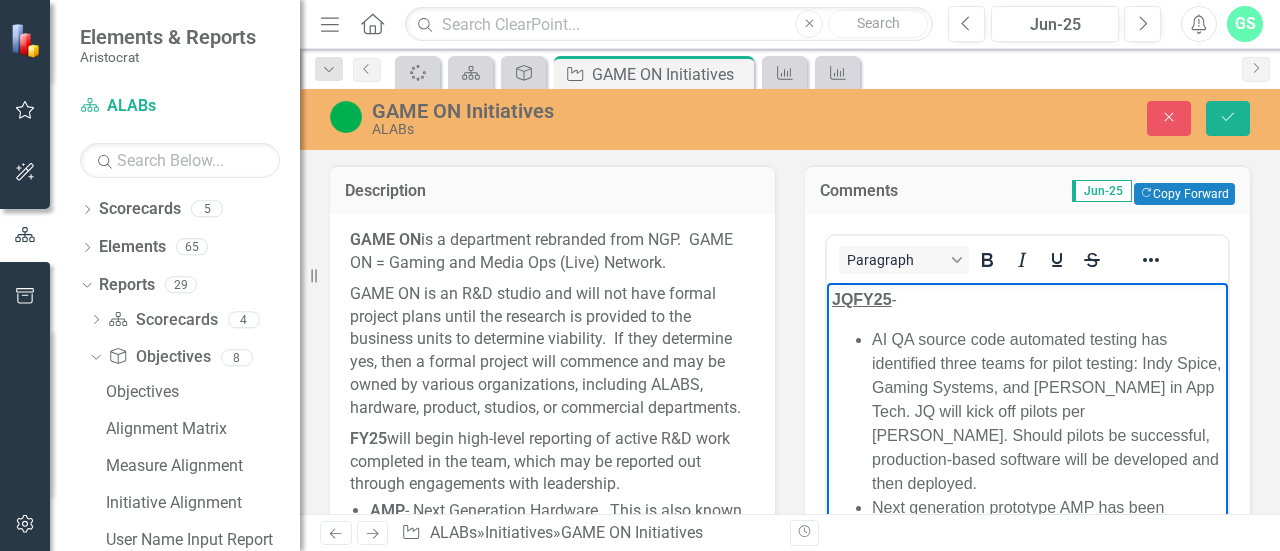 click on "AI QA source code automated testing has identified three teams for pilot testing: Indy Spice, Gaming Systems, and Chris Pate in App Tech. JQ will kick off pilots per Brett Butler. Should pilots be successful, production-based software will be developed and then deployed." at bounding box center (1047, 411) 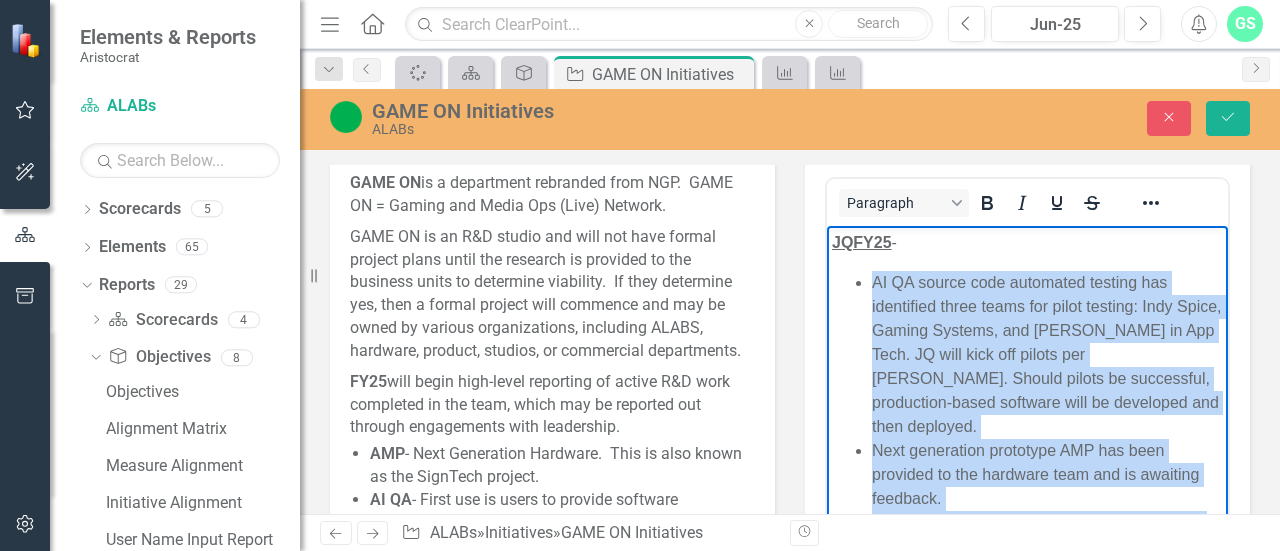 scroll, scrollTop: 146, scrollLeft: 0, axis: vertical 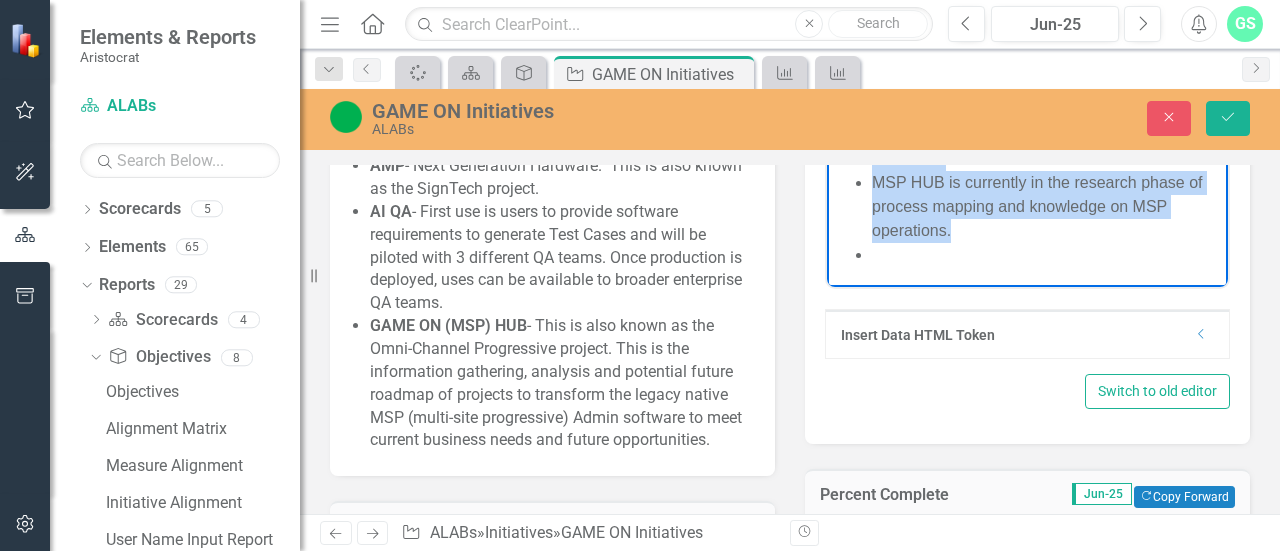 drag, startPoint x: 872, startPoint y: -5, endPoint x: 964, endPoint y: 219, distance: 242.15697 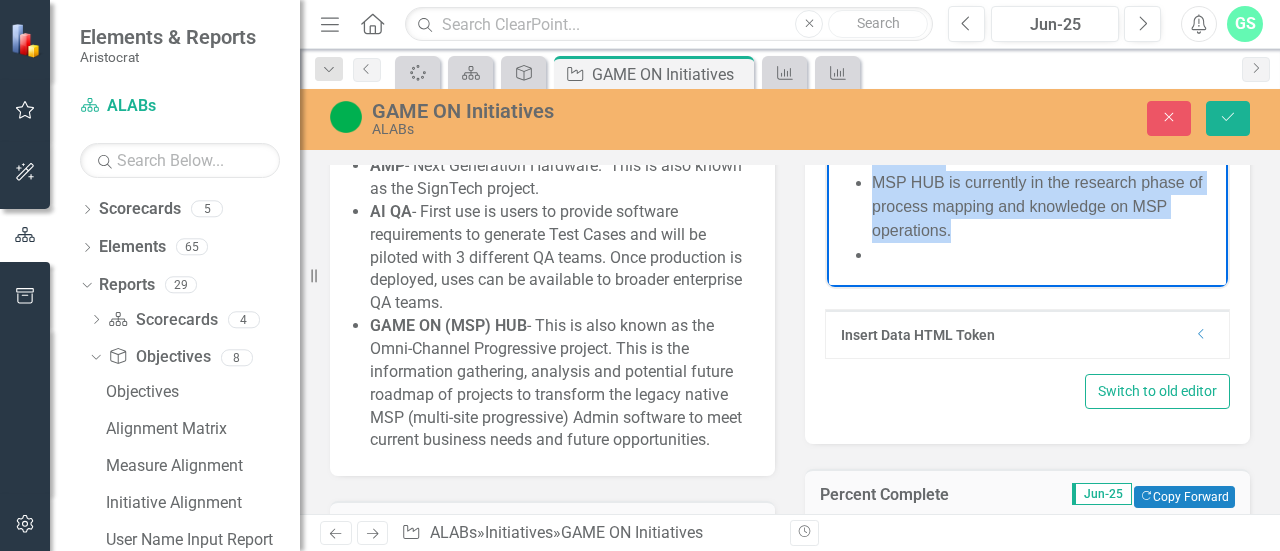 click on "AI QA source code automated testing has identified three teams for pilot testing: Indy Spice, Gaming Systems, and Chris Pate in App Tech. JQ will kick off pilots per Brett Butler. Should pilots be successful, production-based software will be developed and then deployed. Next generation prototype AMP has been provided to the hardware team and is awaiting feedback. MSP HUB is currently in the research phase of process mapping and knowledge on MSP operations." at bounding box center [1027, 99] 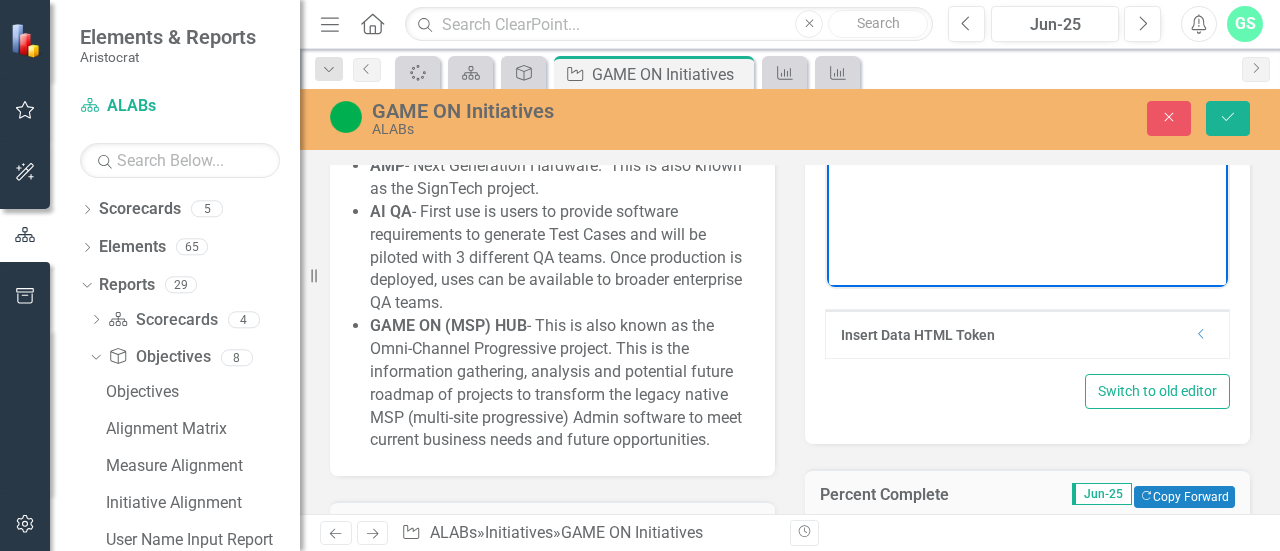 scroll, scrollTop: 0, scrollLeft: 0, axis: both 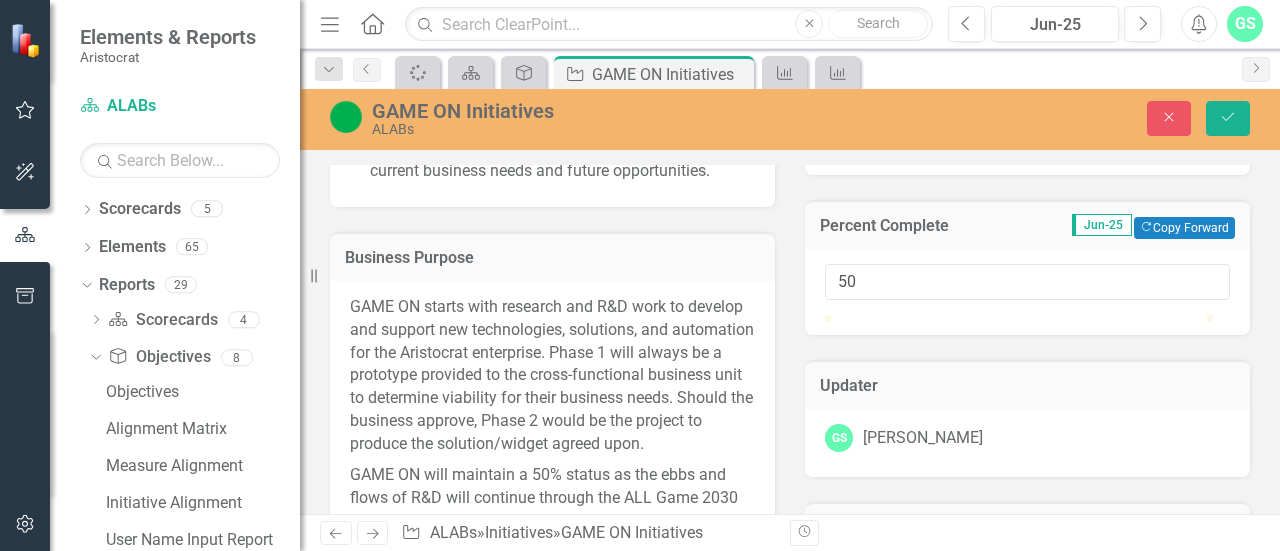 drag, startPoint x: 889, startPoint y: -269, endPoint x: 956, endPoint y: 270, distance: 543.14825 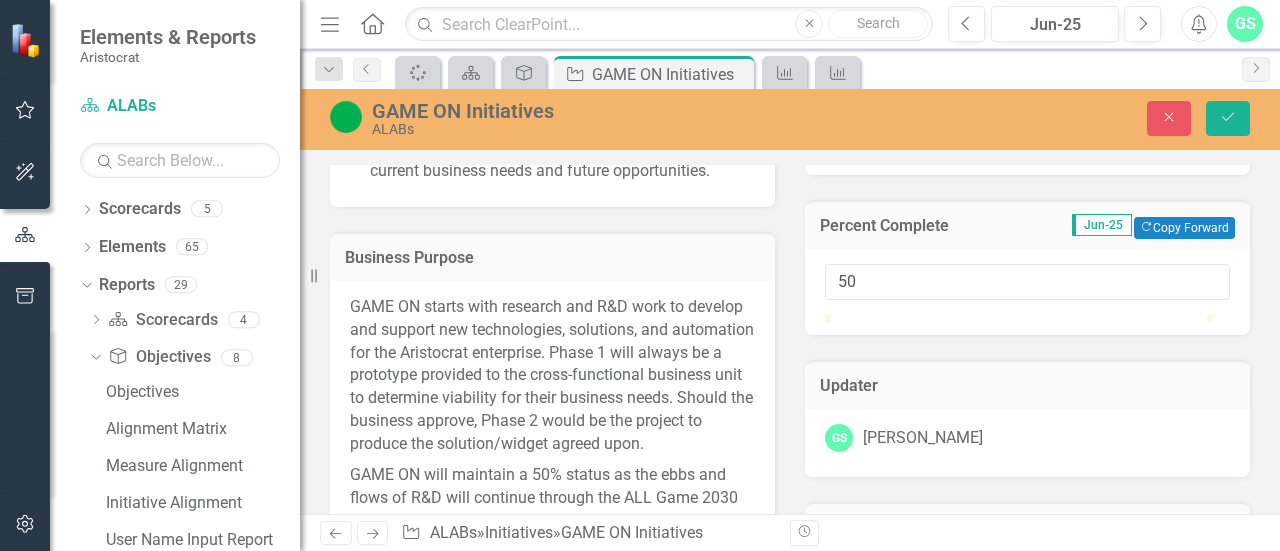 click on "JQFY25  - AI QA source code automated testing has identified three teams for pilot testing: Indy Spice, Gaming Systems, and Chris Pate in App Tech. JQ will kick off pilots per Brett Butler. Should pilots be successful, production-based software will be developed and then deployed. Next generation prototype AMP has been provided to the hardware team and is awaiting feedback. MSP HUB is currently in the research phase of process mapping and knowledge on MSP operations." at bounding box center [1027, -194] 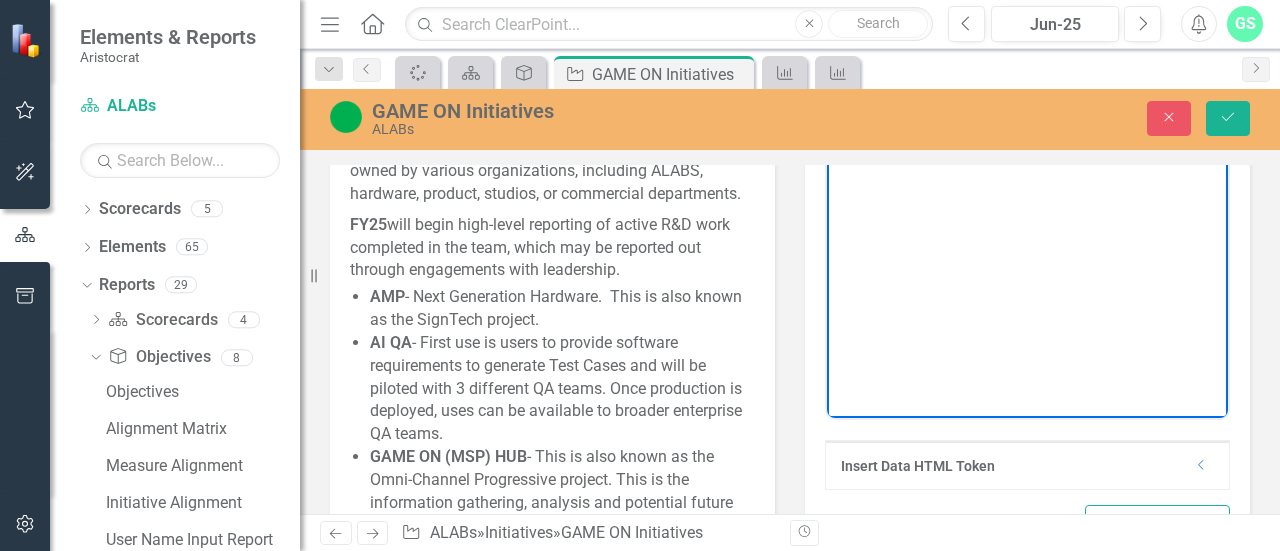scroll, scrollTop: 0, scrollLeft: 0, axis: both 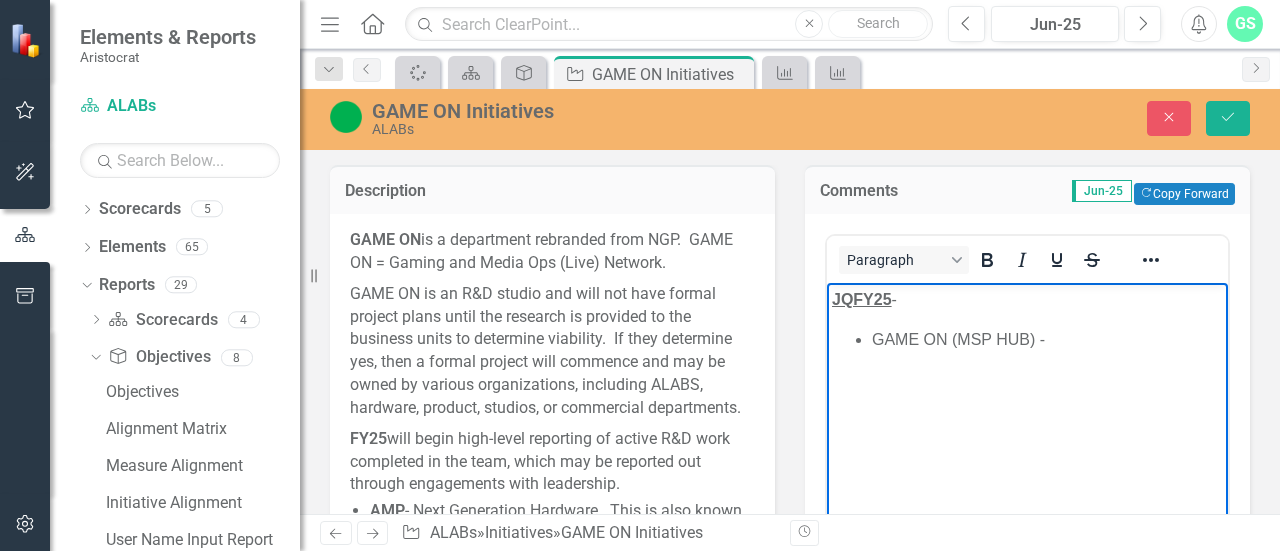 click on "GAME ON (MSP HUB) -" at bounding box center [1047, 339] 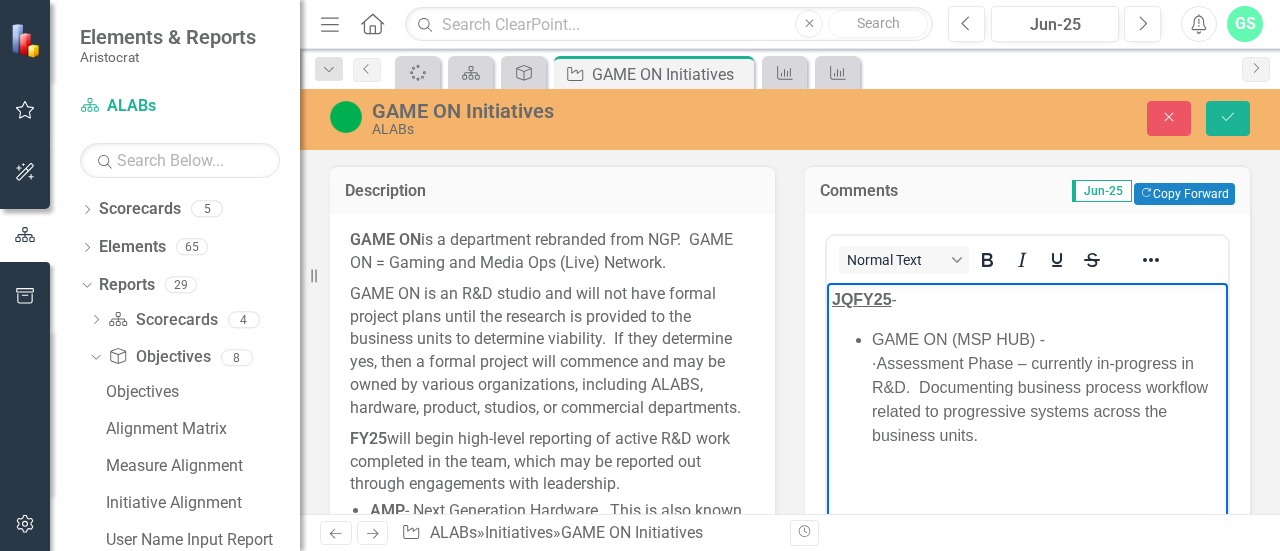 click on "·        Assessment Phase – currently in-progress in R&D.  Documenting business process workflow related to progressive systems across the business units." at bounding box center [1047, 399] 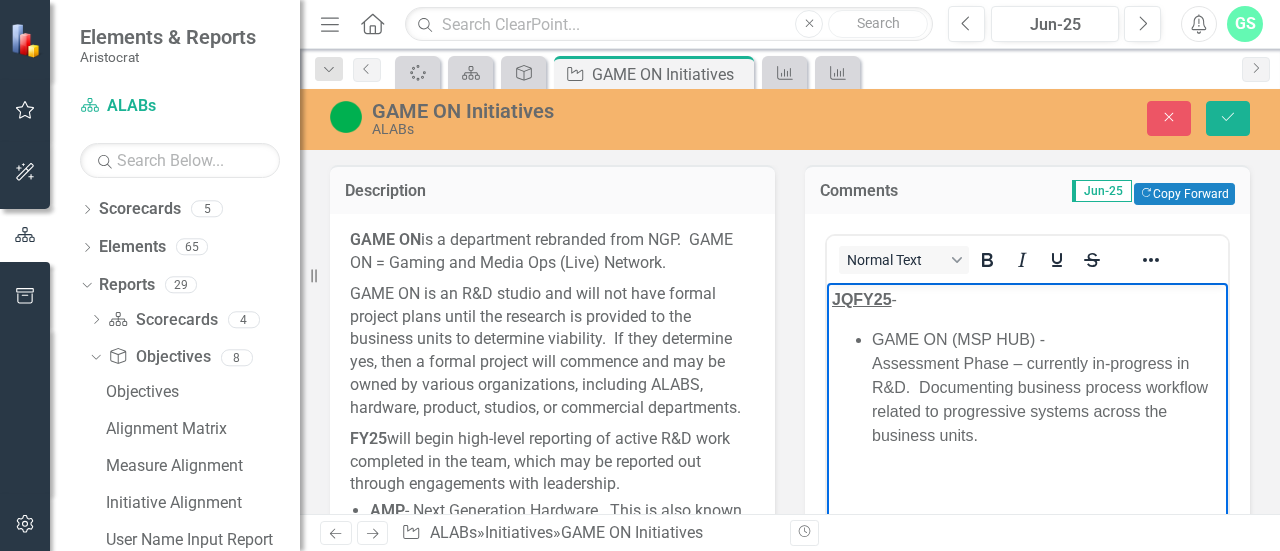 drag, startPoint x: 1050, startPoint y: 340, endPoint x: 1035, endPoint y: 375, distance: 38.078865 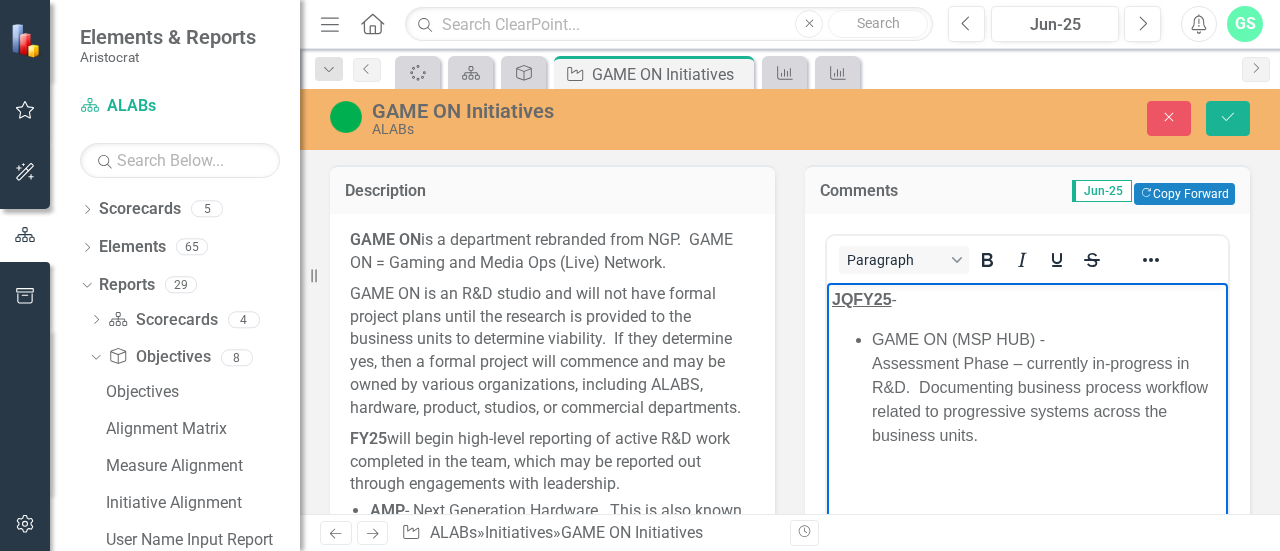 click on "GAME ON (MSP HUB) -  Assessment Phase – currently in-progress in R&D.  Documenting business process workflow related to progressive systems across the business units." at bounding box center [1047, 387] 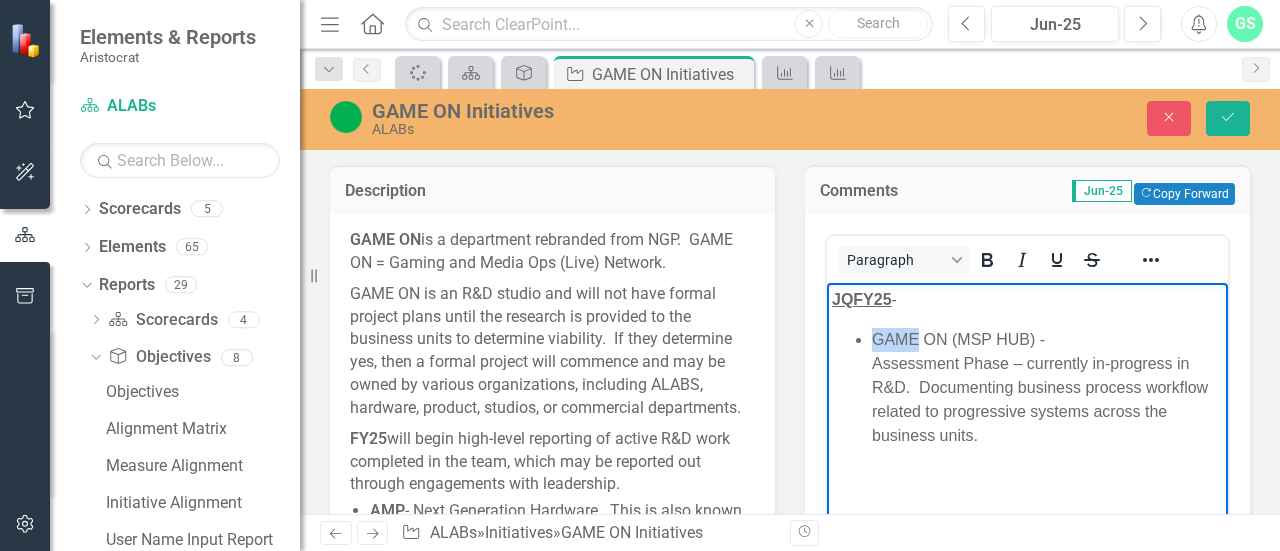click on "GAME ON (MSP HUB) -  Assessment Phase – currently in-progress in R&D.  Documenting business process workflow related to progressive systems across the business units." at bounding box center [1047, 387] 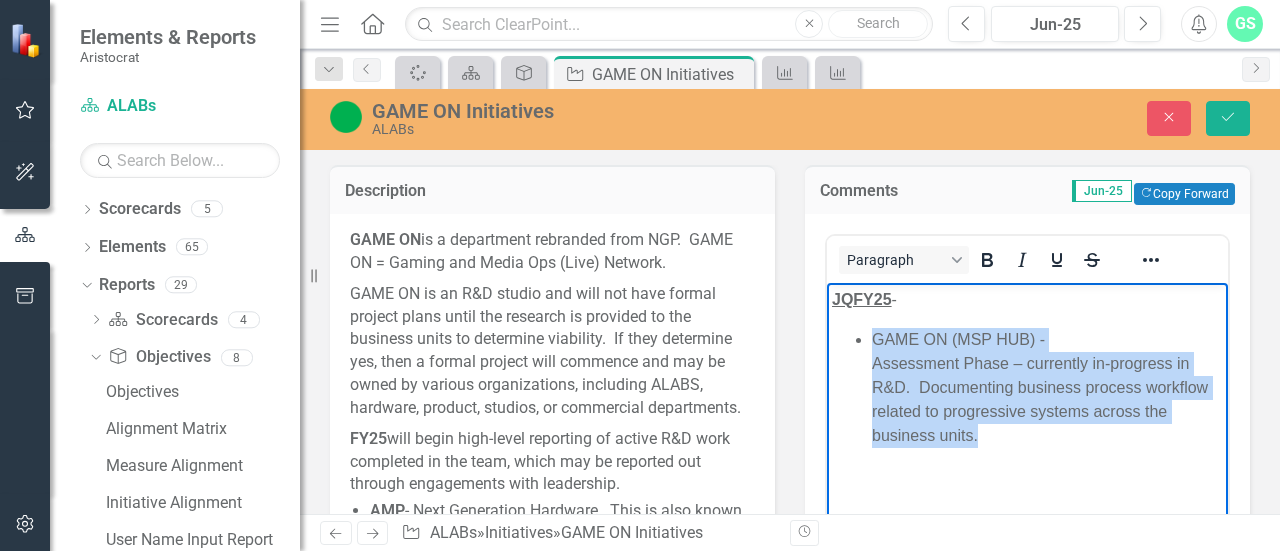 click on "GAME ON (MSP HUB) -  Assessment Phase – currently in-progress in R&D.  Documenting business process workflow related to progressive systems across the business units." at bounding box center (1047, 387) 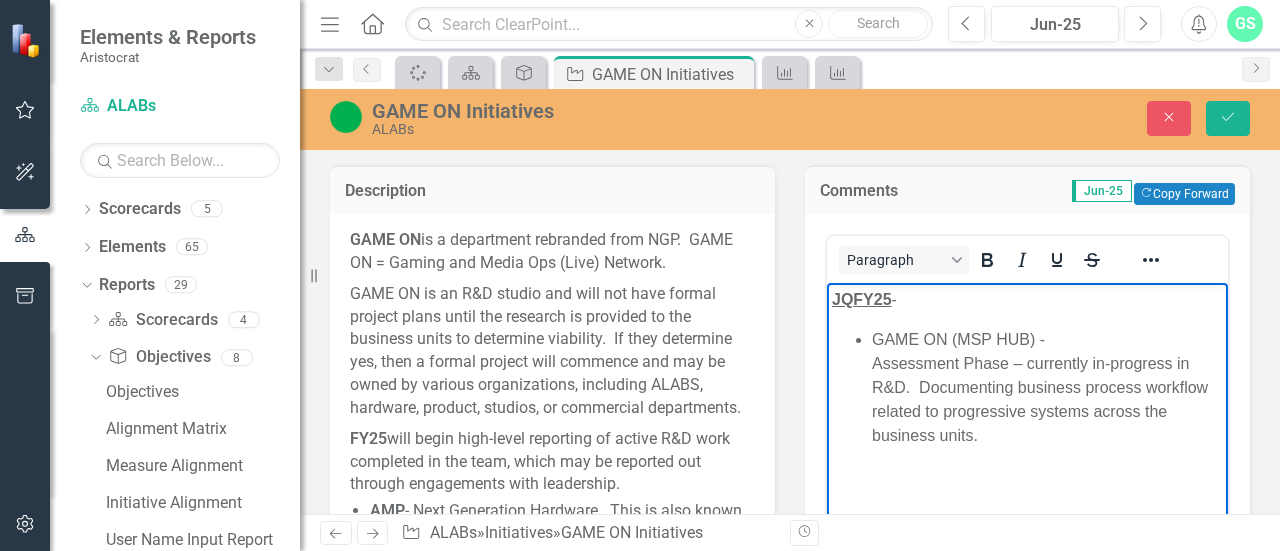 click on "GAME ON (MSP HUB) -  Assessment Phase – currently in-progress in R&D.  Documenting business process workflow related to progressive systems across the business units." at bounding box center (1047, 387) 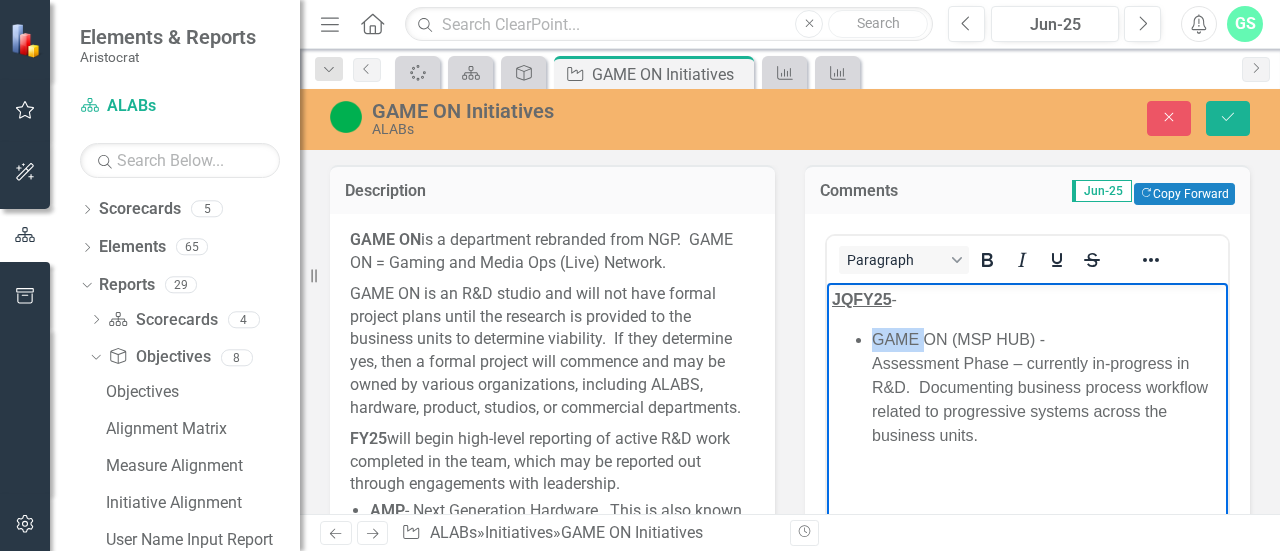click on "GAME ON (MSP HUB) -  Assessment Phase – currently in-progress in R&D.  Documenting business process workflow related to progressive systems across the business units." at bounding box center [1047, 387] 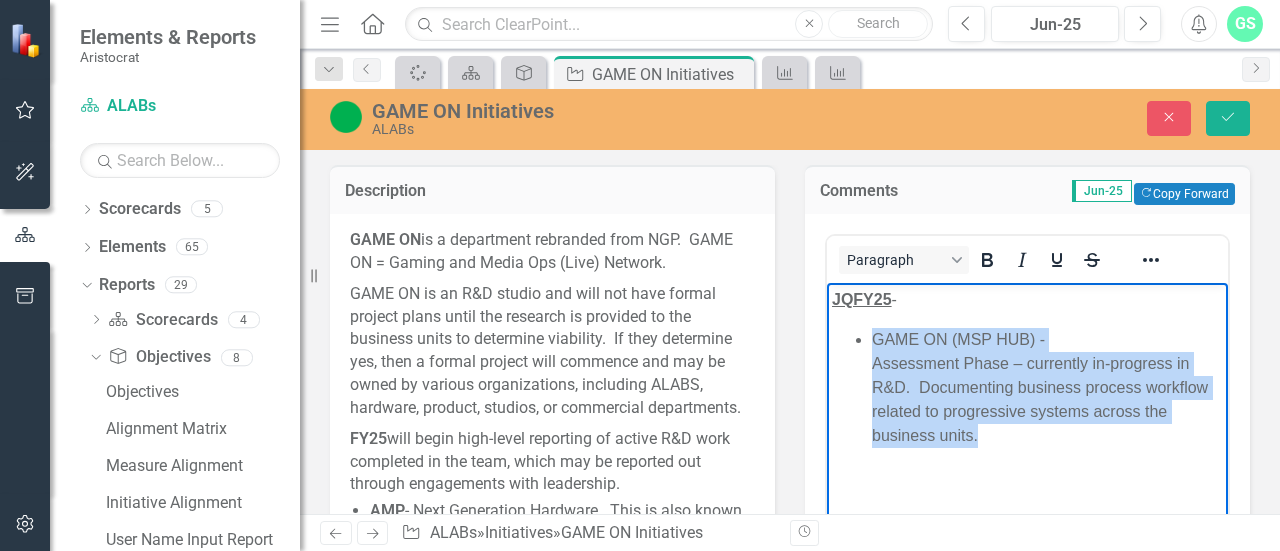 drag, startPoint x: 940, startPoint y: 352, endPoint x: 902, endPoint y: 363, distance: 39.56008 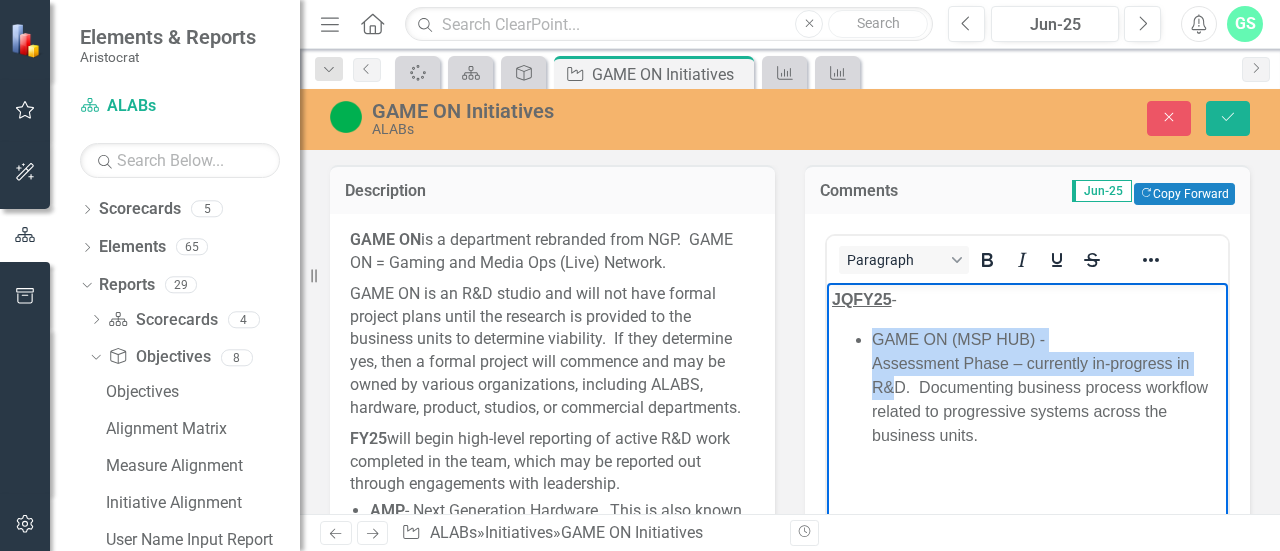 click on "Assessment Phase – currently in-progress in R&D.  Documenting business process workflow related to progressive systems across the business units." at bounding box center (1047, 399) 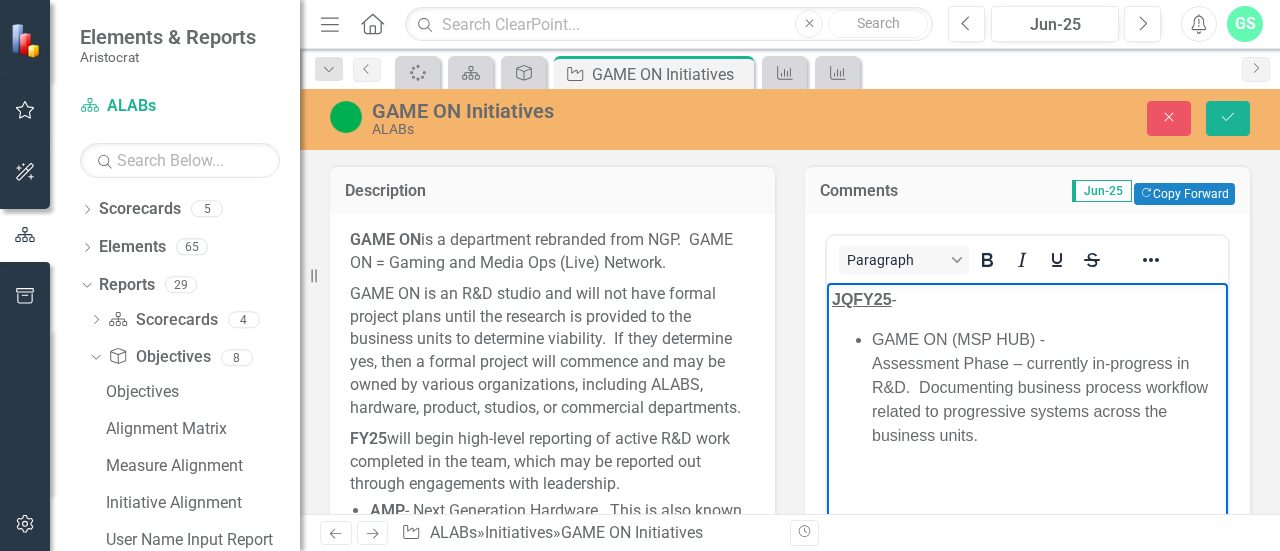 click on "Assessment Phase – currently in-progress in R&D.  Documenting business process workflow related to progressive systems across the business units." at bounding box center [1047, 399] 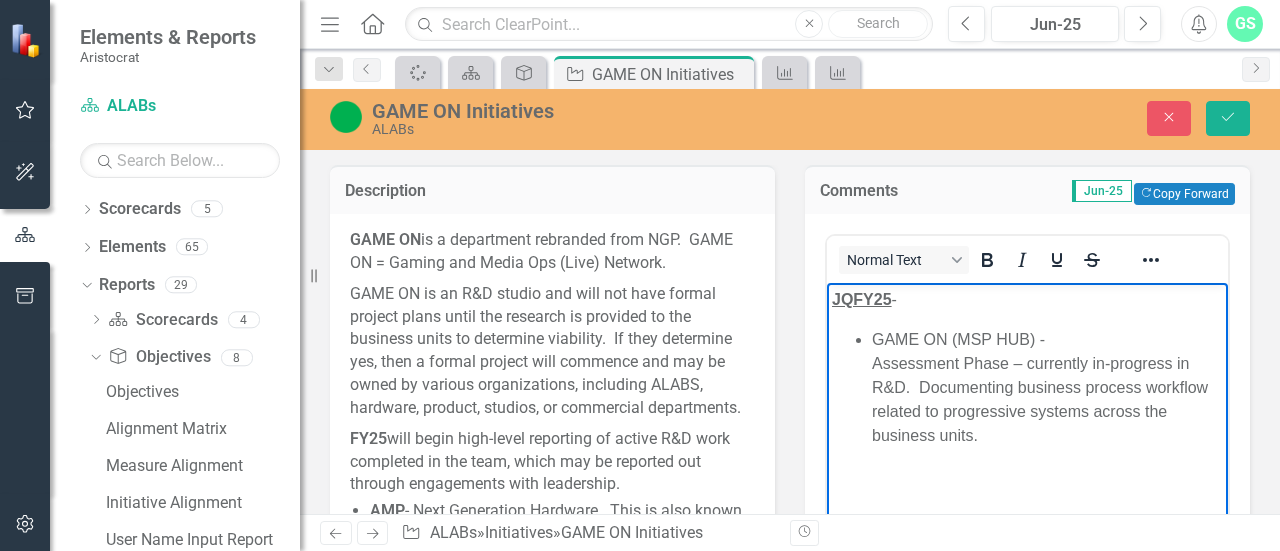 click on "Assessment Phase – currently in-progress in R&D.  Documenting business process workflow related to progressive systems across the business units." at bounding box center [1047, 399] 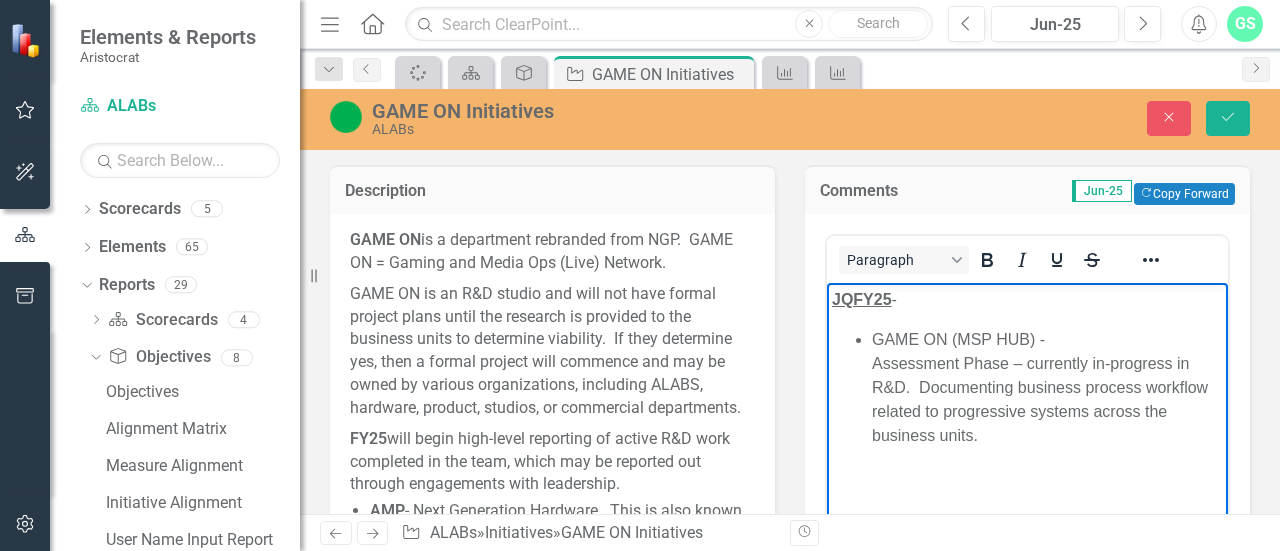 click on "GAME ON (MSP HUB) -  Assessment Phase – currently in-progress in R&D.  Documenting business process workflow related to progressive systems across the business units." at bounding box center (1047, 387) 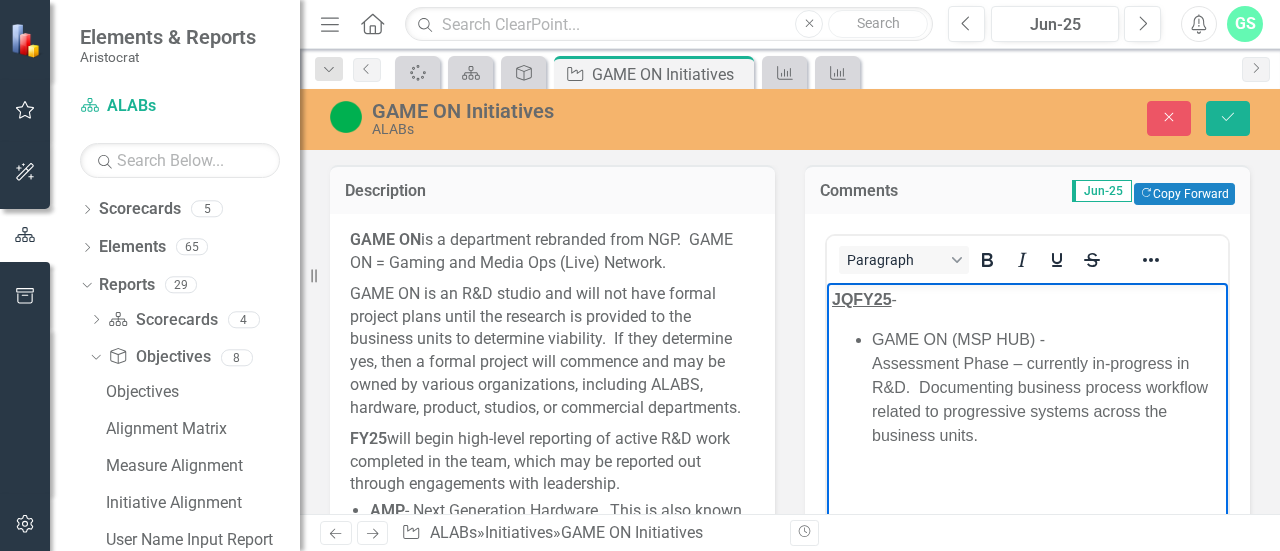 click on "GAME ON (MSP HUB) -  Assessment Phase – currently in-progress in R&D.  Documenting business process workflow related to progressive systems across the business units." at bounding box center (1047, 387) 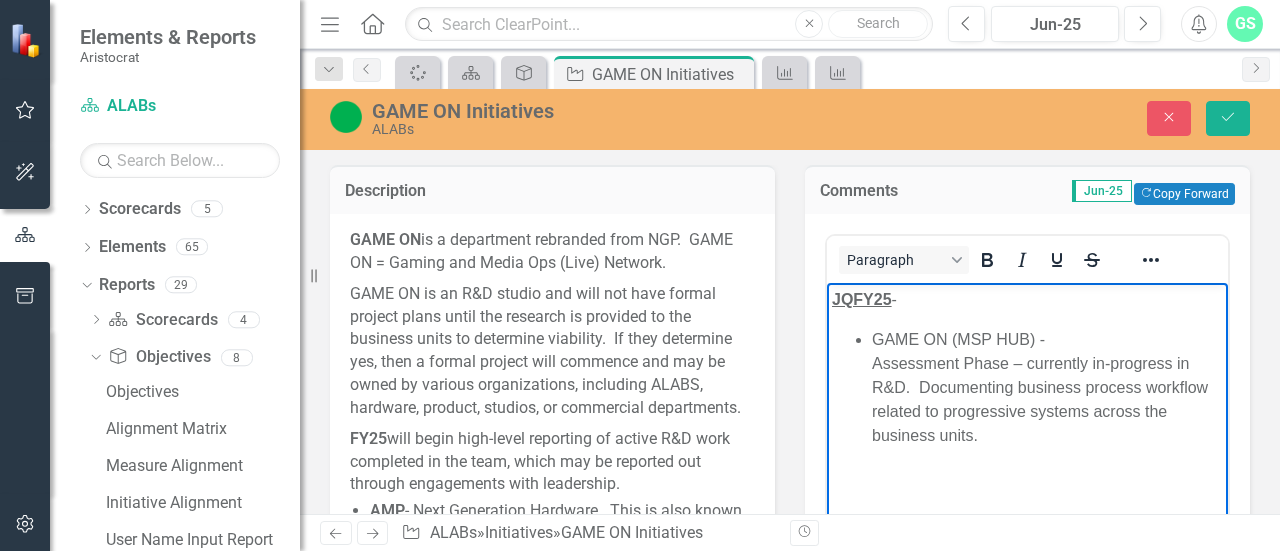 click on "GAME ON (MSP HUB) -  Assessment Phase – currently in-progress in R&D.  Documenting business process workflow related to progressive systems across the business units." at bounding box center (1047, 387) 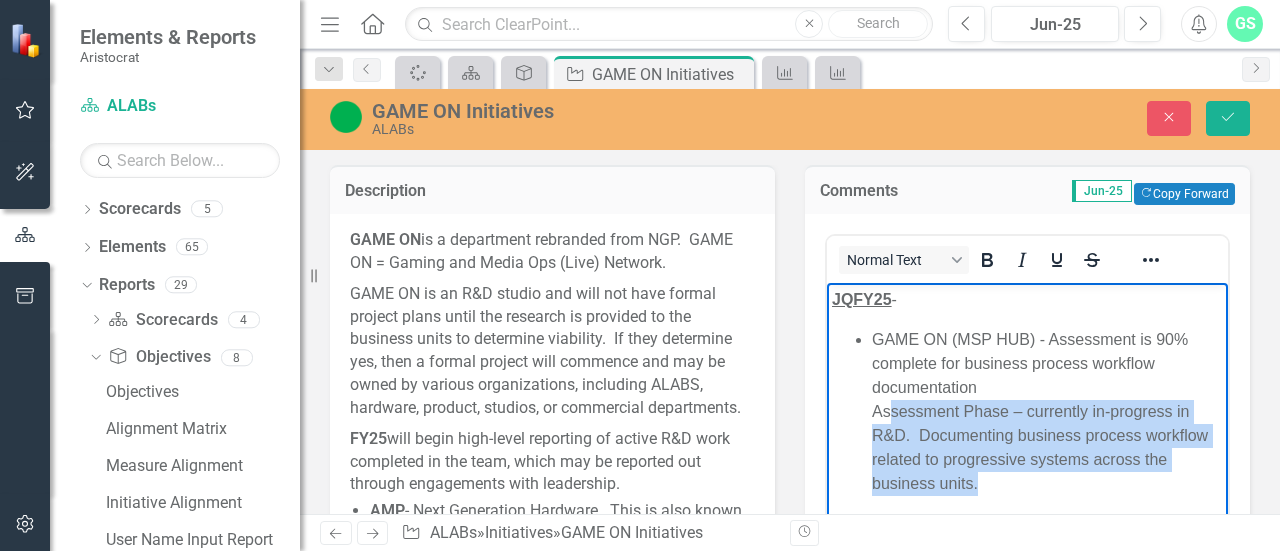 drag, startPoint x: 990, startPoint y: 486, endPoint x: 890, endPoint y: 411, distance: 125 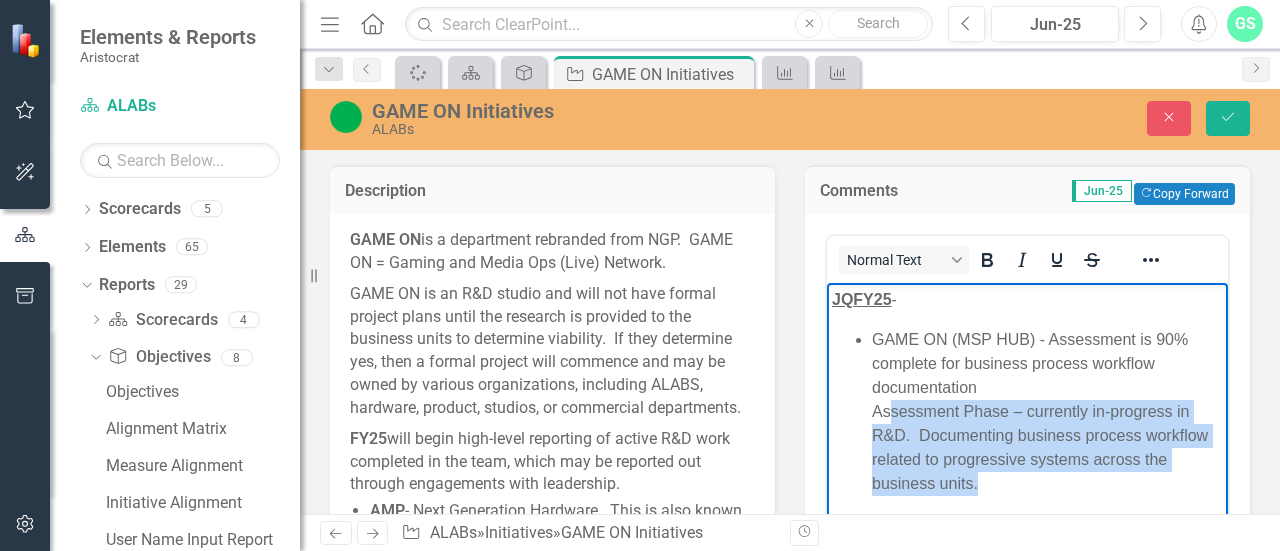click on "Assessment Phase – currently in-progress in R&D.  Documenting business process workflow related to progressive systems across the business units." at bounding box center [1047, 447] 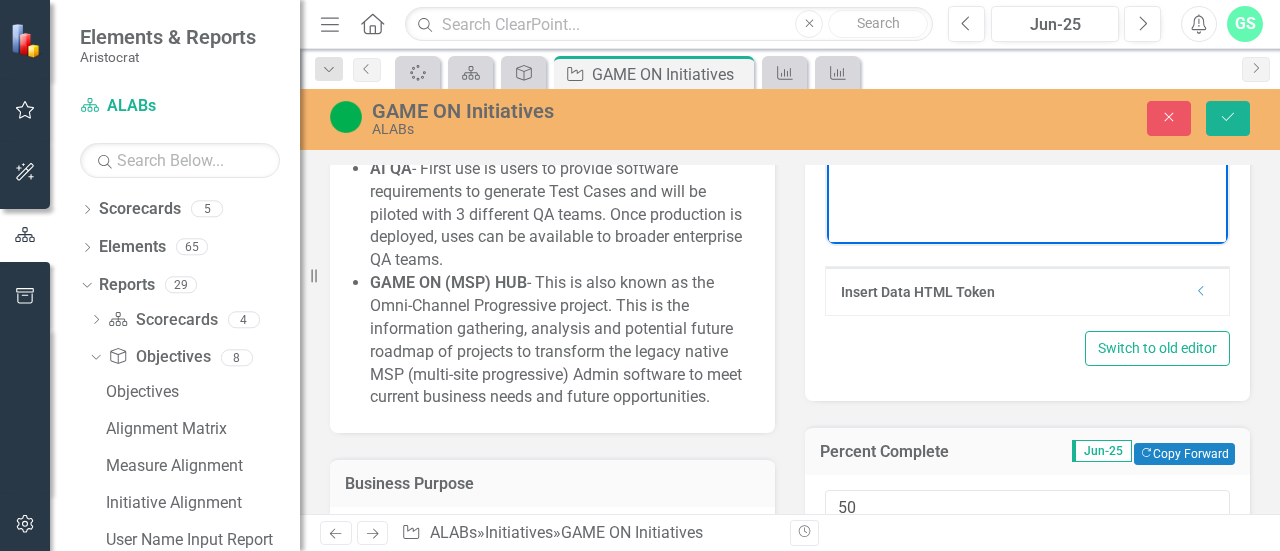 scroll, scrollTop: 374, scrollLeft: 0, axis: vertical 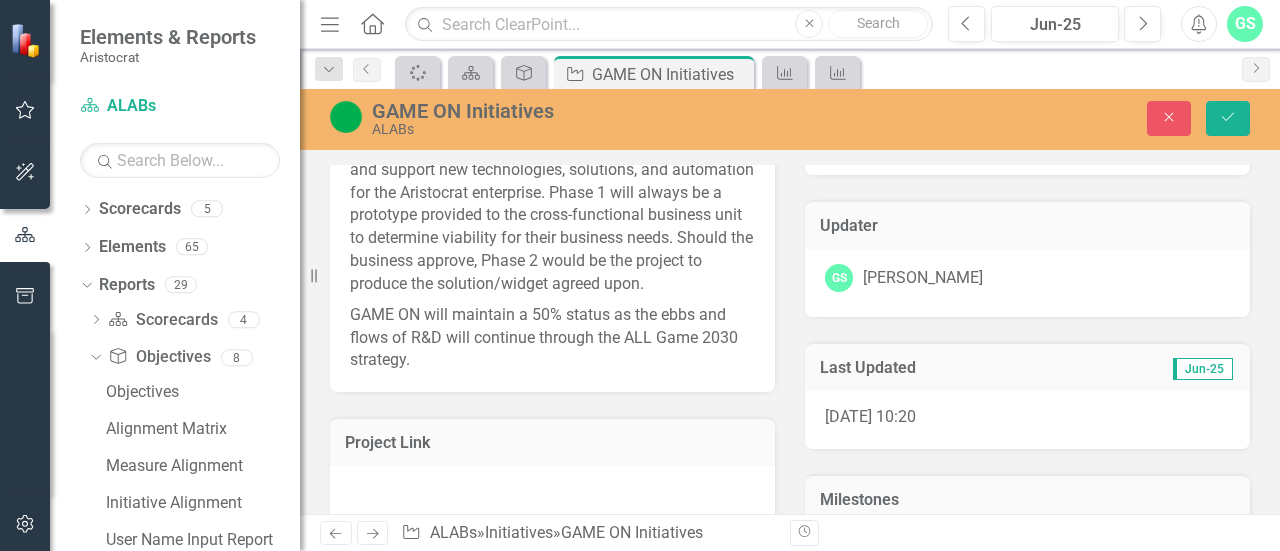 drag, startPoint x: 1225, startPoint y: 119, endPoint x: 1232, endPoint y: 149, distance: 30.805843 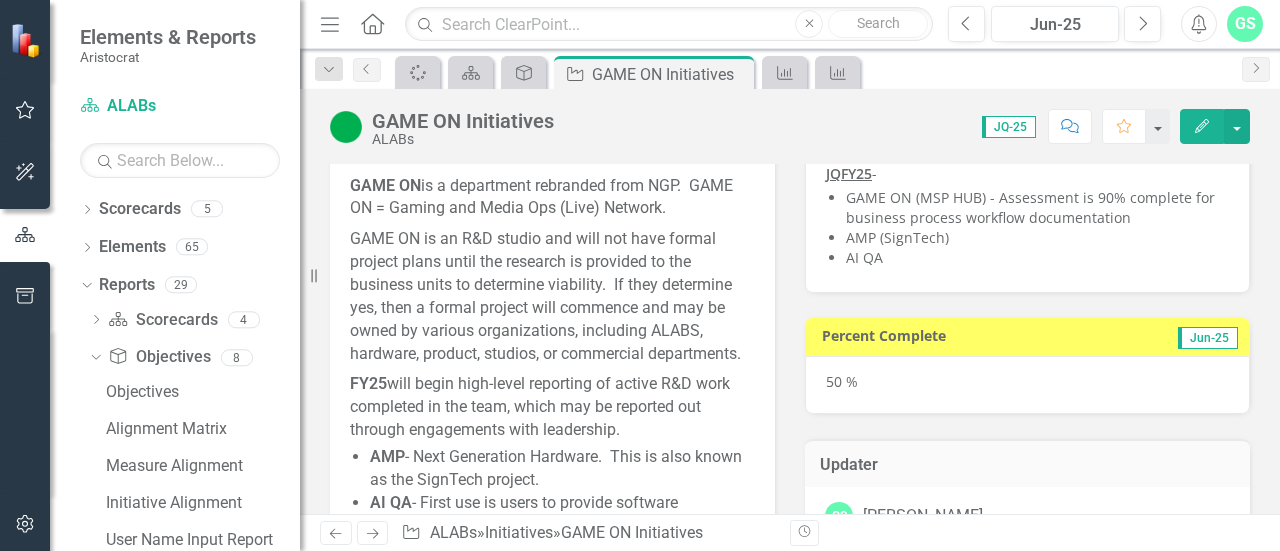 scroll, scrollTop: 0, scrollLeft: 0, axis: both 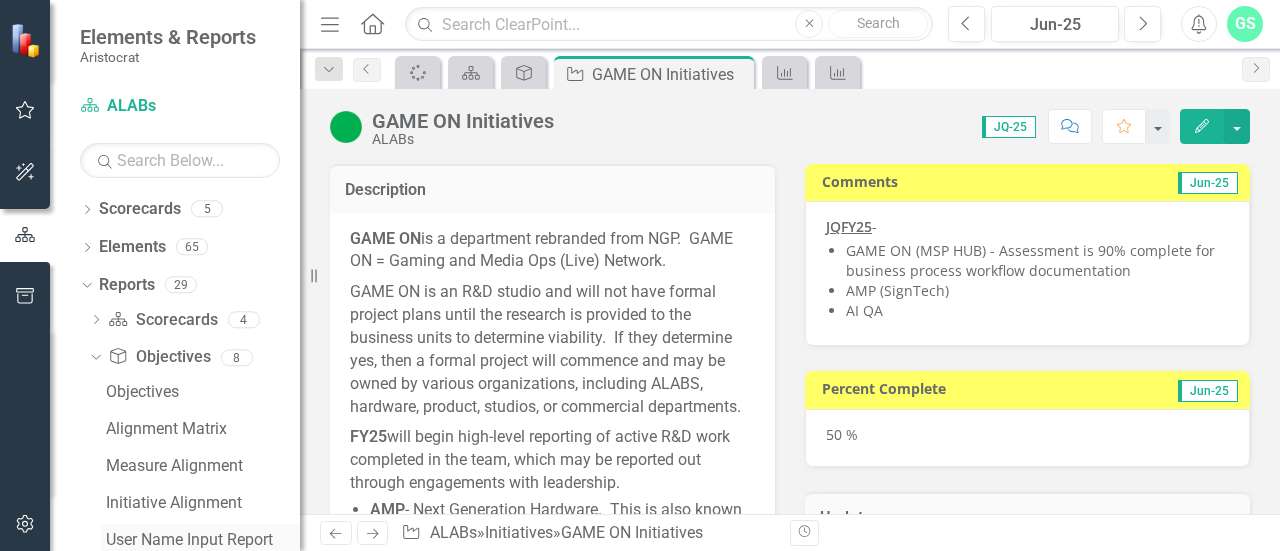 drag, startPoint x: 162, startPoint y: 547, endPoint x: 200, endPoint y: 543, distance: 38.209946 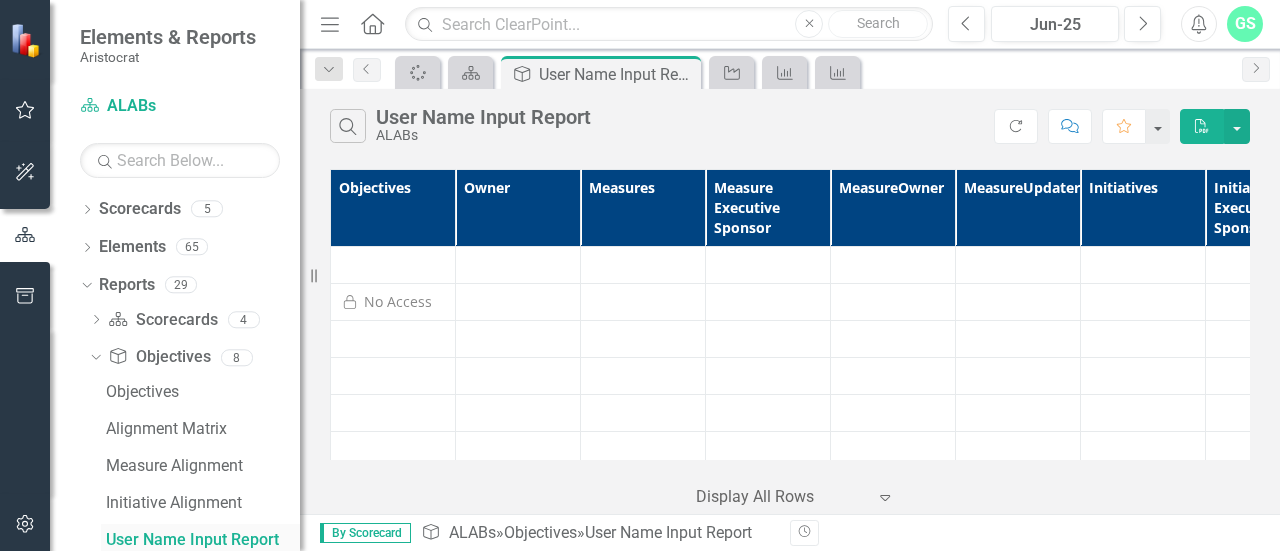 scroll, scrollTop: 4, scrollLeft: 0, axis: vertical 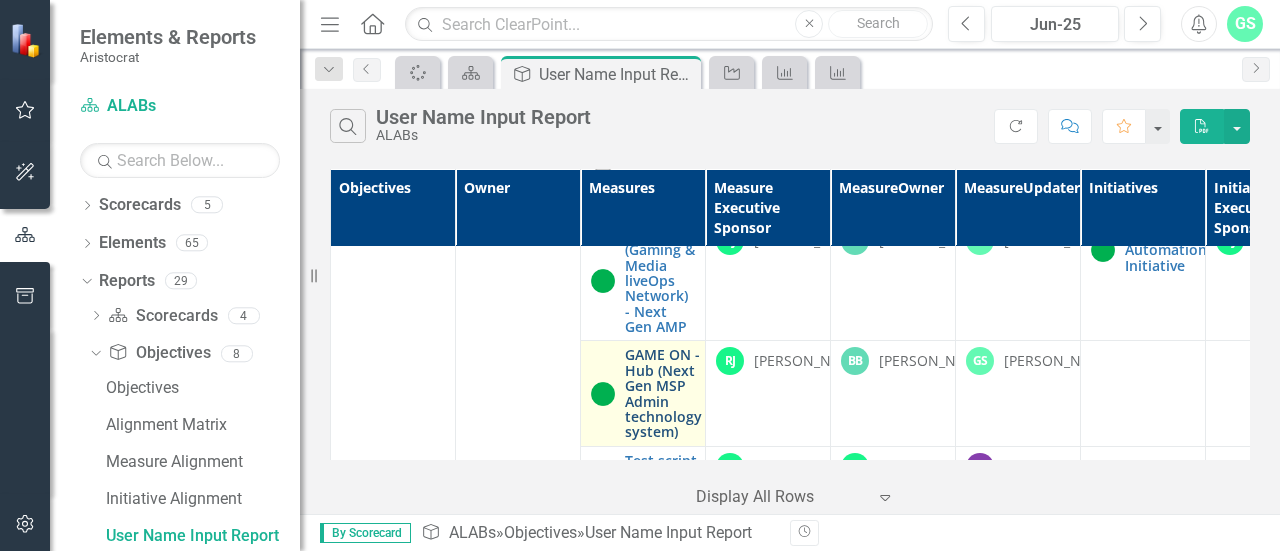 click on "GAME ON - Hub (Next Gen MSP Admin technology system)" at bounding box center (663, 393) 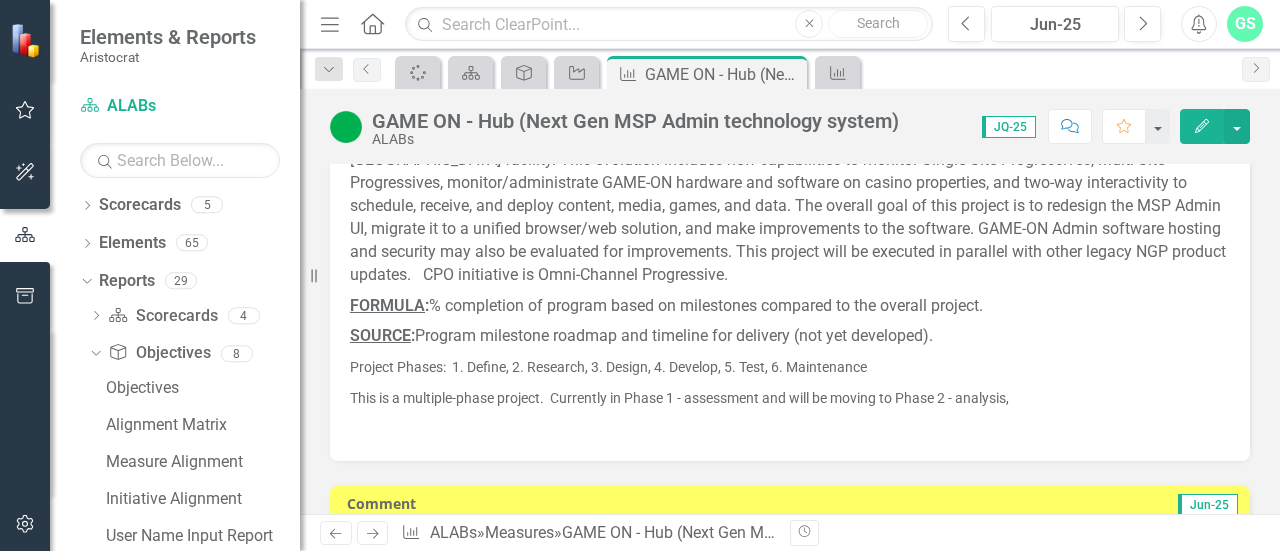 scroll, scrollTop: 0, scrollLeft: 0, axis: both 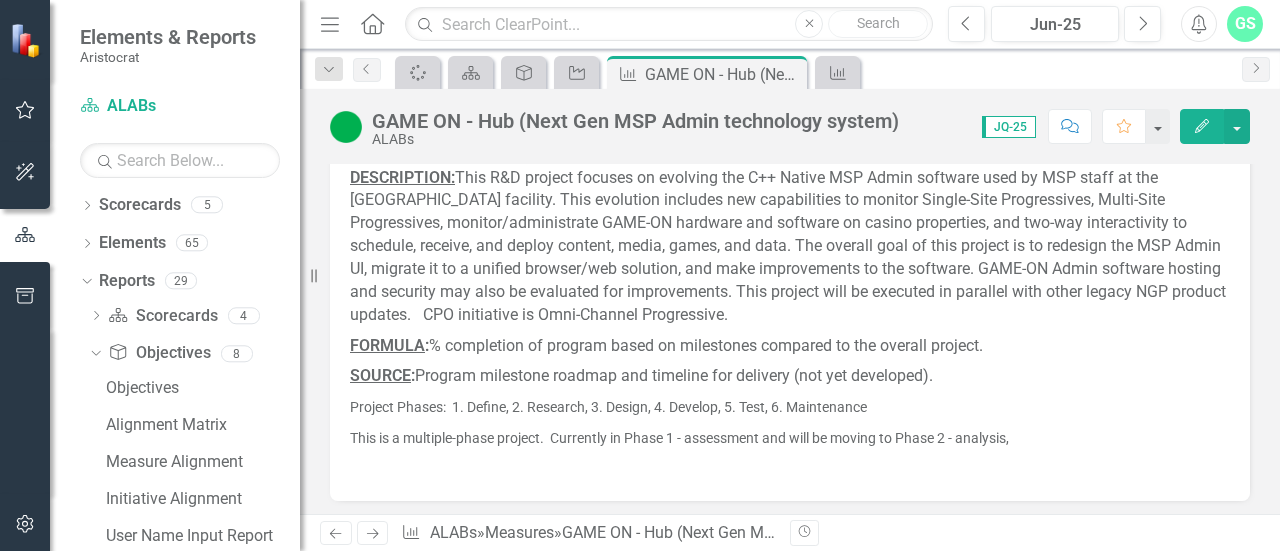 click on "SOURCE :   Program milestone roadmap and timeline for delivery (not yet developed)." at bounding box center (790, 376) 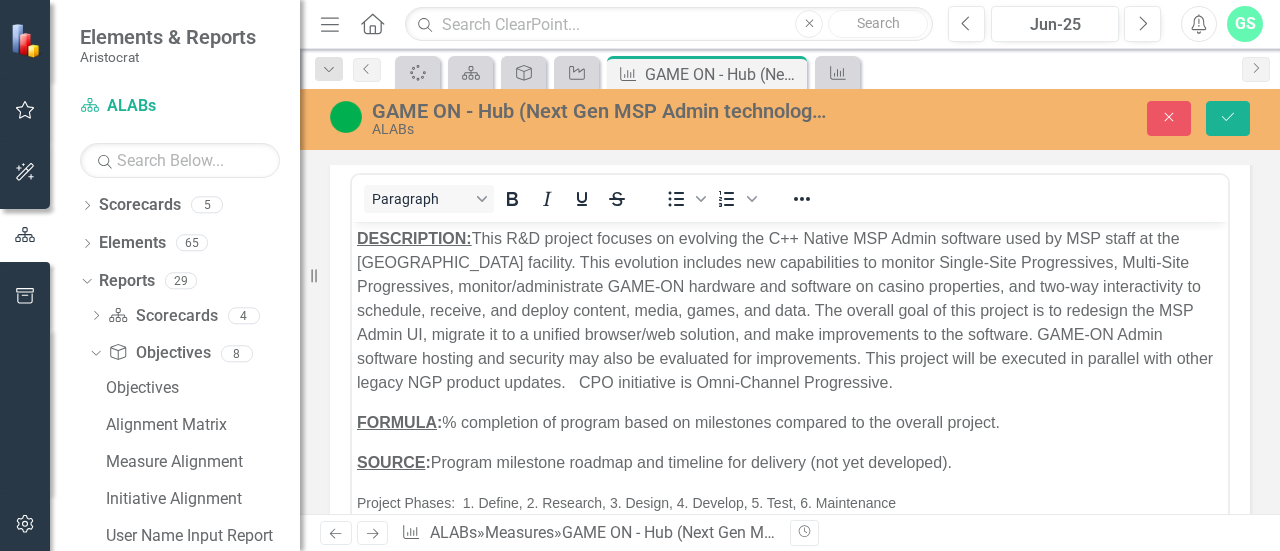 scroll, scrollTop: 0, scrollLeft: 0, axis: both 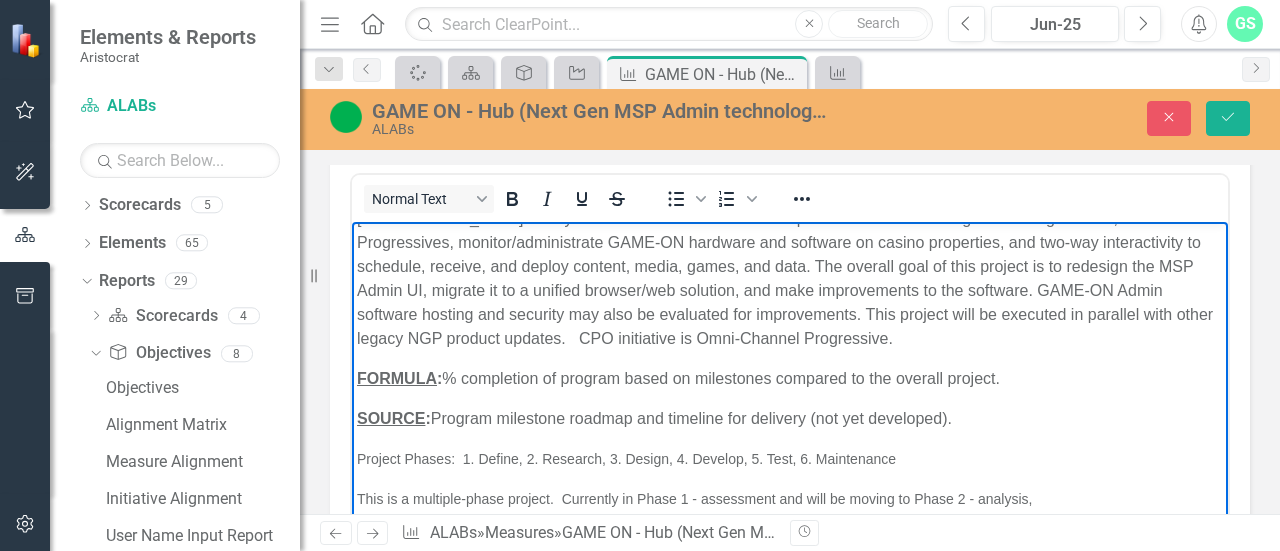 click on "This is a multiple-phase project.  Currently in Phase 1 - assessment and will be moving to Phase 2 - analysis," at bounding box center [694, 498] 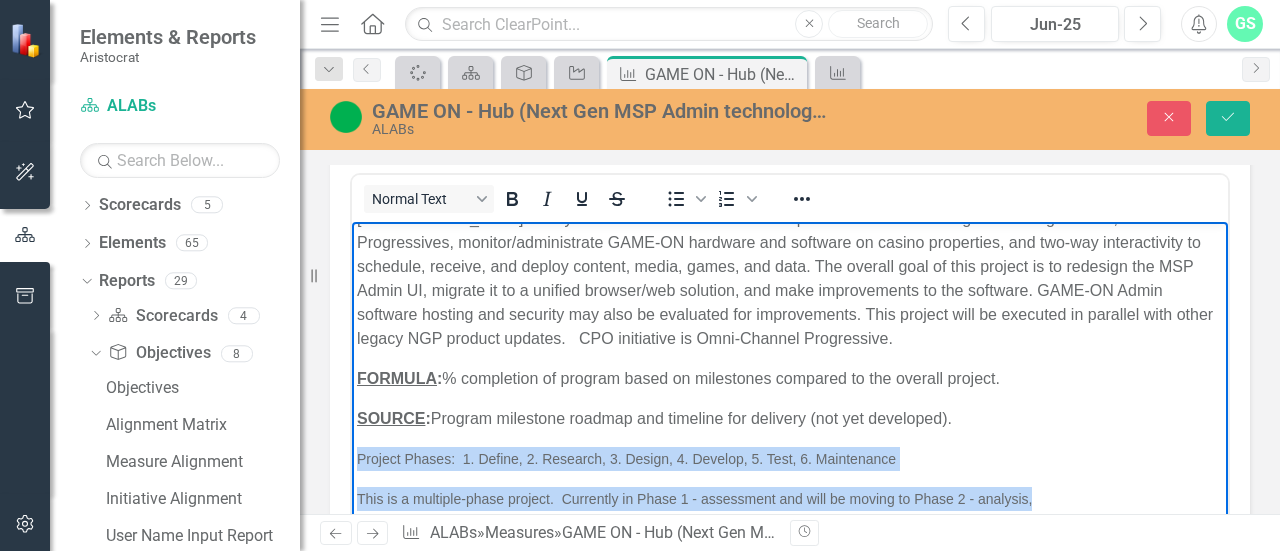 drag, startPoint x: 1076, startPoint y: 504, endPoint x: 310, endPoint y: 445, distance: 768.26886 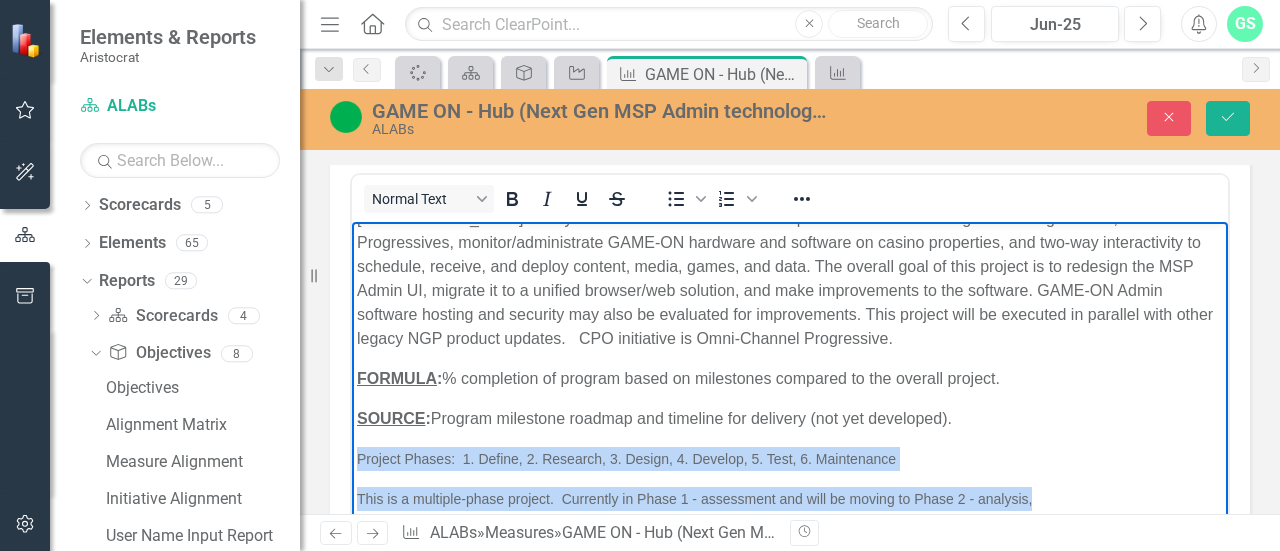 scroll, scrollTop: 0, scrollLeft: 0, axis: both 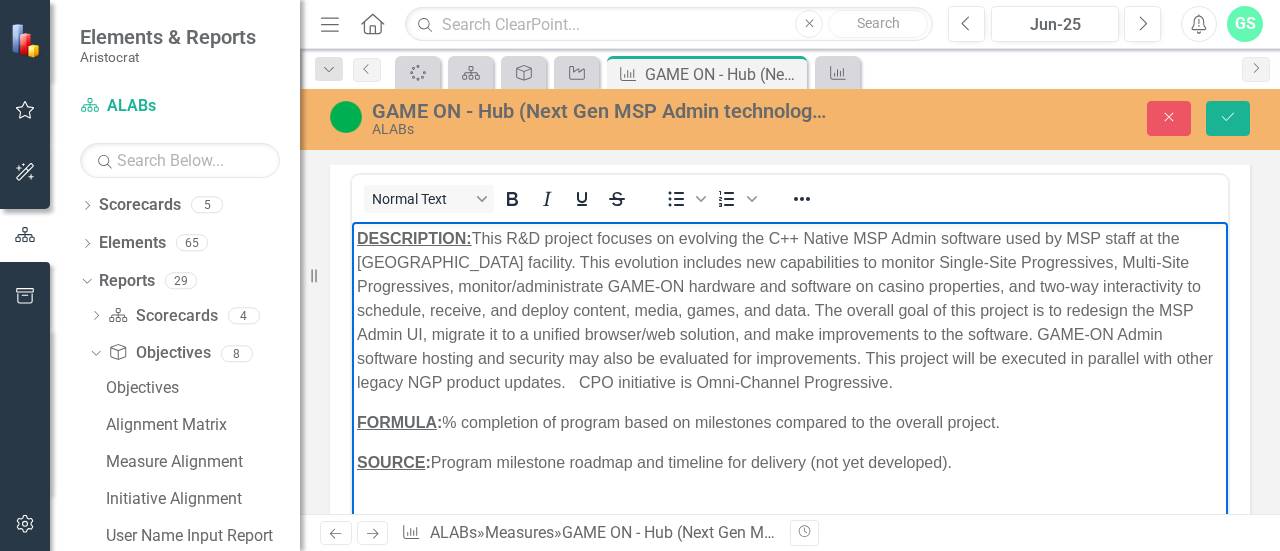 click at bounding box center [790, 502] 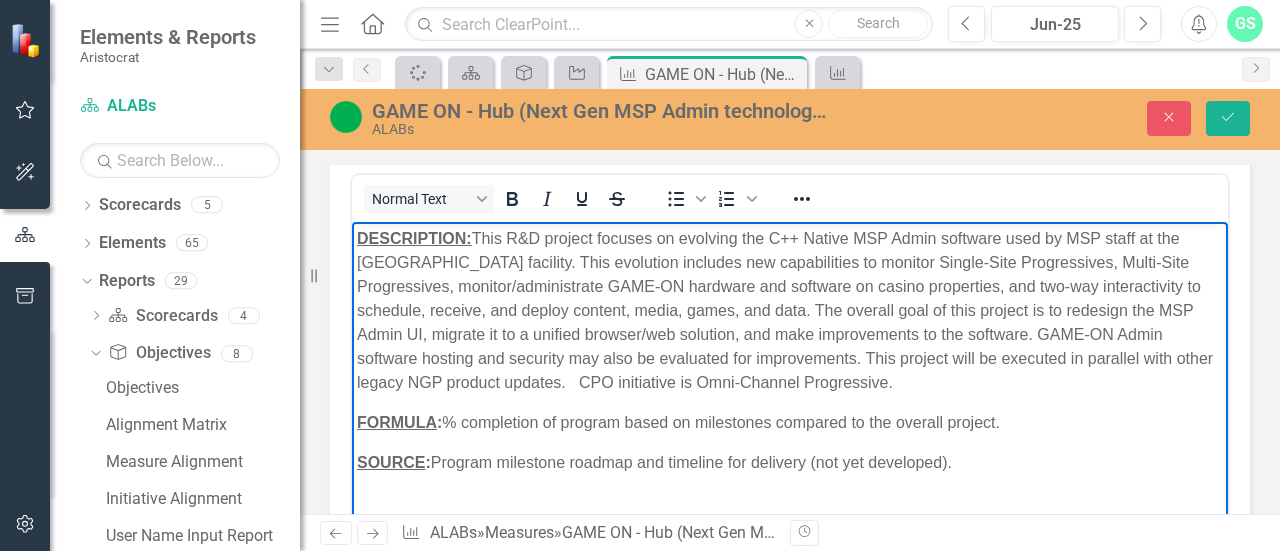 scroll, scrollTop: 347, scrollLeft: 0, axis: vertical 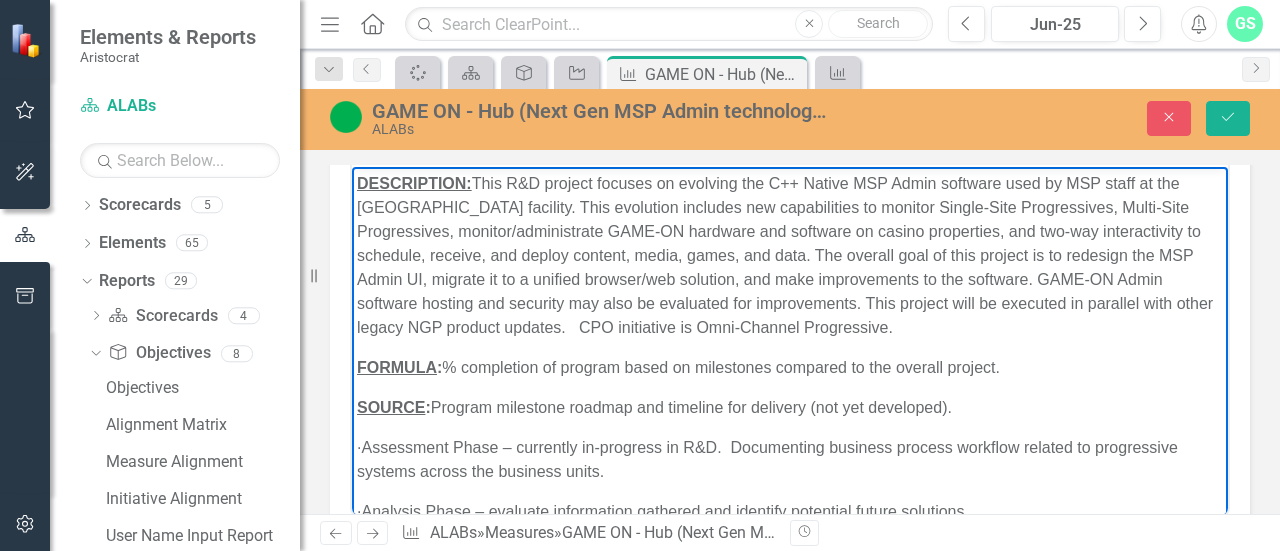 click on "·        Assessment Phase – currently in-progress in R&D.  Documenting business process workflow related to progressive systems across the business units." at bounding box center [790, 459] 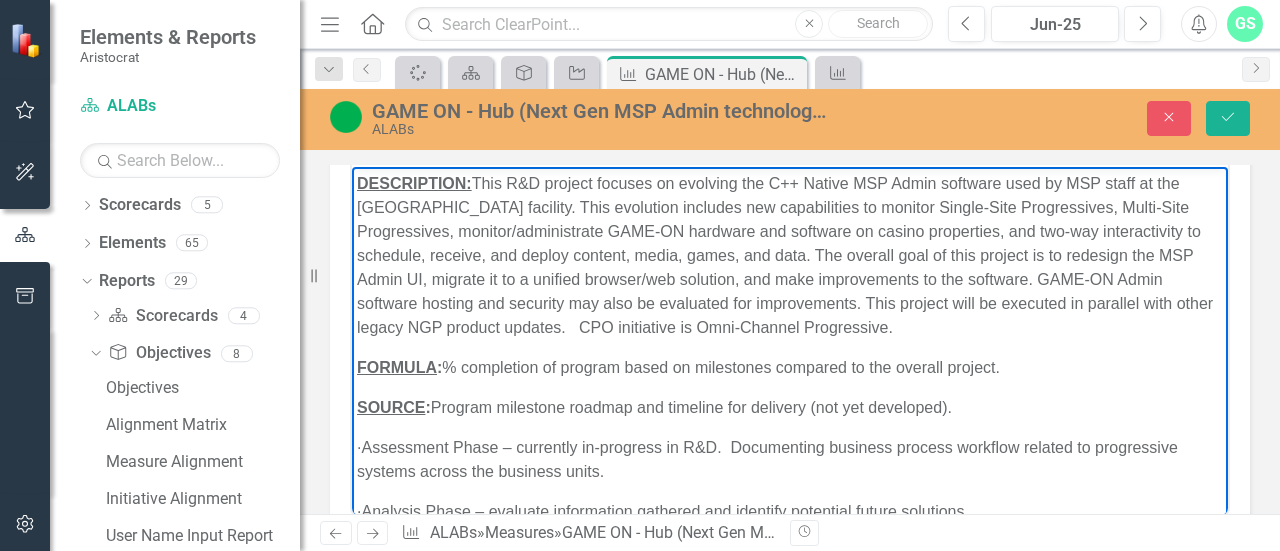 click on "·        Assessment Phase – currently in-progress in R&D.  Documenting business process workflow related to progressive systems across the business units." at bounding box center (790, 459) 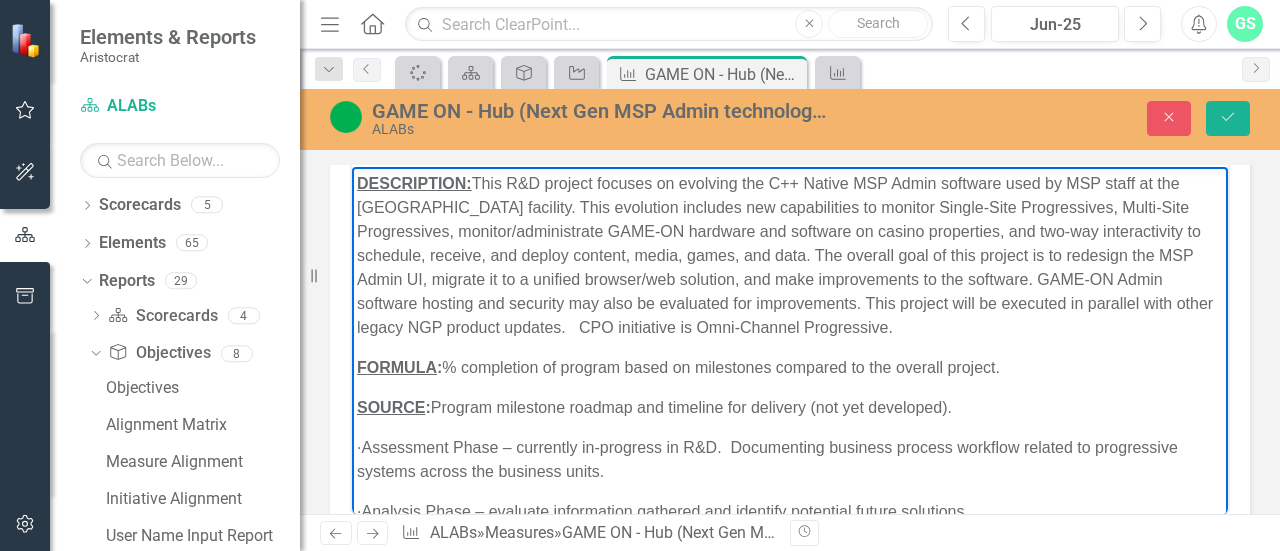click on "SOURCE :   Program milestone roadmap and timeline for delivery (not yet developed)." at bounding box center [790, 407] 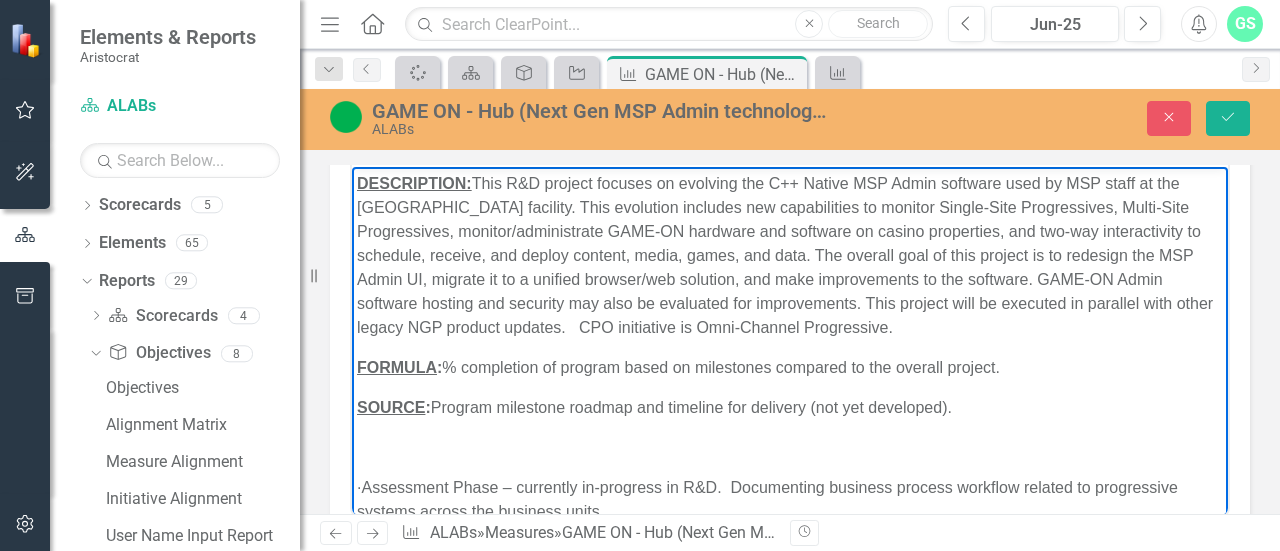 type 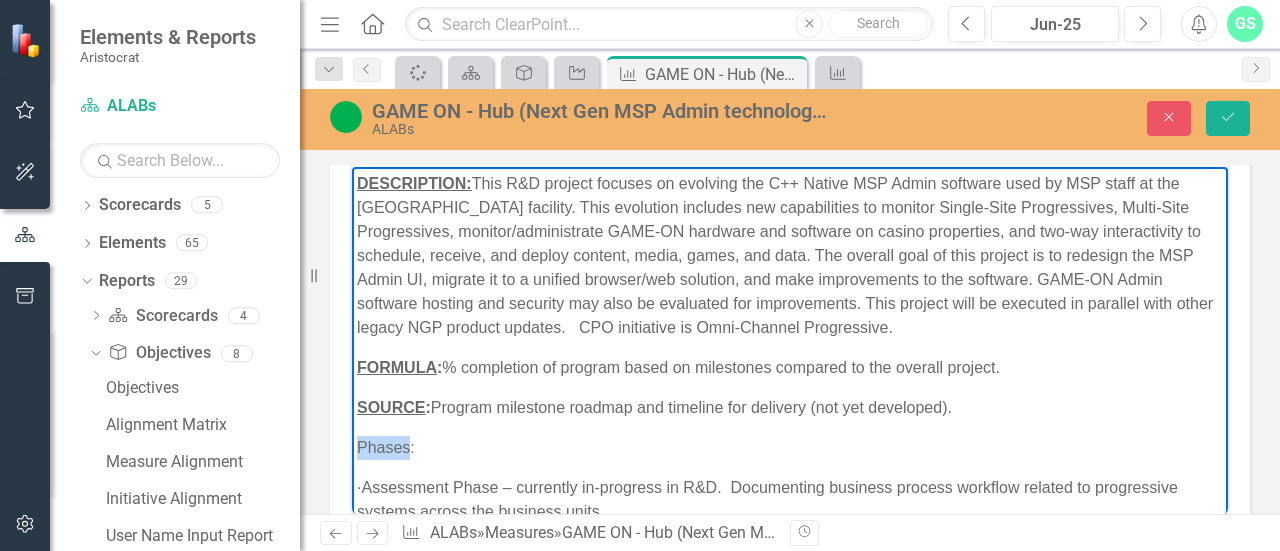 drag, startPoint x: 387, startPoint y: 442, endPoint x: 404, endPoint y: 444, distance: 17.117243 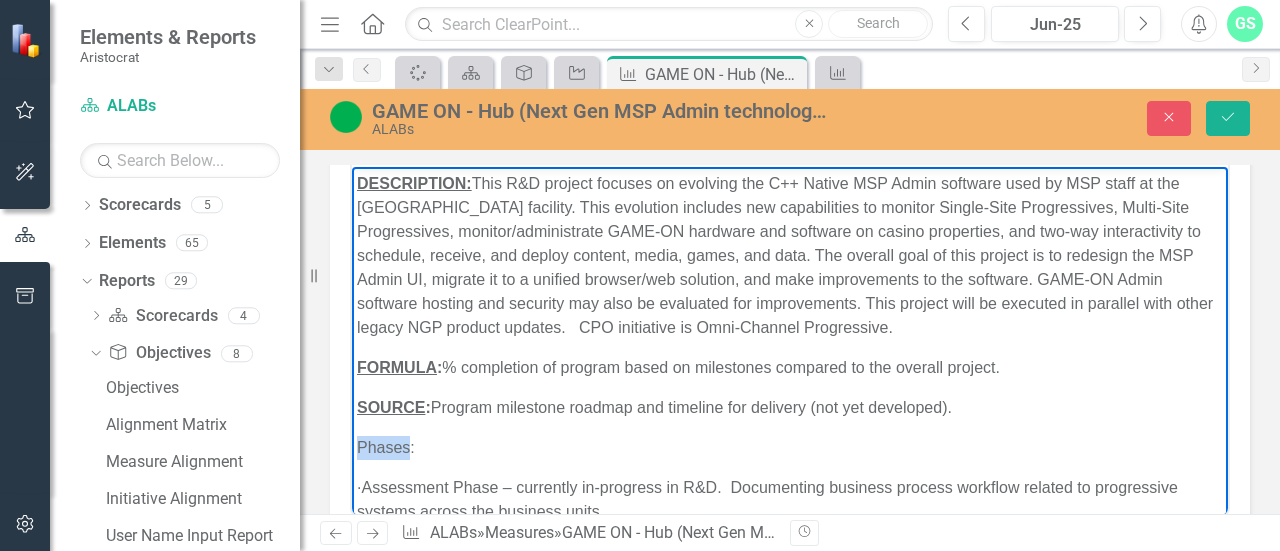 click on "DESCRIPTION:   This R&D project focuses on evolving the C++ Native MSP Admin software used by MSP staff at the LVIC facility. This evolution includes new capabilities to monitor Single-Site Progressives, Multi-Site Progressives, monitor/administrate GAME-ON hardware and software on casino properties, and two-way interactivity to schedule, receive, and deploy content, media, games, and data. The overall goal of this project is to redesign the MSP Admin UI, migrate it to a unified browser/web solution, and make improvements to the software. GAME-ON Admin software hosting and security may also be evaluated for improvements. This project will be executed in parallel with other legacy NGP product updates.   CPO initiative is Omni-Channel Progressive. FORMULA :  % completion of program based on milestones compared to the overall project.  SOURCE :   Program milestone roadmap and timeline for delivery (not yet developed). Phases:   ·        ·        ·        ·        Project 1:" at bounding box center (790, 575) 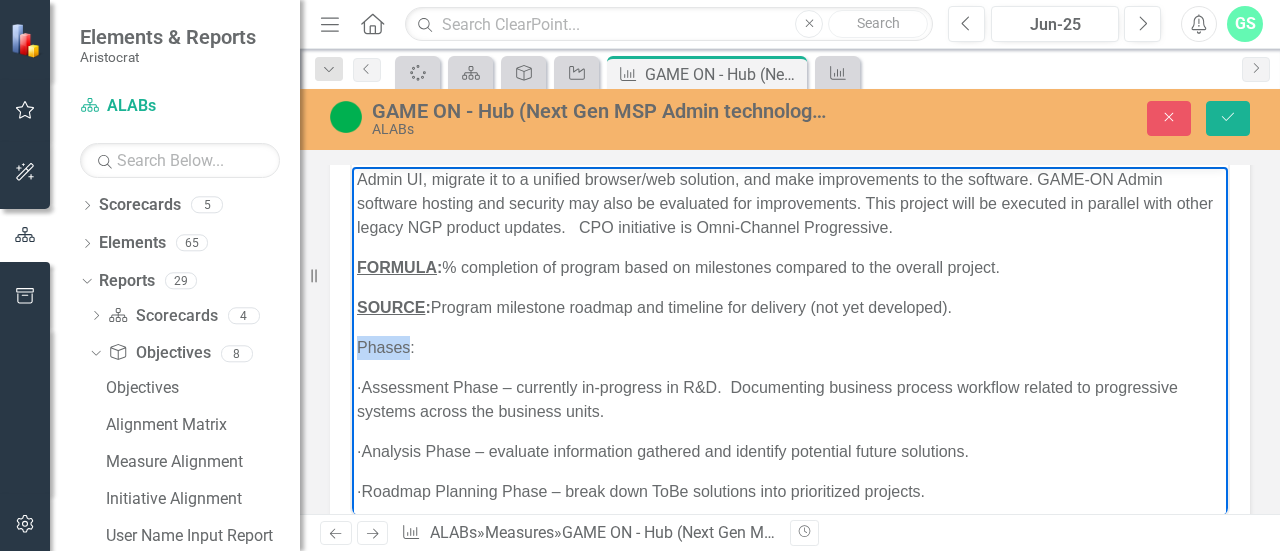 drag, startPoint x: 436, startPoint y: 451, endPoint x: 355, endPoint y: 517, distance: 104.48445 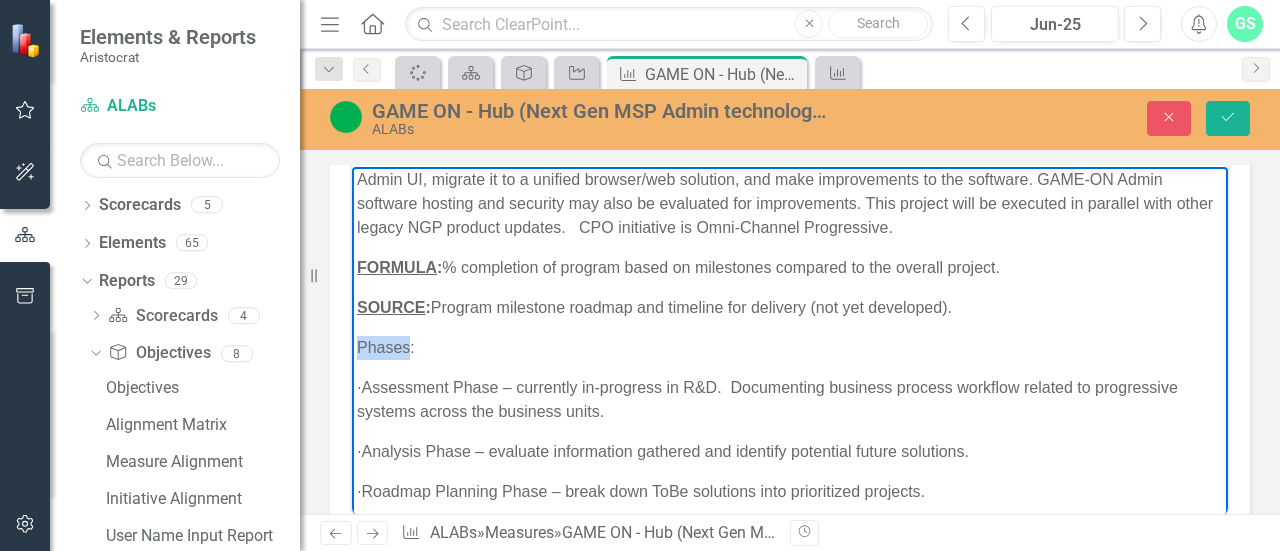 click on "DESCRIPTION:   This R&D project focuses on evolving the C++ Native MSP Admin software used by MSP staff at the LVIC facility. This evolution includes new capabilities to monitor Single-Site Progressives, Multi-Site Progressives, monitor/administrate GAME-ON hardware and software on casino properties, and two-way interactivity to schedule, receive, and deploy content, media, games, and data. The overall goal of this project is to redesign the MSP Admin UI, migrate it to a unified browser/web solution, and make improvements to the software. GAME-ON Admin software hosting and security may also be evaluated for improvements. This project will be executed in parallel with other legacy NGP product updates.   CPO initiative is Omni-Channel Progressive. FORMULA :  % completion of program based on milestones compared to the overall project.  SOURCE :   Program milestone roadmap and timeline for delivery (not yet developed). Phases:   ·        ·        ·        ·        Project 1:" at bounding box center (790, 475) 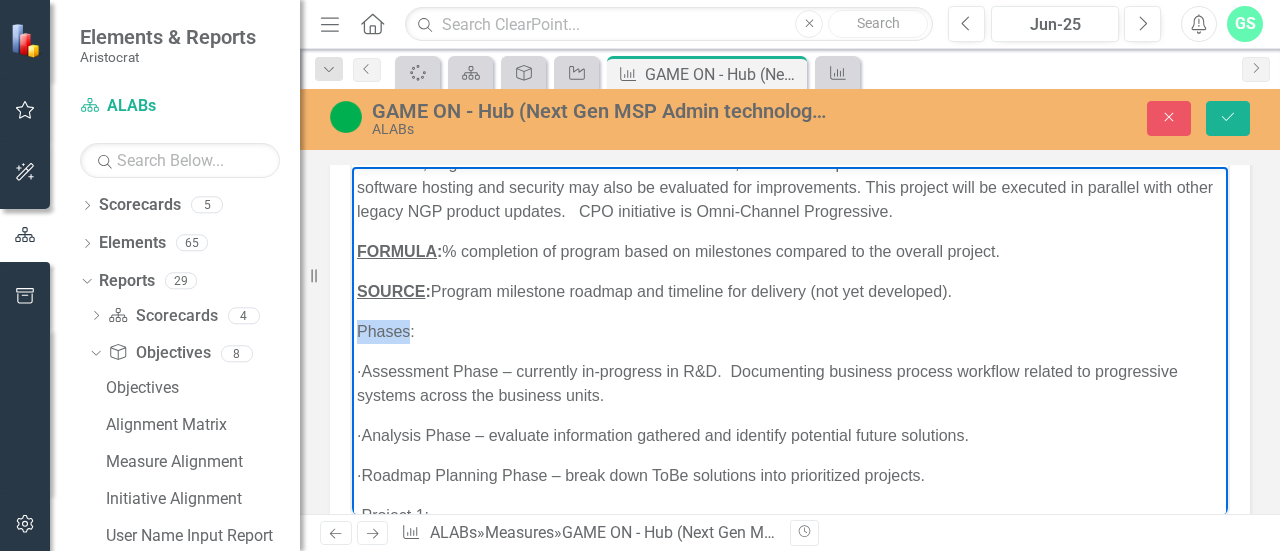 click on "·        Analysis Phase – evaluate information gathered and identify potential future solutions." at bounding box center (790, 435) 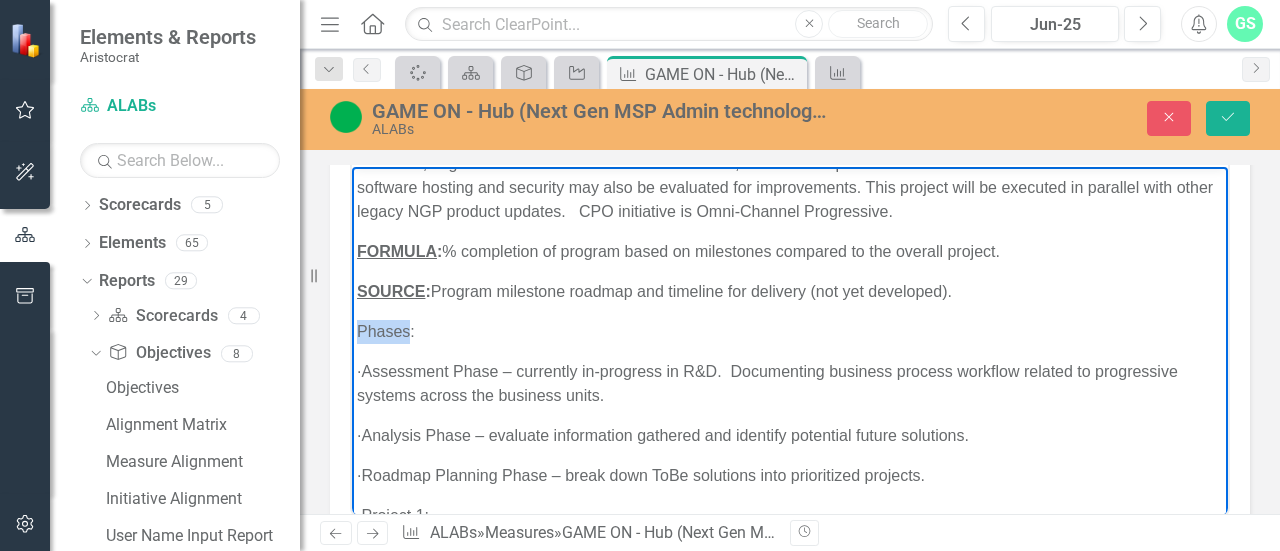 drag, startPoint x: 425, startPoint y: 325, endPoint x: 358, endPoint y: 325, distance: 67 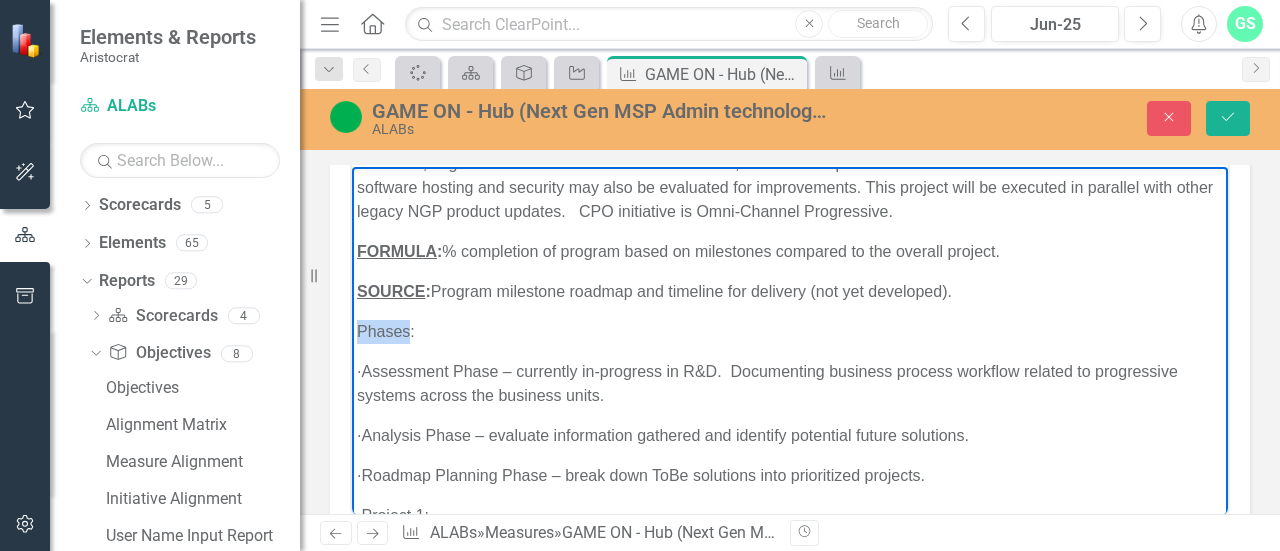 click on "Phases:" at bounding box center [790, 331] 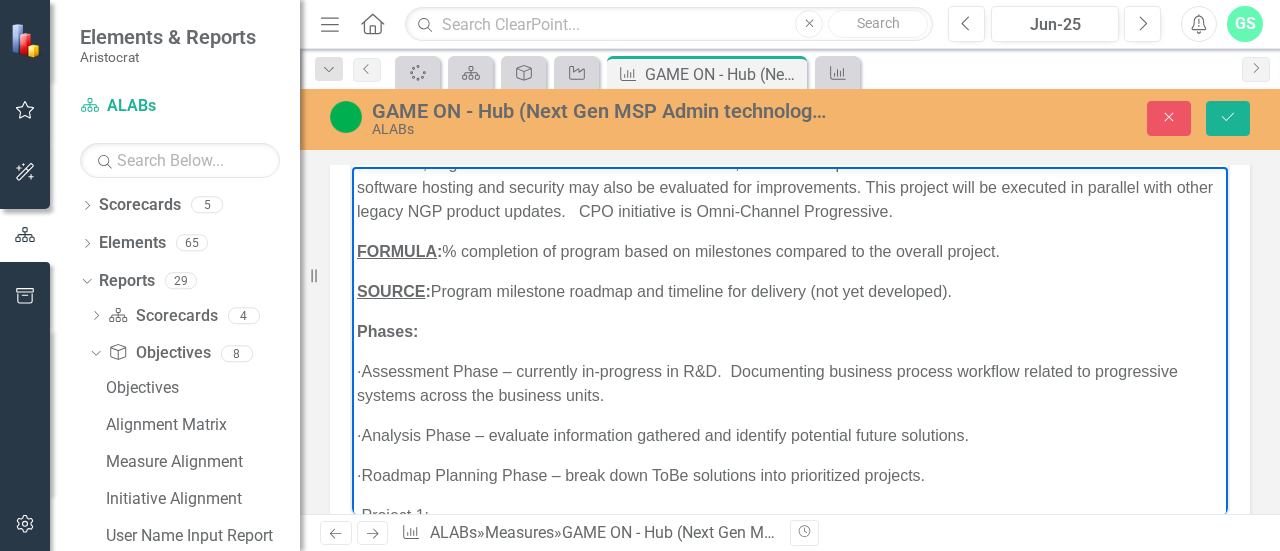 click on "·        Assessment Phase – currently in-progress in R&D.  Documenting business process workflow related to progressive systems across the business units." at bounding box center [790, 383] 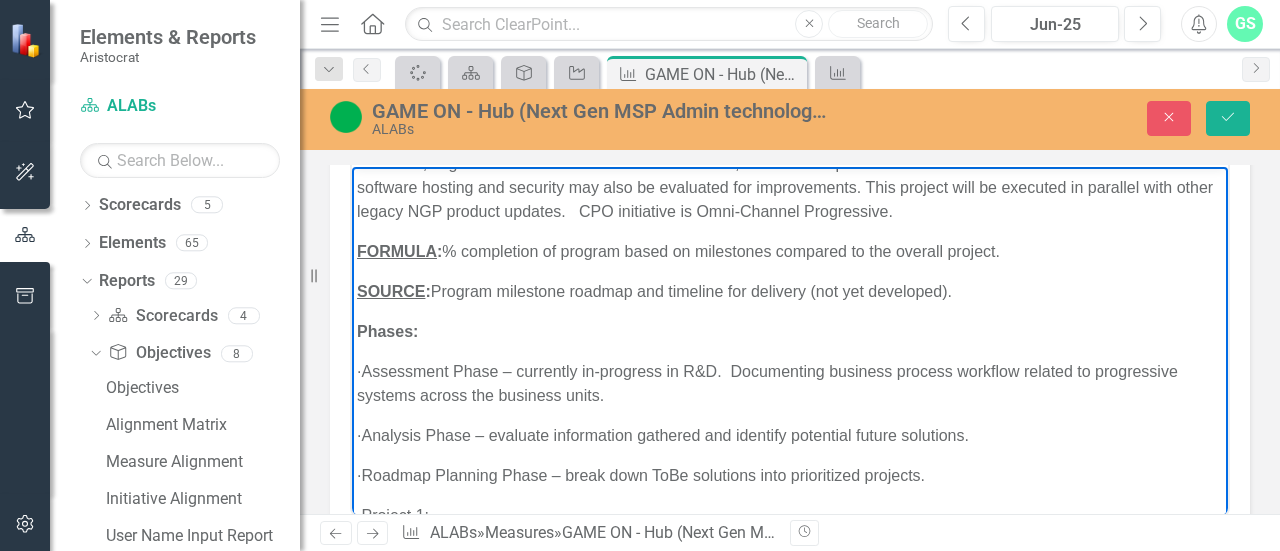 drag, startPoint x: 550, startPoint y: 349, endPoint x: 762, endPoint y: 376, distance: 213.71242 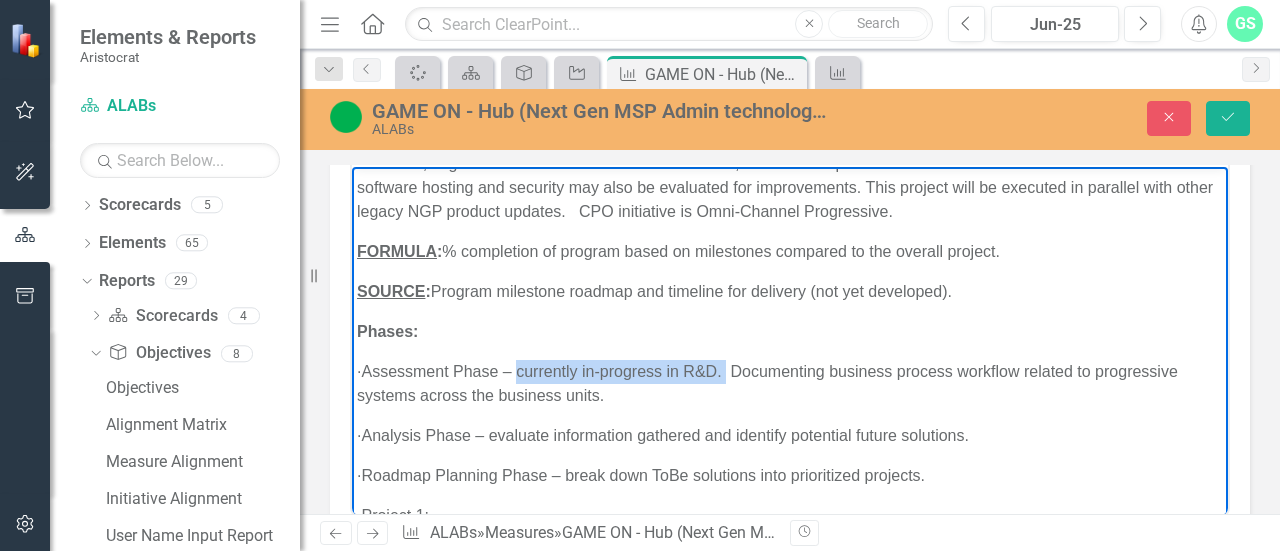 drag, startPoint x: 759, startPoint y: 377, endPoint x: 549, endPoint y: 368, distance: 210.19276 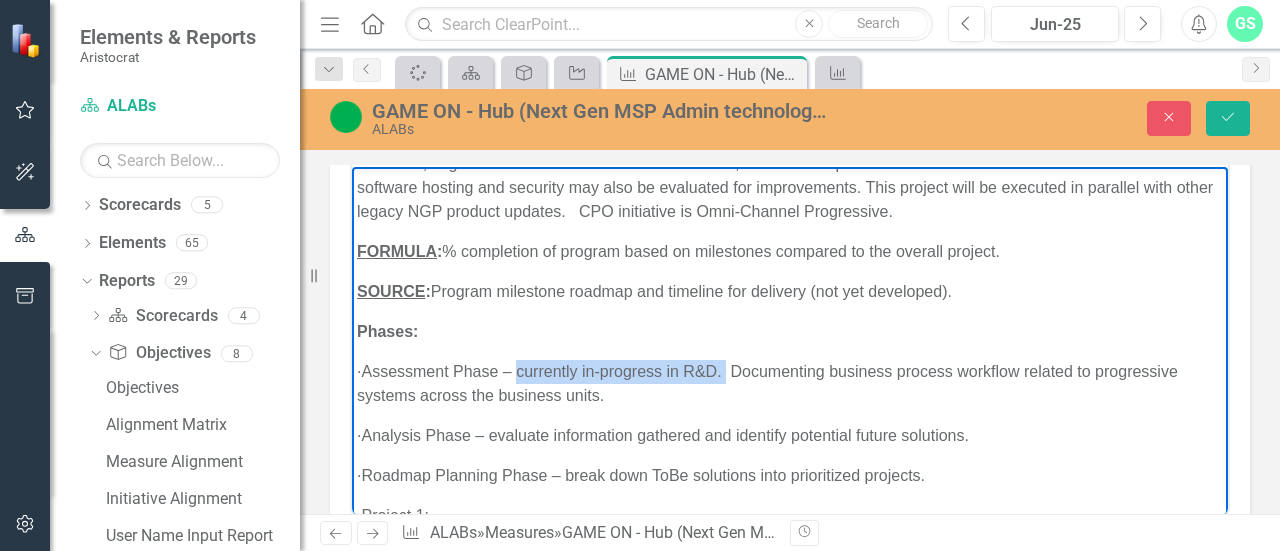 click on "·        Assessment Phase – currently in-progress in R&D.  Documenting business process workflow related to progressive systems across the business units." at bounding box center [790, 383] 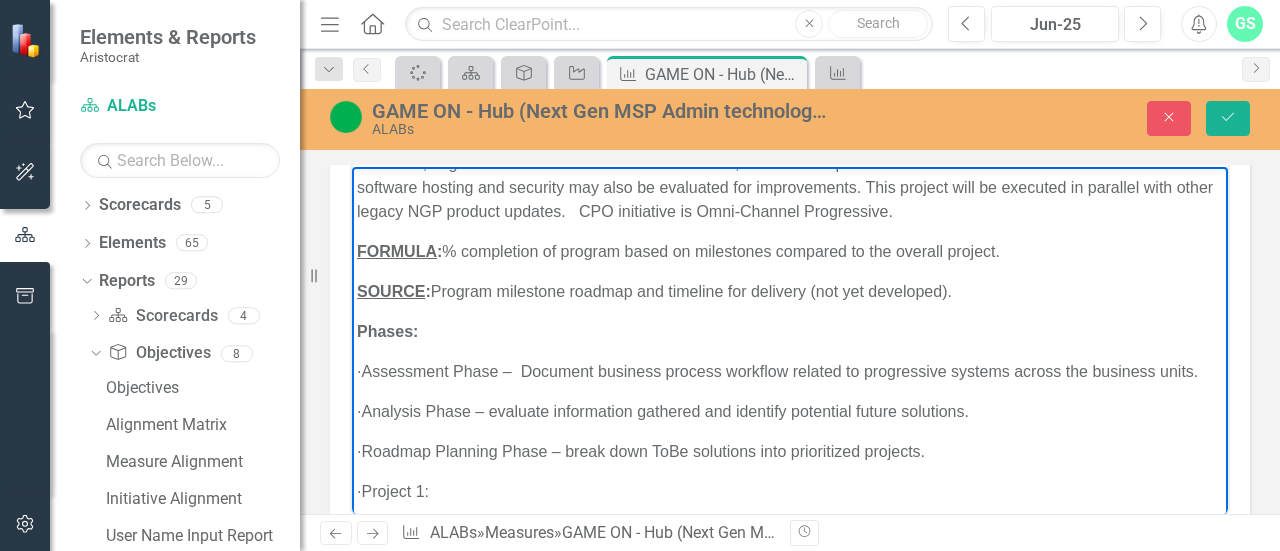 click on "·        Assessment Phase –  Document business process workflow related to progressive systems across the business units." at bounding box center (790, 371) 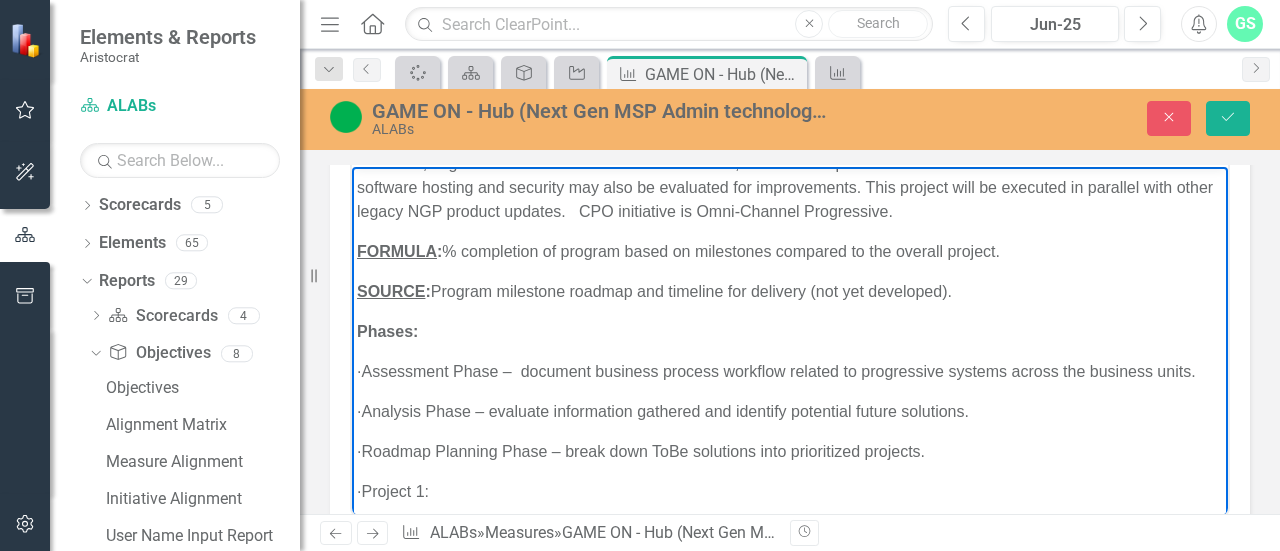 click on "·        Analysis Phase – evaluate information gathered and identify potential future solutions." at bounding box center [790, 411] 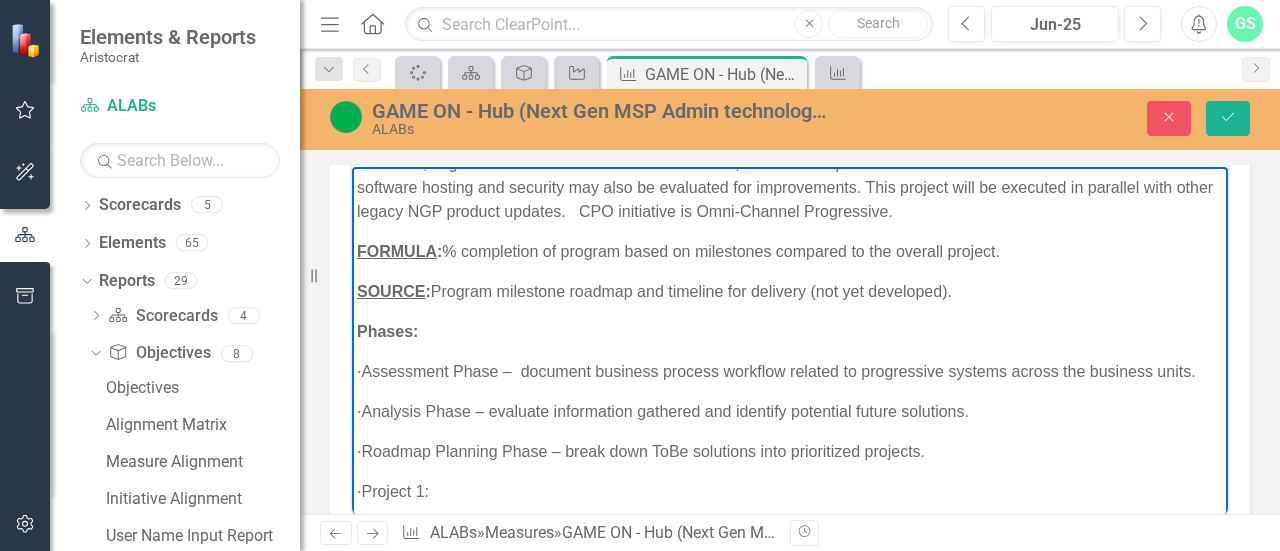 click on "·        Assessment Phase –  document business process workflow related to progressive systems across the business units." at bounding box center (790, 371) 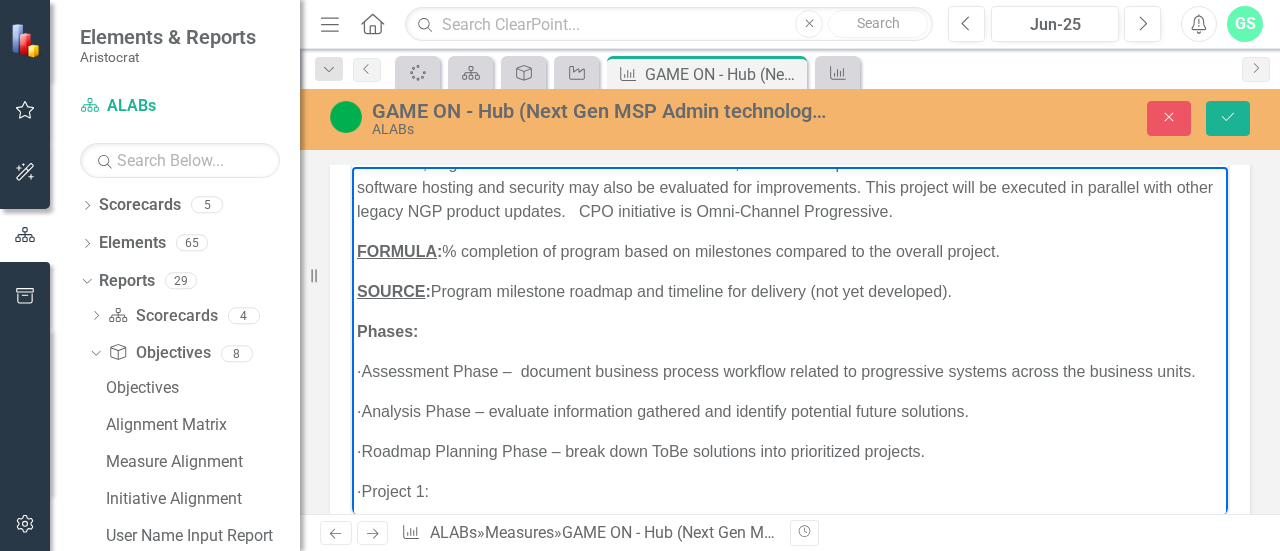 click on "DESCRIPTION:   This R&D project focuses on evolving the C++ Native MSP Admin software used by MSP staff at the LVIC facility. This evolution includes new capabilities to monitor Single-Site Progressives, Multi-Site Progressives, monitor/administrate GAME-ON hardware and software on casino properties, and two-way interactivity to schedule, receive, and deploy content, media, games, and data. The overall goal of this project is to redesign the MSP Admin UI, migrate it to a unified browser/web solution, and make improvements to the software. GAME-ON Admin software hosting and security may also be evaluated for improvements. This project will be executed in parallel with other legacy NGP product updates.   CPO initiative is Omni-Channel Progressive. FORMULA :  % completion of program based on milestones compared to the overall project.  SOURCE :   Program milestone roadmap and timeline for delivery (not yet developed). Phases:   ·        ·        ·        ·        Project 1:" at bounding box center (790, 447) 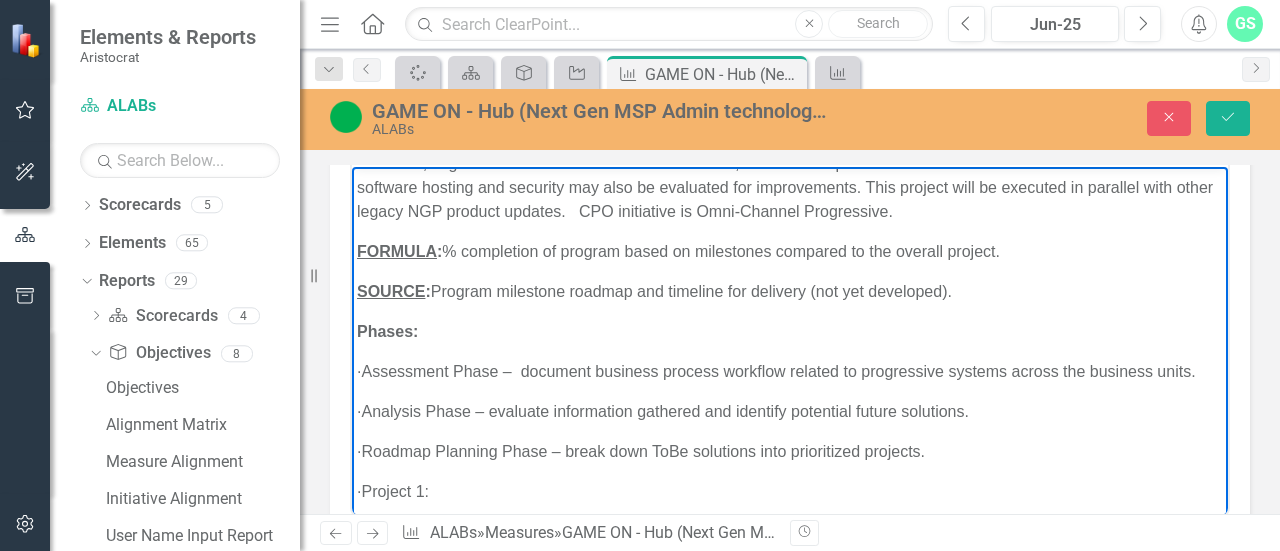 click on "DESCRIPTION:   This R&D project focuses on evolving the C++ Native MSP Admin software used by MSP staff at the LVIC facility. This evolution includes new capabilities to monitor Single-Site Progressives, Multi-Site Progressives, monitor/administrate GAME-ON hardware and software on casino properties, and two-way interactivity to schedule, receive, and deploy content, media, games, and data. The overall goal of this project is to redesign the MSP Admin UI, migrate it to a unified browser/web solution, and make improvements to the software. GAME-ON Admin software hosting and security may also be evaluated for improvements. This project will be executed in parallel with other legacy NGP product updates.   CPO initiative is Omni-Channel Progressive. FORMULA :  % completion of program based on milestones compared to the overall project.  SOURCE :   Program milestone roadmap and timeline for delivery (not yet developed). Phases:   ·        ·        ·        ·        Project 1:" at bounding box center (790, 447) 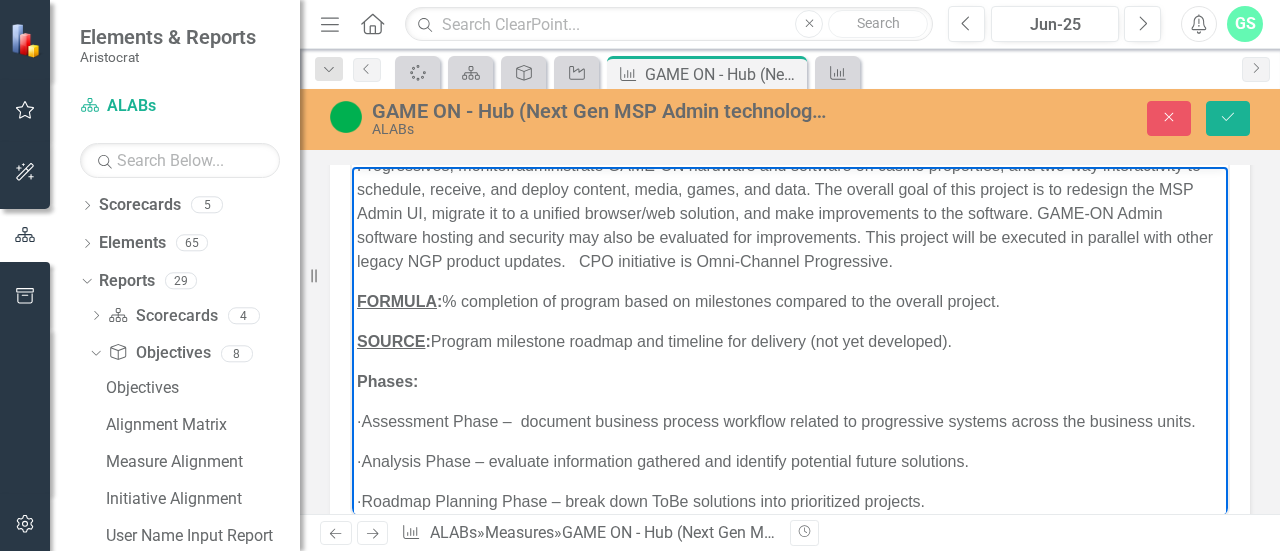 scroll, scrollTop: 68, scrollLeft: 0, axis: vertical 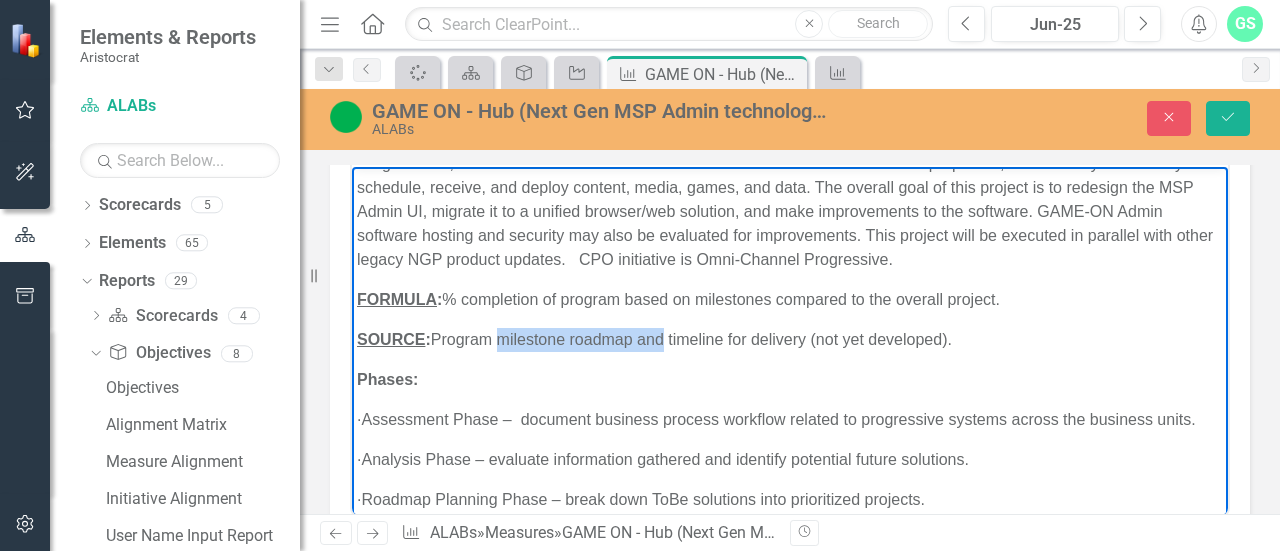 drag, startPoint x: 670, startPoint y: 338, endPoint x: 512, endPoint y: 331, distance: 158.15498 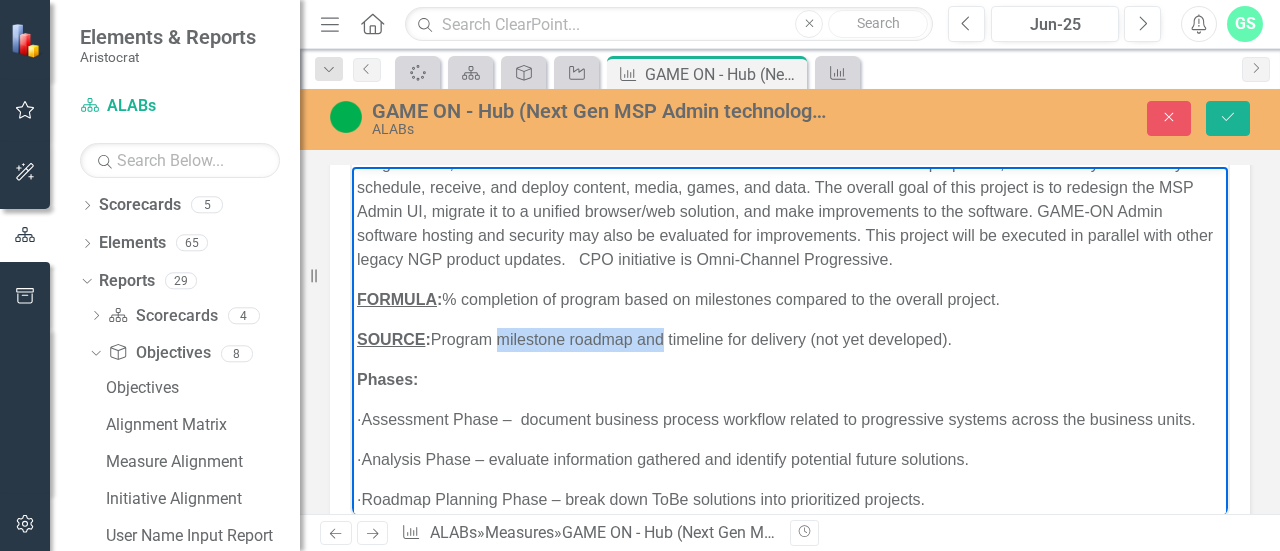 click on "SOURCE :   Program milestone roadmap and timeline for delivery (not yet developed)." at bounding box center (790, 339) 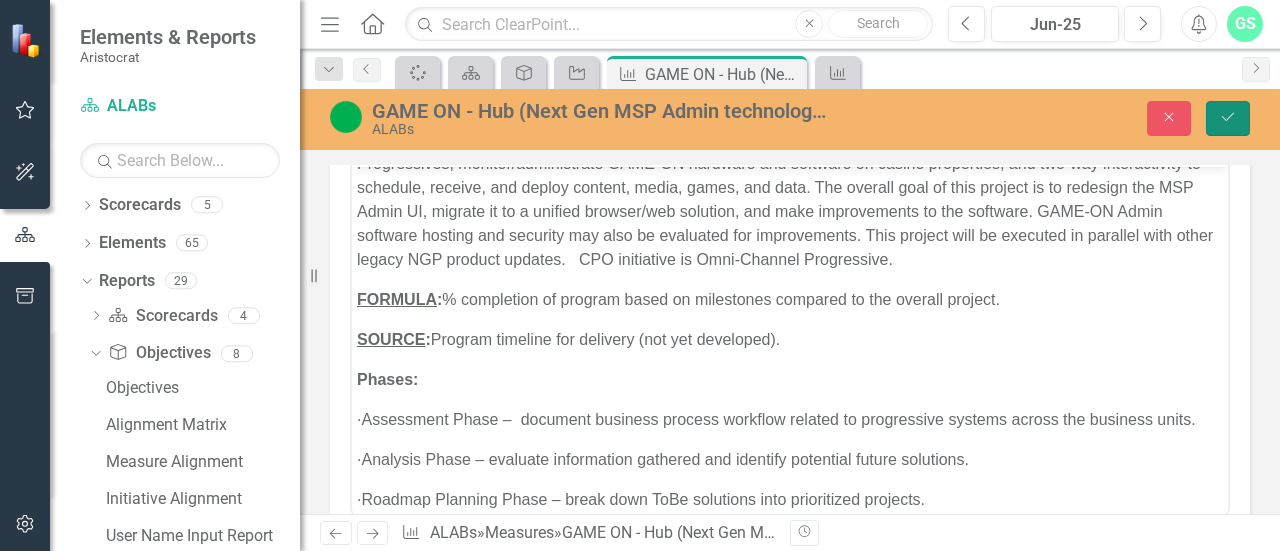 click on "Save" at bounding box center [1228, 118] 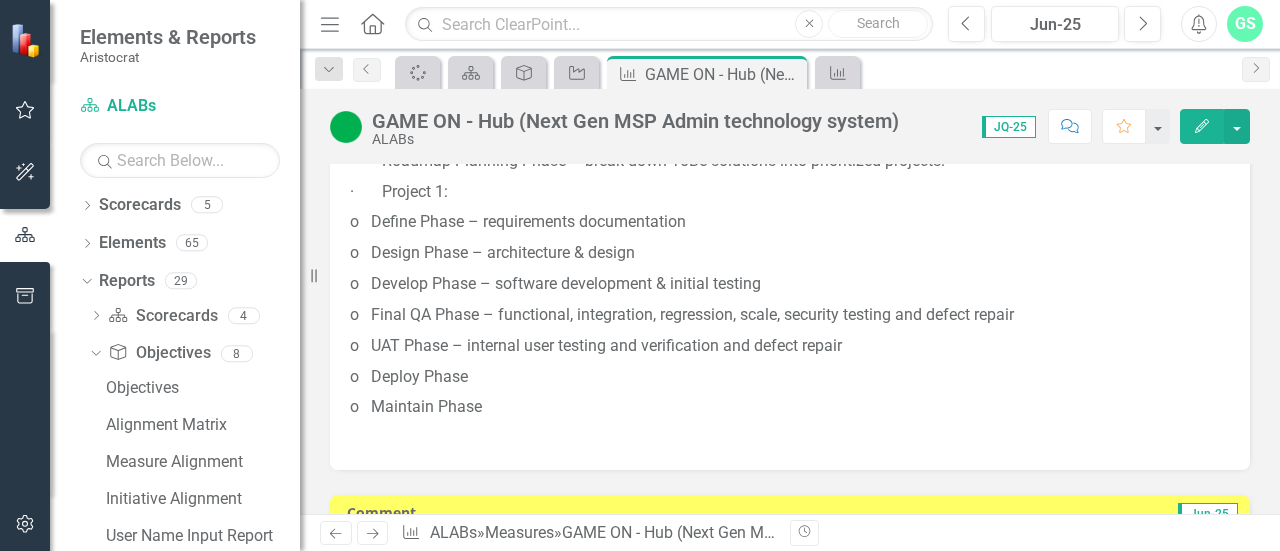 scroll, scrollTop: 800, scrollLeft: 0, axis: vertical 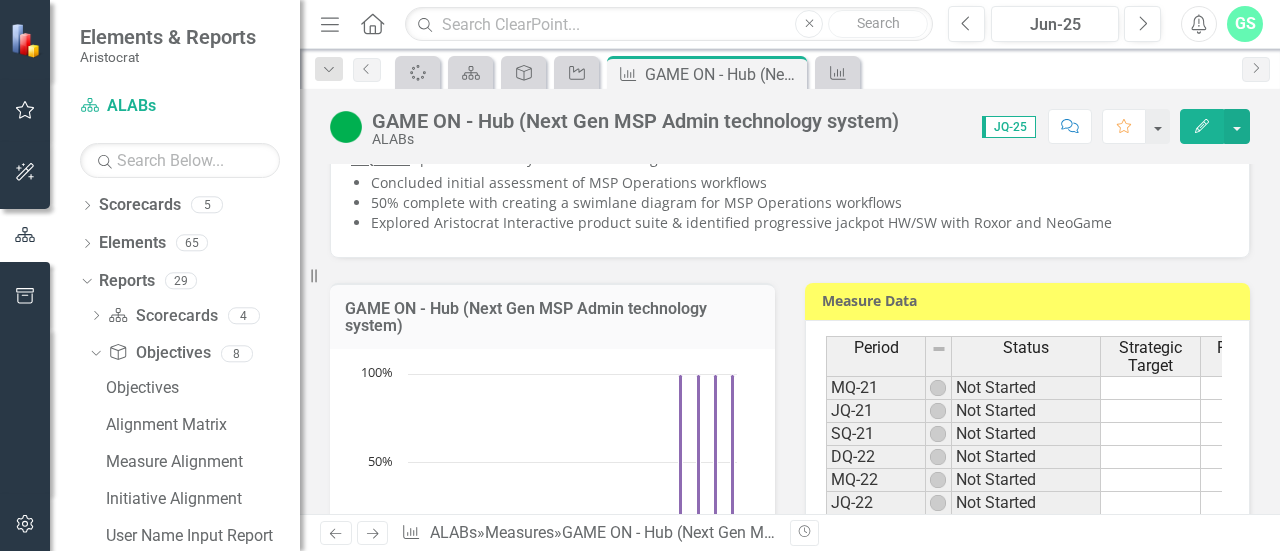 click on "50% complete with creating a swimlane diagram for MSP Operations workflows" at bounding box center (800, 203) 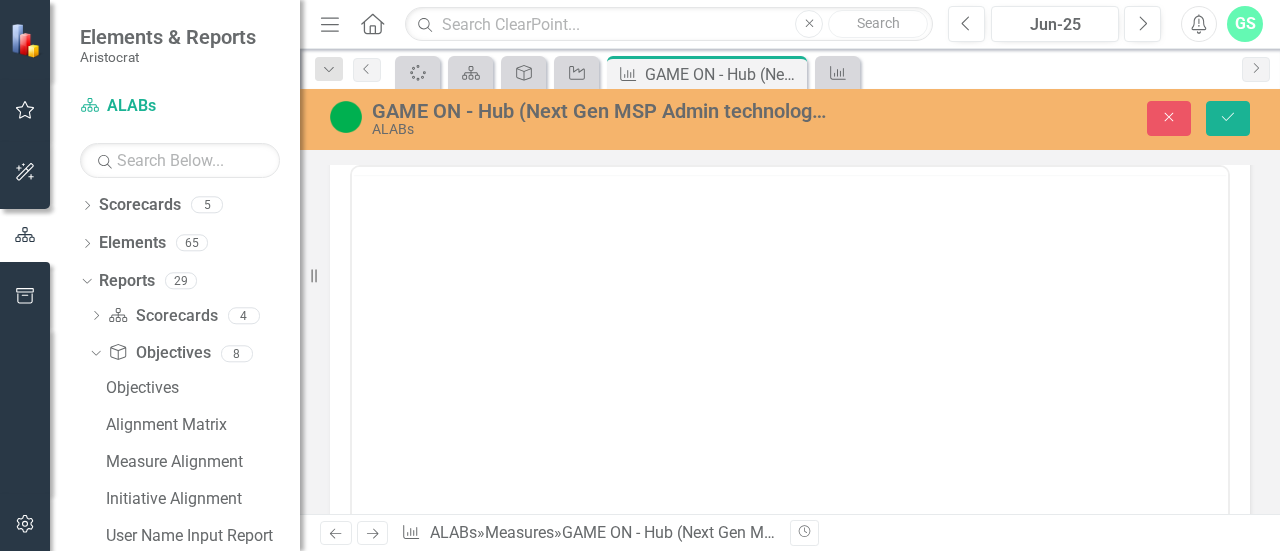 scroll, scrollTop: 811, scrollLeft: 0, axis: vertical 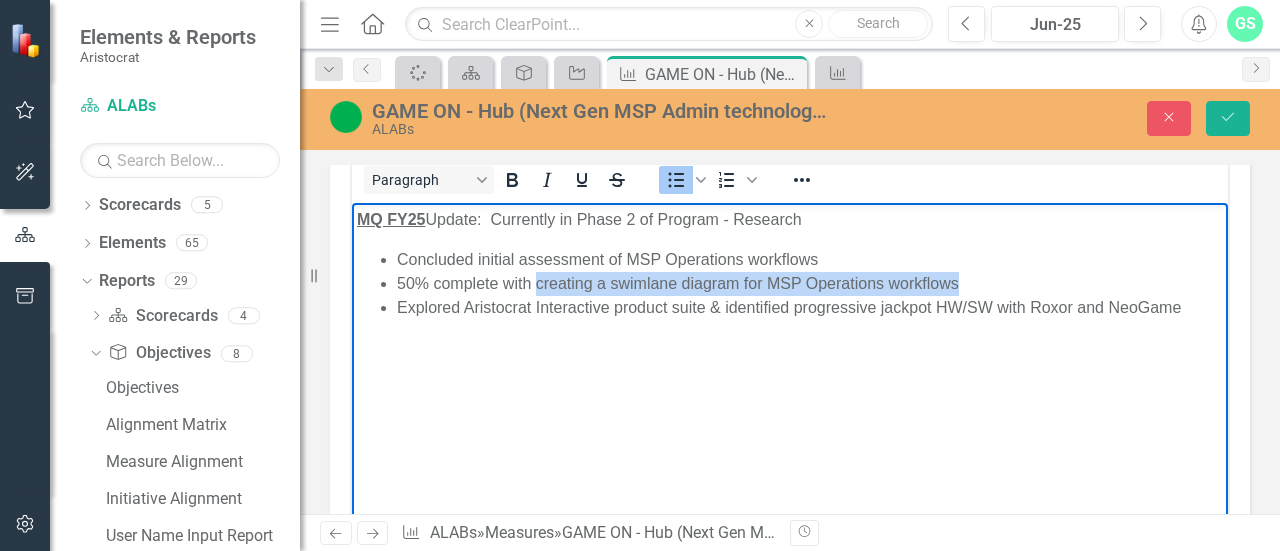 drag, startPoint x: 974, startPoint y: 283, endPoint x: 534, endPoint y: 277, distance: 440.0409 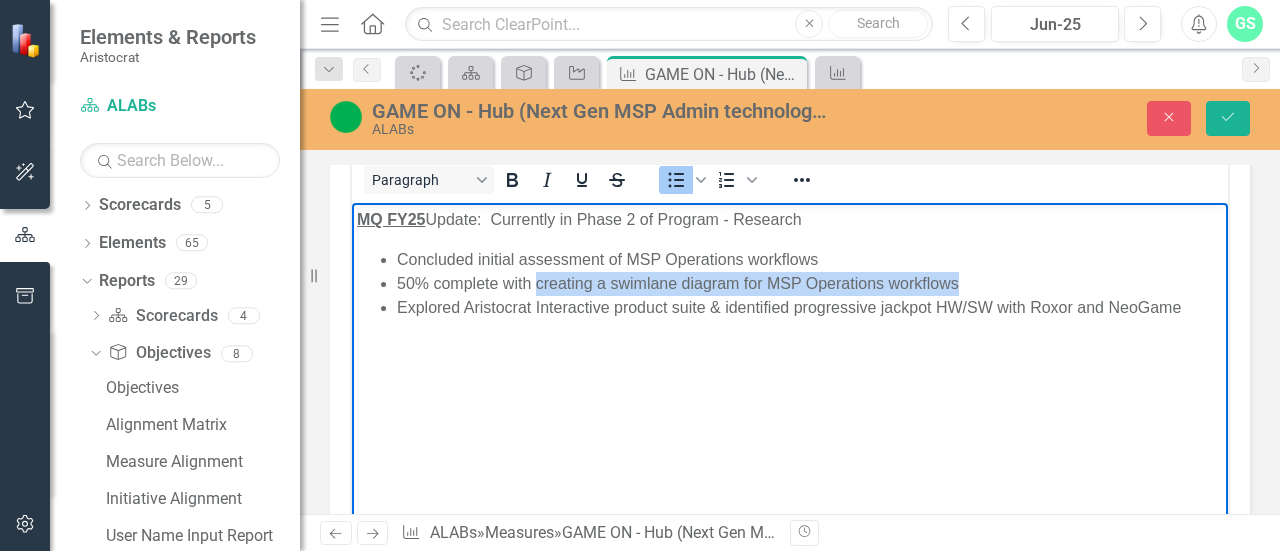 click on "50% complete with creating a swimlane diagram for MSP Operations workflows" at bounding box center [810, 284] 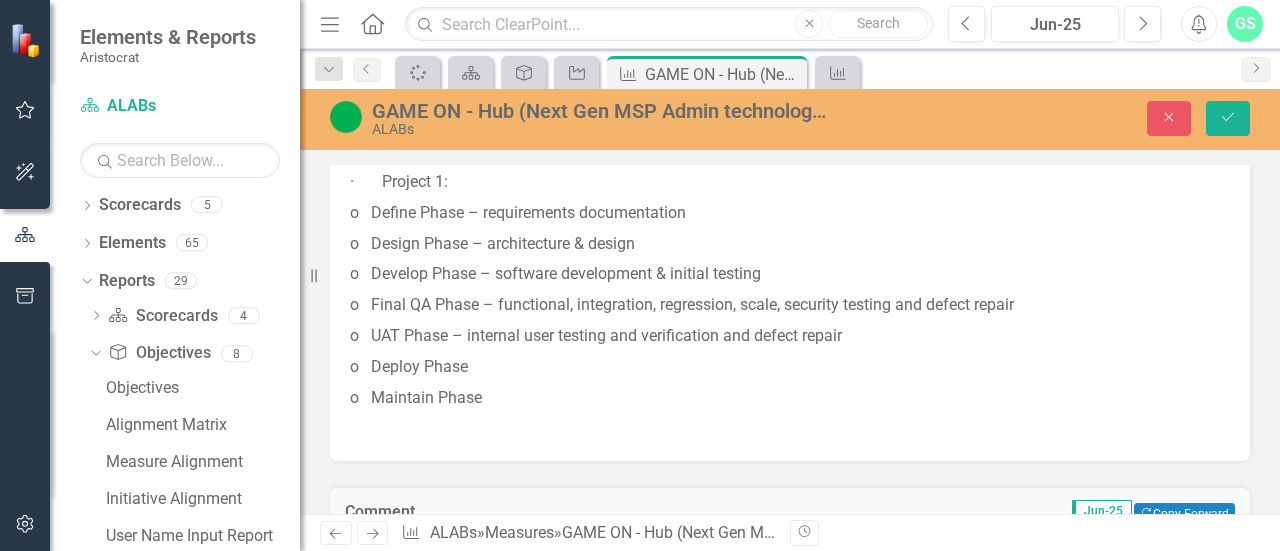 scroll, scrollTop: 11, scrollLeft: 0, axis: vertical 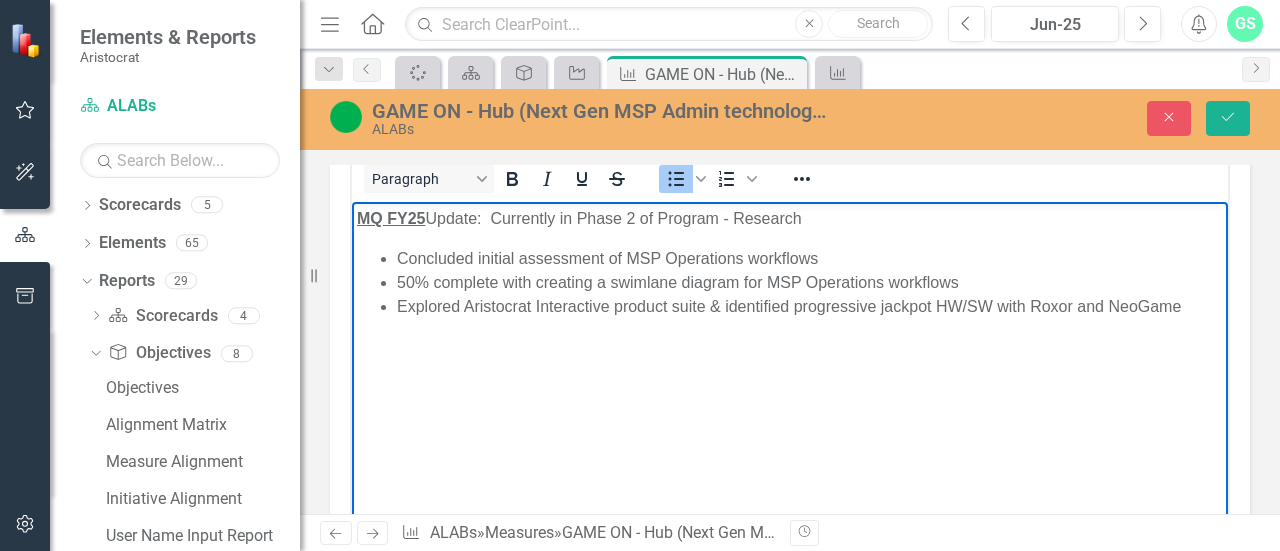 click on "MQ FY25  Update:  Currently in Phase 2 of Program - Research Concluded initial assessment of MSP Operations workflows 50% complete with creating a swimlane diagram for MSP Operations workflows Explored Aristocrat Interactive product suite & identified progressive jackpot HW/SW with Roxor and NeoGame" at bounding box center [790, 352] 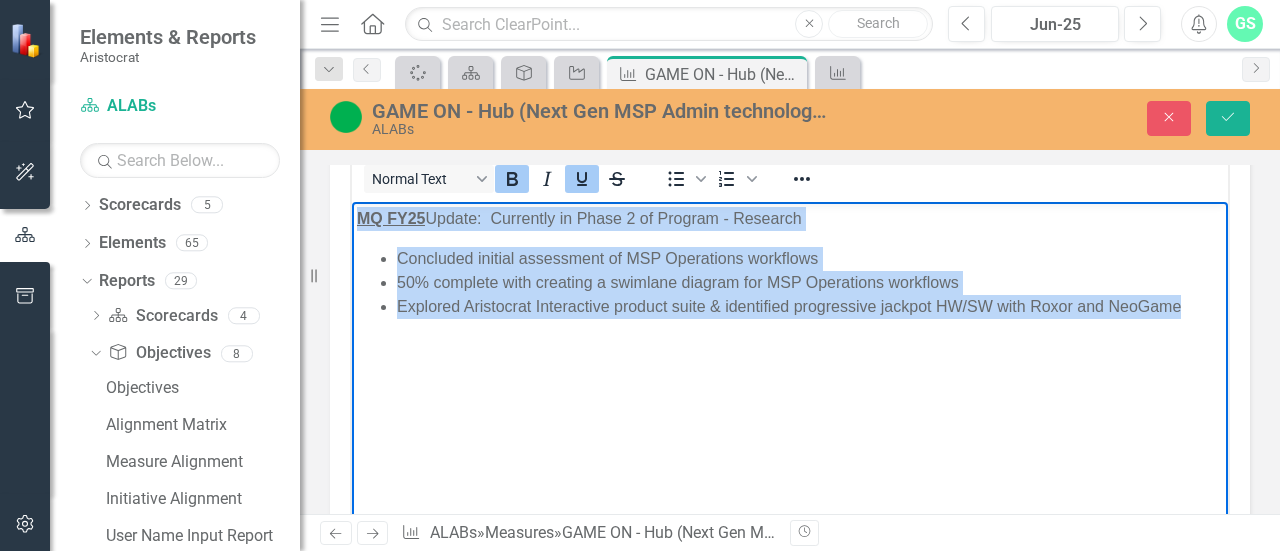 drag, startPoint x: 1184, startPoint y: 309, endPoint x: 364, endPoint y: 208, distance: 826.1967 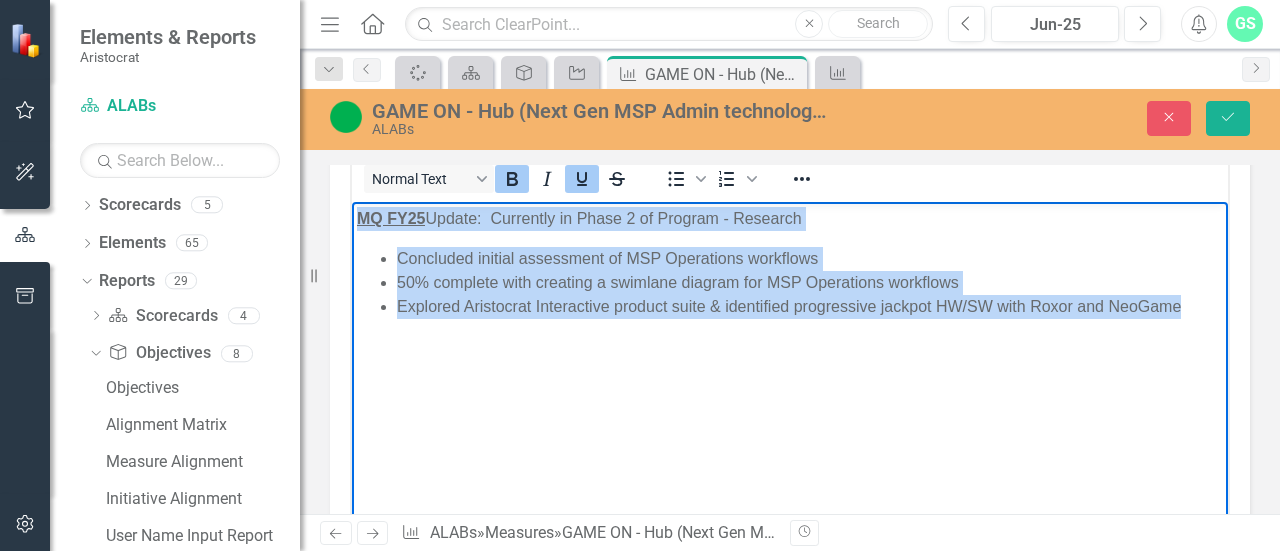 click on "MQ FY25  Update:  Currently in Phase 2 of Program - Research Concluded initial assessment of MSP Operations workflows 50% complete with creating a swimlane diagram for MSP Operations workflows Explored Aristocrat Interactive product suite & identified progressive jackpot HW/SW with Roxor and NeoGame" at bounding box center (790, 352) 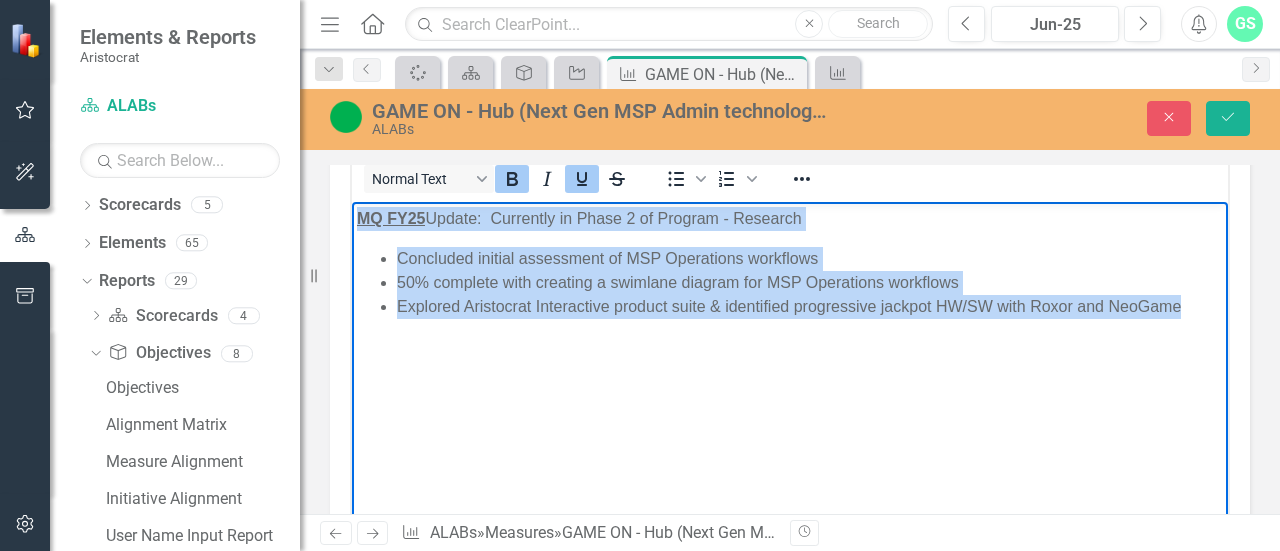 drag, startPoint x: 358, startPoint y: 216, endPoint x: 1189, endPoint y: 306, distance: 835.85944 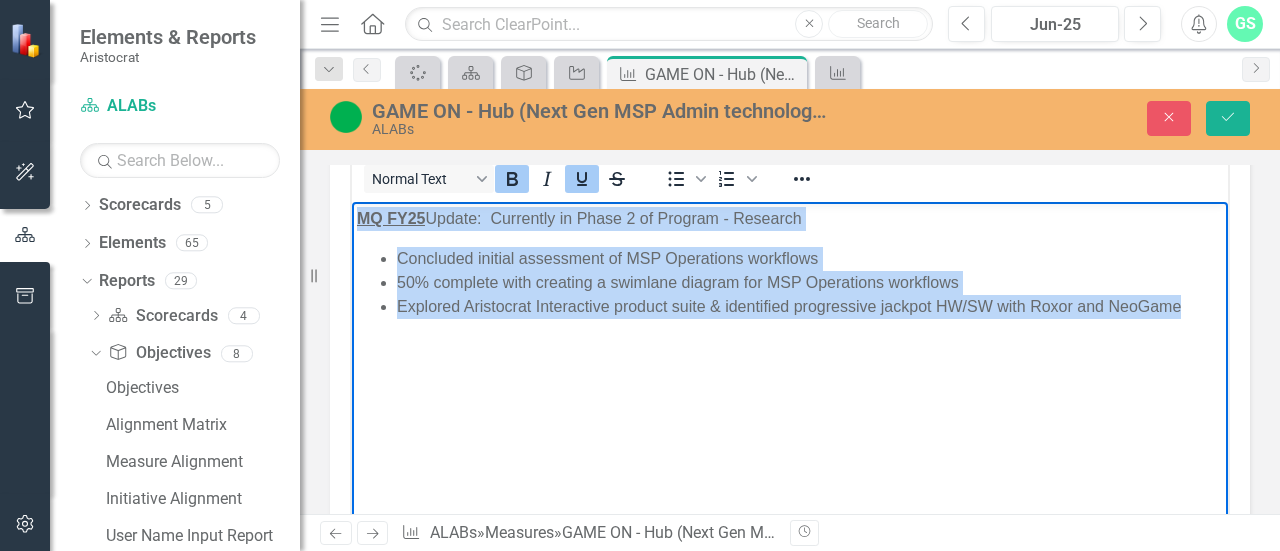 click on "MQ FY25  Update:  Currently in Phase 2 of Program - Research Concluded initial assessment of MSP Operations workflows 50% complete with creating a swimlane diagram for MSP Operations workflows Explored Aristocrat Interactive product suite & identified progressive jackpot HW/SW with Roxor and NeoGame" at bounding box center (790, 352) 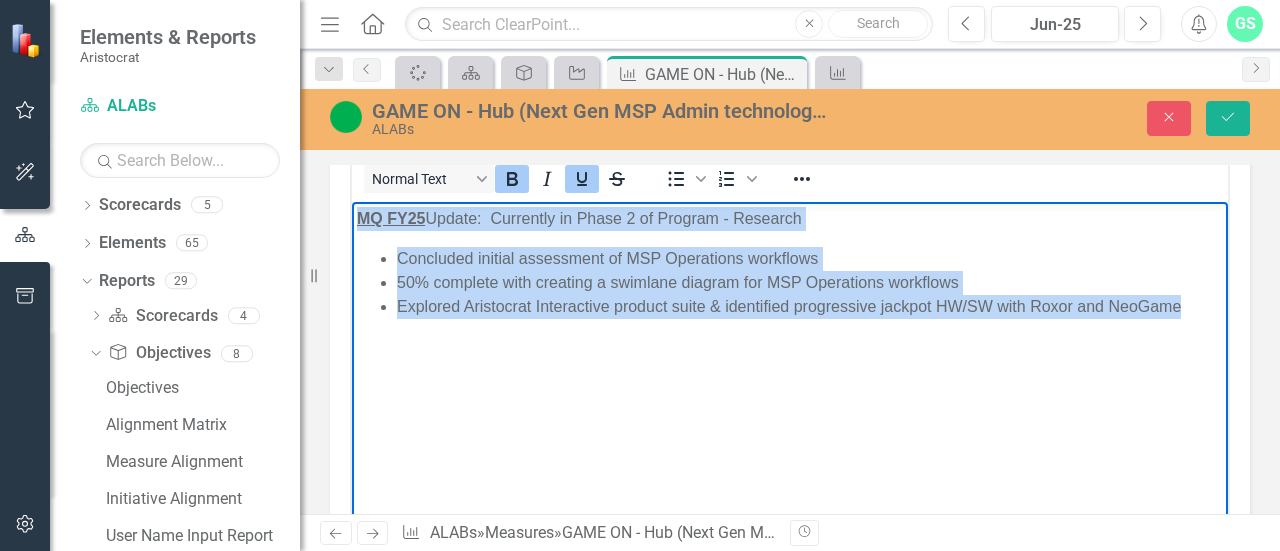 copy on "MQ FY25  Update:  Currently in Phase 2 of Program - Research Concluded initial assessment of MSP Operations workflows 50% complete with creating a swimlane diagram for MSP Operations workflows Explored Aristocrat Interactive product suite & identified progressive jackpot HW/SW with Roxor and NeoGame" 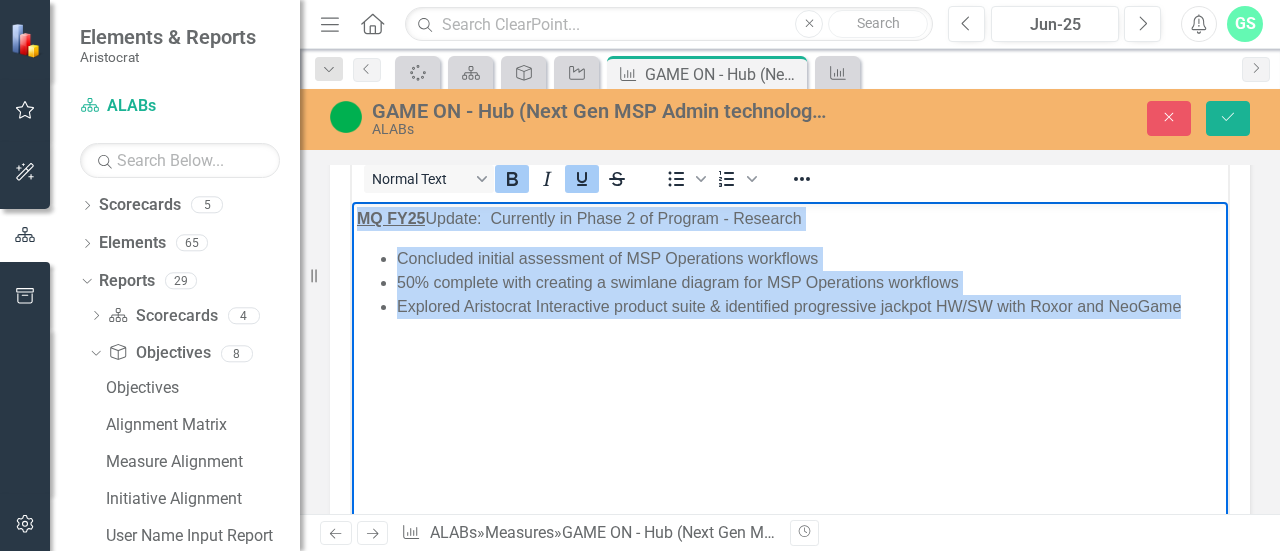 click on "MQ FY25  Update:  Currently in Phase 2 of Program - Research Concluded initial assessment of MSP Operations workflows 50% complete with creating a swimlane diagram for MSP Operations workflows Explored Aristocrat Interactive product suite & identified progressive jackpot HW/SW with Roxor and NeoGame" at bounding box center [790, 352] 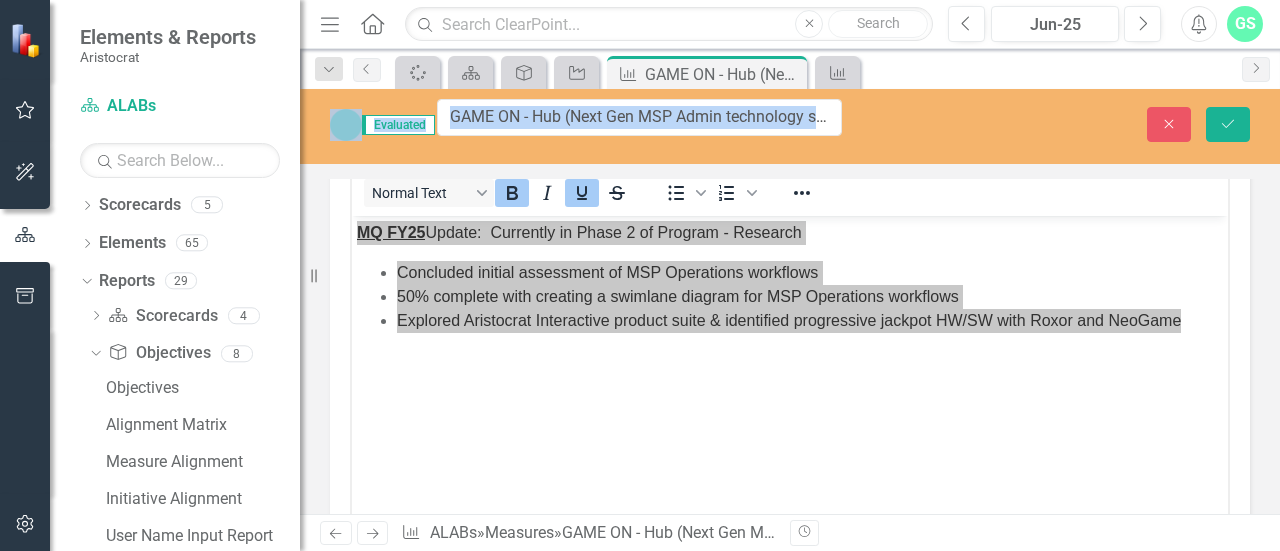 drag, startPoint x: 378, startPoint y: 109, endPoint x: 886, endPoint y: 113, distance: 508.01575 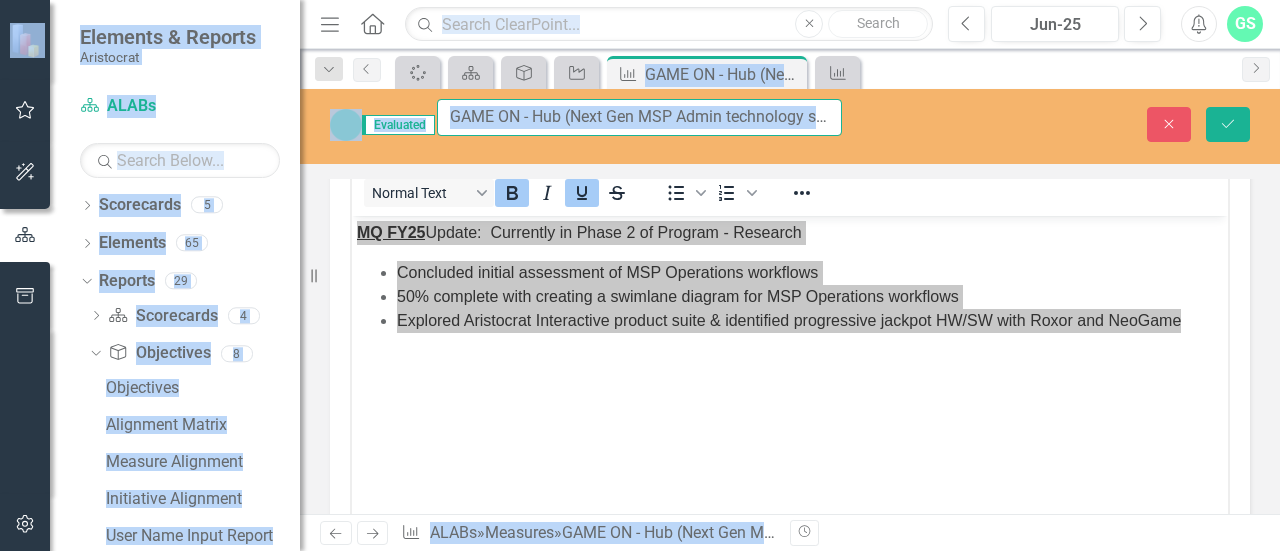 click on "GAME ON - Hub (Next Gen MSP Admin technology system)" at bounding box center [639, 117] 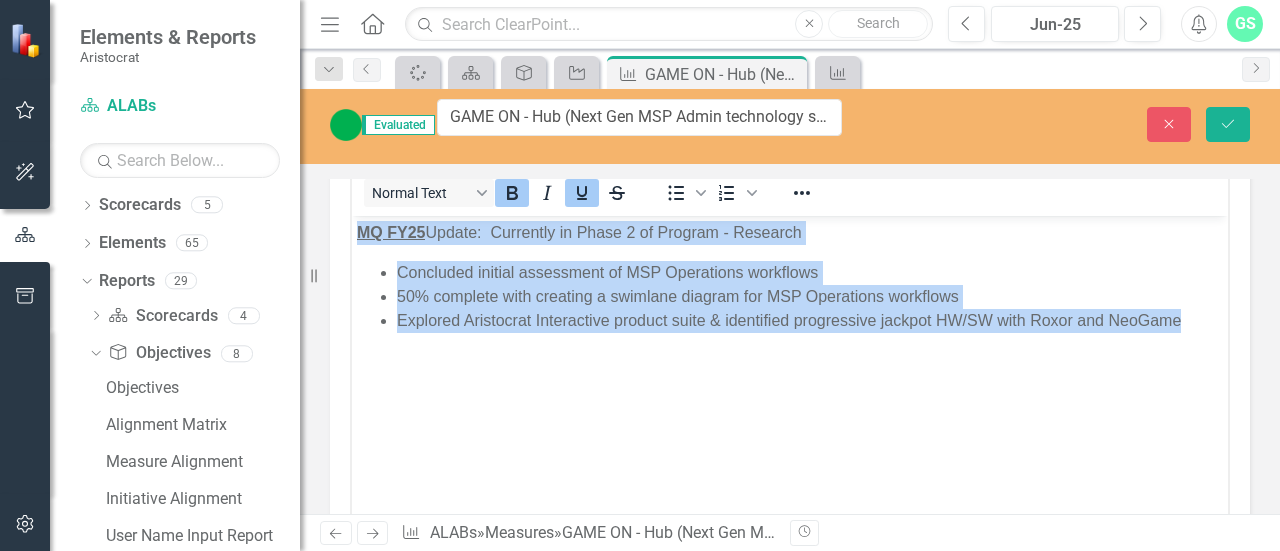 click on "50% complete with creating a swimlane diagram for MSP Operations workflows" at bounding box center [810, 296] 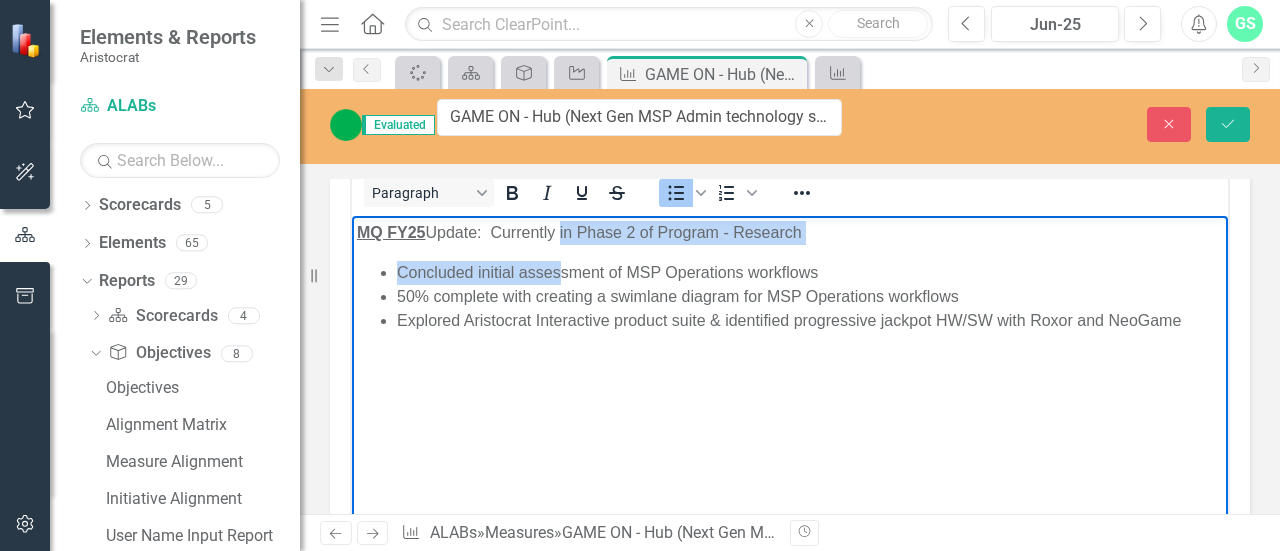 drag, startPoint x: 562, startPoint y: 243, endPoint x: 618, endPoint y: 238, distance: 56.22277 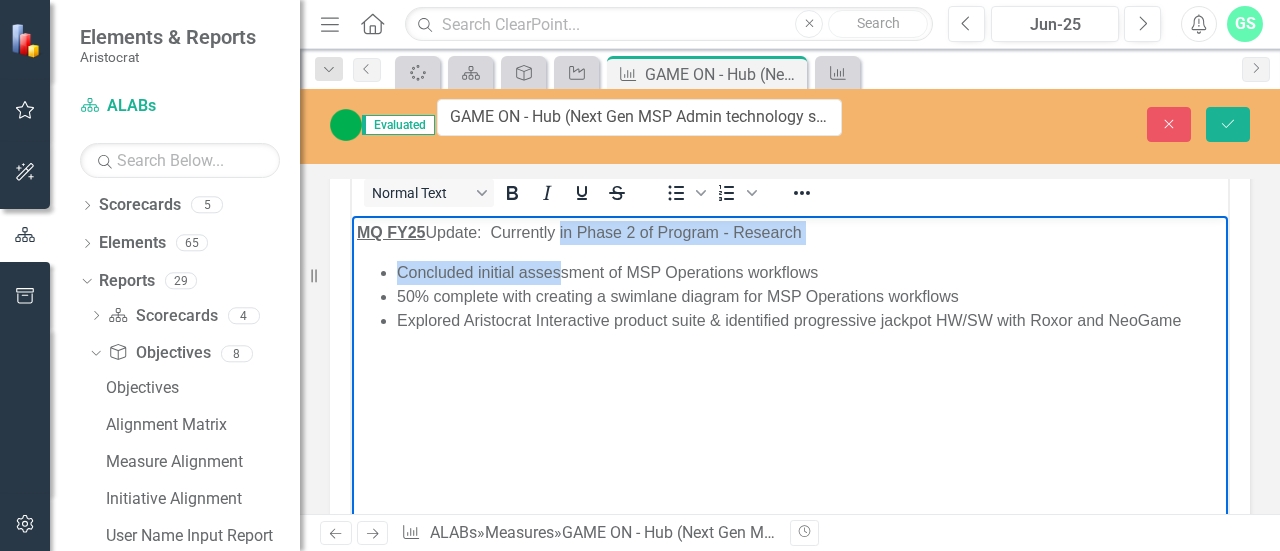 click on "MQ FY25  Update:  Currently in Phase 2 of Program - Research" at bounding box center [790, 232] 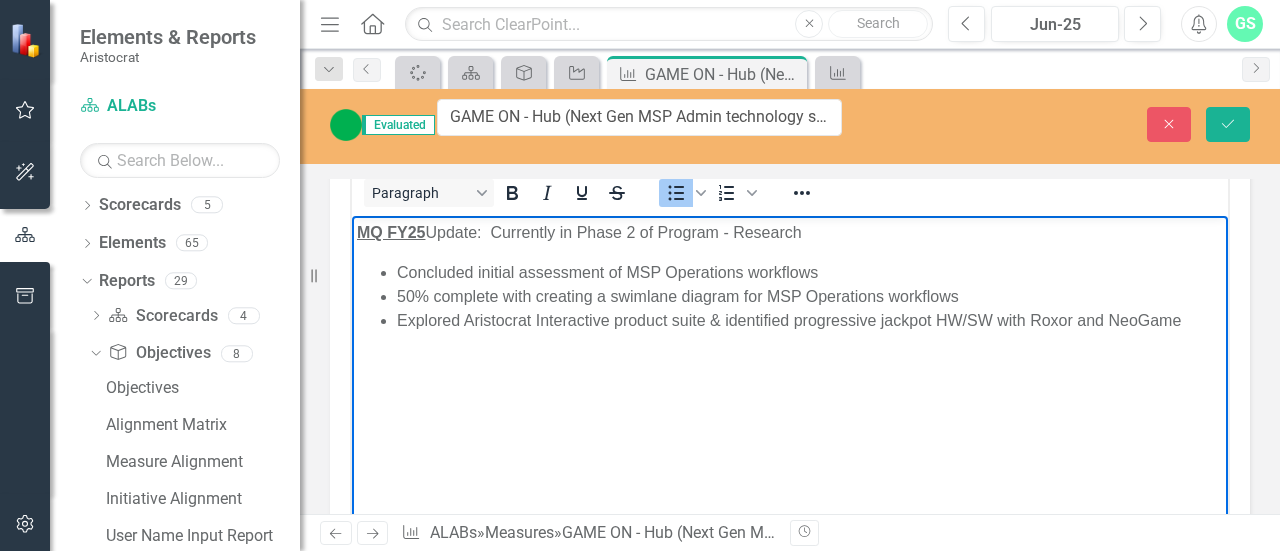 click on "MQ FY25  Update:  Currently in Phase 2 of Program - Research Concluded initial assessment of MSP Operations workflows 50% complete with creating a swimlane diagram for MSP Operations workflows Explored Aristocrat Interactive product suite & identified progressive jackpot HW/SW with Roxor and NeoGame" at bounding box center [790, 365] 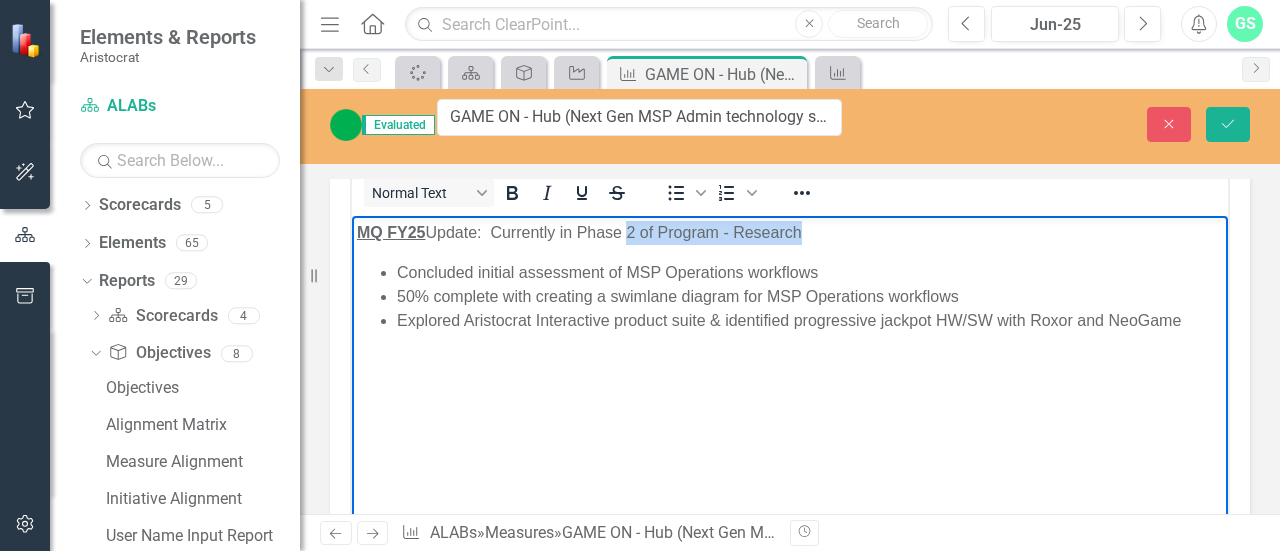 drag, startPoint x: 832, startPoint y: 231, endPoint x: 629, endPoint y: 230, distance: 203.00246 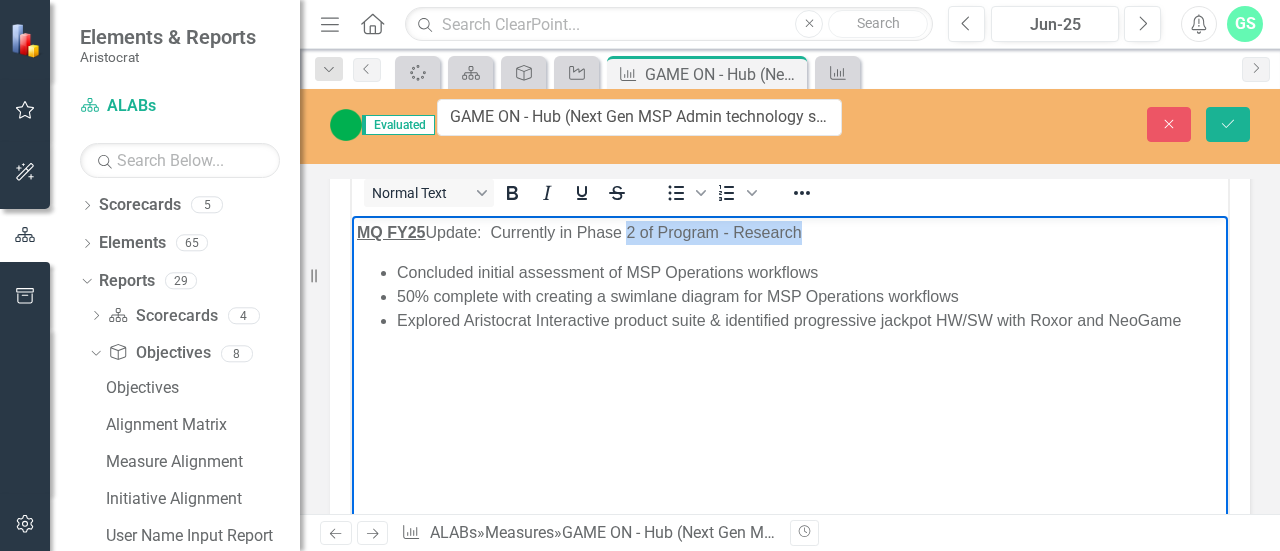 click on "MQ FY25  Update:  Currently in Phase 2 of Program - Research" at bounding box center (790, 232) 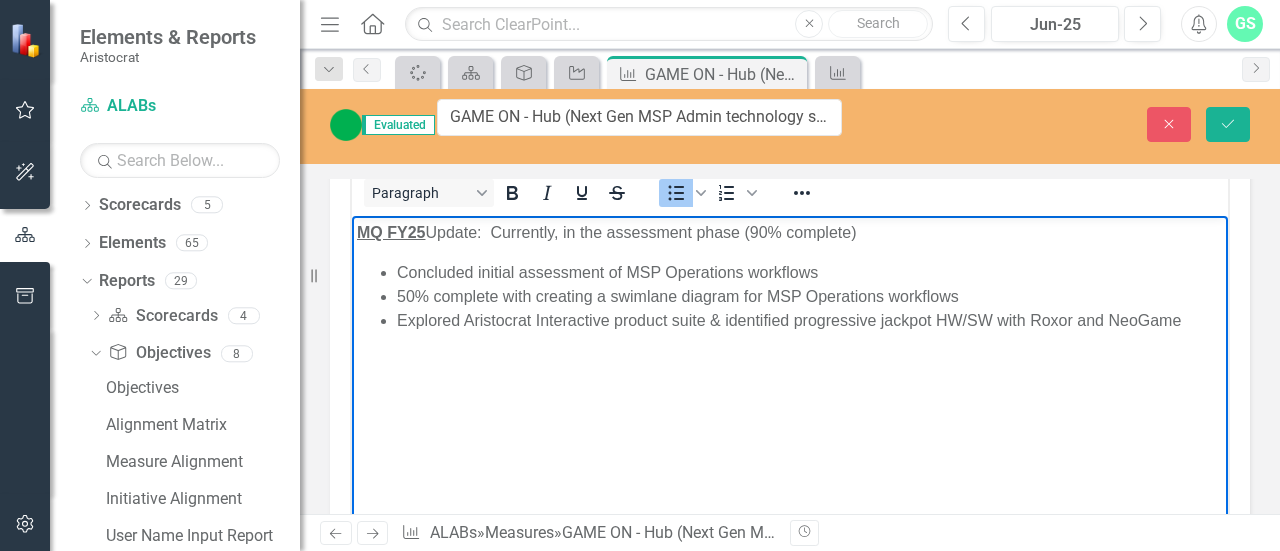 click on "Explored Aristocrat Interactive product suite & identified progressive jackpot HW/SW with Roxor and NeoGame" at bounding box center [810, 320] 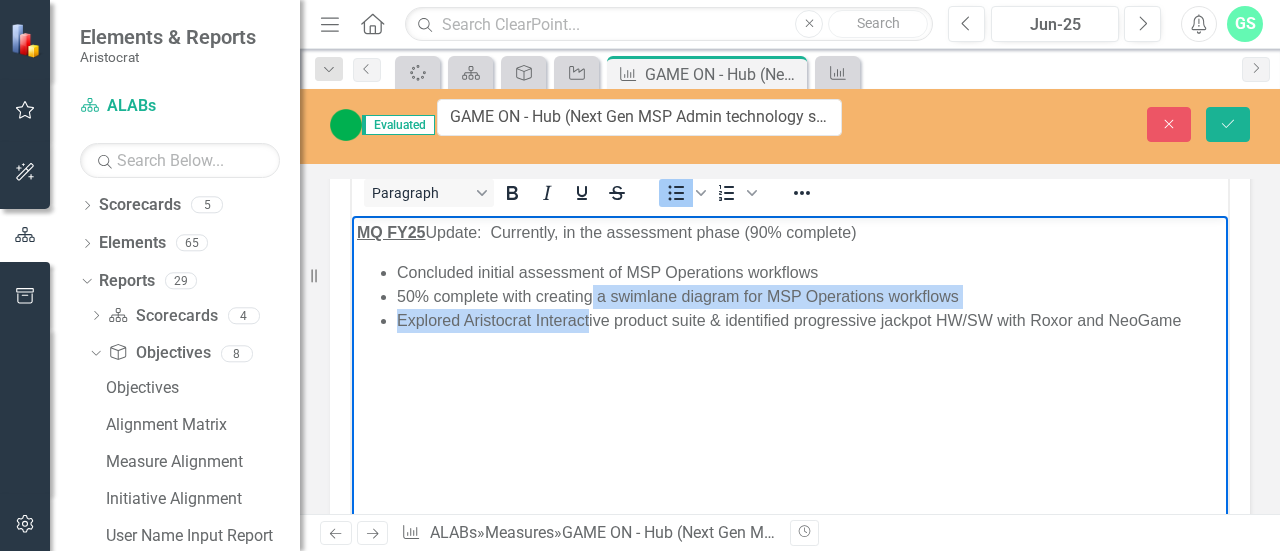 click on "Concluded initial assessment of MSP Operations workflows 50% complete with creating a swimlane diagram for MSP Operations workflows Explored Aristocrat Interactive product suite & identified progressive jackpot HW/SW with Roxor and NeoGame" at bounding box center (790, 296) 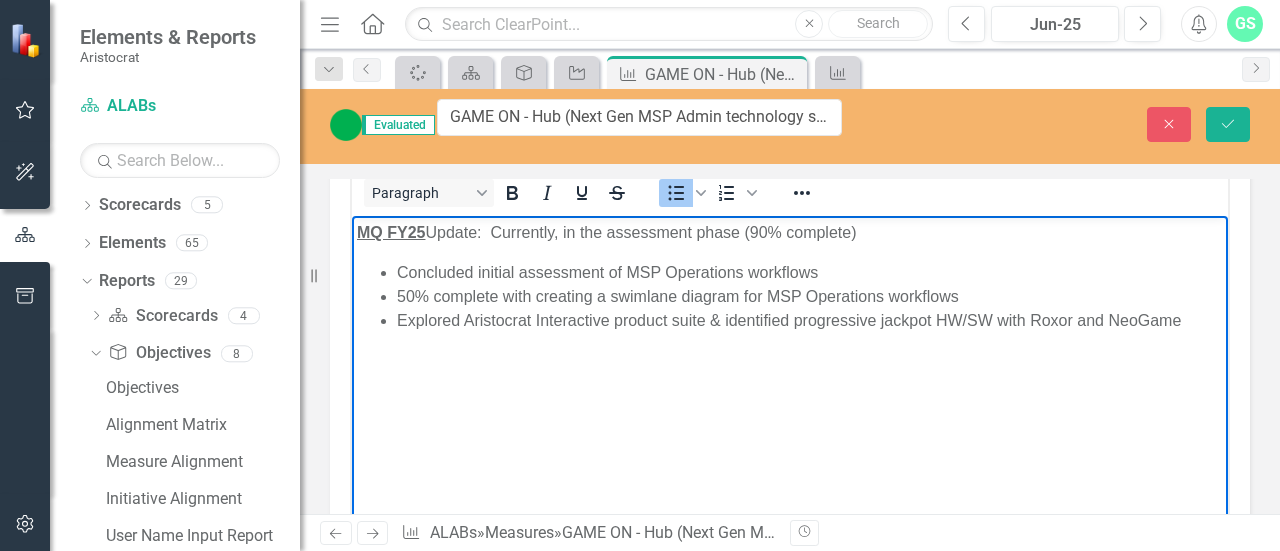 click on "Explored Aristocrat Interactive product suite & identified progressive jackpot HW/SW with Roxor and NeoGame" at bounding box center (810, 320) 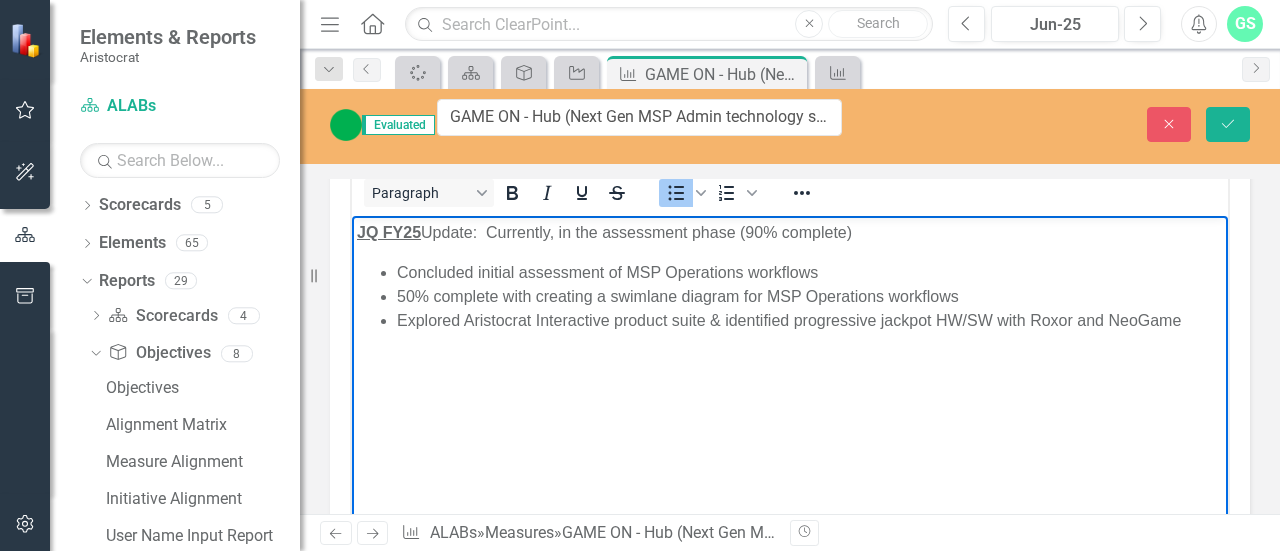 click on "JQ FY25  Update:  Currently, in the assessment phase (90% complete)  Concluded initial assessment of MSP Operations workflows 50% complete with creating a swimlane diagram for MSP Operations workflows Explored Aristocrat Interactive product suite & identified progressive jackpot HW/SW with Roxor and NeoGame" at bounding box center (790, 365) 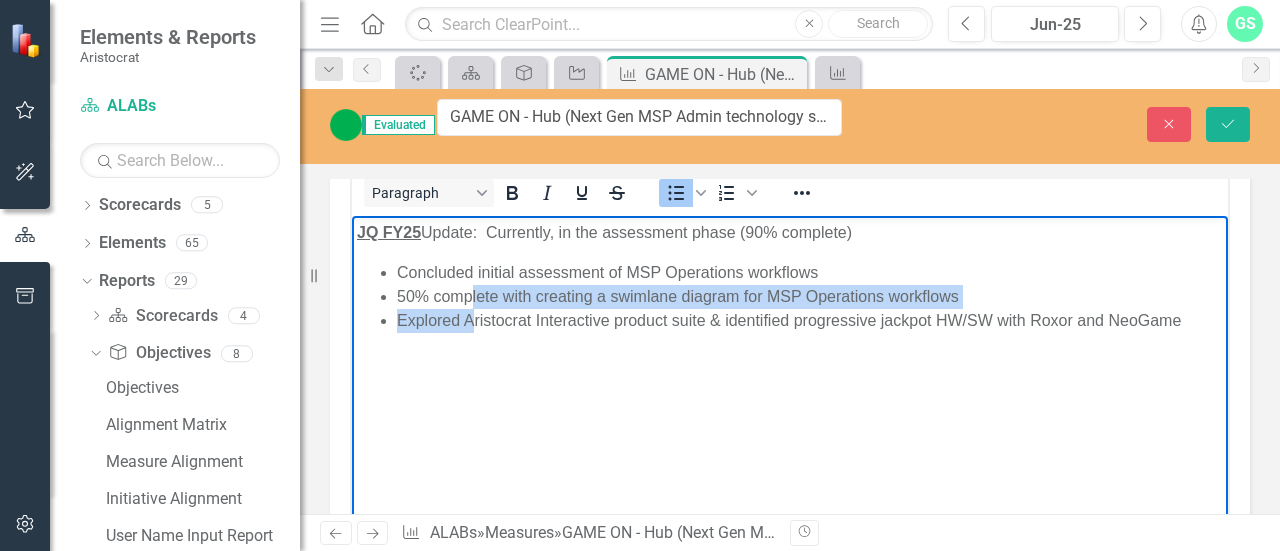 click on "Concluded initial assessment of MSP Operations workflows 50% complete with creating a swimlane diagram for MSP Operations workflows Explored Aristocrat Interactive product suite & identified progressive jackpot HW/SW with Roxor and NeoGame" at bounding box center [790, 296] 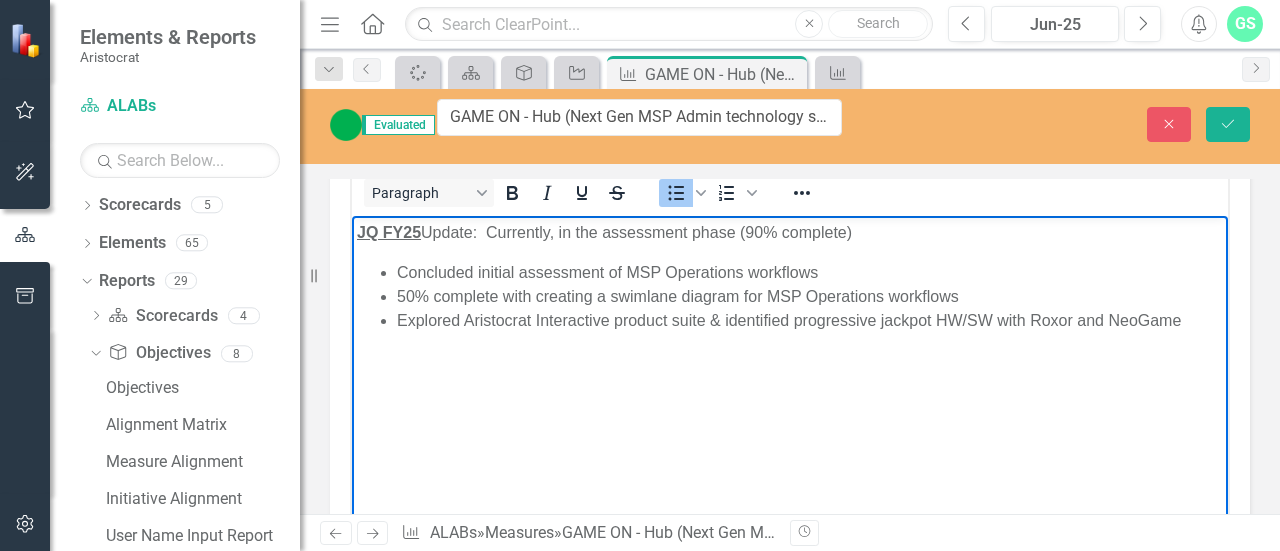click on "Explored Aristocrat Interactive product suite & identified progressive jackpot HW/SW with Roxor and NeoGame" at bounding box center (810, 320) 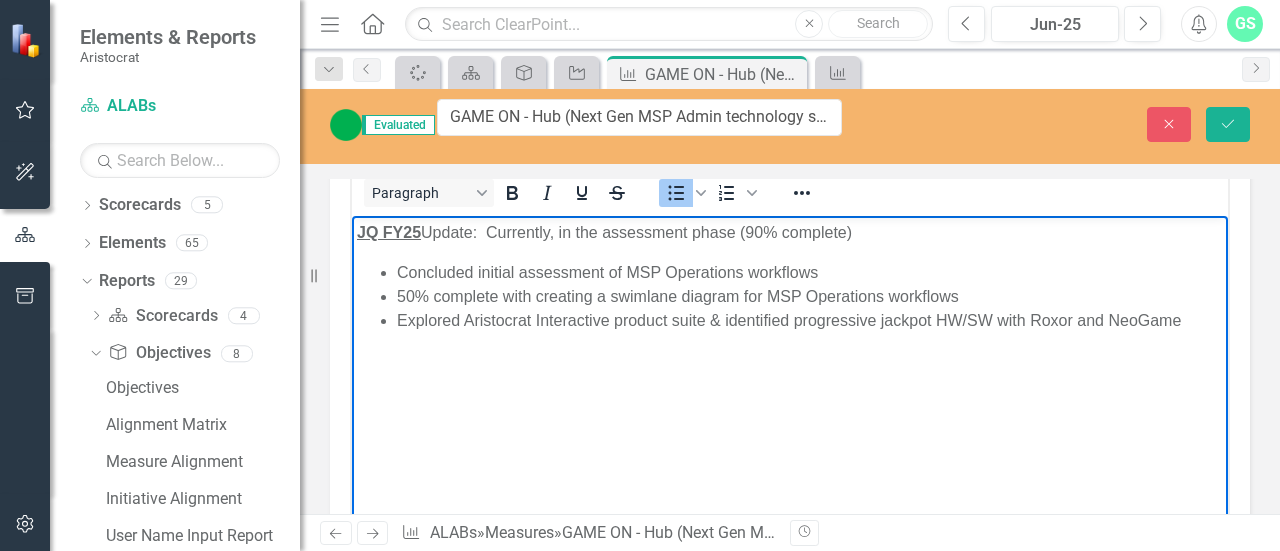 click on "50% complete with creating a swimlane diagram for MSP Operations workflows" at bounding box center [810, 296] 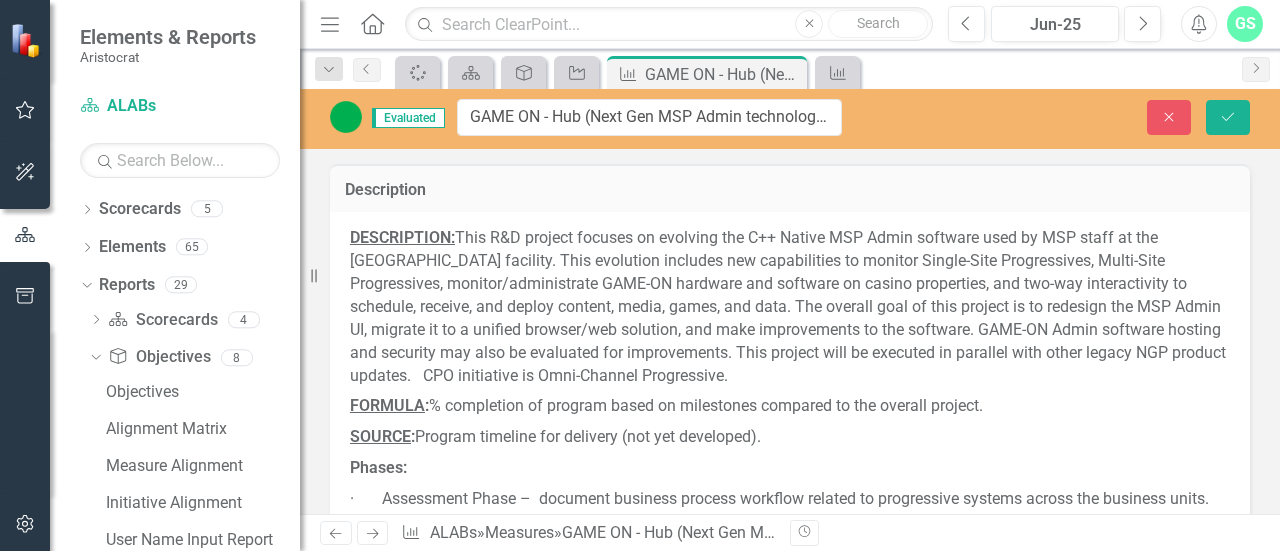 scroll, scrollTop: 0, scrollLeft: 0, axis: both 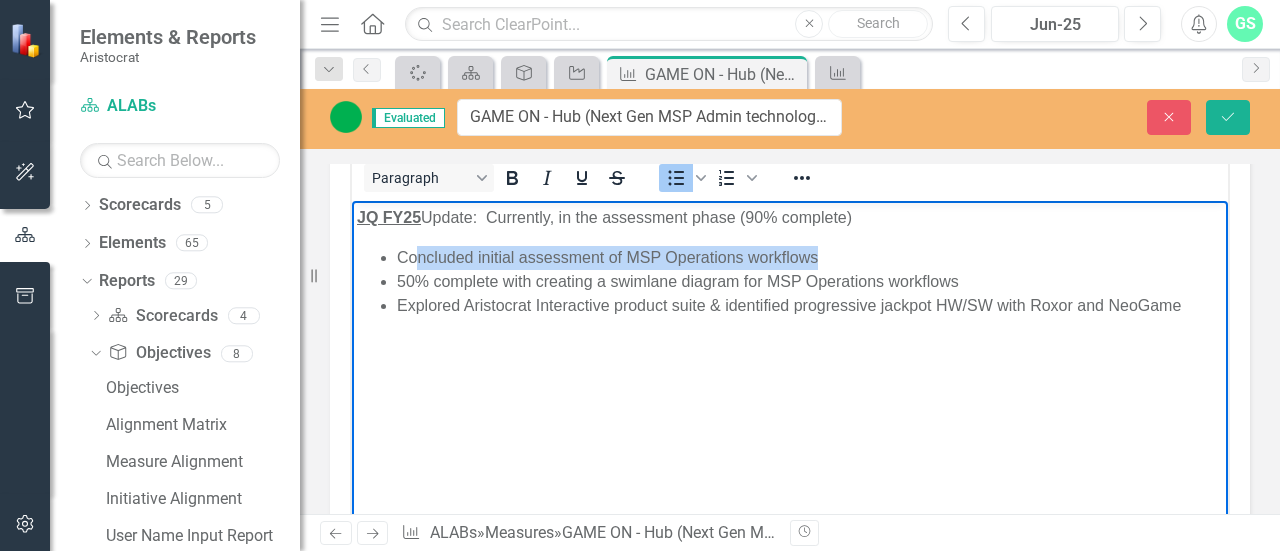 drag, startPoint x: 822, startPoint y: 261, endPoint x: 412, endPoint y: 257, distance: 410.0195 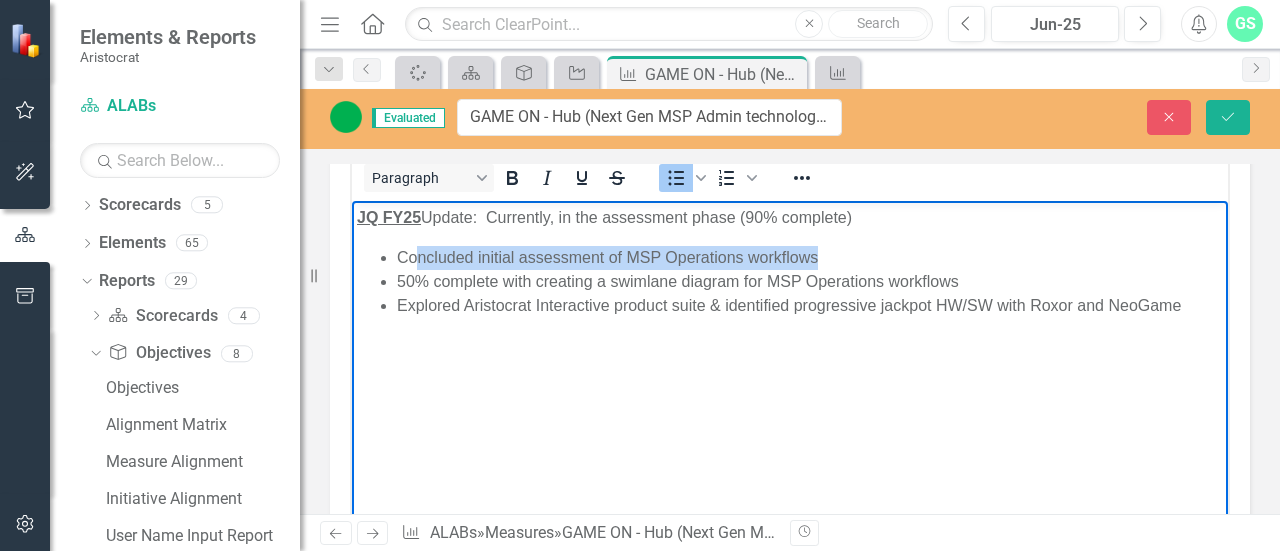 type 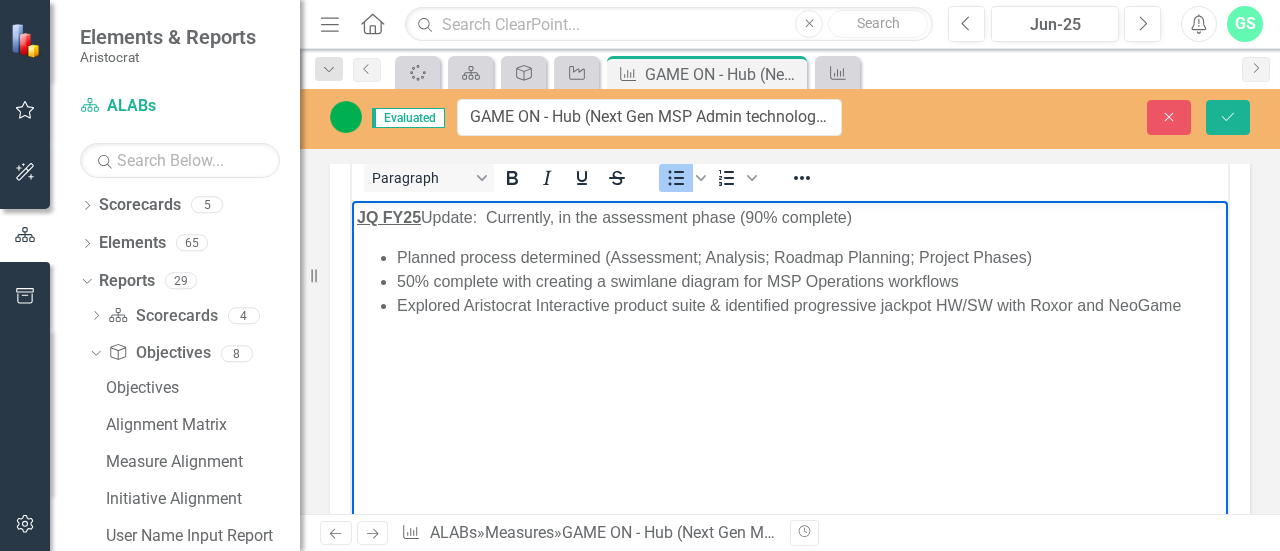 click on "Planned process determined (Assessment; Analysis; Roadmap Planning; Project Phases)" at bounding box center [810, 258] 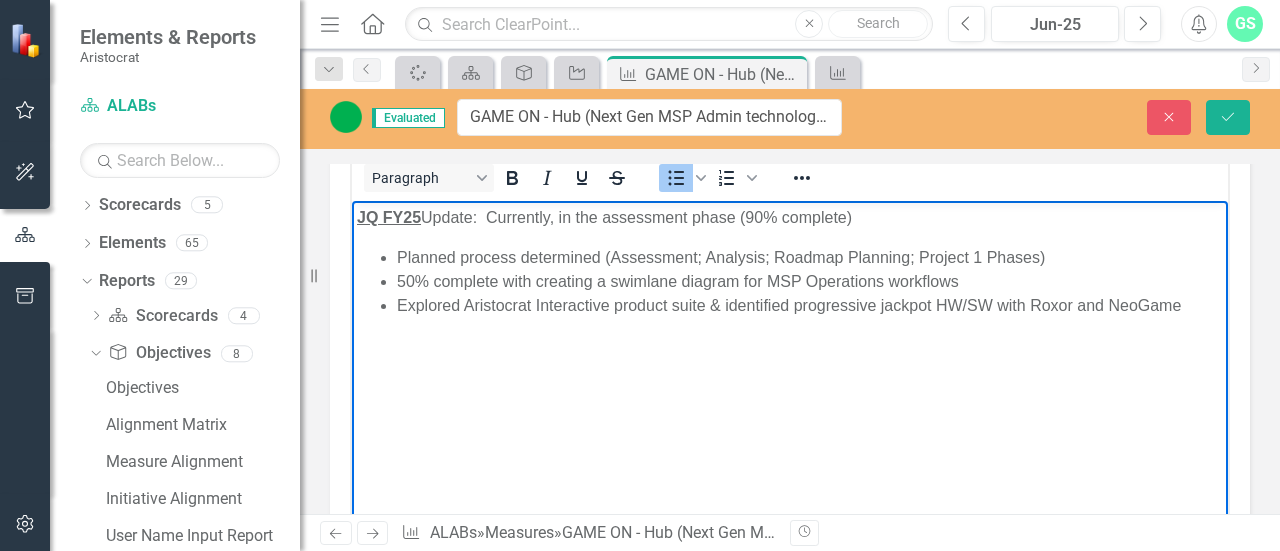 click on "Planned process determined (Assessment; Analysis; Roadmap Planning; Project 1 Phases)" at bounding box center (810, 258) 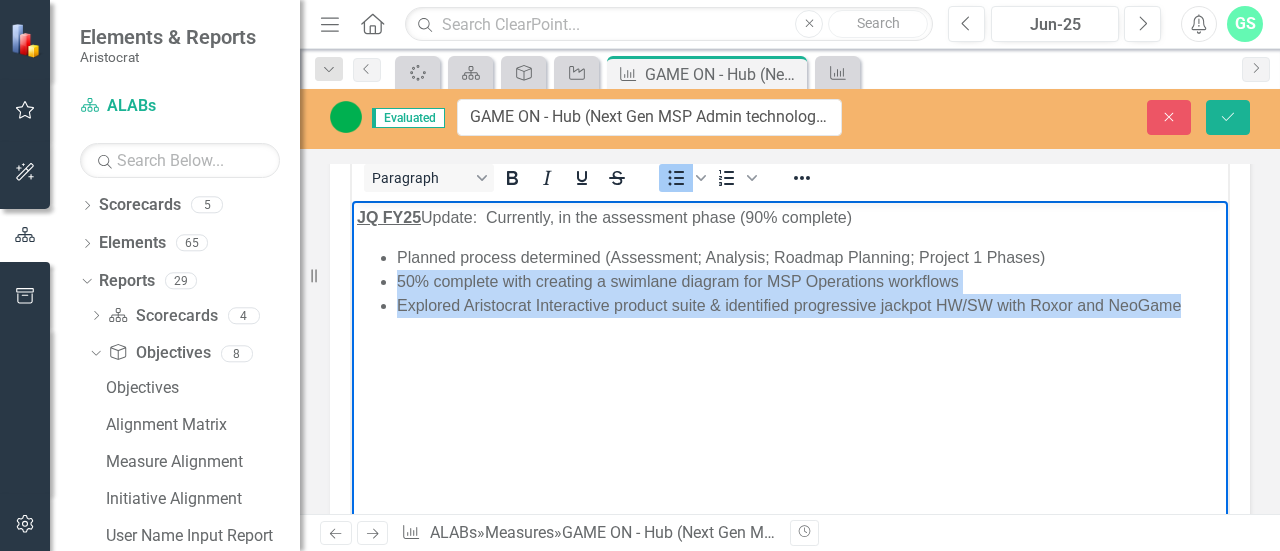 drag, startPoint x: 1180, startPoint y: 312, endPoint x: 392, endPoint y: 283, distance: 788.53345 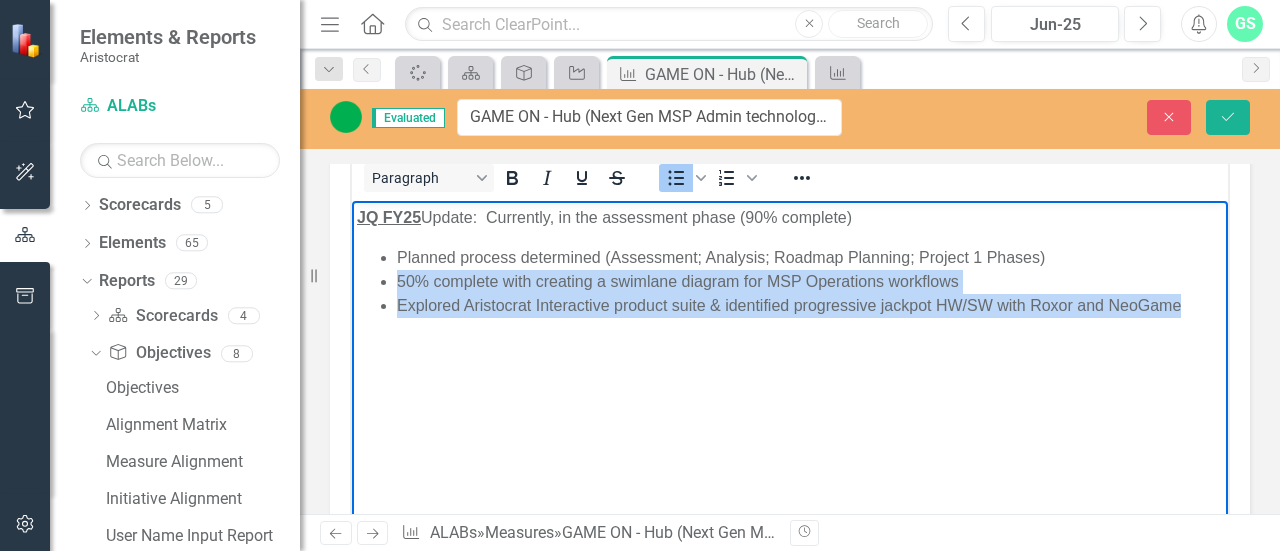 click on "Planned process determined (Assessment; Analysis; Roadmap Planning; Project 1 Phases)  50% complete with creating a swimlane diagram for MSP Operations workflows Explored Aristocrat Interactive product suite & identified progressive jackpot HW/SW with Roxor and NeoGame" at bounding box center [790, 282] 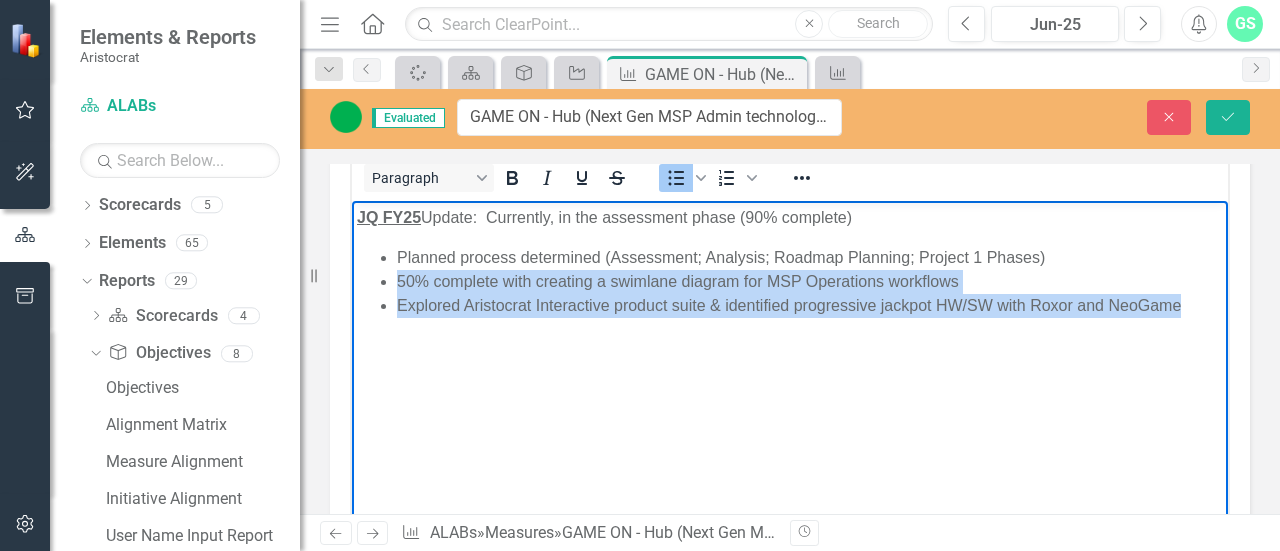 click on "50% complete with creating a swimlane diagram for MSP Operations workflows" at bounding box center (810, 282) 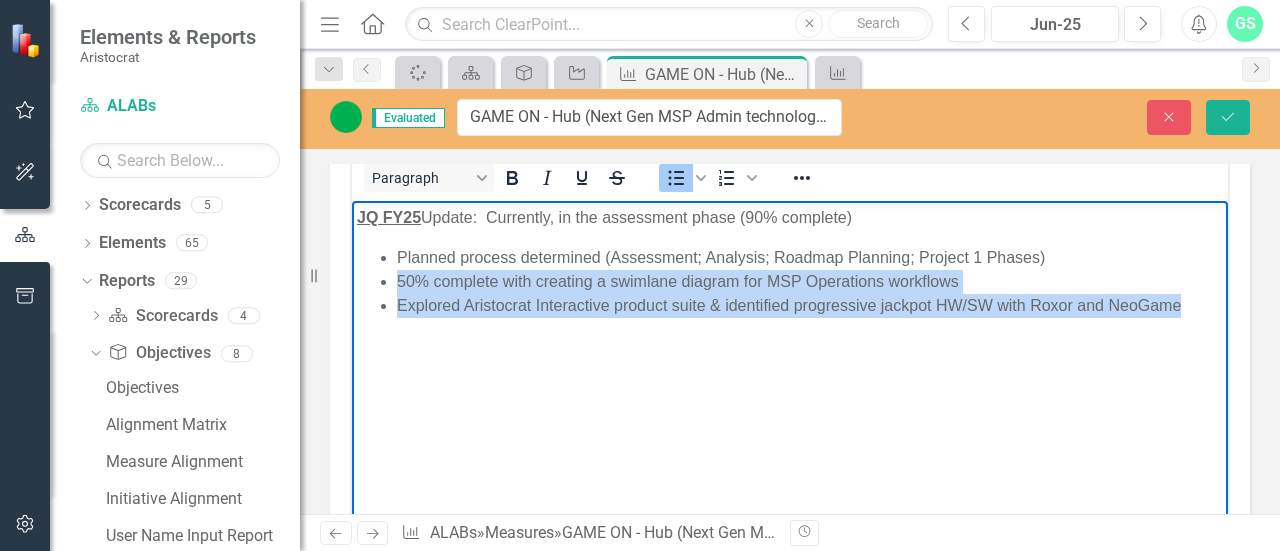 click on "50% complete with creating a swimlane diagram for MSP Operations workflows" at bounding box center [810, 282] 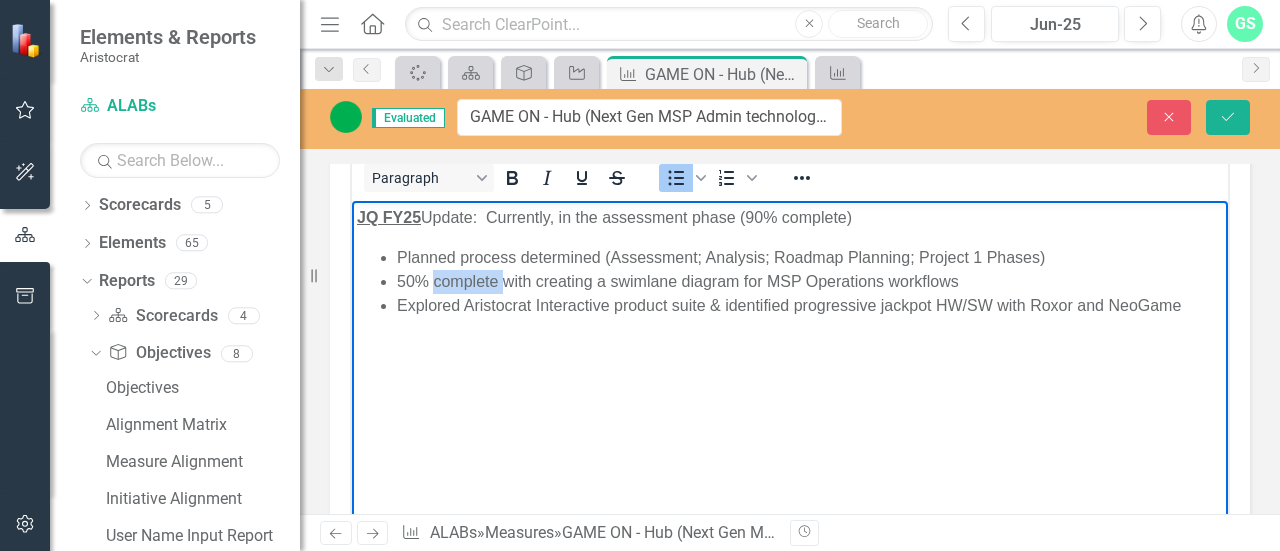 click on "50% complete with creating a swimlane diagram for MSP Operations workflows" at bounding box center (810, 282) 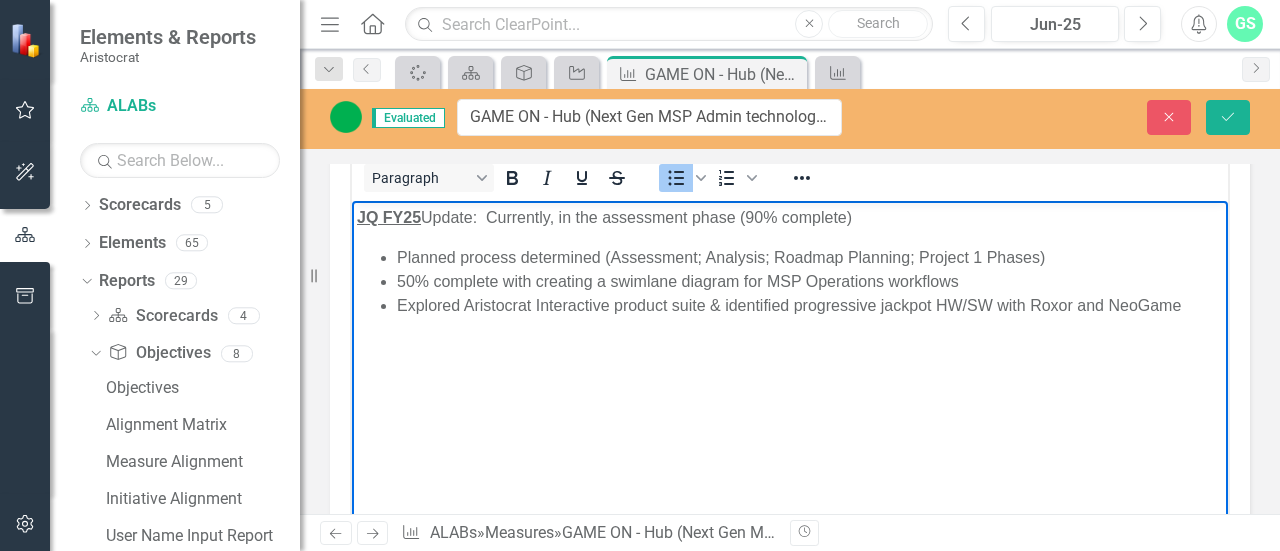 click on "50% complete with creating a swimlane diagram for MSP Operations workflows" at bounding box center (810, 282) 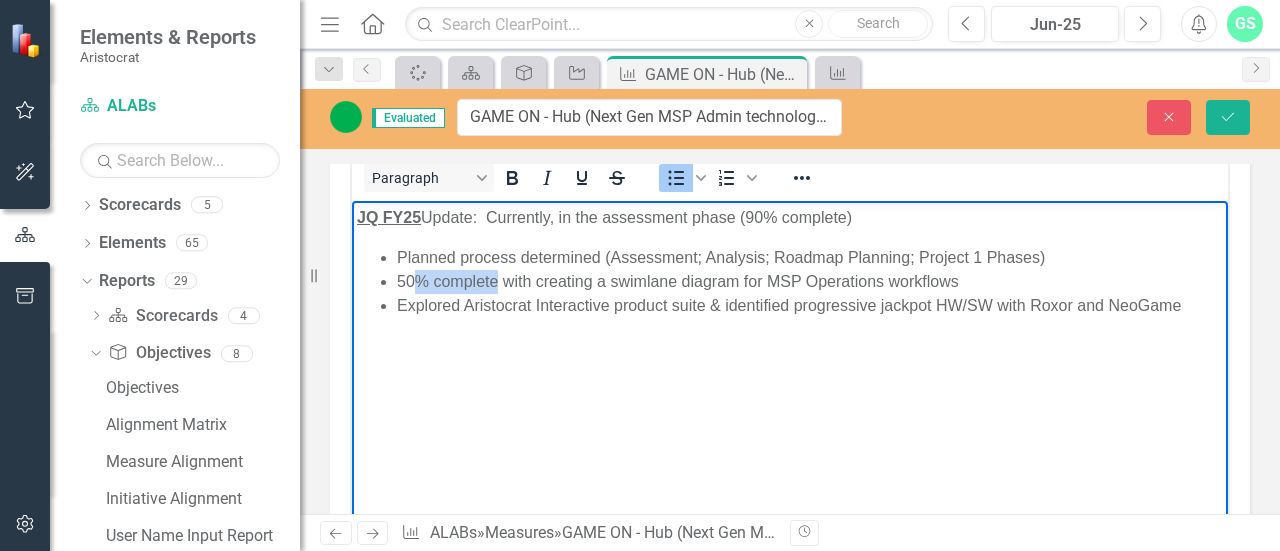 drag, startPoint x: 496, startPoint y: 283, endPoint x: 416, endPoint y: 278, distance: 80.1561 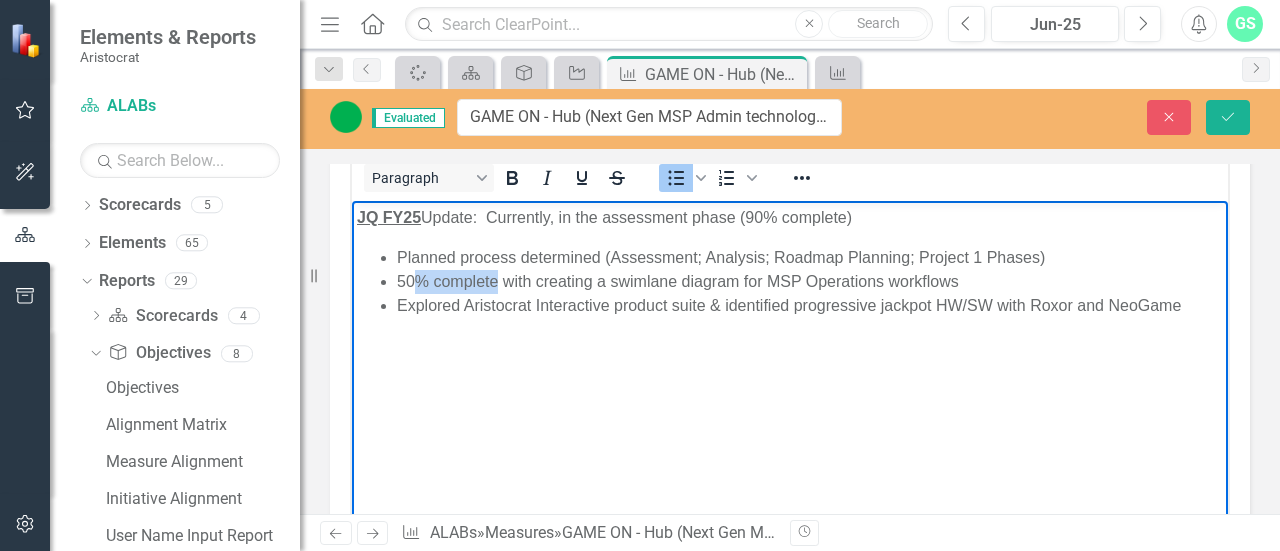click on "50% complete with creating a swimlane diagram for MSP Operations workflows" at bounding box center (810, 282) 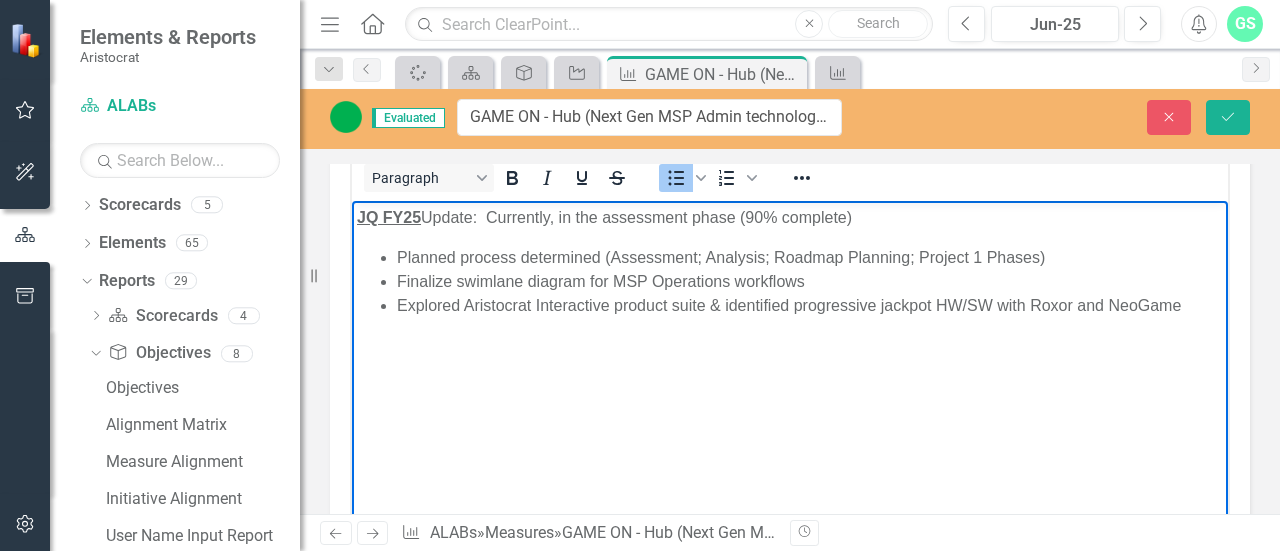 click on "Explored Aristocrat Interactive product suite & identified progressive jackpot HW/SW with Roxor and NeoGame" at bounding box center [810, 306] 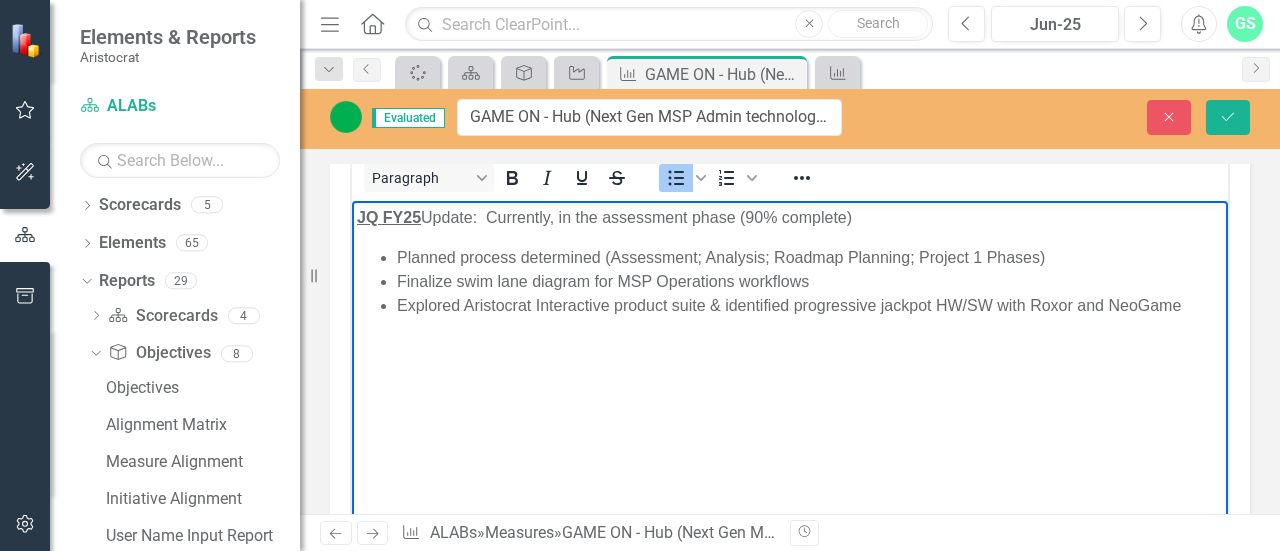 click on "JQ FY25  Update:  Currently, in the assessment phase (90% complete)  Planned process determined (Assessment; Analysis; Roadmap Planning; Project 1 Phases)  Finalize swim lane diagram for MSP Operations workflows Explored Aristocrat Interactive product suite & identified progressive jackpot HW/SW with Roxor and NeoGame" at bounding box center [790, 351] 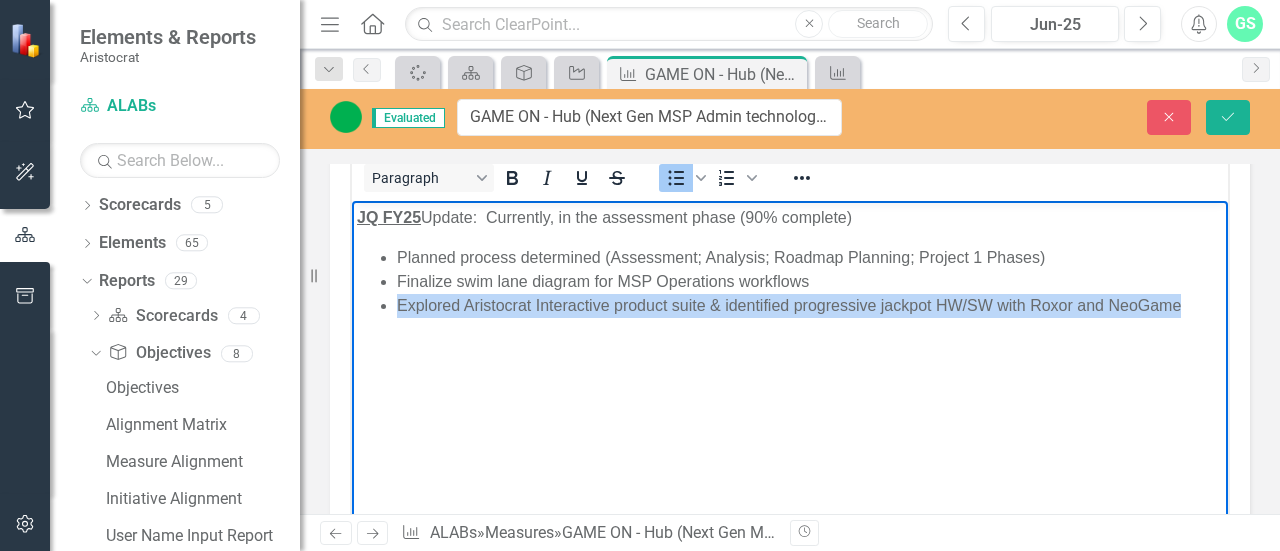 drag, startPoint x: 406, startPoint y: 307, endPoint x: 1188, endPoint y: 310, distance: 782.00574 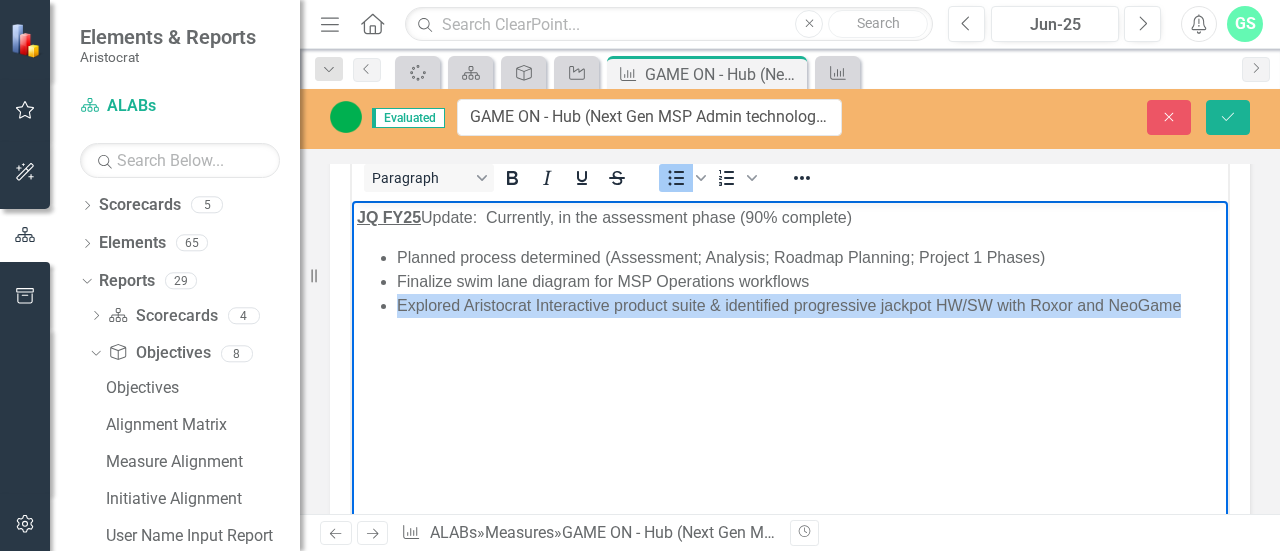 click on "Explored Aristocrat Interactive product suite & identified progressive jackpot HW/SW with Roxor and NeoGame" at bounding box center (810, 306) 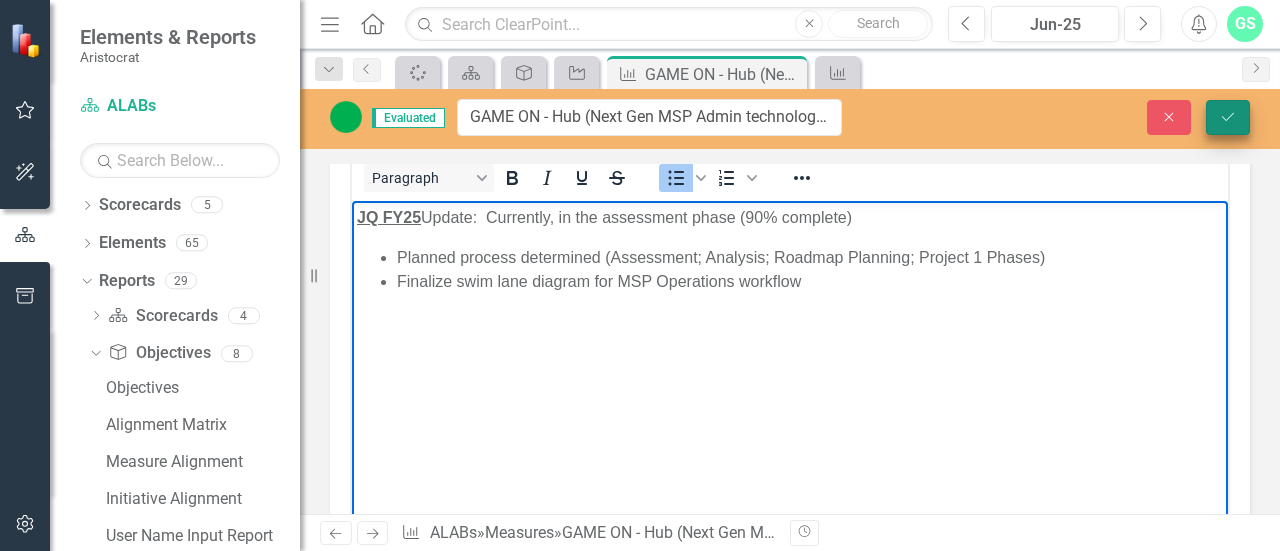 click on "Save" at bounding box center (1228, 117) 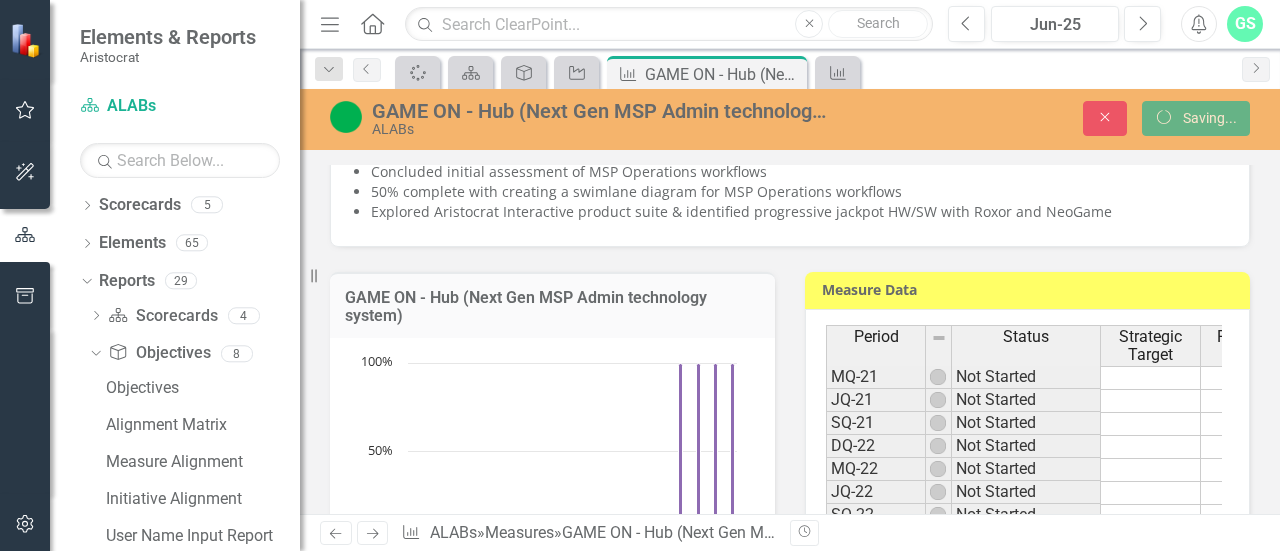scroll, scrollTop: 801, scrollLeft: 0, axis: vertical 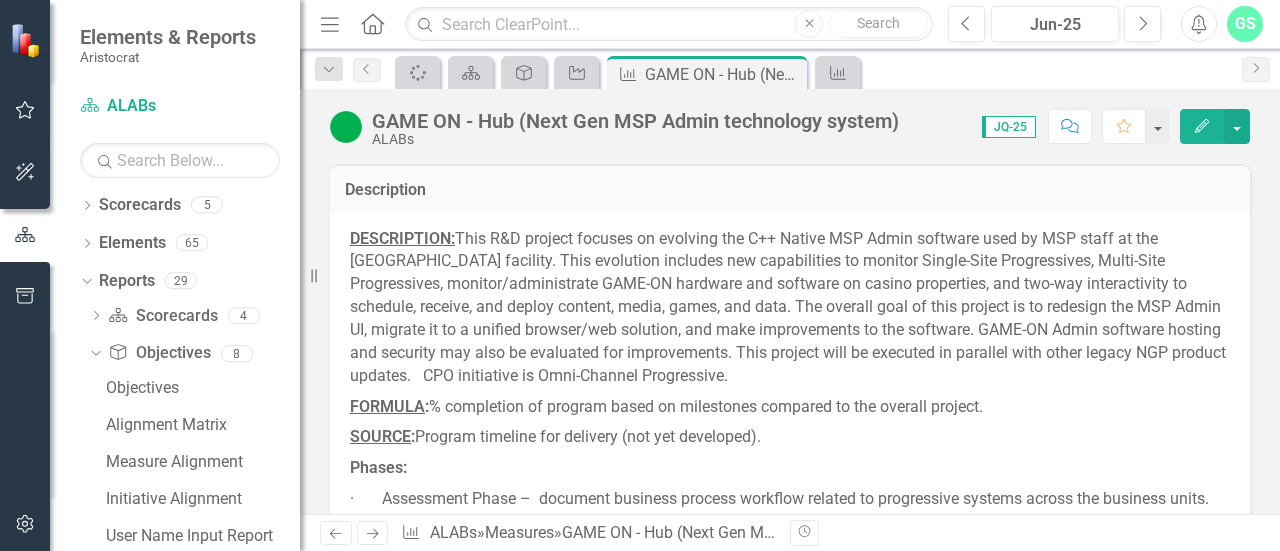 click on "FORMULA :  % completion of program based on milestones compared to the overall project." at bounding box center (790, 407) 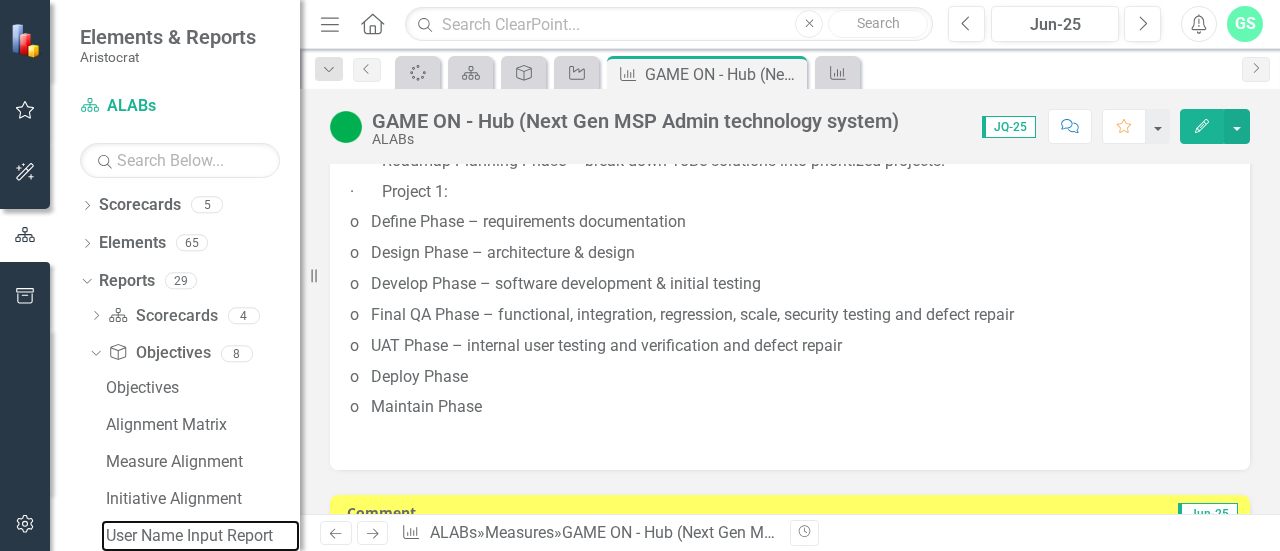 drag, startPoint x: 166, startPoint y: 523, endPoint x: 173, endPoint y: 515, distance: 10.630146 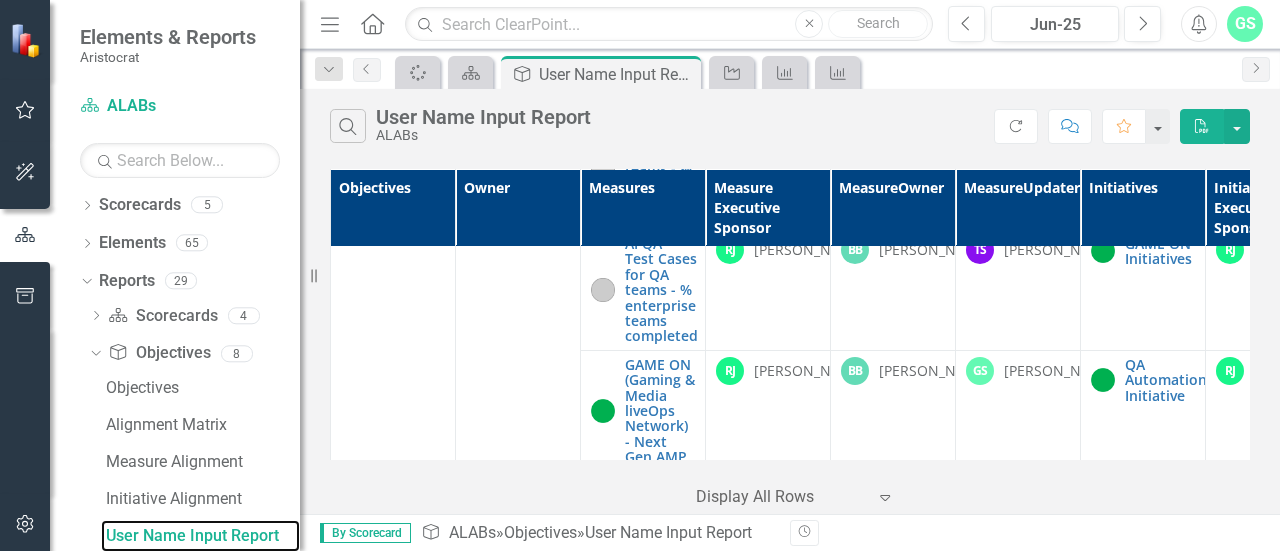 scroll, scrollTop: 1700, scrollLeft: 0, axis: vertical 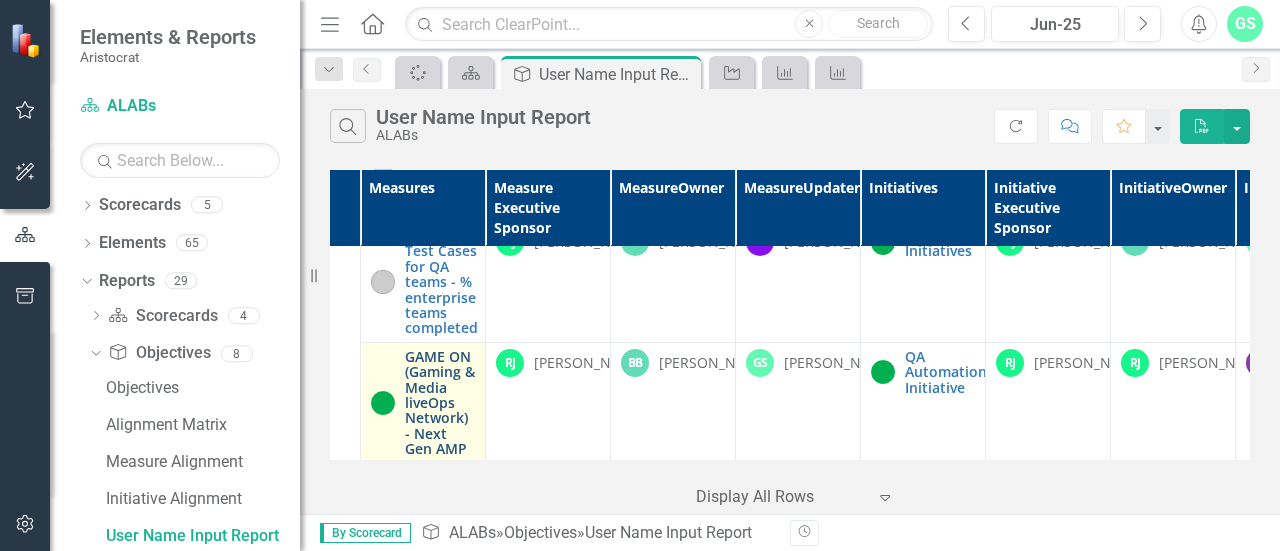 click on "GAME ON (Gaming & Media liveOps Network) - Next Gen AMP" at bounding box center (440, 403) 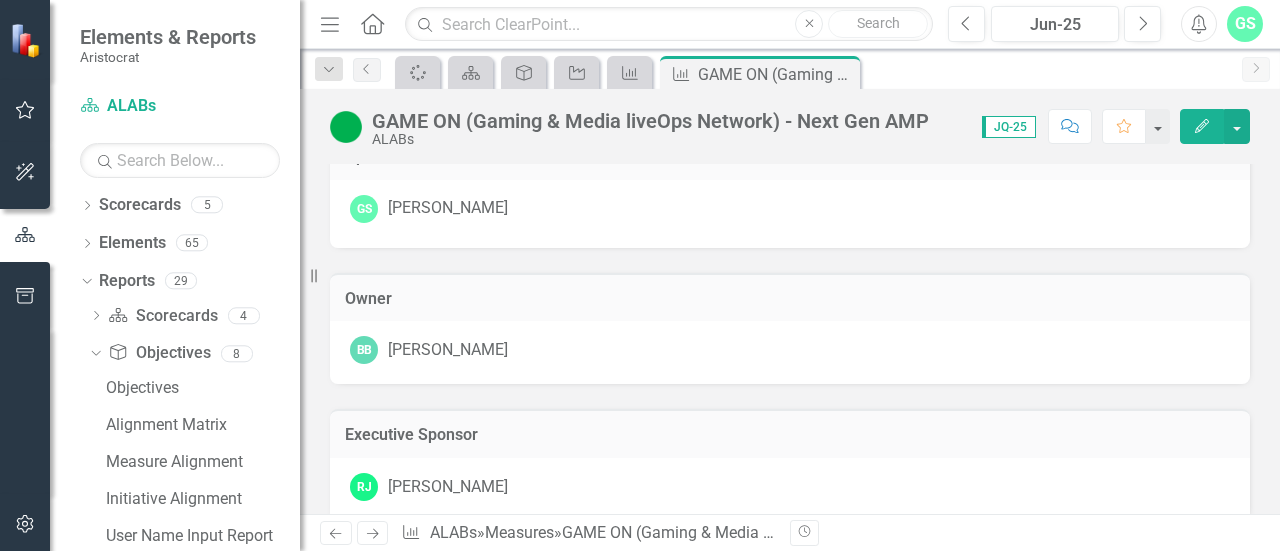 scroll, scrollTop: 1370, scrollLeft: 0, axis: vertical 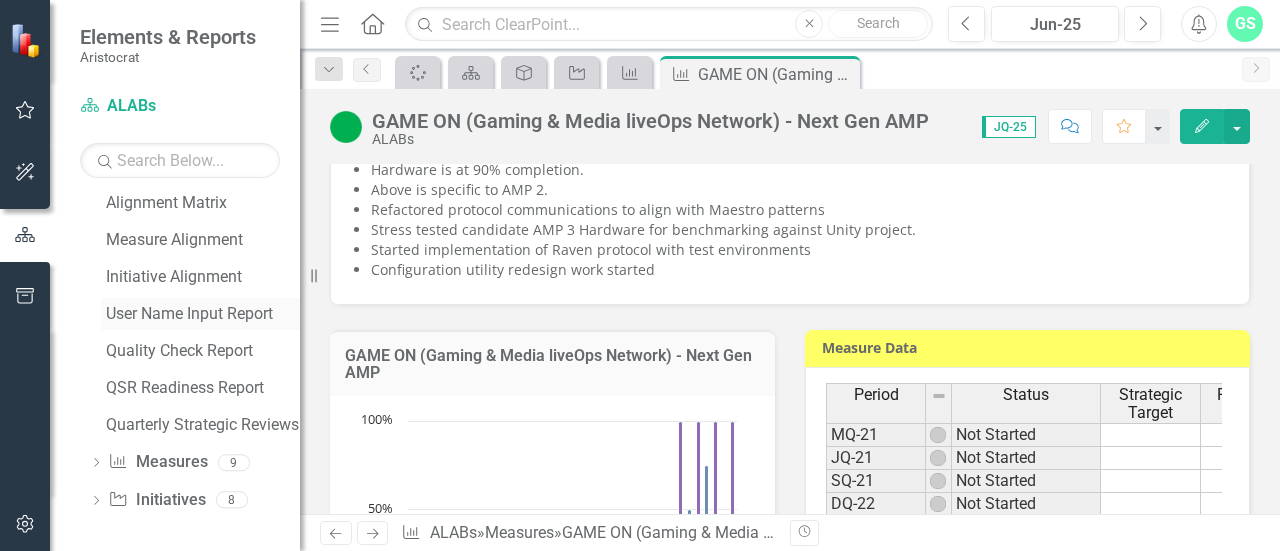 click on "User Name Input Report" at bounding box center (203, 314) 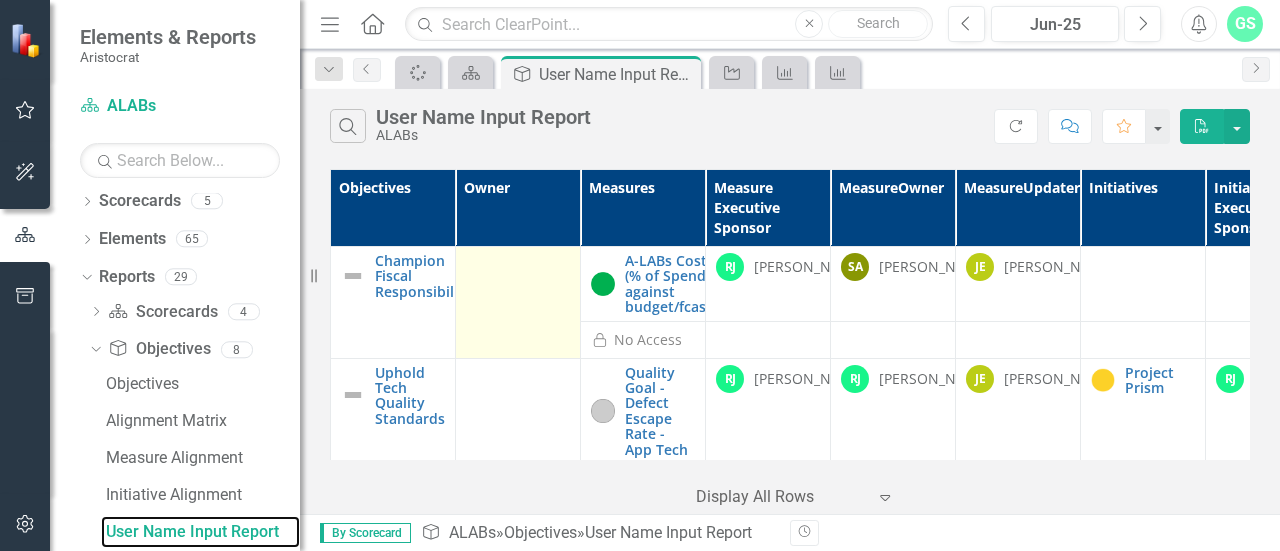scroll, scrollTop: 4, scrollLeft: 0, axis: vertical 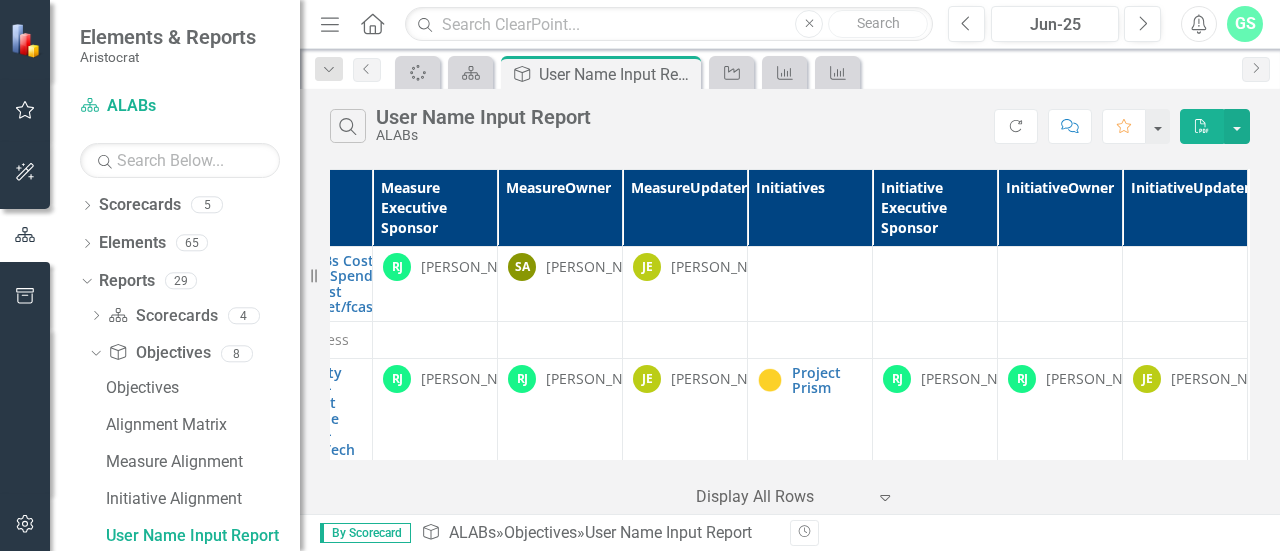 click on "Search User Name Input Report ALABs" at bounding box center [662, 126] 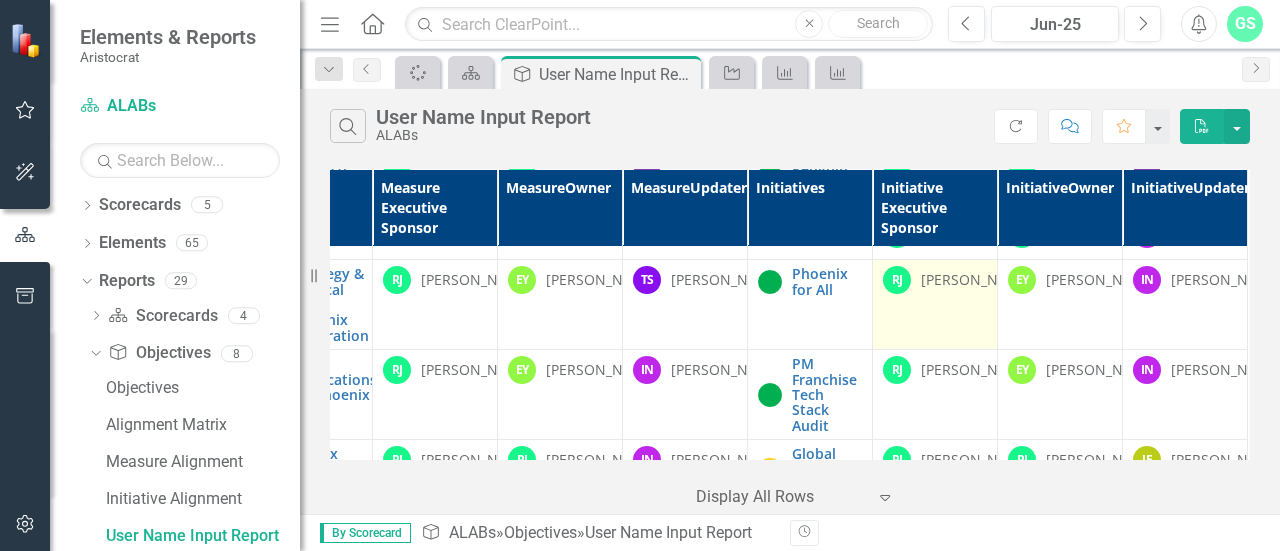 scroll, scrollTop: 1600, scrollLeft: 345, axis: both 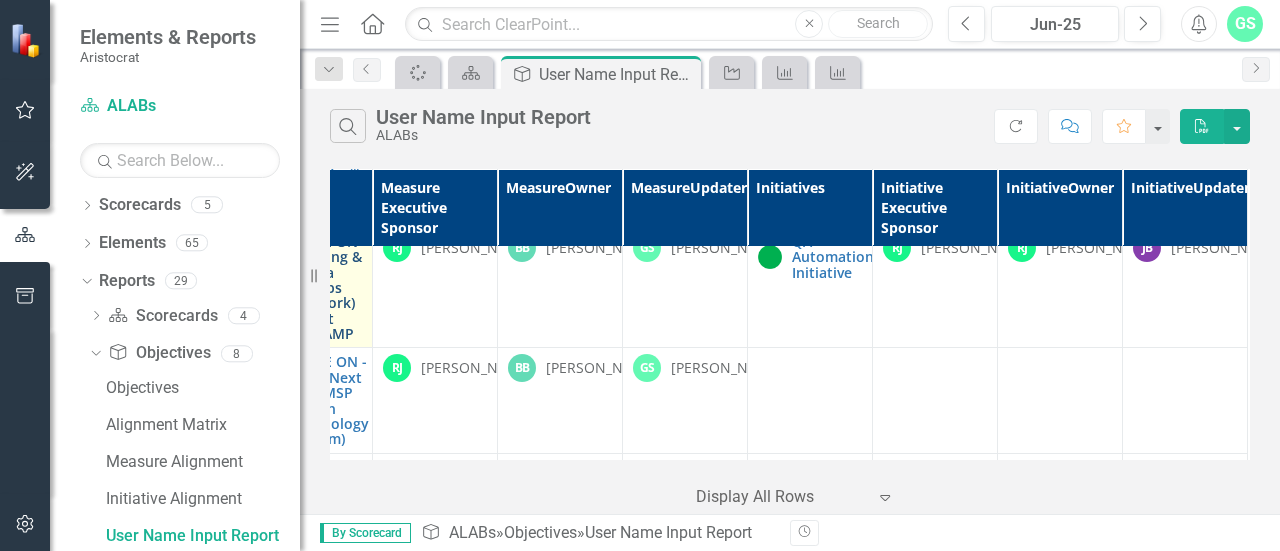 click on "GAME ON (Gaming & Media liveOps Network) - Next Gen AMP" at bounding box center [327, 288] 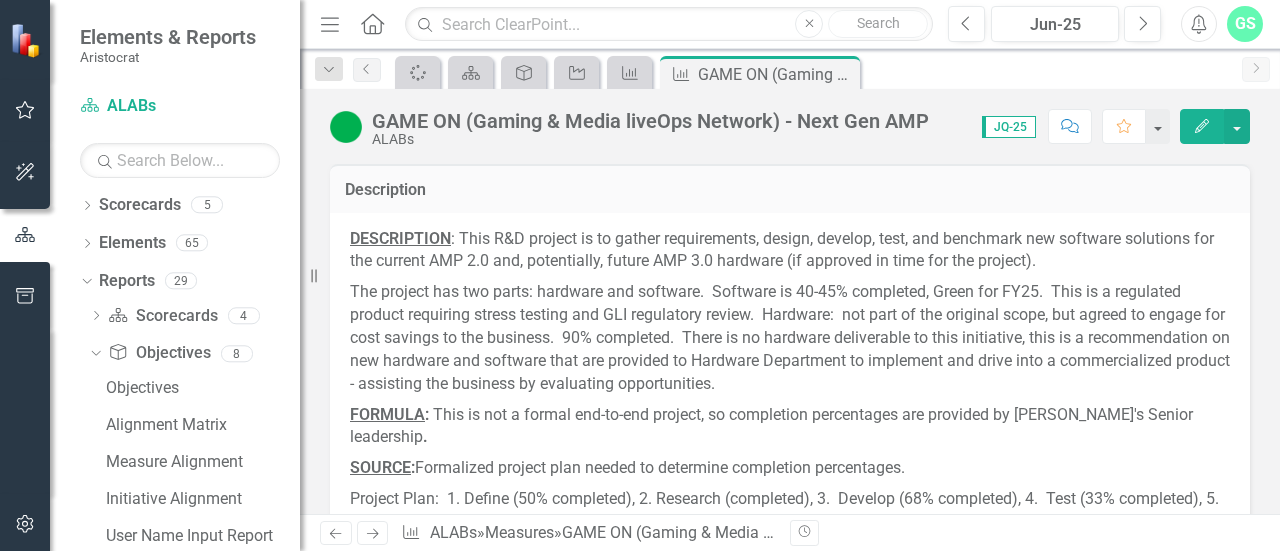 scroll, scrollTop: 400, scrollLeft: 0, axis: vertical 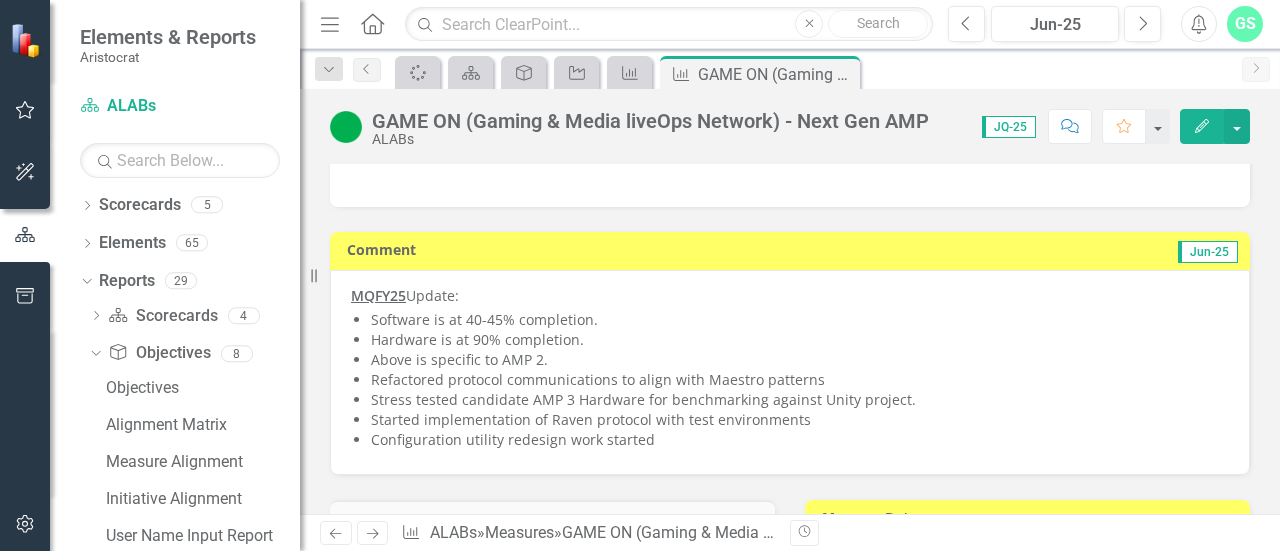 click on "Software is at 40-45% completion." at bounding box center (800, 320) 